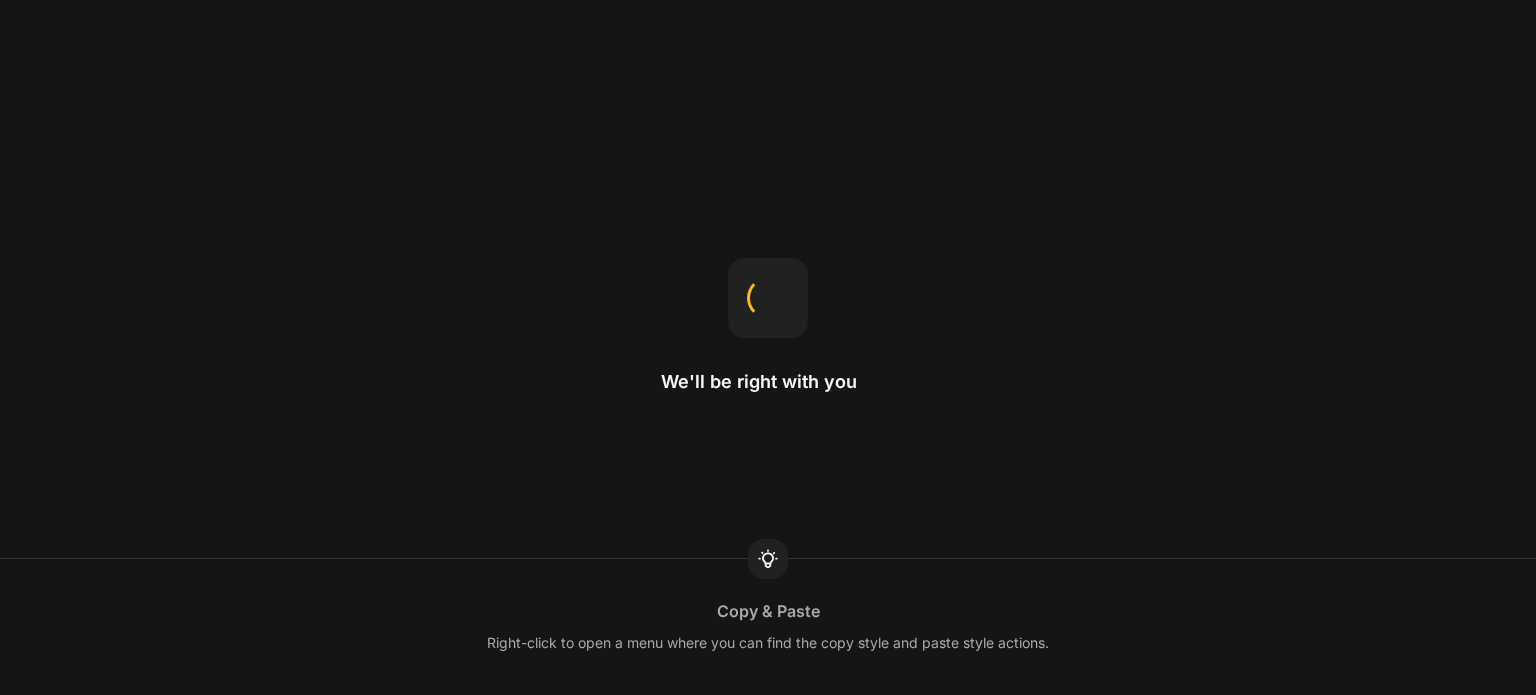 scroll, scrollTop: 0, scrollLeft: 0, axis: both 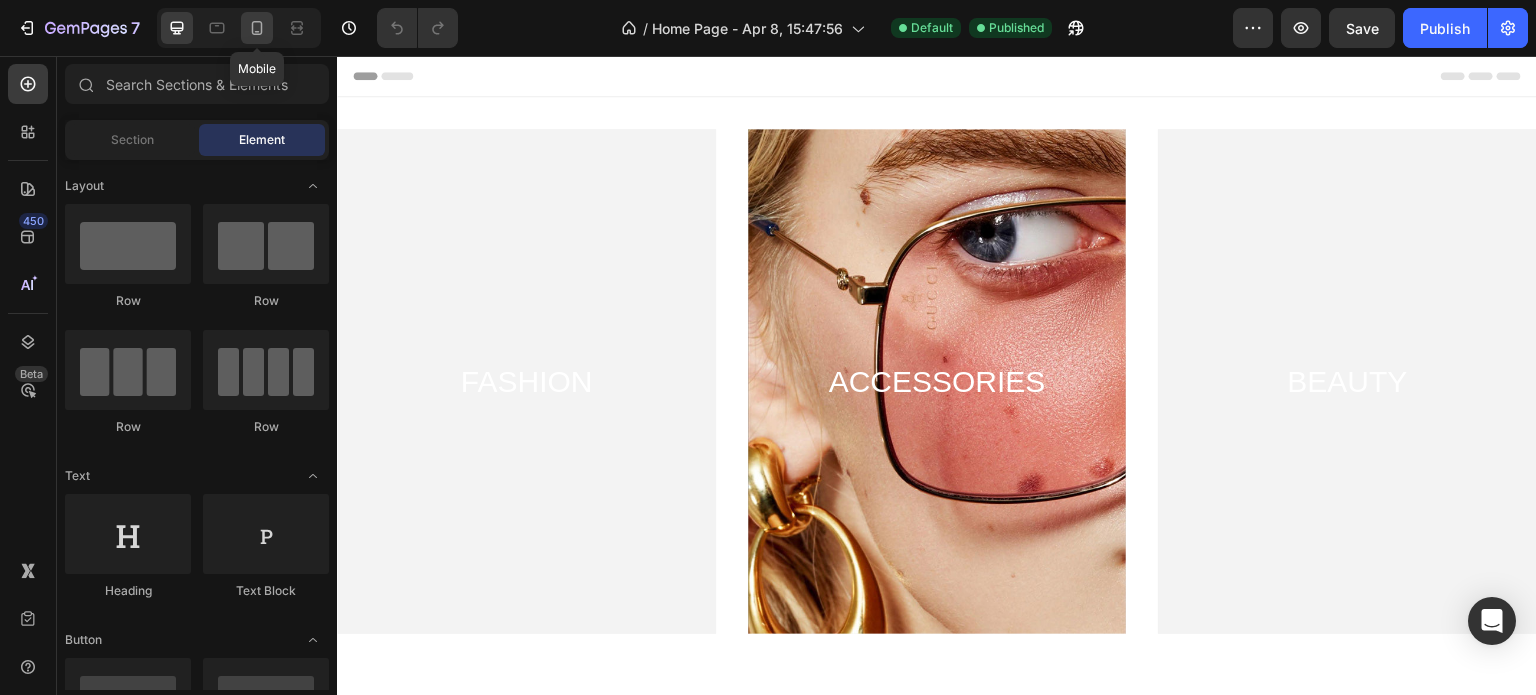click 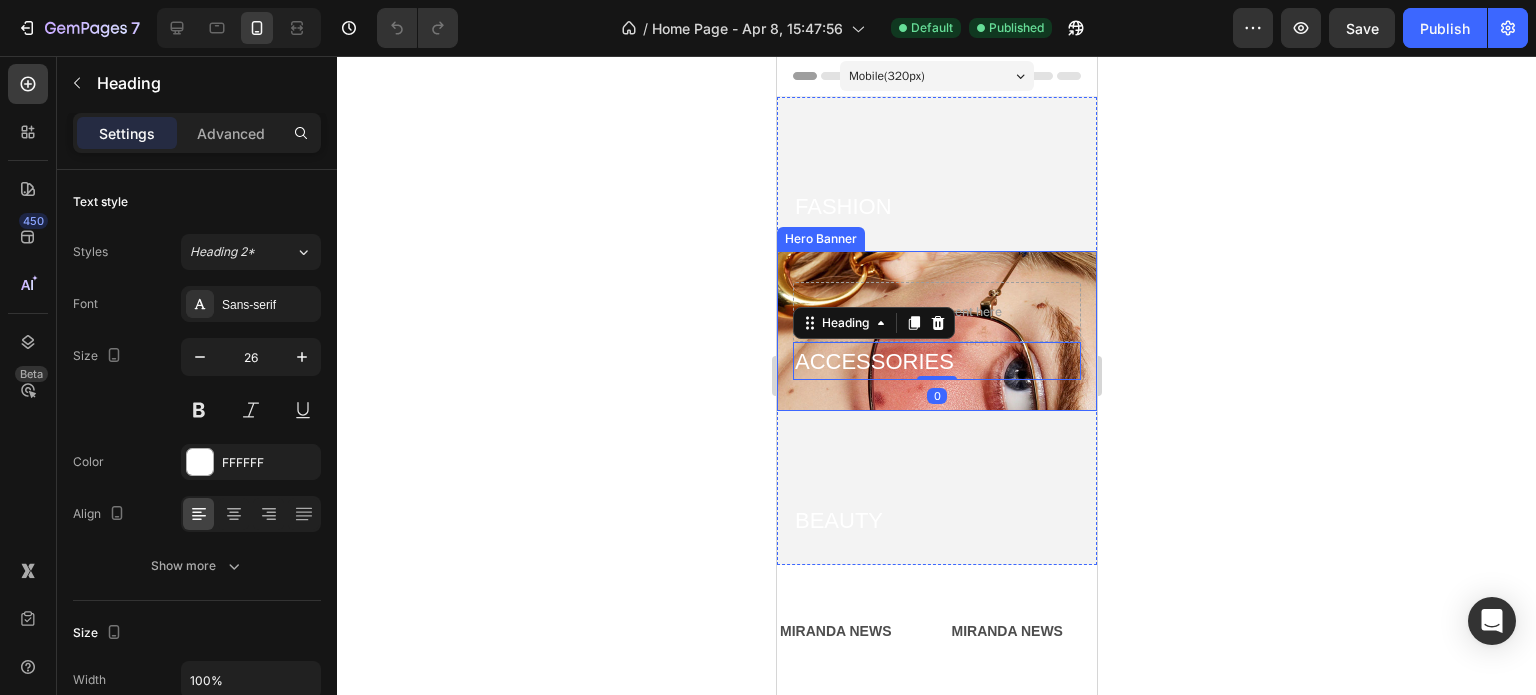 click on "Drop element here ACCESSORIES Heading   0" at bounding box center [936, 331] 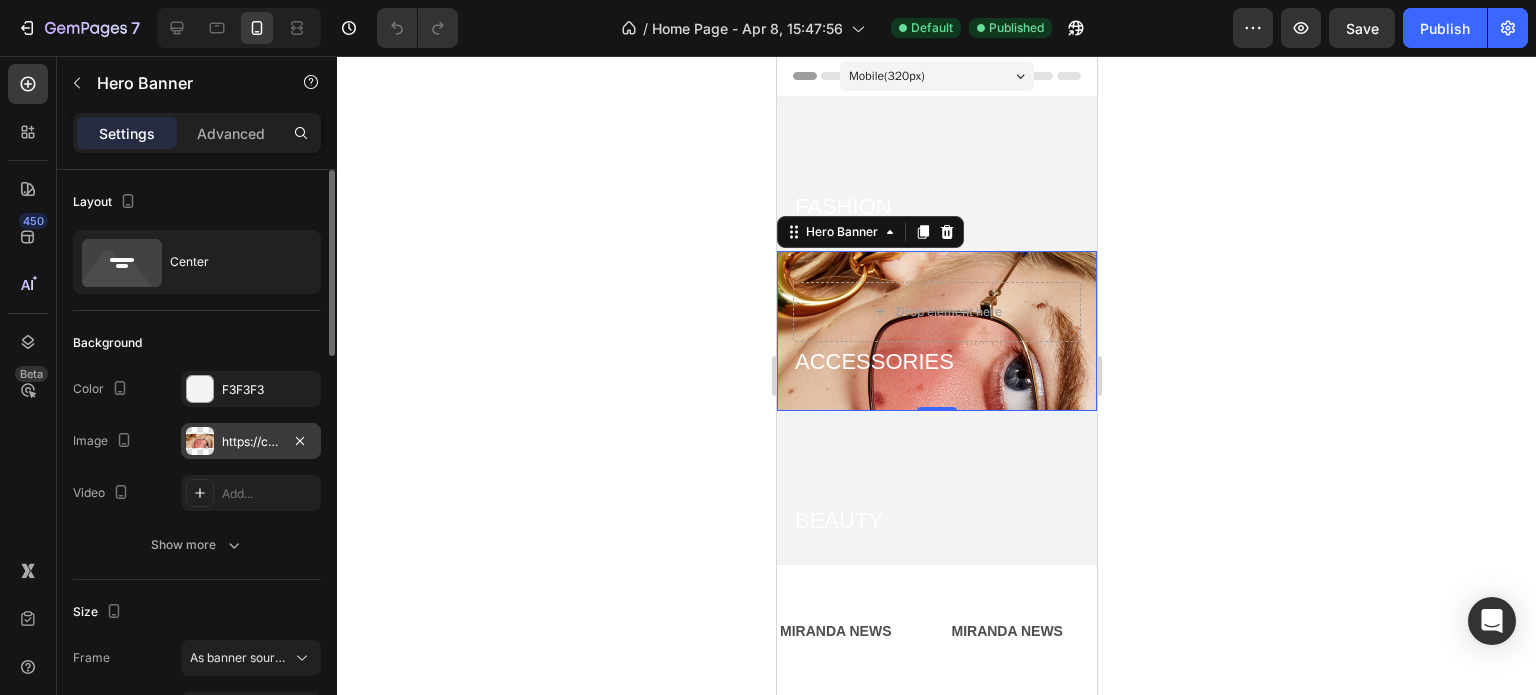 click on "https://cdn.shopify.com/s/files/1/0943/2763/6232/files/gempages_559624555027497789-01fa108d-25eb-4bce-94a4-43dc98271920.jpg" at bounding box center [251, 441] 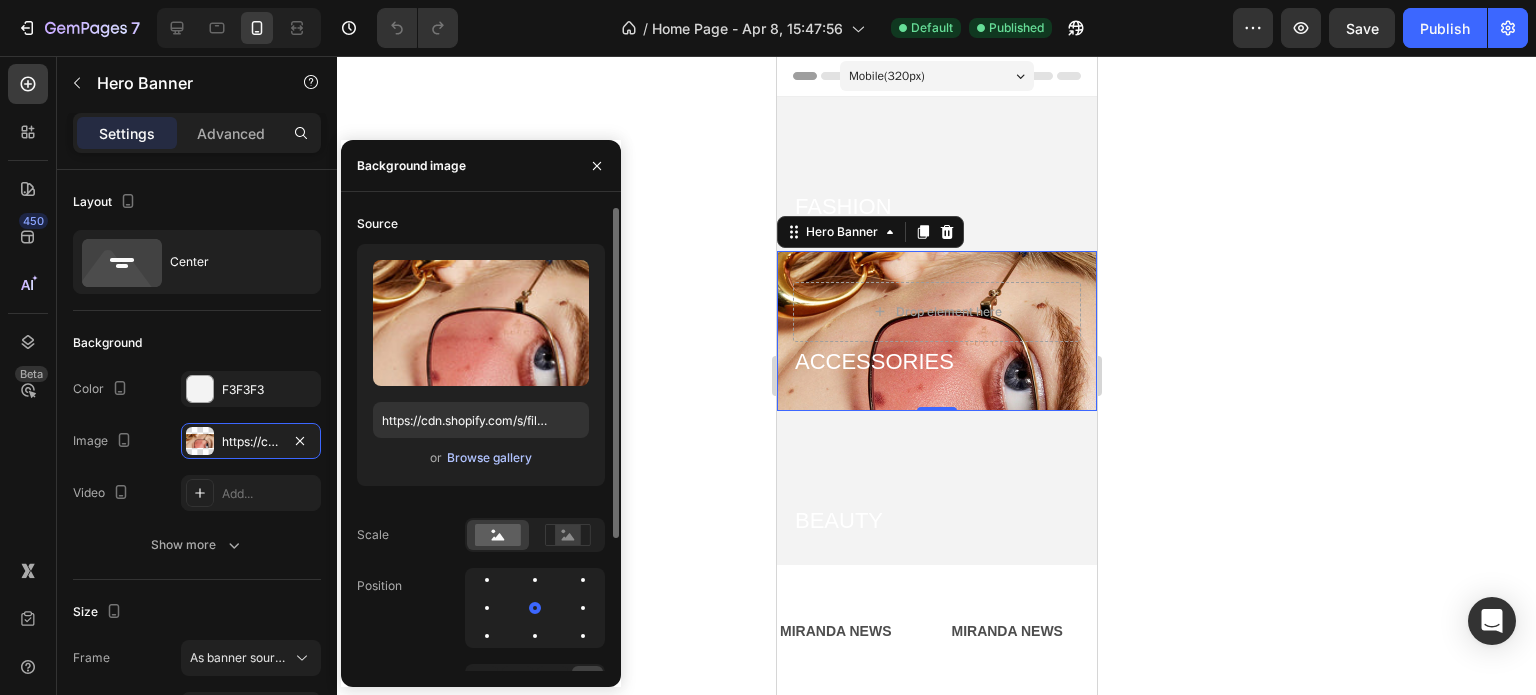 click on "Browse gallery" at bounding box center (489, 458) 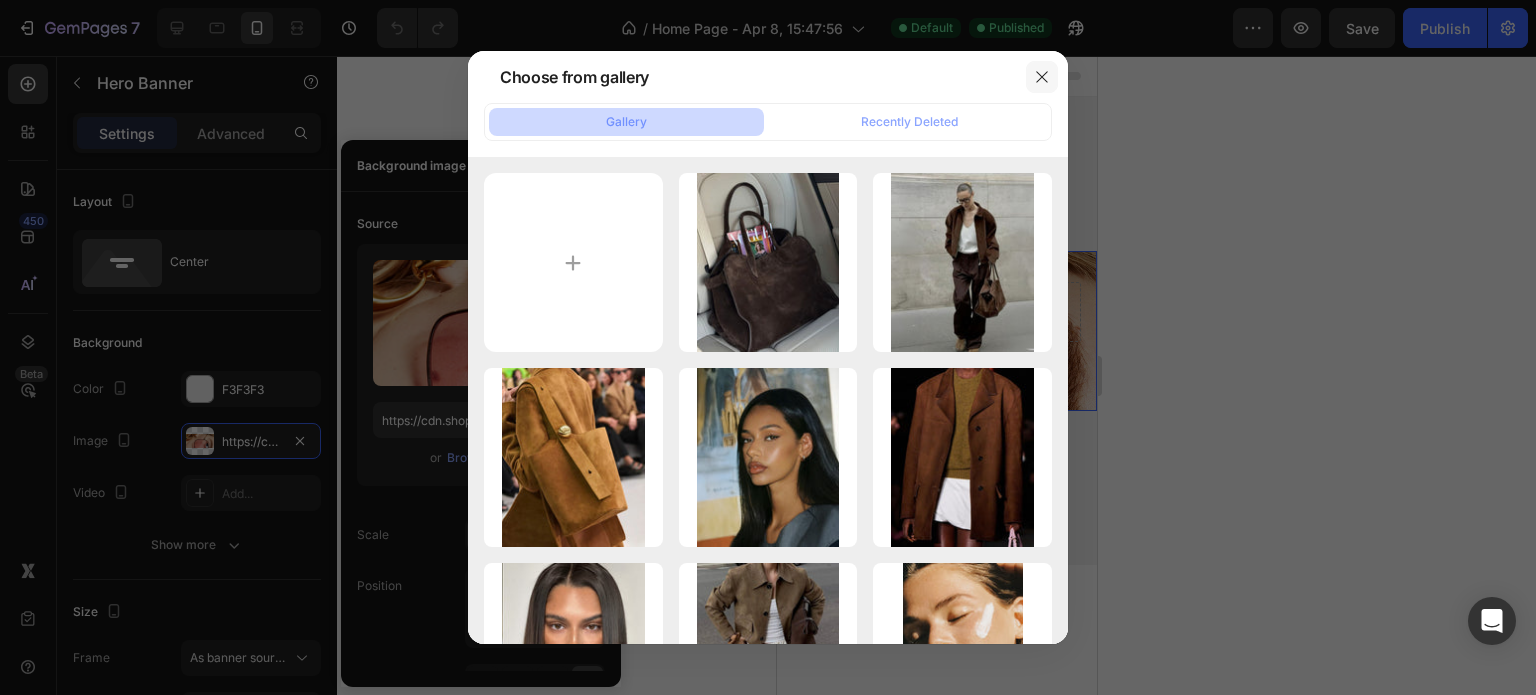 click at bounding box center (1042, 77) 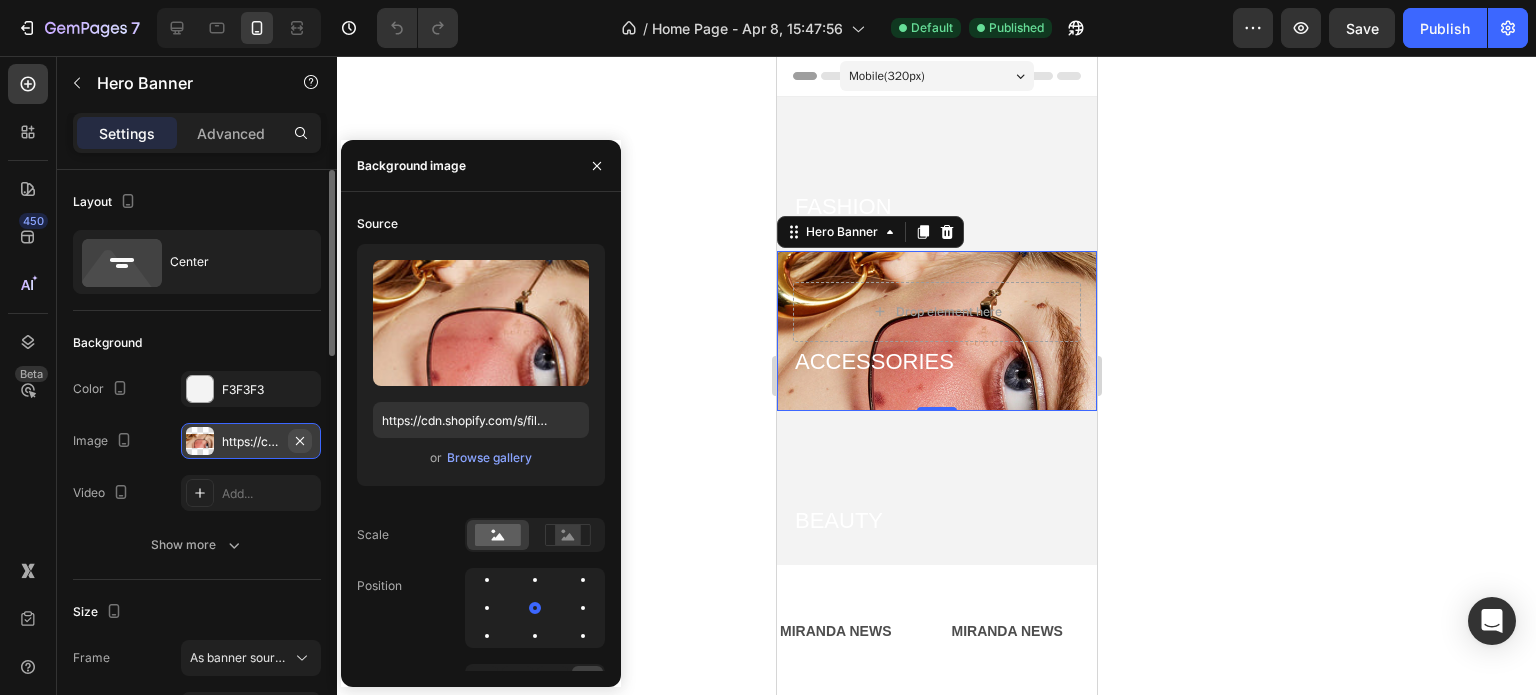 click 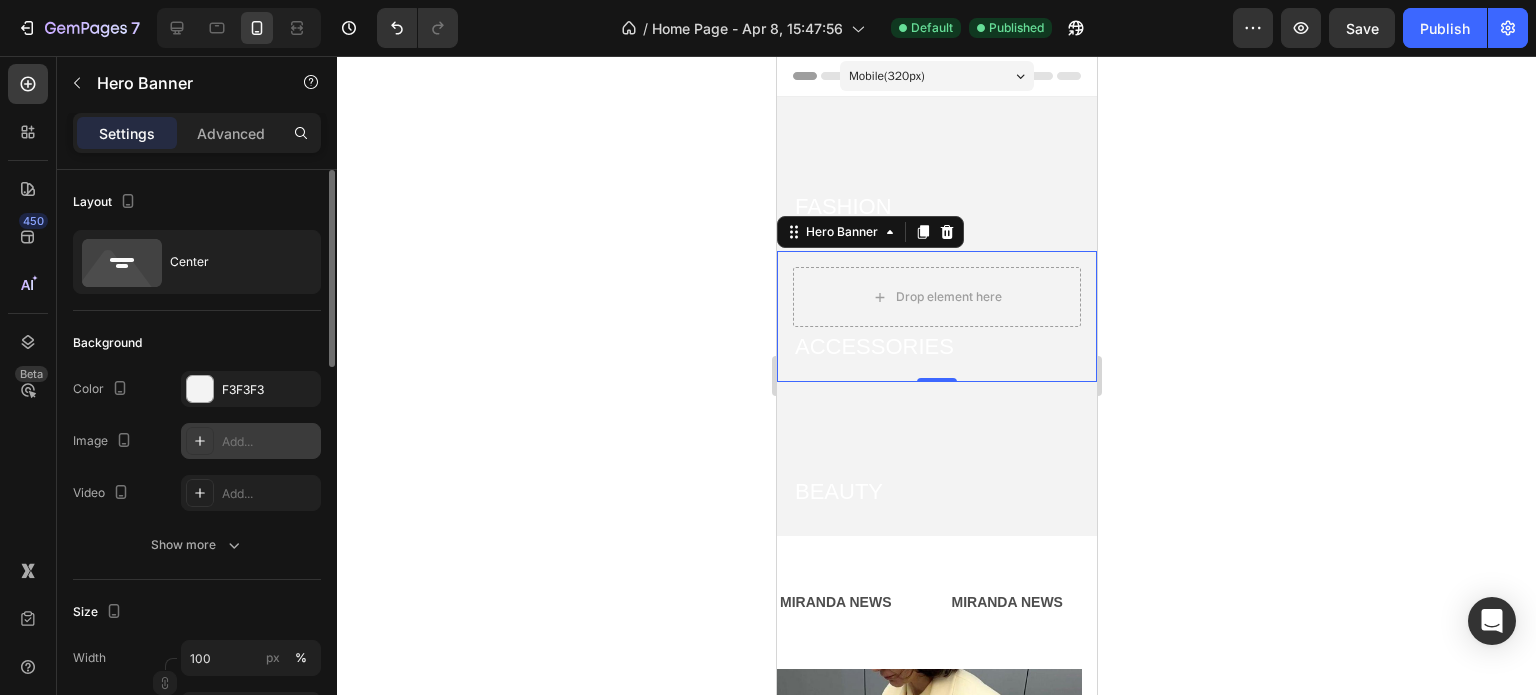 click on "Add..." at bounding box center (269, 442) 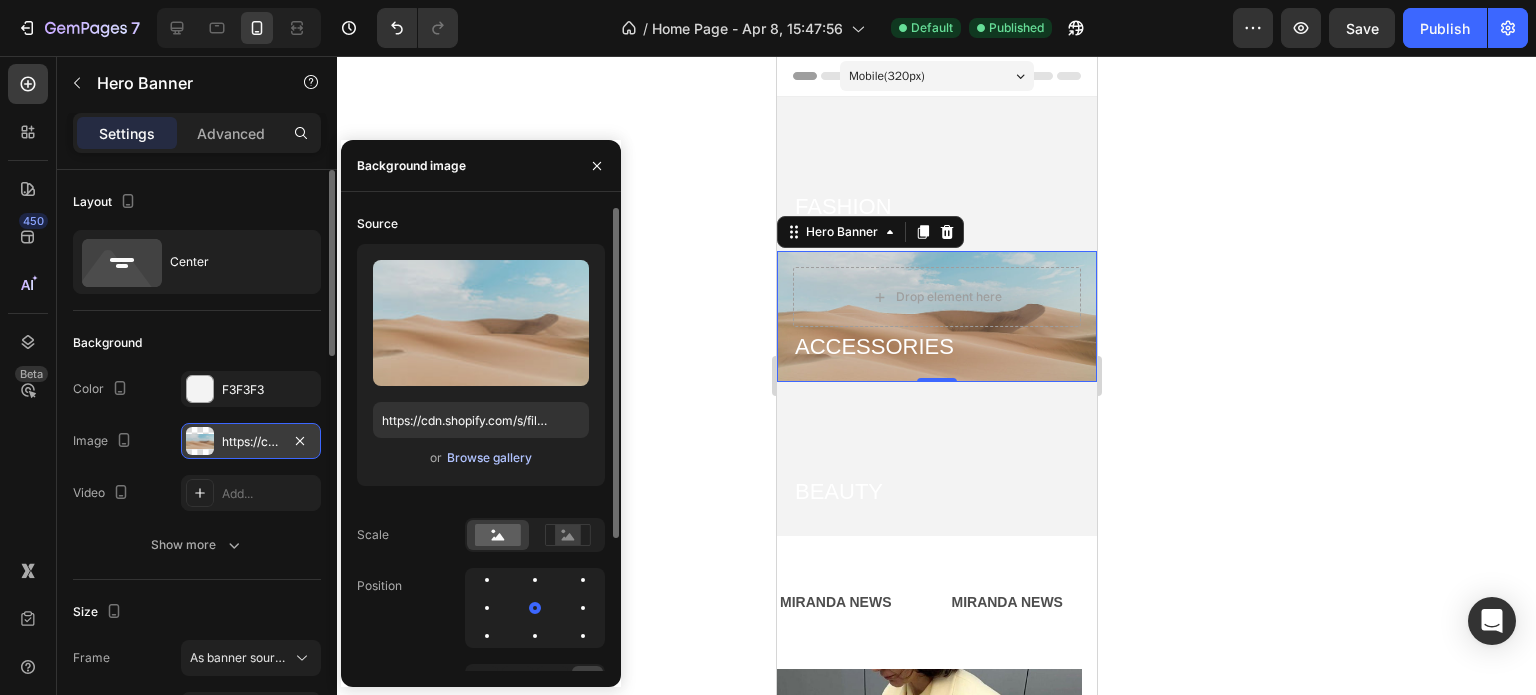 click on "Browse gallery" at bounding box center [489, 458] 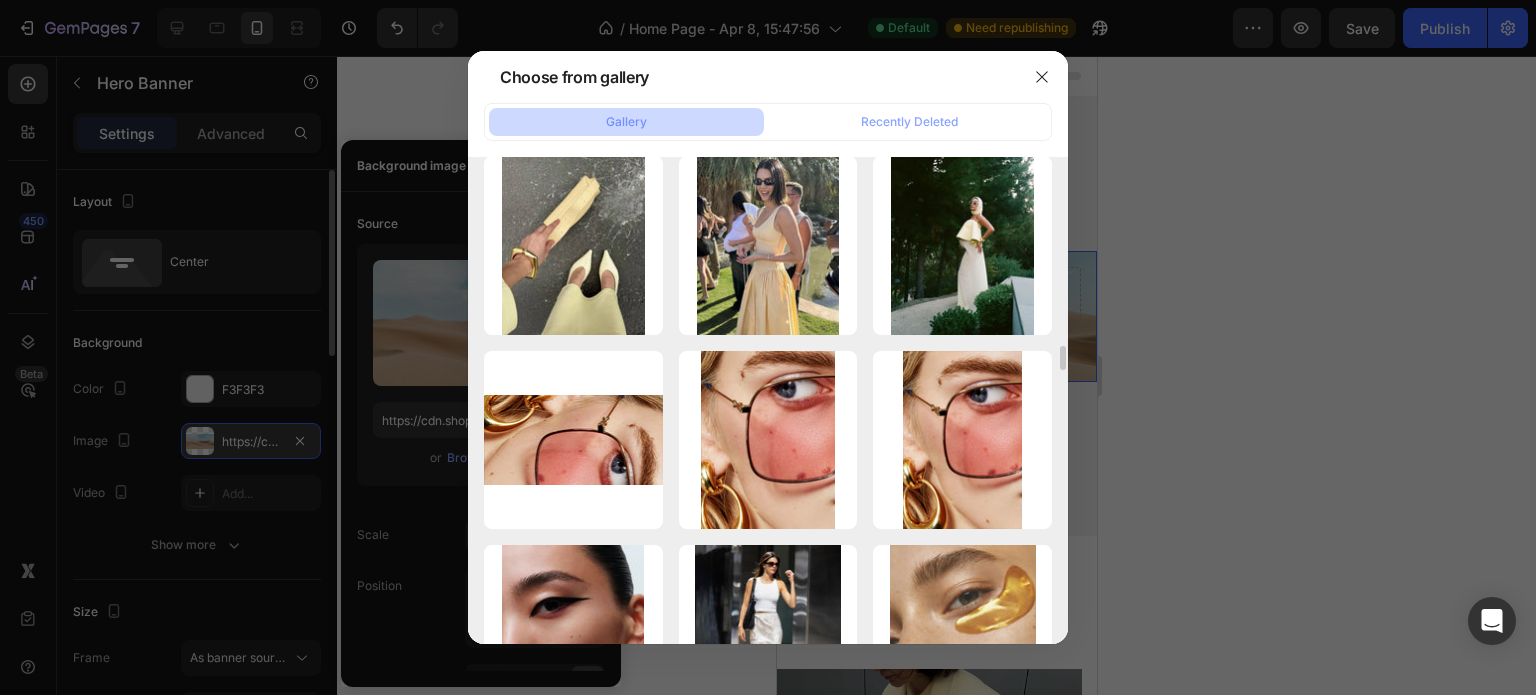 scroll, scrollTop: 3717, scrollLeft: 0, axis: vertical 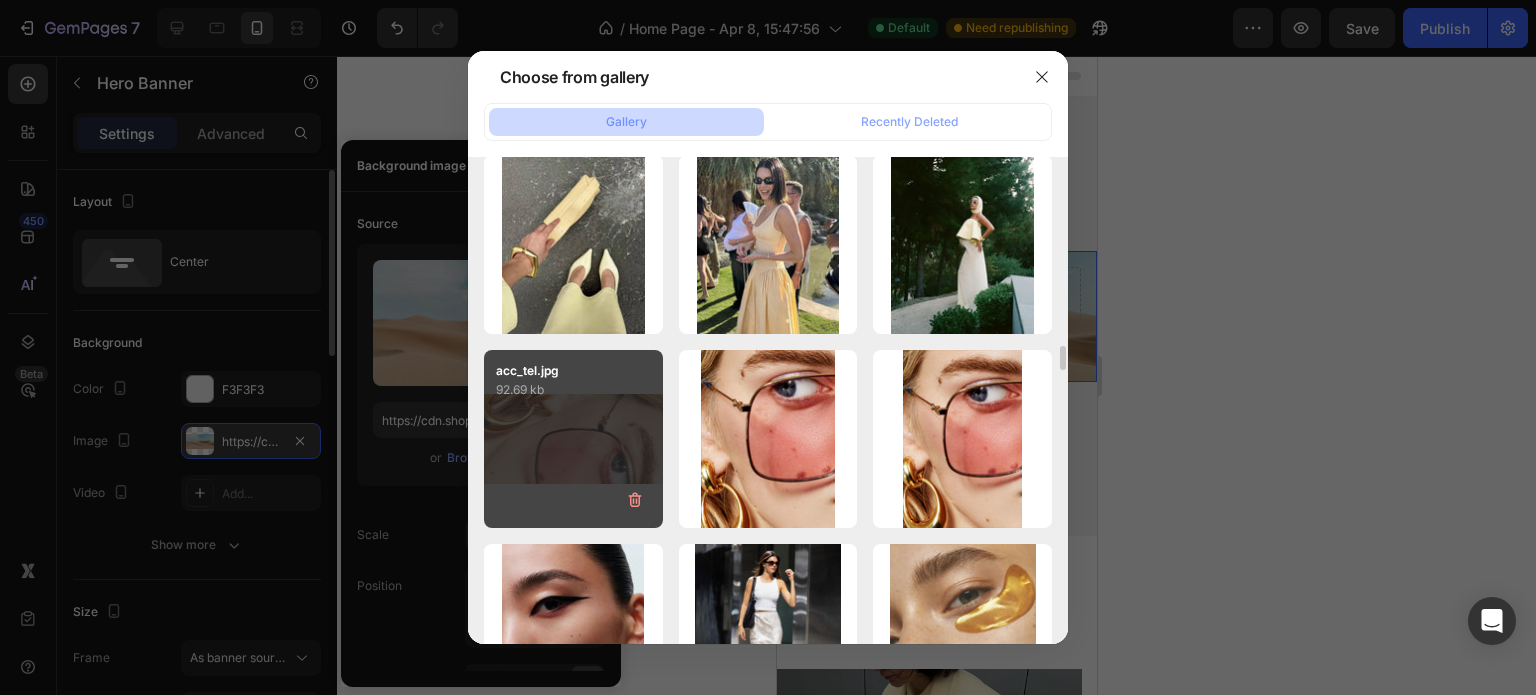 click on "acc_tel.jpg 92.69 kb" at bounding box center (573, 439) 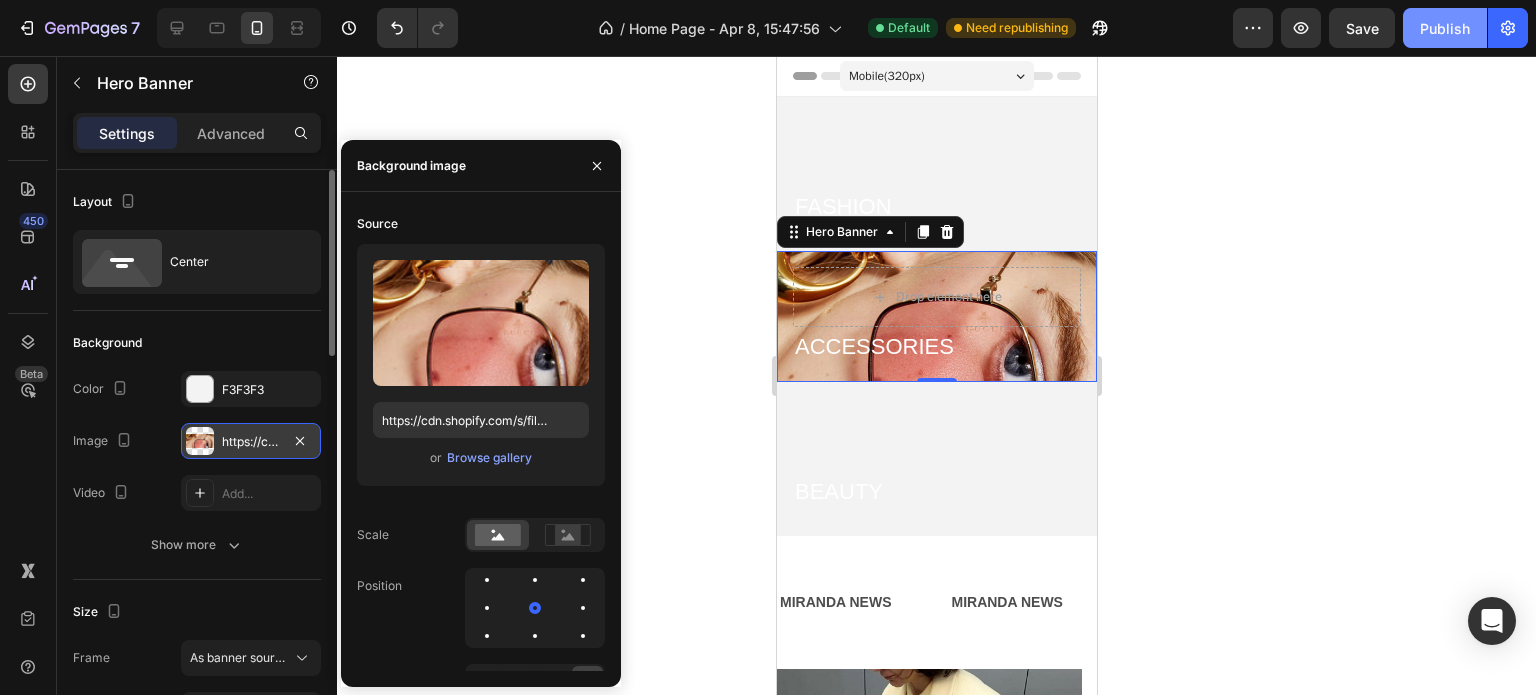click on "Publish" at bounding box center (1445, 28) 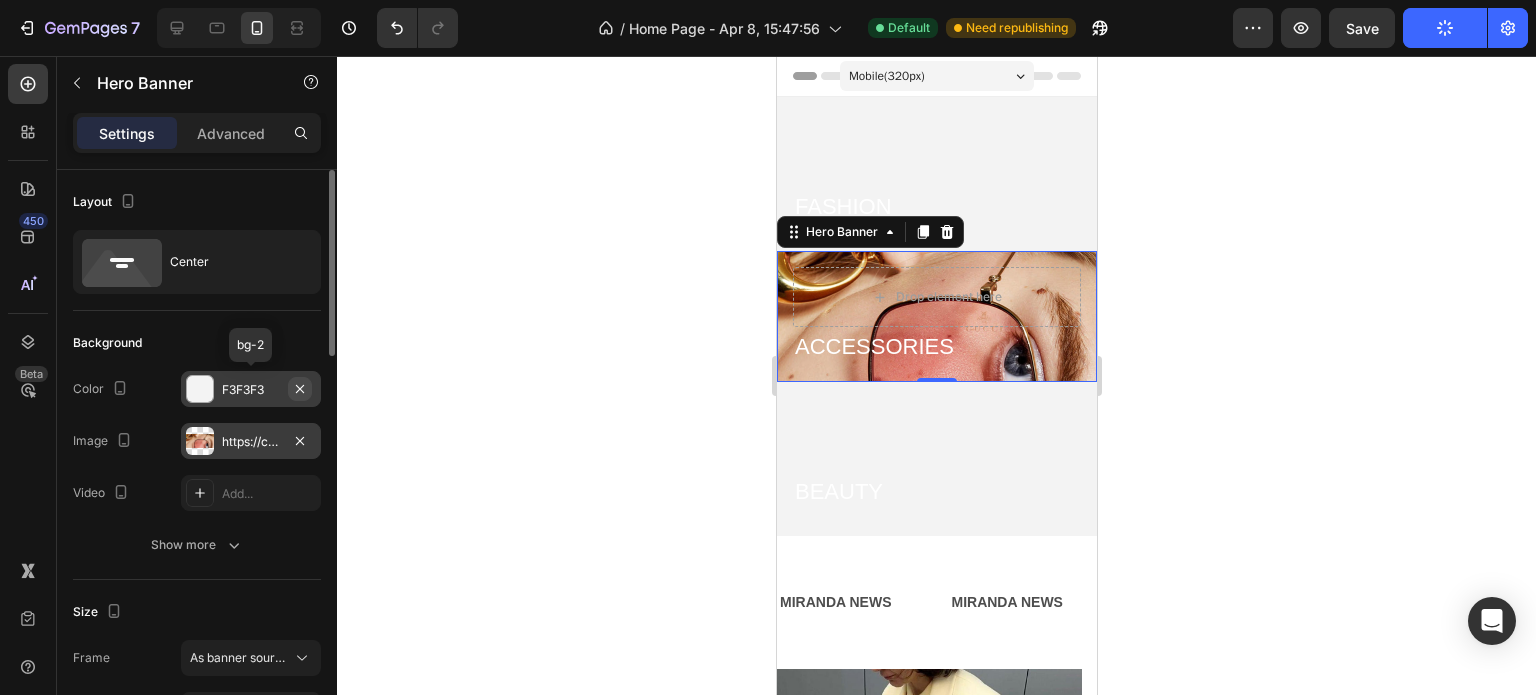 click 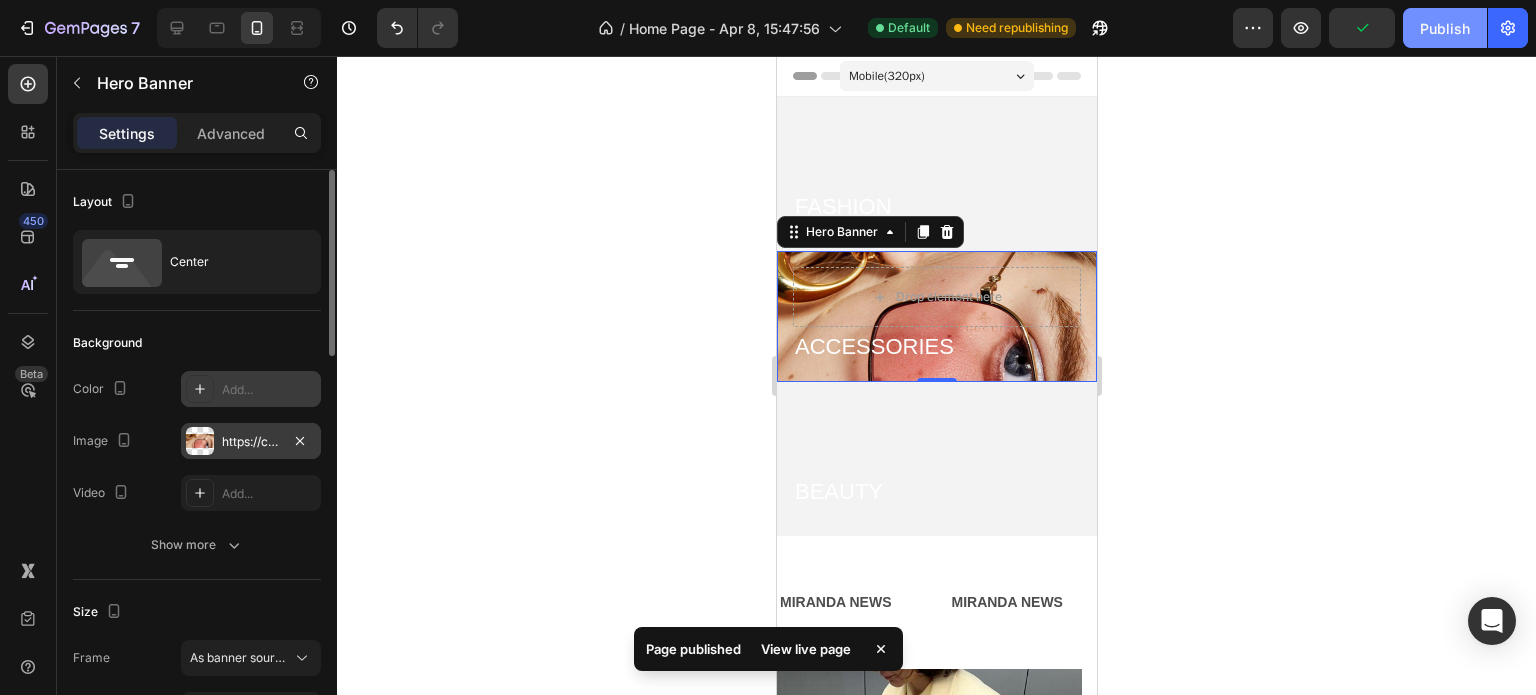 click on "Publish" at bounding box center [1445, 28] 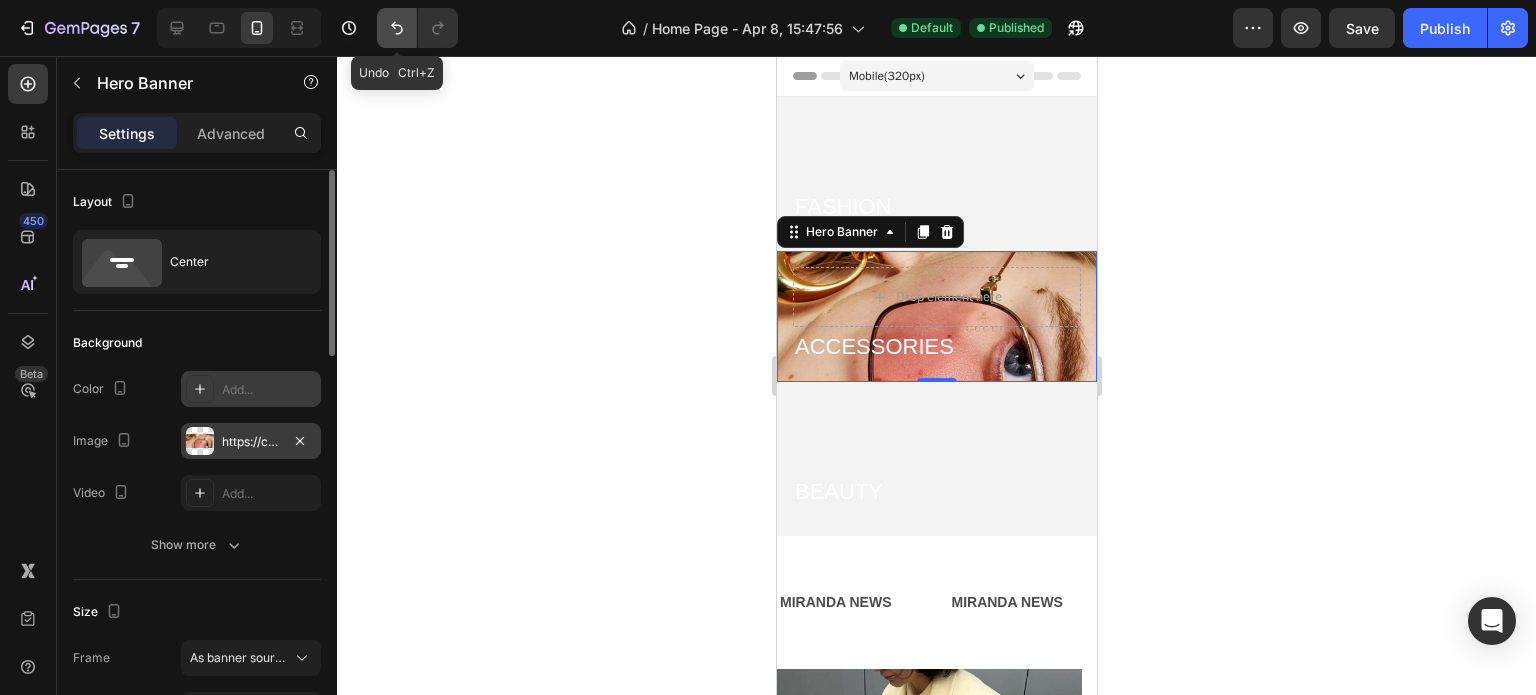 click 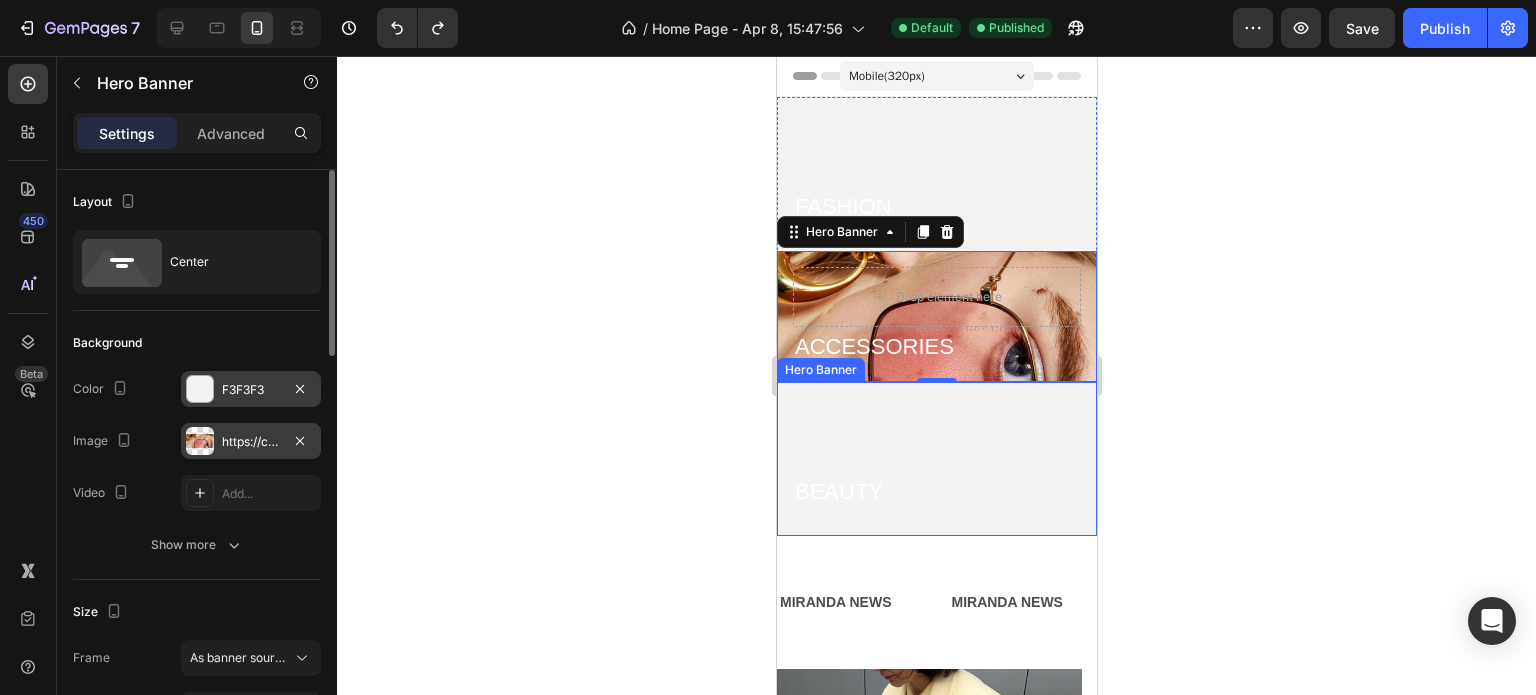 click on "BEAUTY Heading" at bounding box center (936, 459) 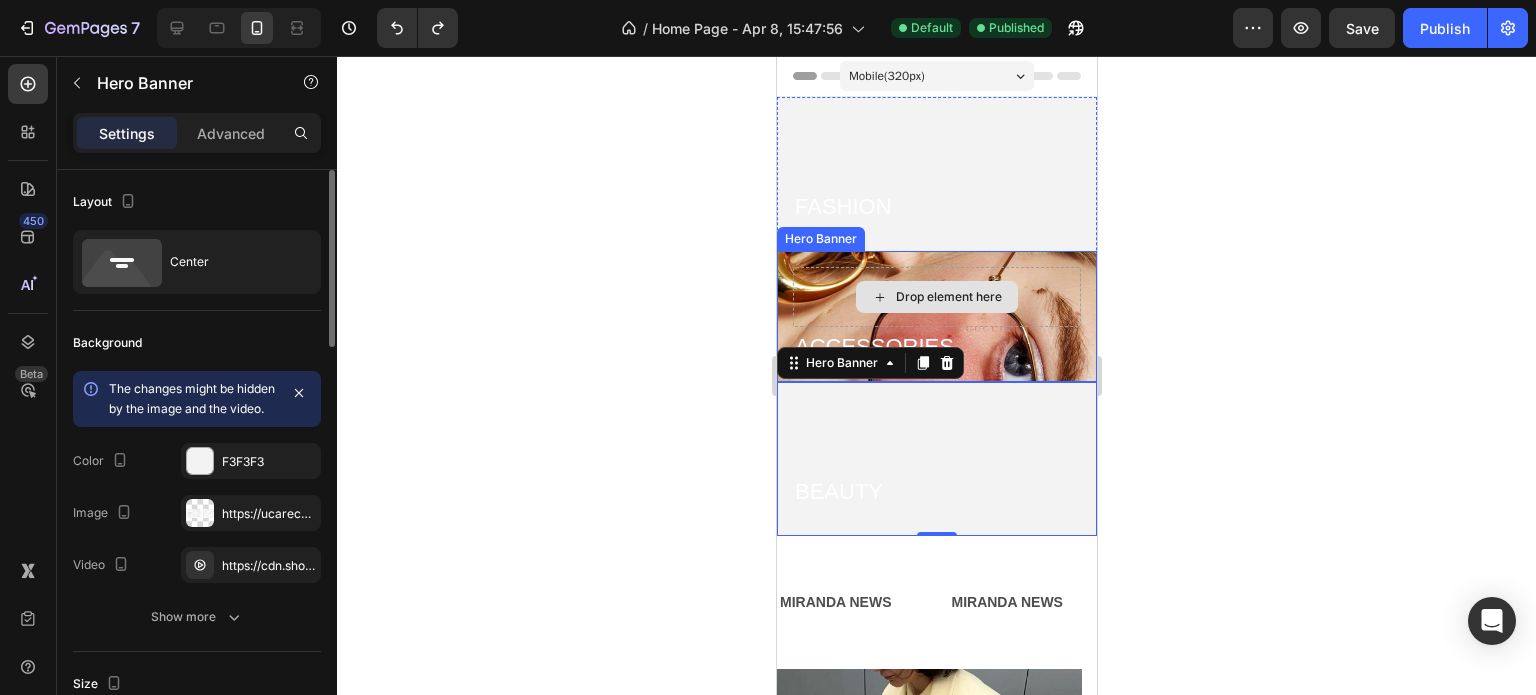 click on "Drop element here" at bounding box center [936, 297] 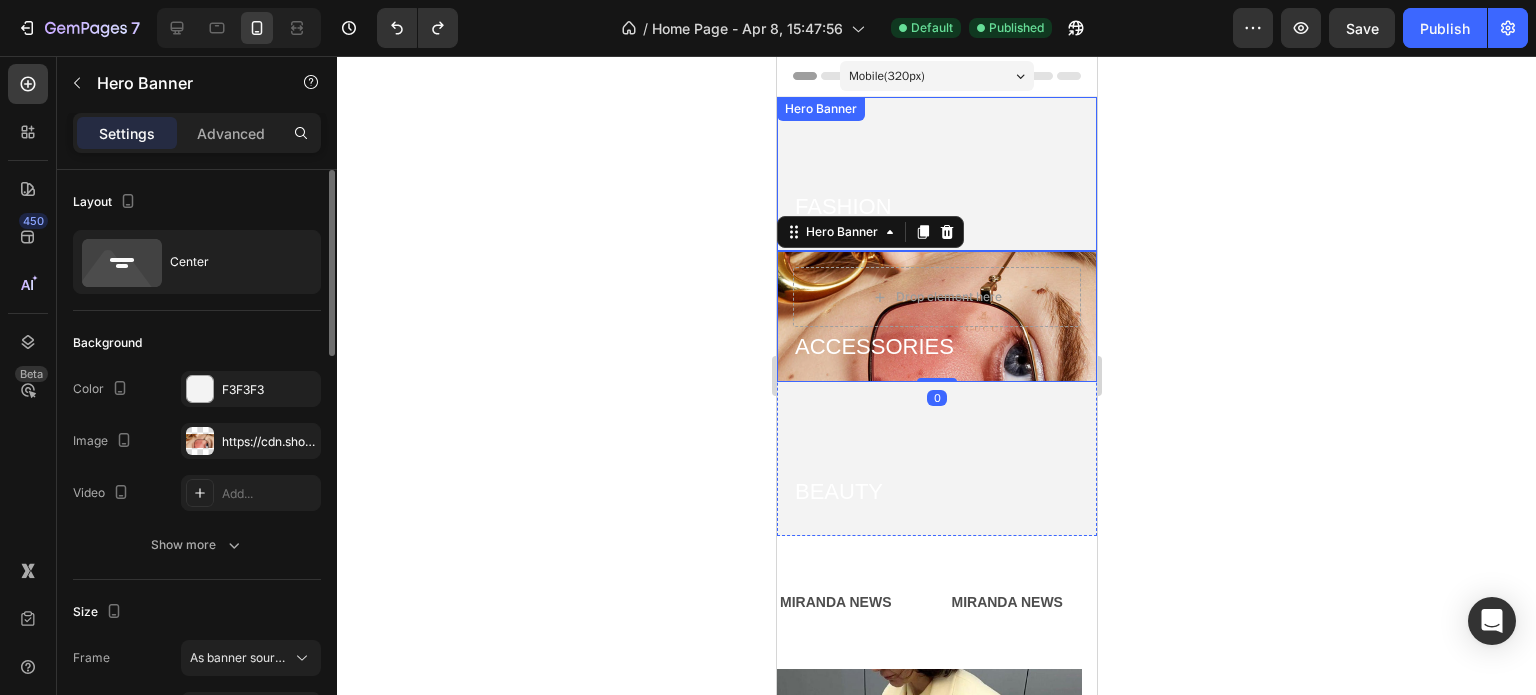 click on "FASHION Heading" at bounding box center [936, 174] 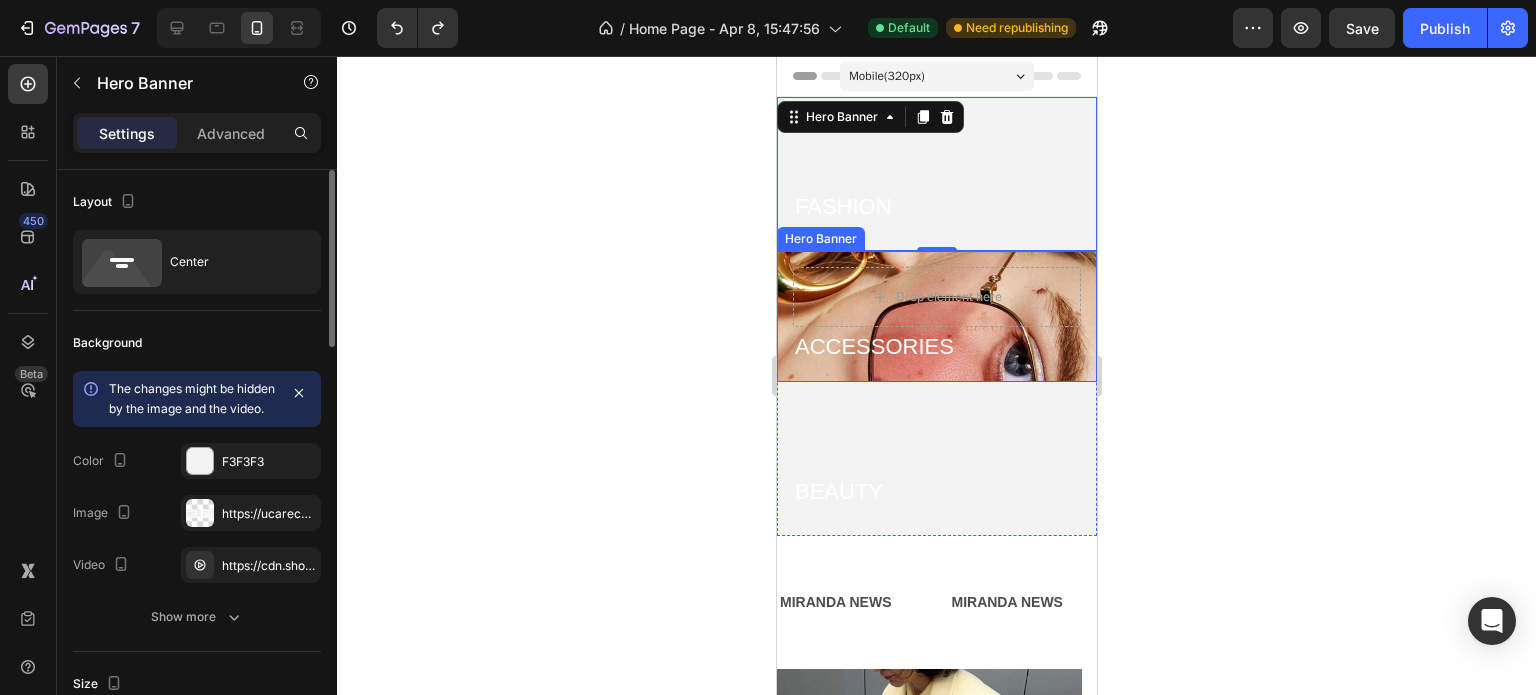 click on "Drop element here ACCESSORIES Heading" at bounding box center (936, 316) 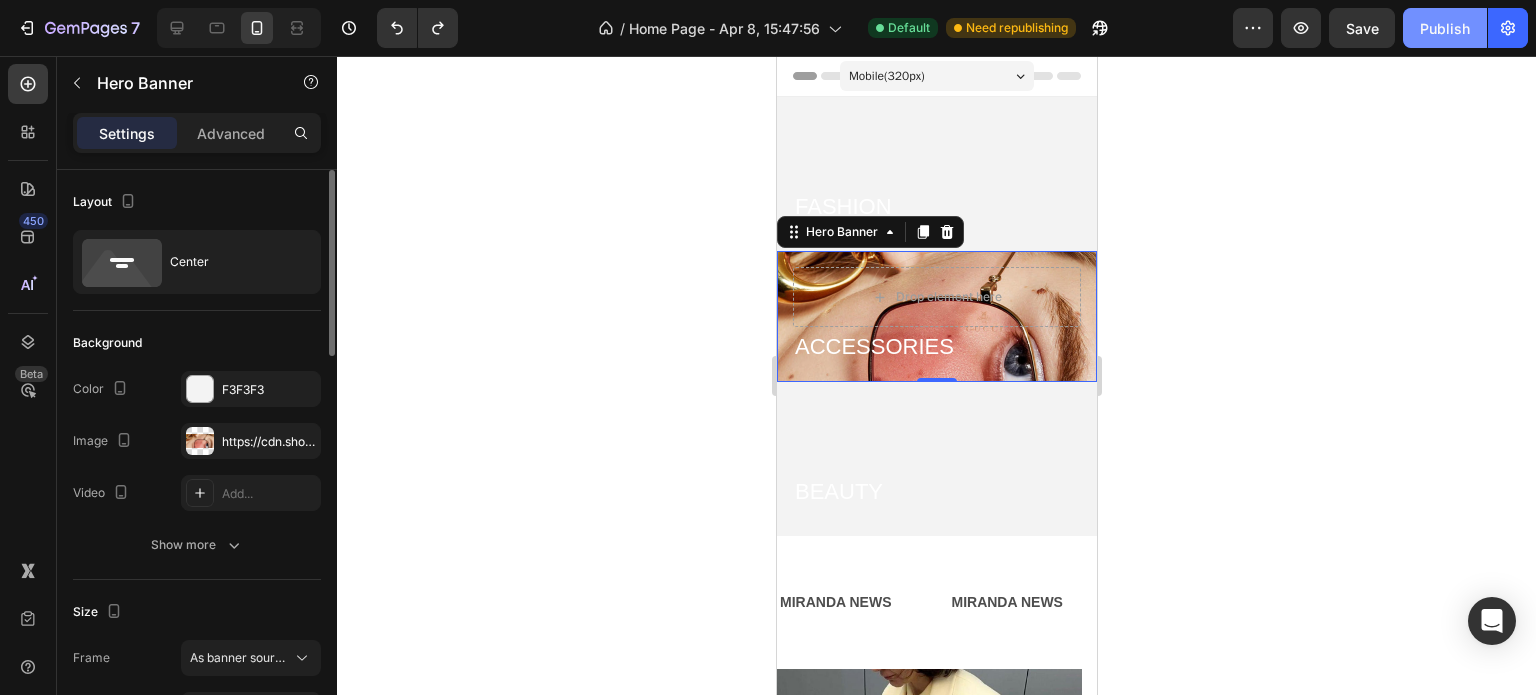 click on "Publish" at bounding box center (1445, 28) 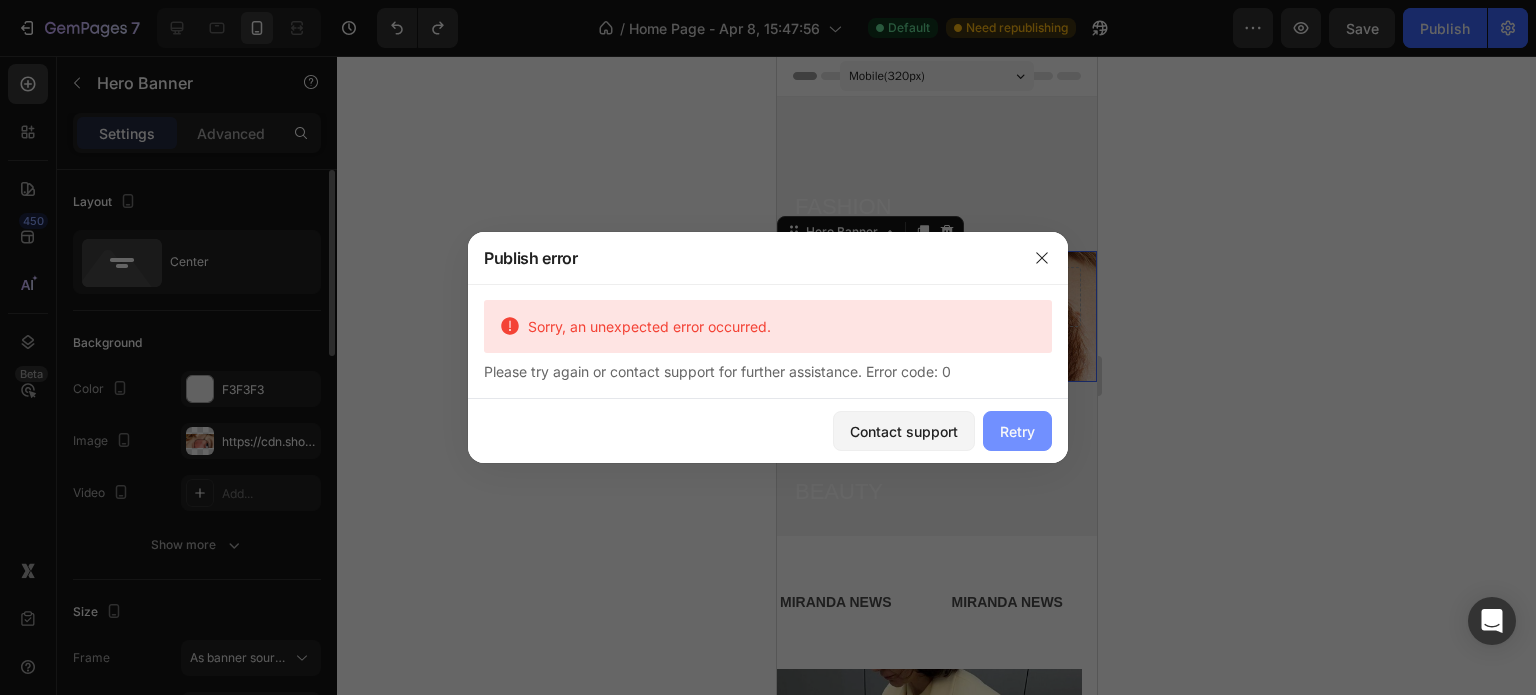 click on "Retry" at bounding box center [1017, 431] 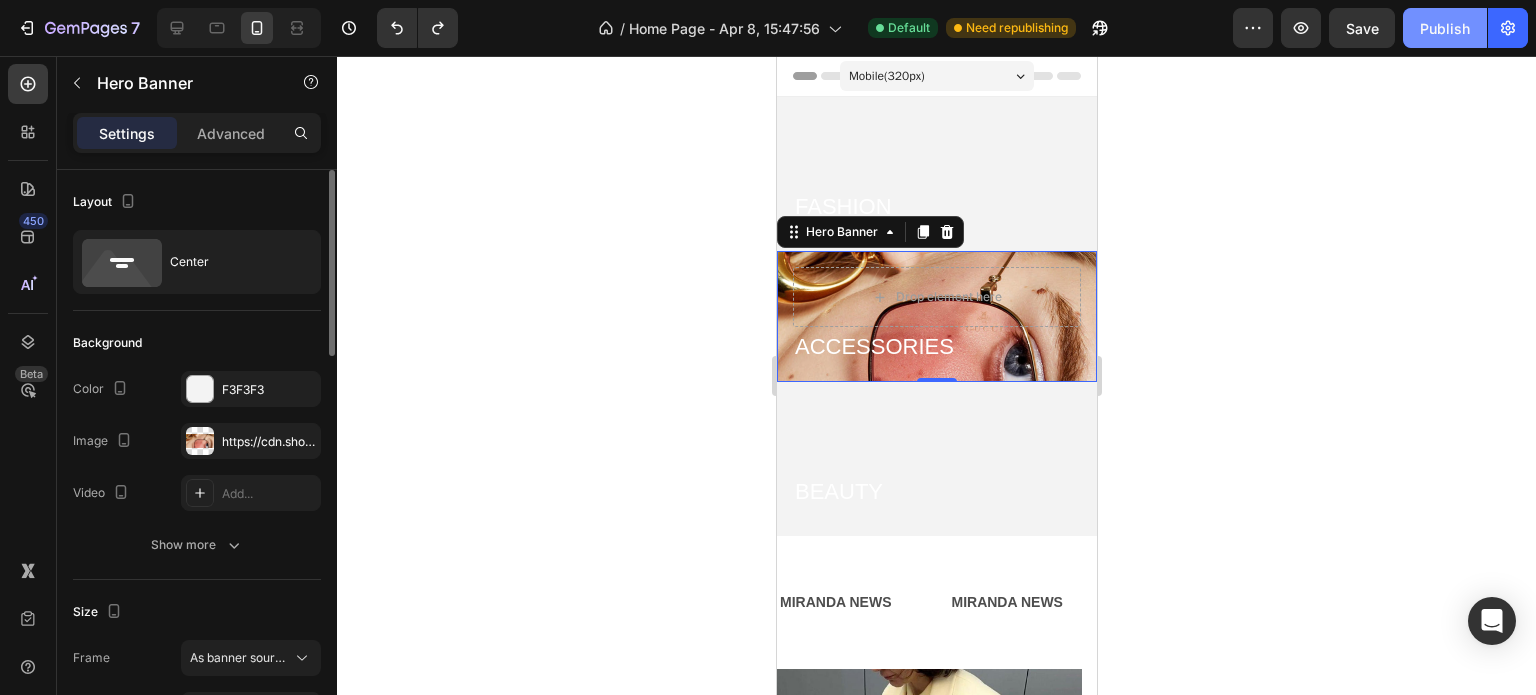 click on "Publish" at bounding box center (1445, 28) 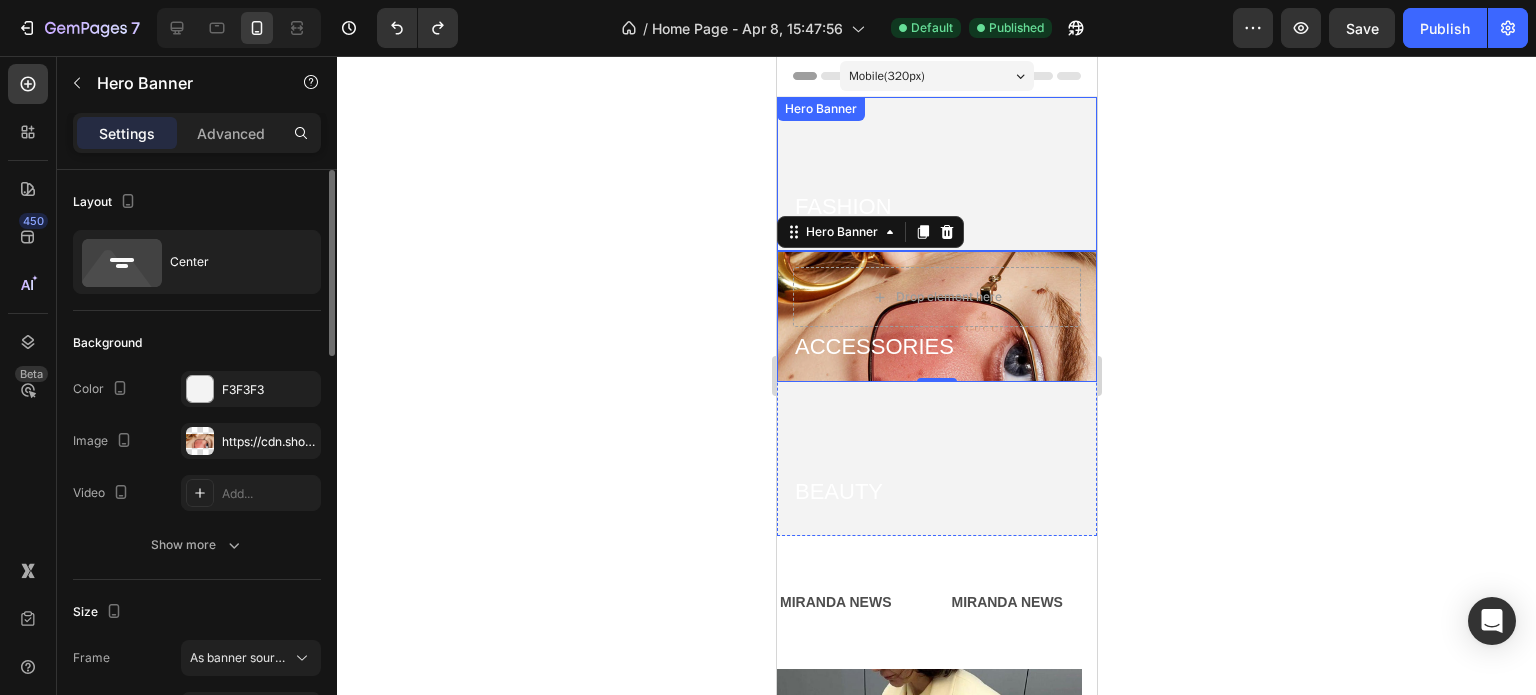 click on "FASHION Heading" at bounding box center (936, 174) 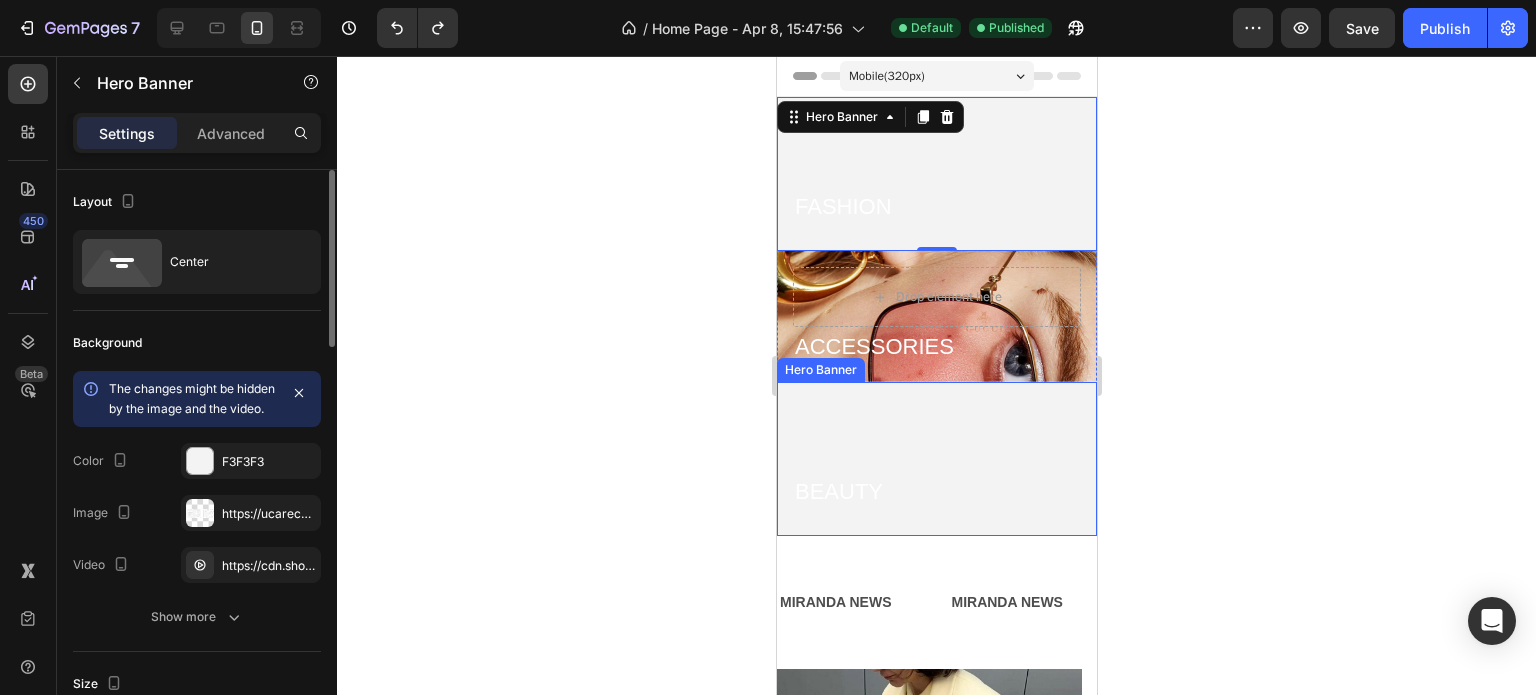 click on "BEAUTY Heading" at bounding box center (936, 459) 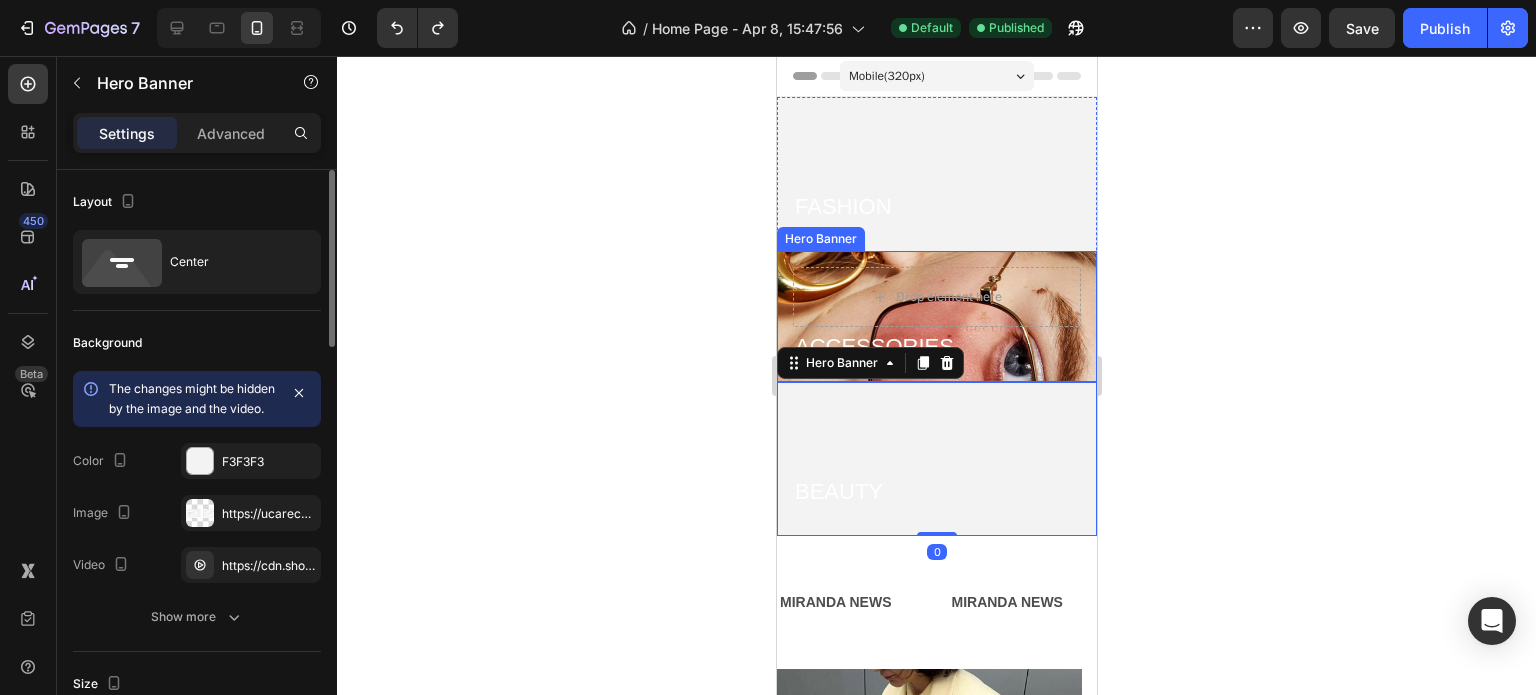 click on "Drop element here ACCESSORIES Heading" at bounding box center (936, 316) 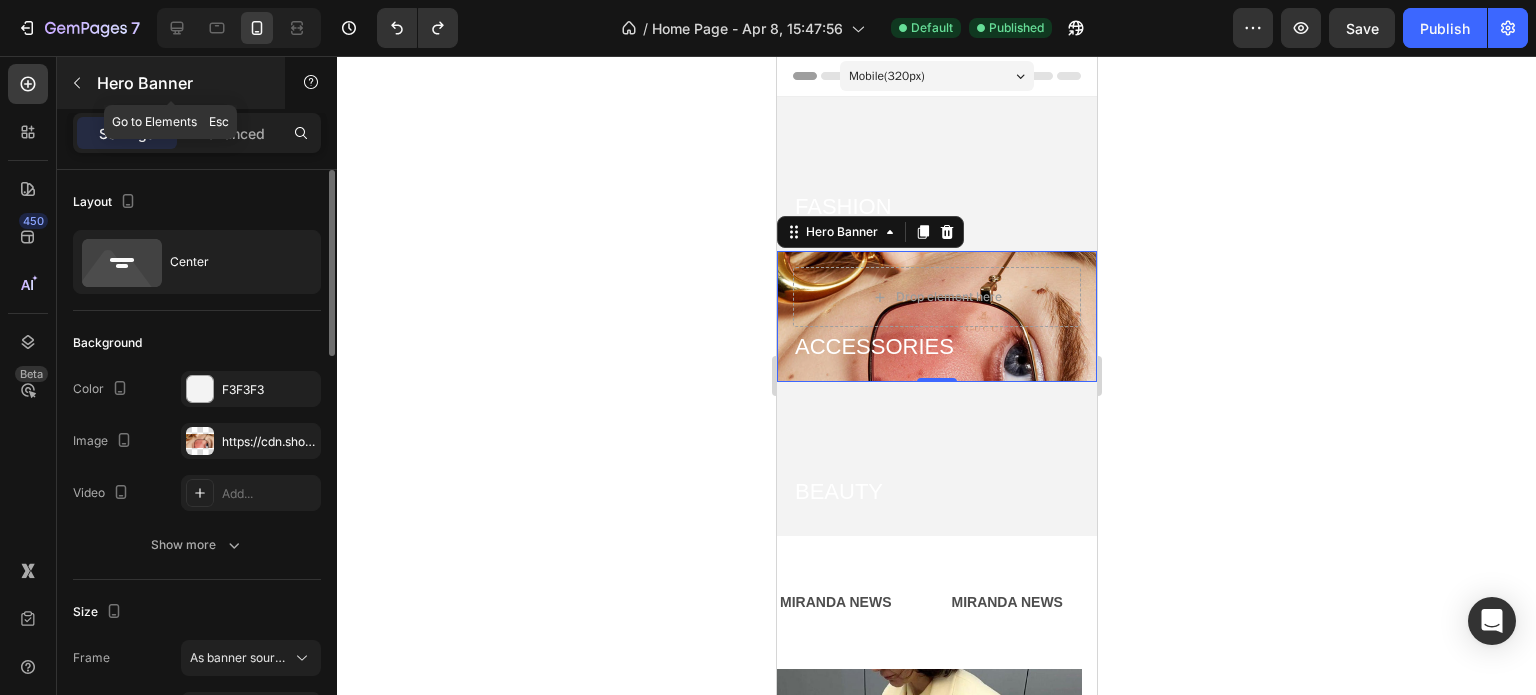 click 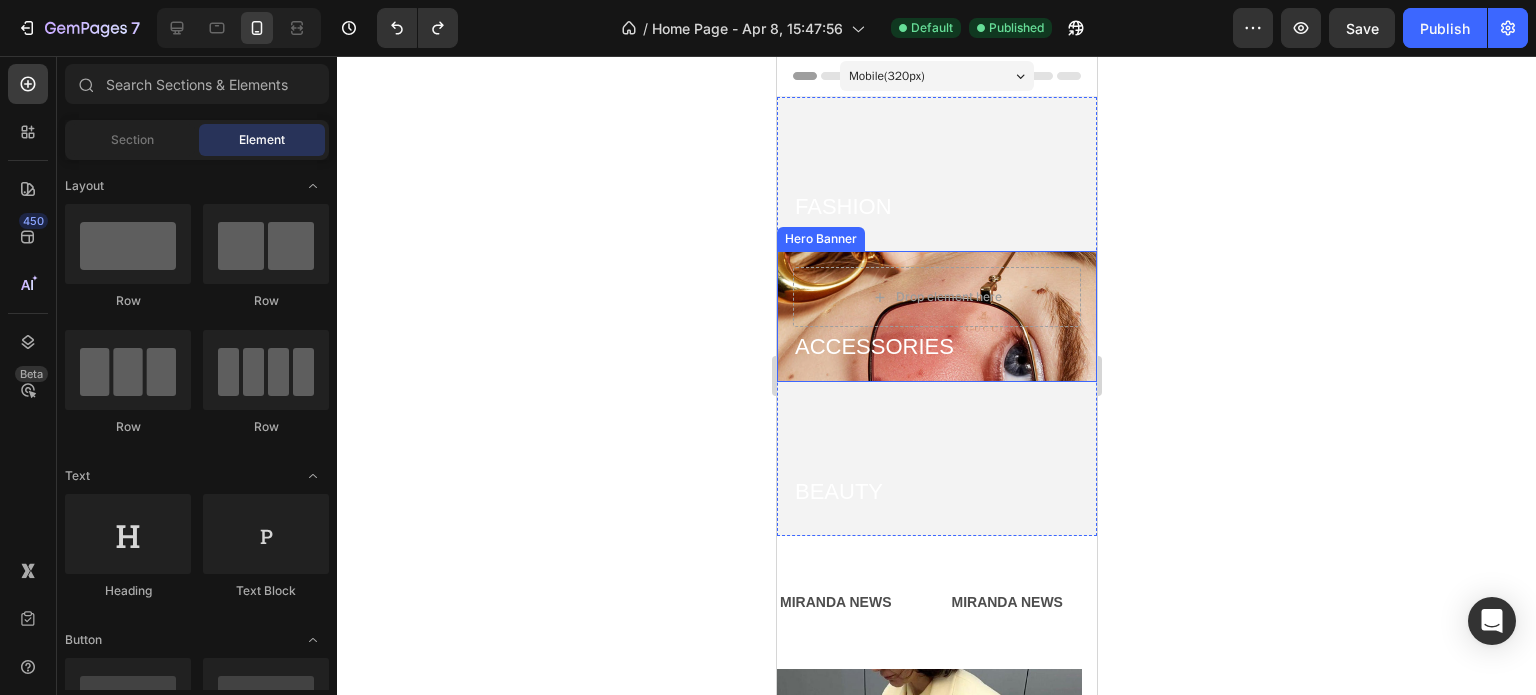 click on "Drop element here ACCESSORIES Heading" at bounding box center [936, 316] 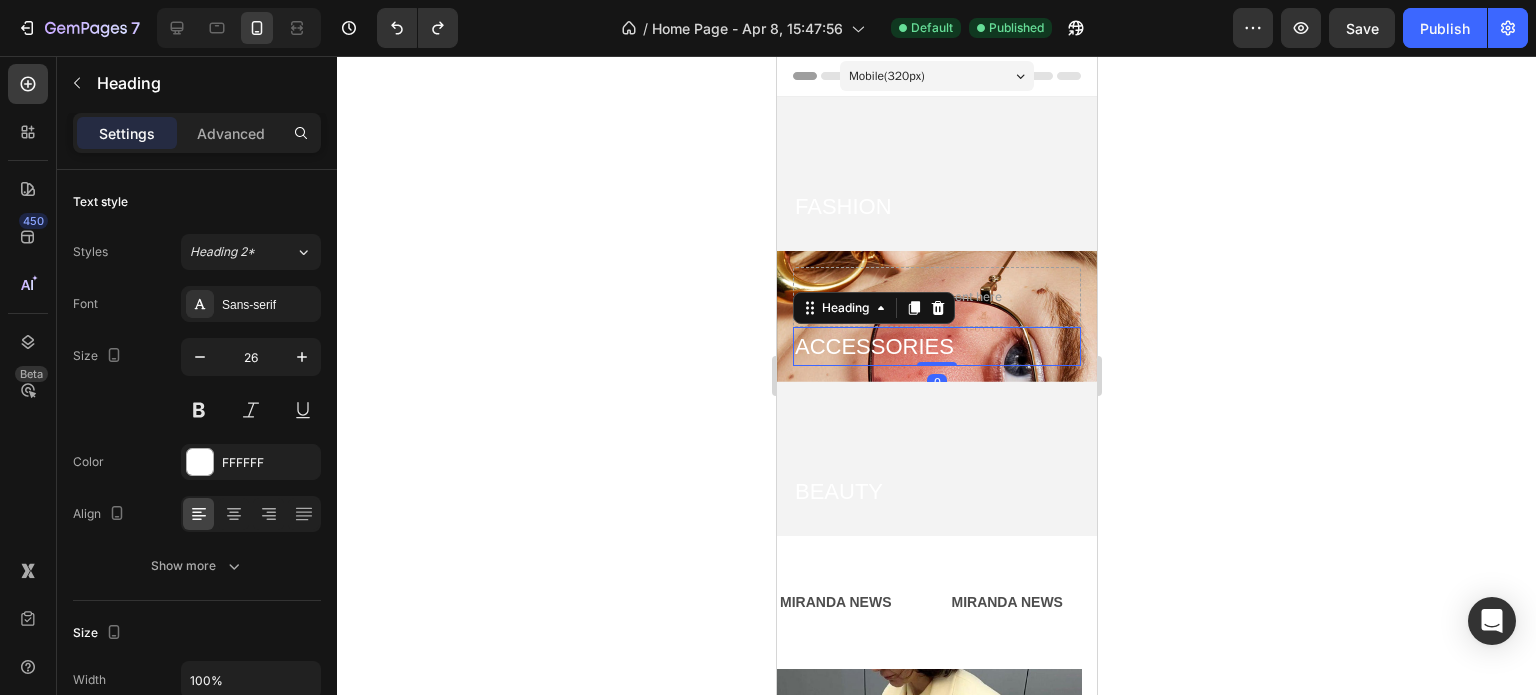 click on "ACCESSORIES" at bounding box center (936, 346) 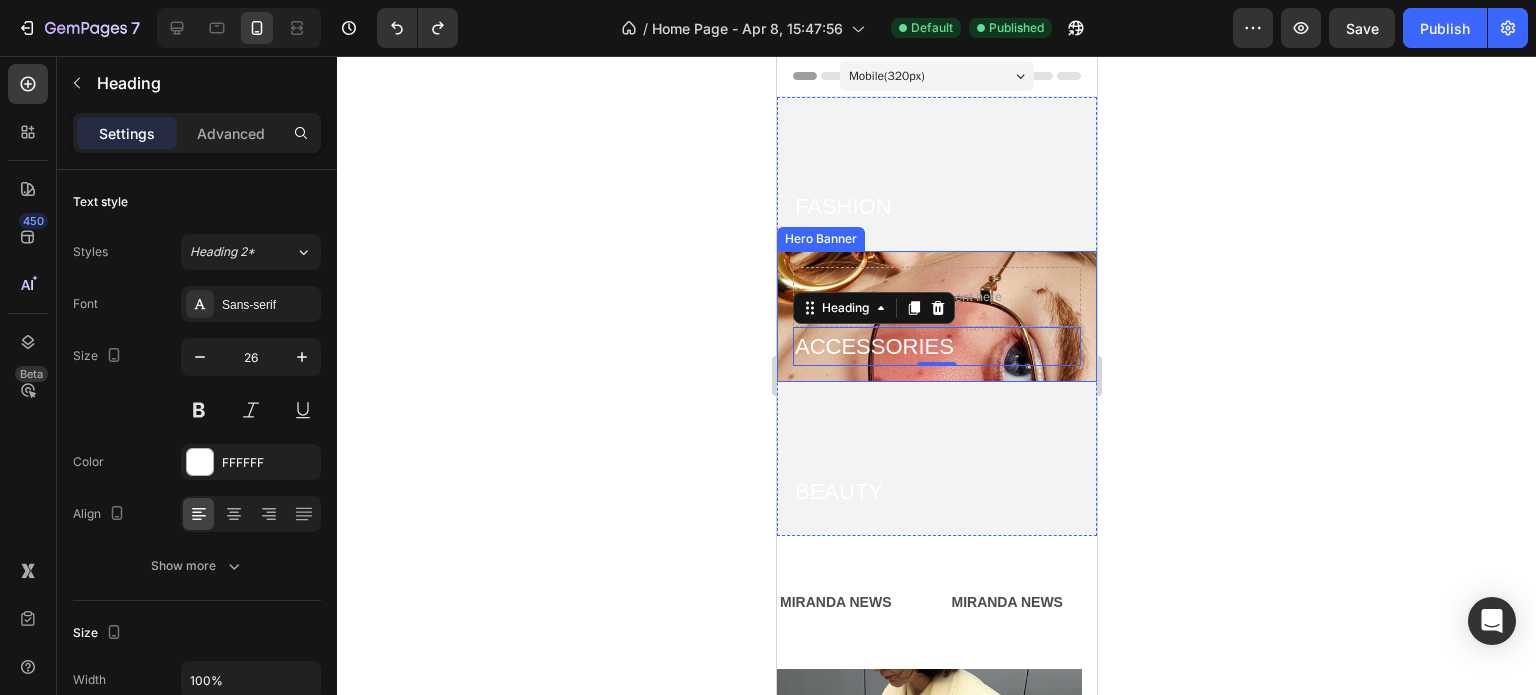 click on "Drop element here ACCESSORIES Heading   0" at bounding box center [936, 316] 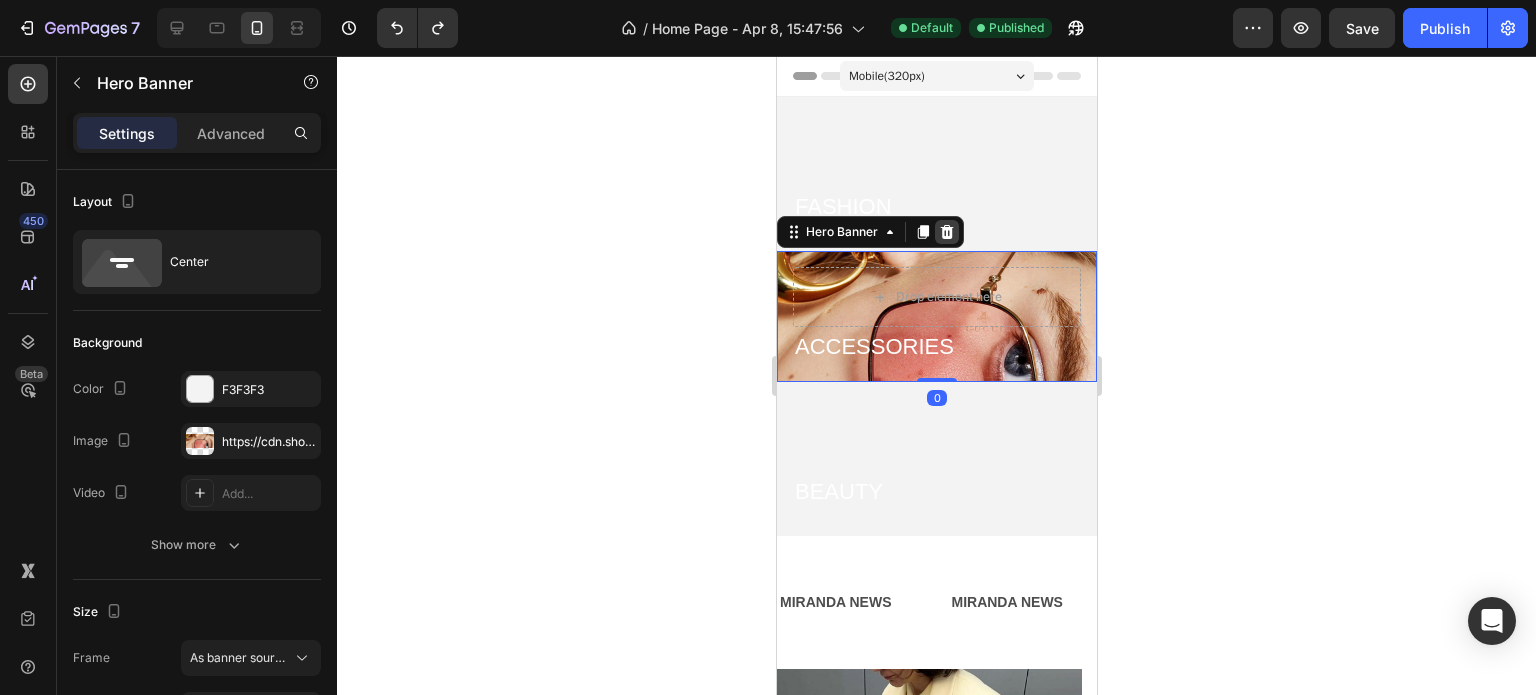 click 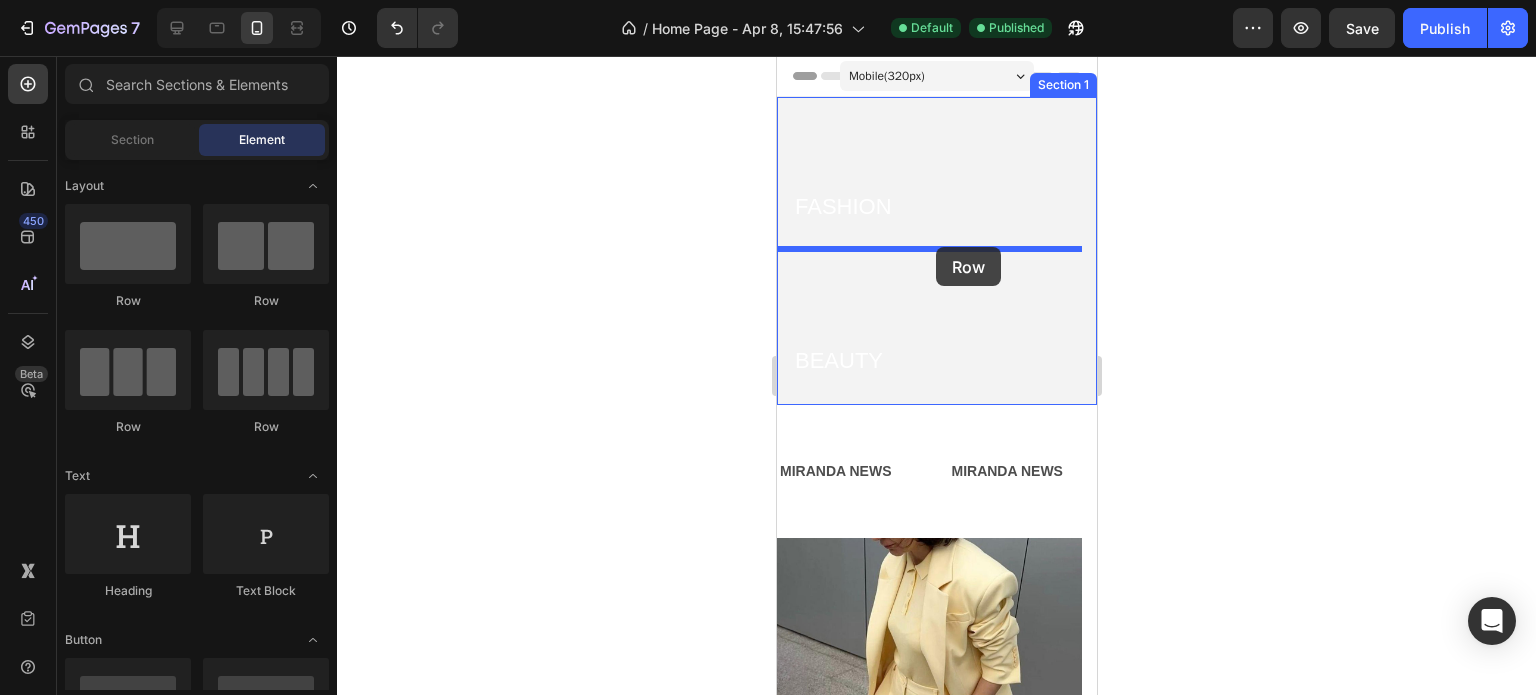 drag, startPoint x: 925, startPoint y: 291, endPoint x: 935, endPoint y: 247, distance: 45.122055 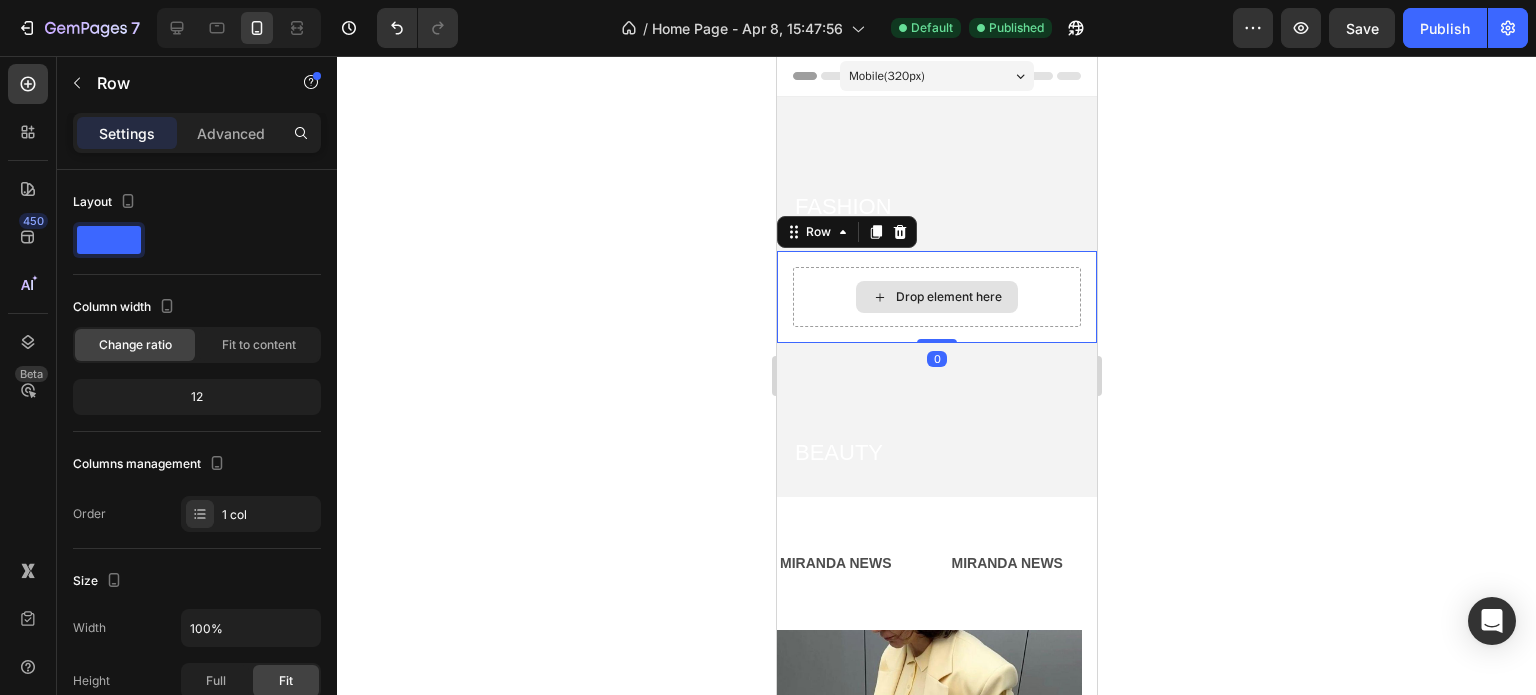 click on "Drop element here" at bounding box center [936, 297] 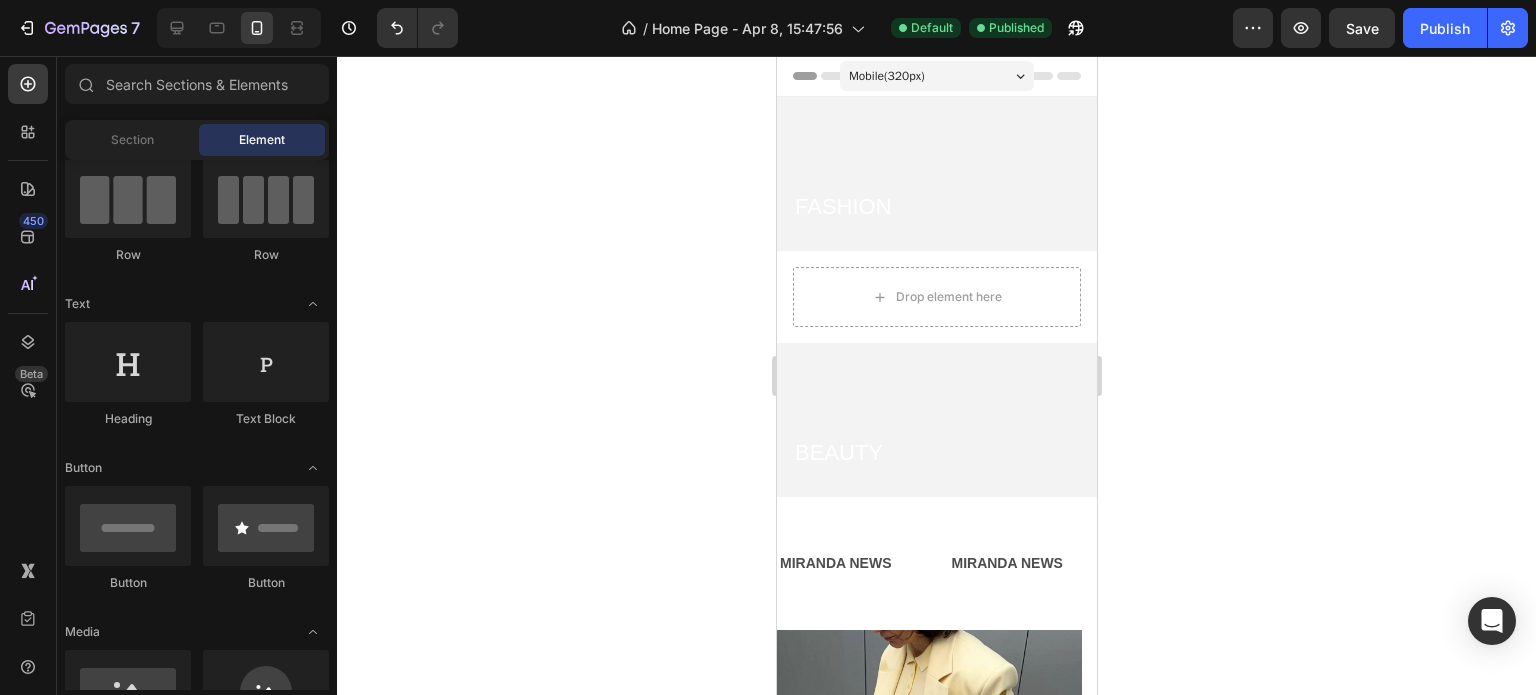 scroll, scrollTop: 0, scrollLeft: 0, axis: both 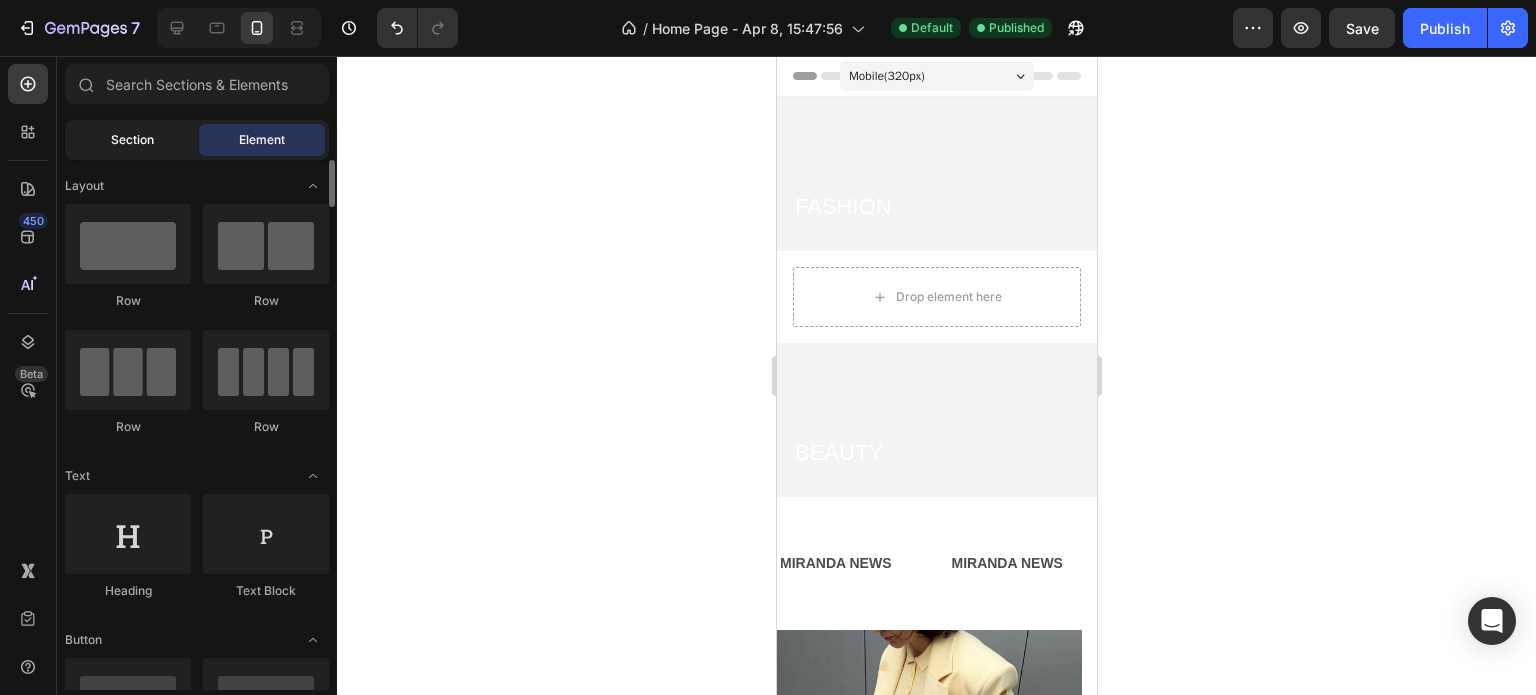 click on "Section" 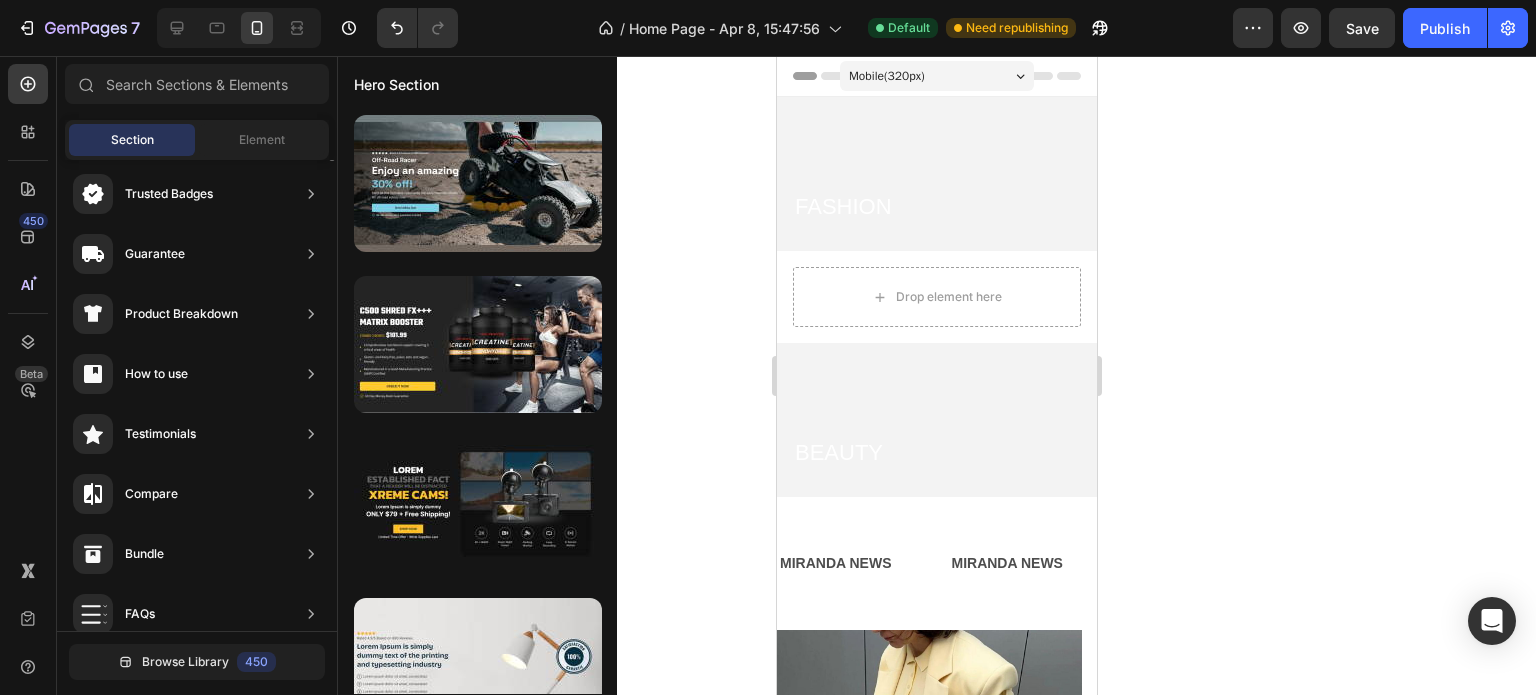 scroll, scrollTop: 0, scrollLeft: 0, axis: both 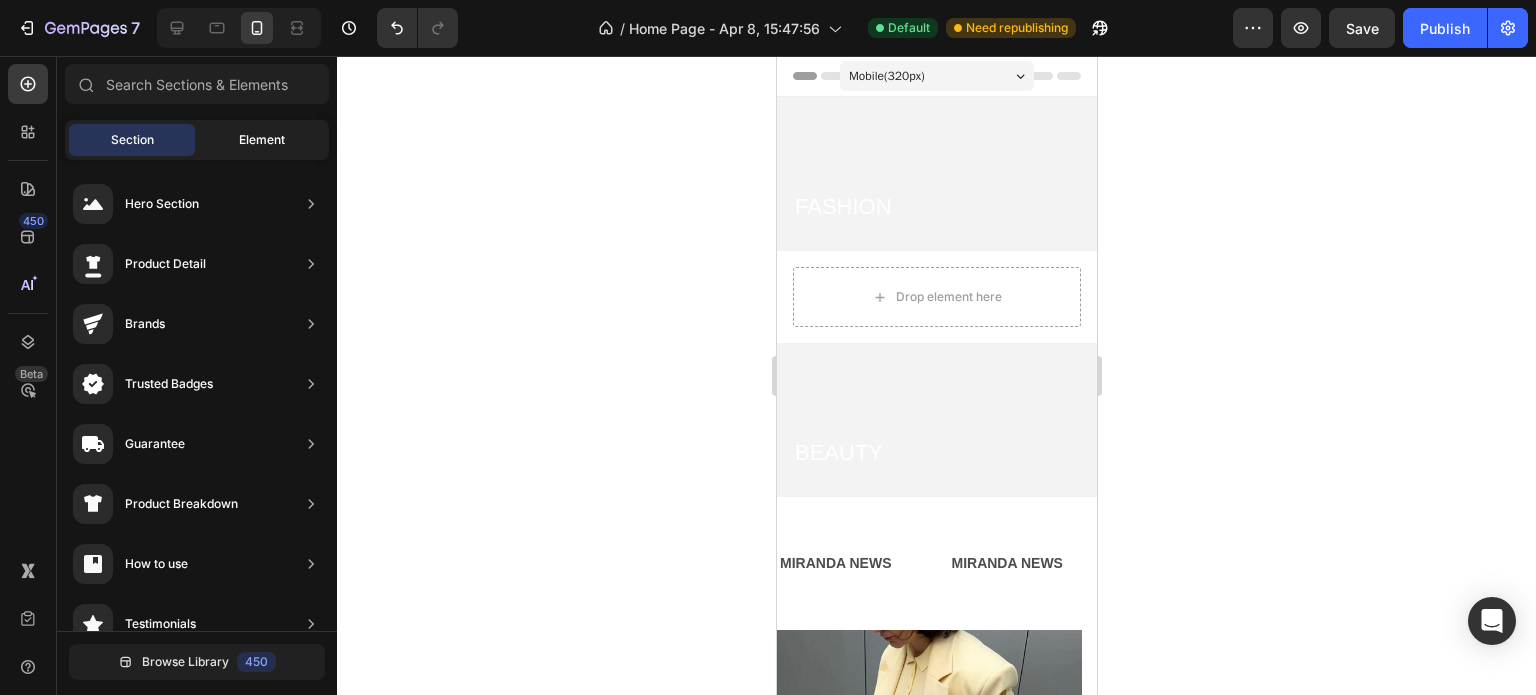 click on "Element" 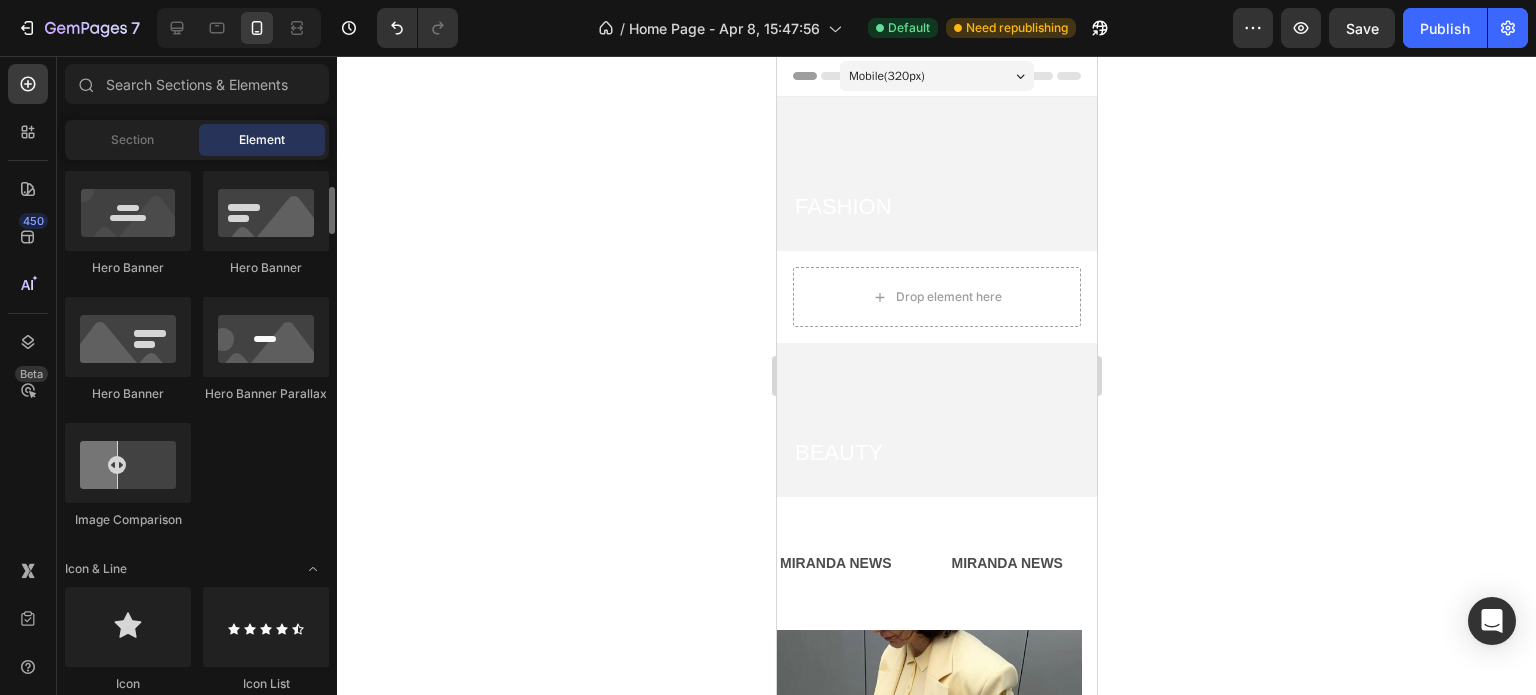 scroll, scrollTop: 780, scrollLeft: 0, axis: vertical 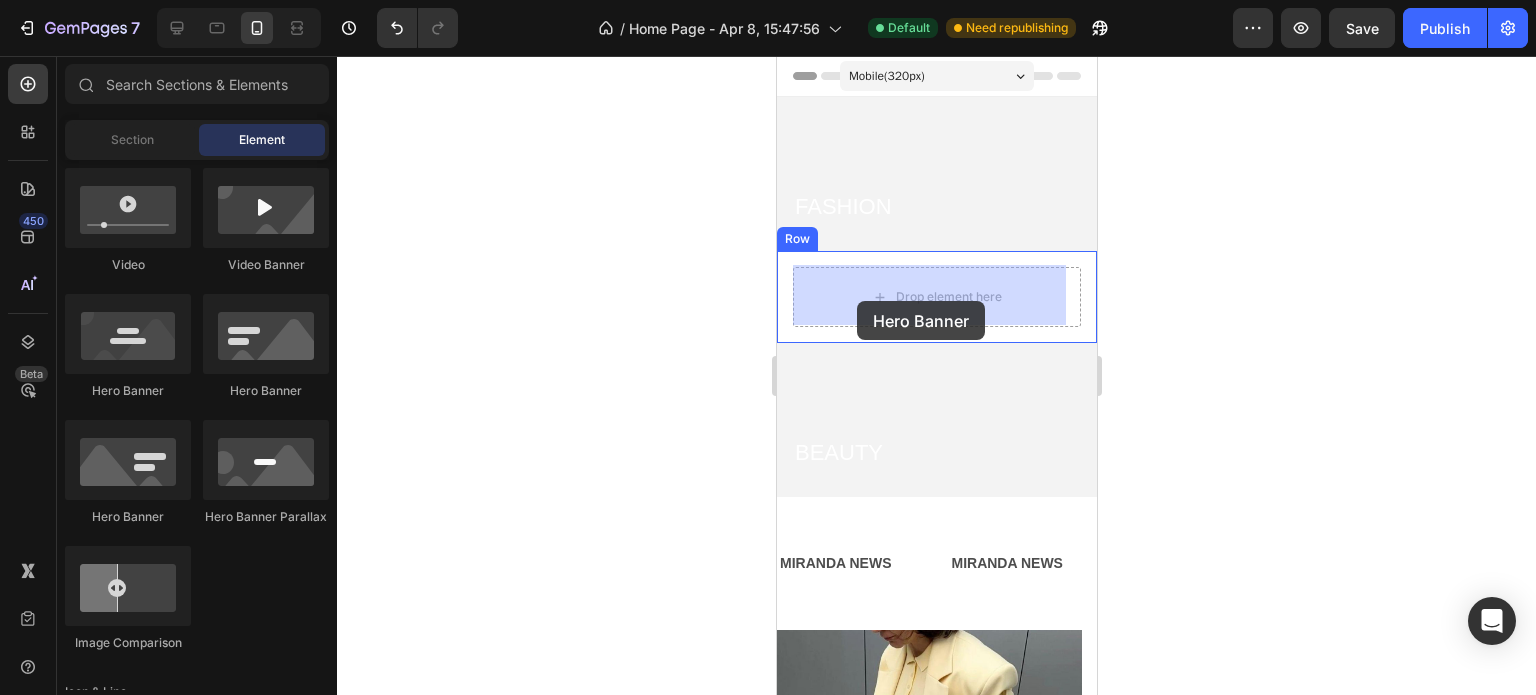 drag, startPoint x: 1036, startPoint y: 390, endPoint x: 856, endPoint y: 301, distance: 200.8009 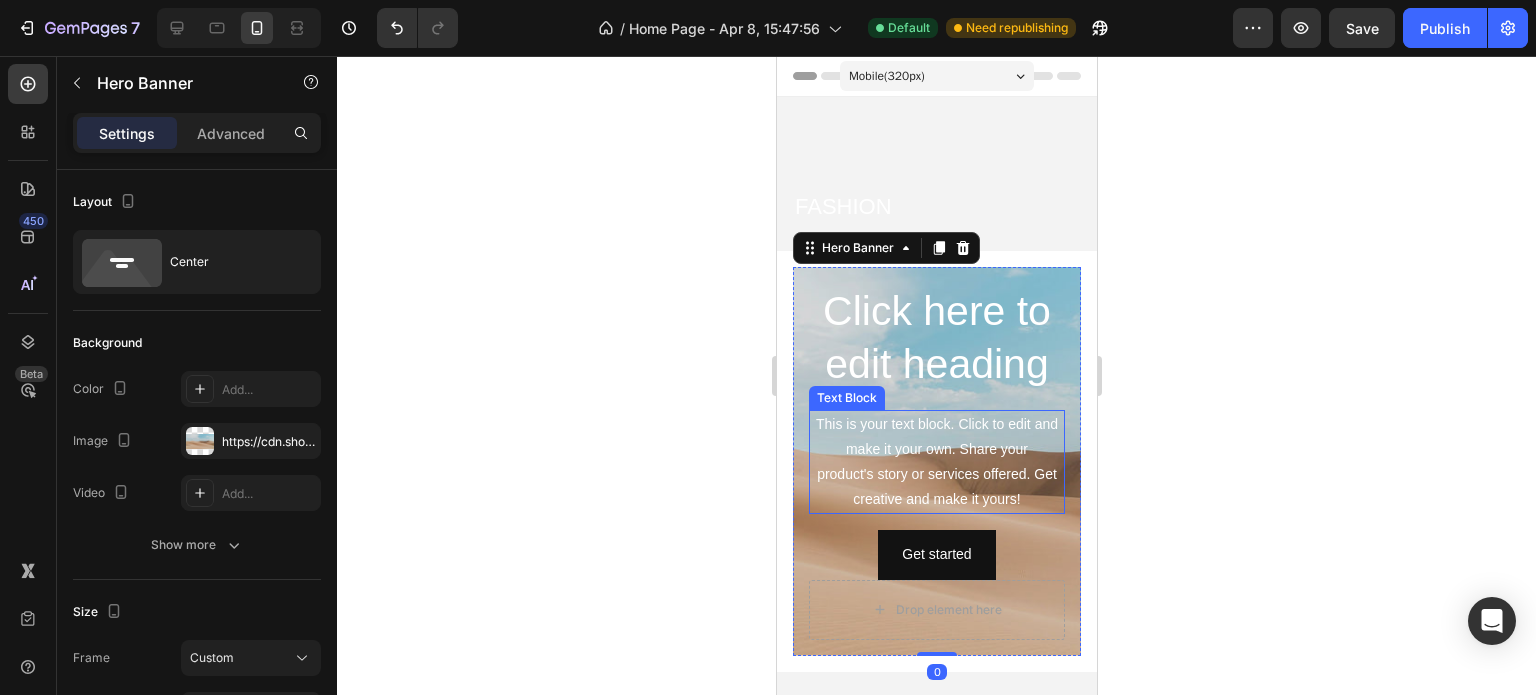 click on "This is your text block. Click to edit and make it your own. Share your                       product's story or services offered. Get creative and make it yours!" at bounding box center (936, 462) 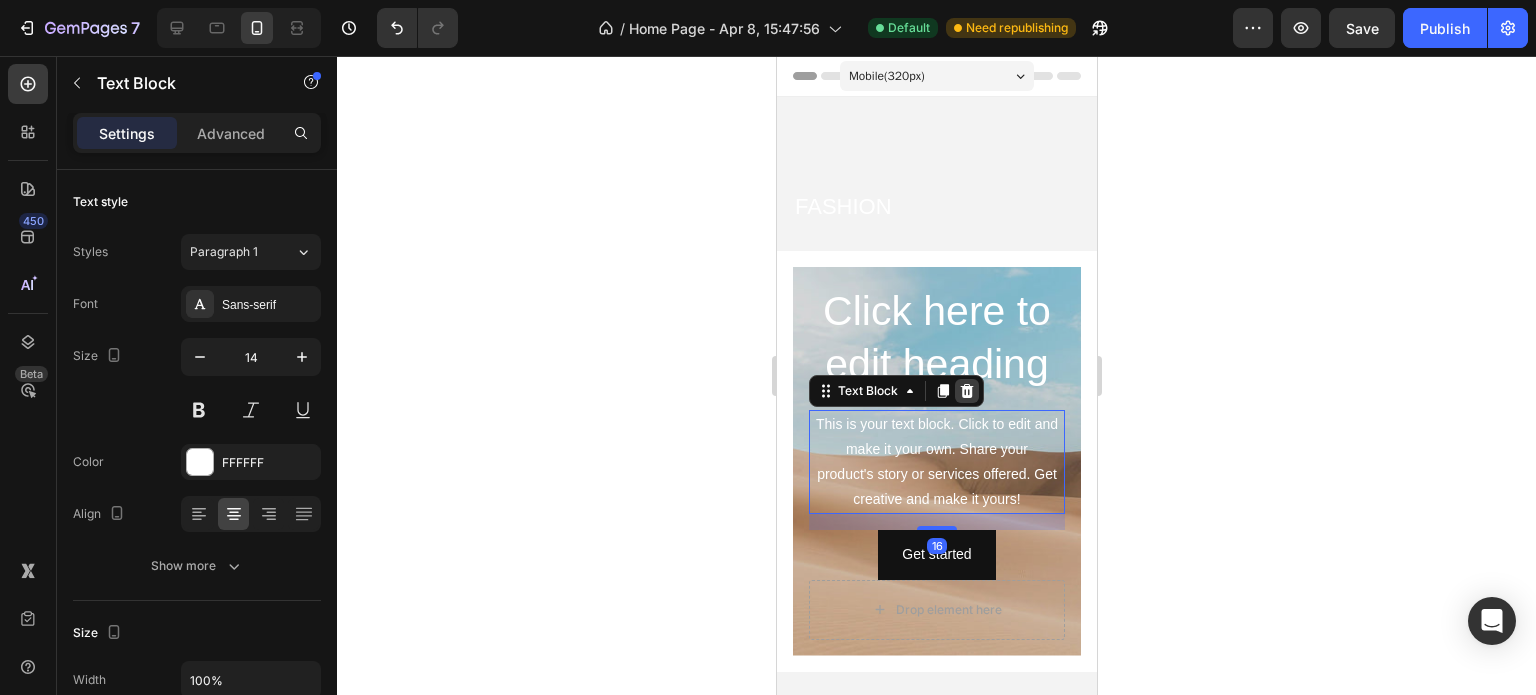 click 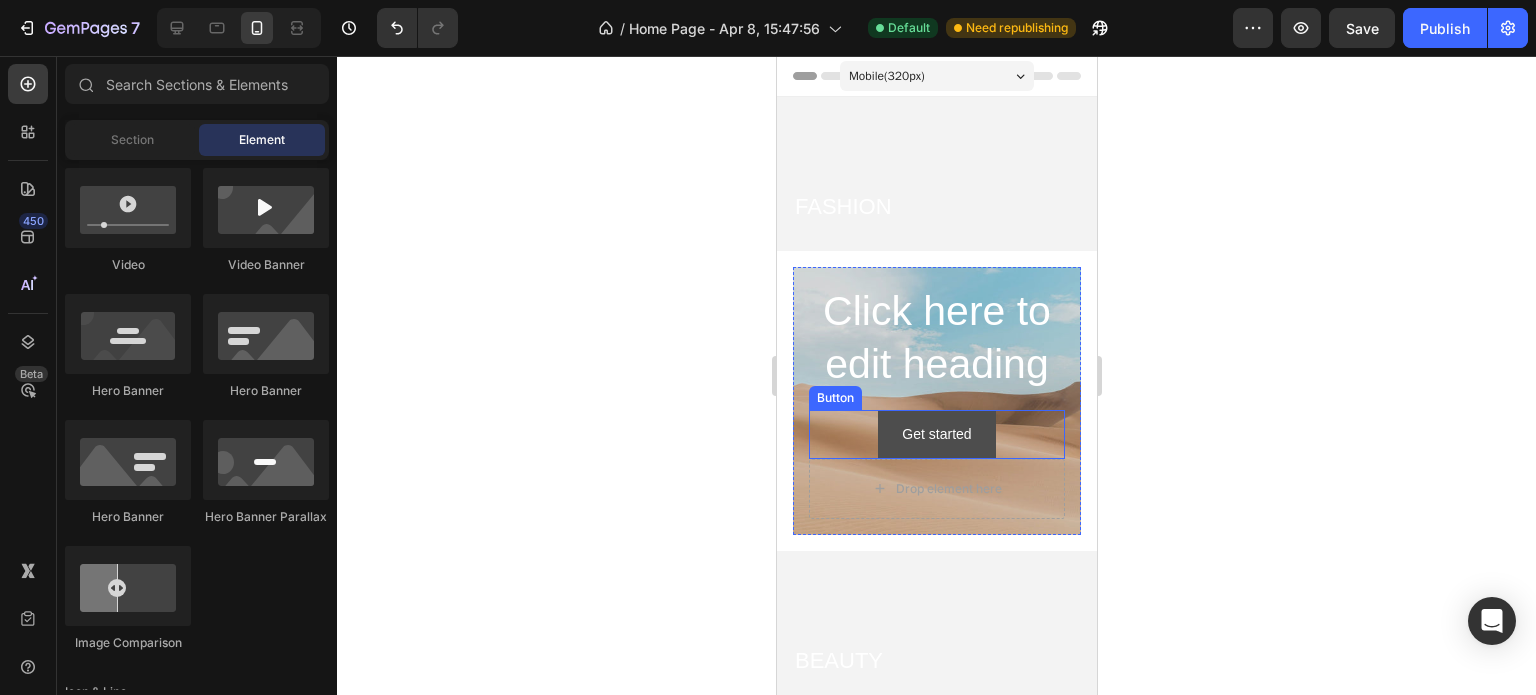 click on "Get started" at bounding box center [935, 434] 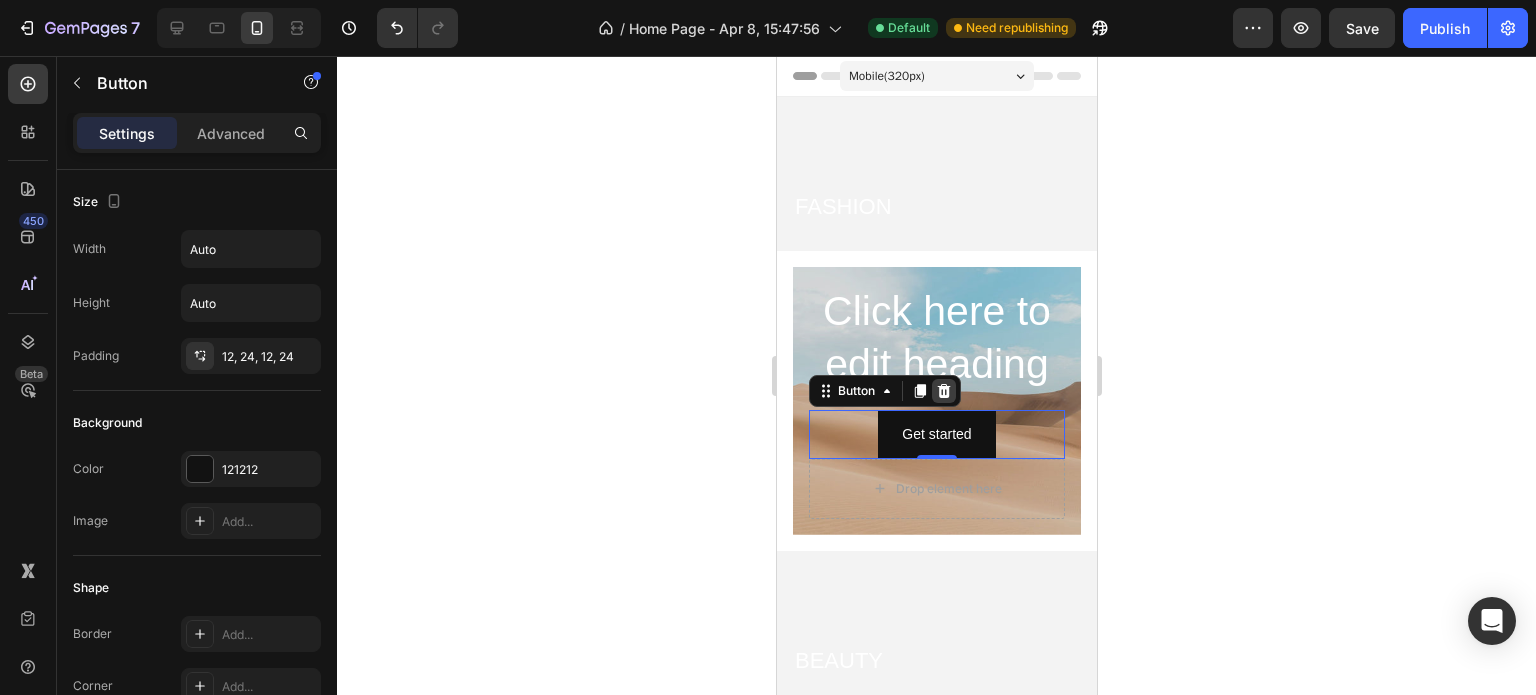 click 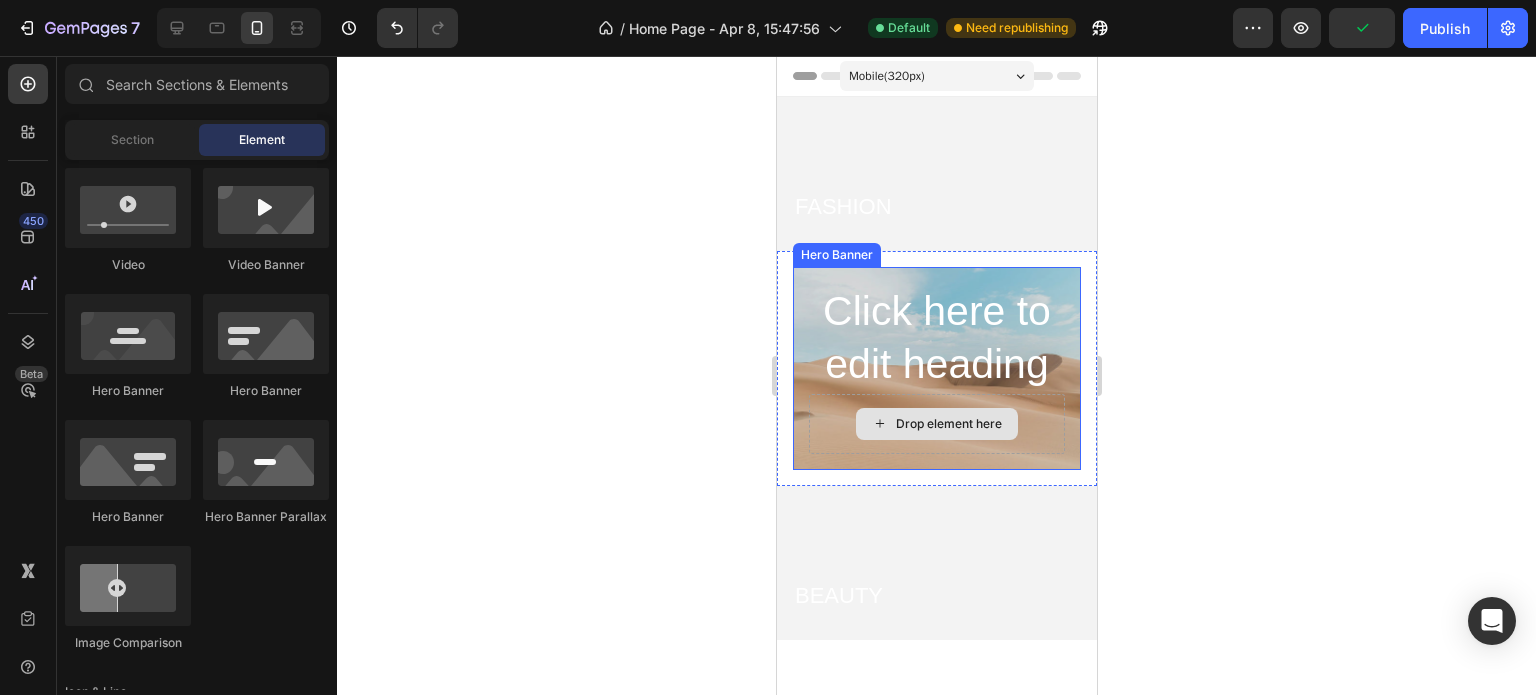 click on "Drop element here" at bounding box center [936, 424] 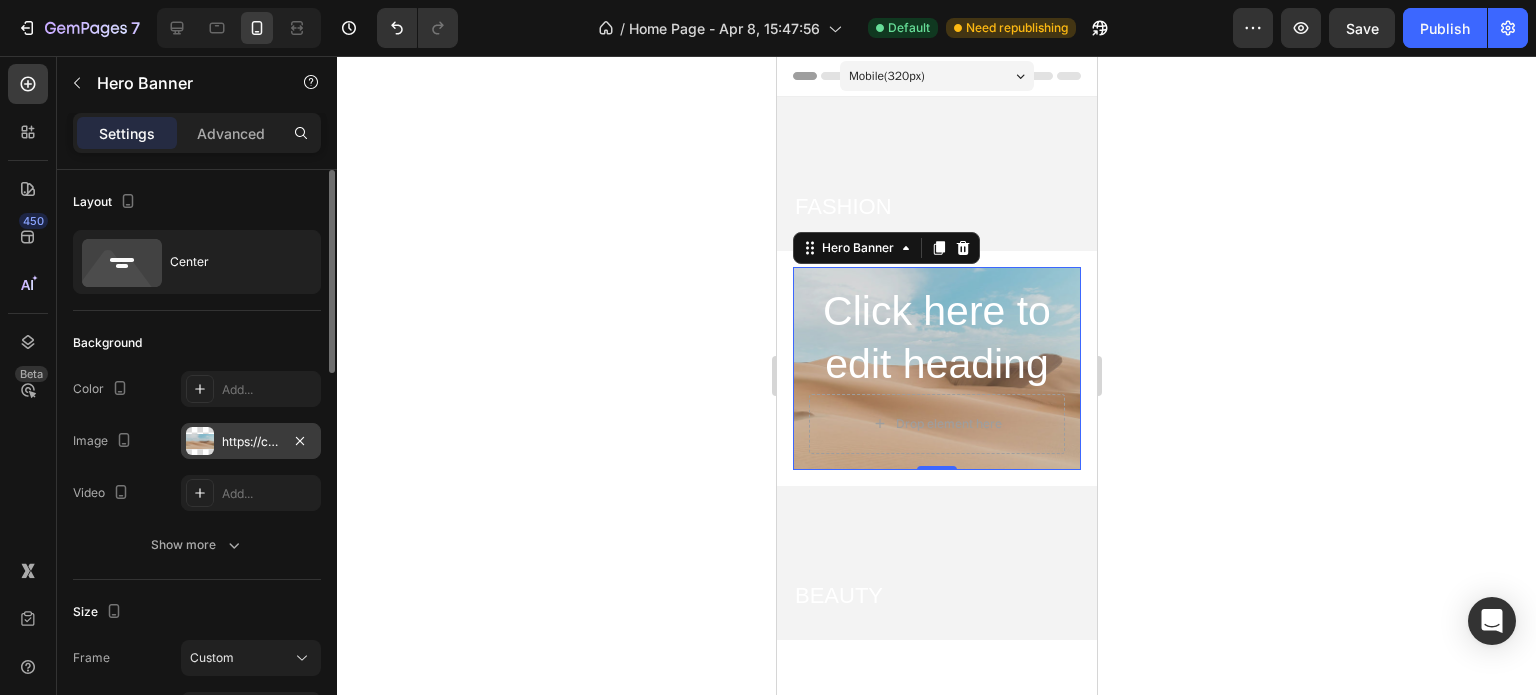 click at bounding box center [200, 441] 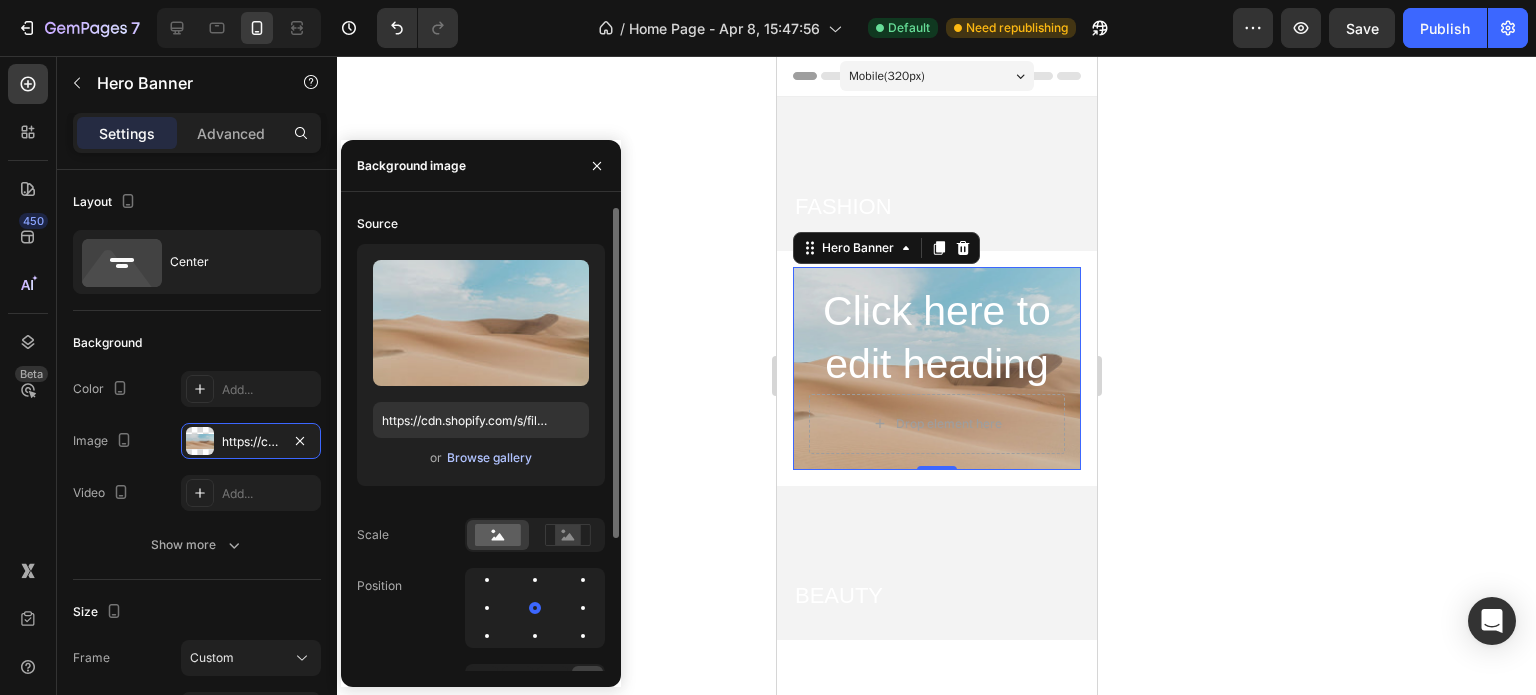 click on "Browse gallery" at bounding box center [489, 458] 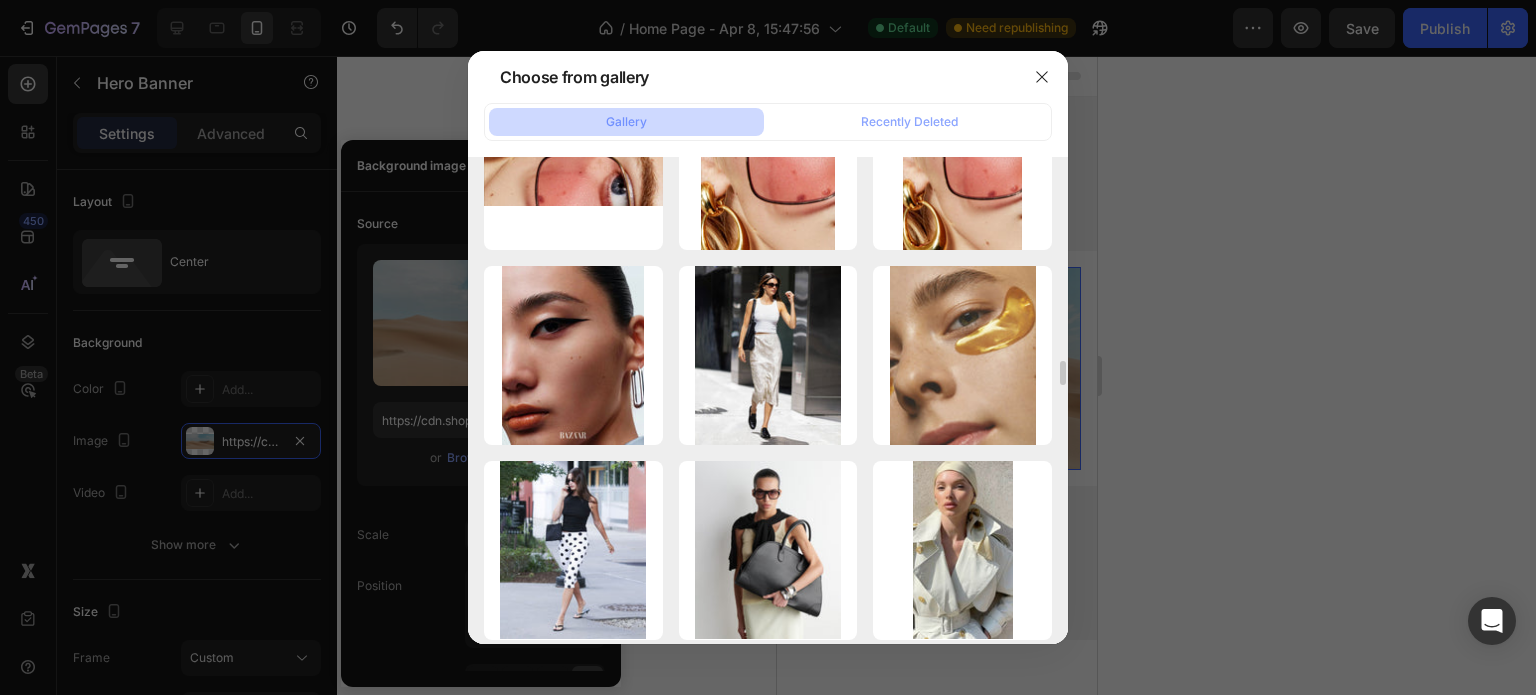 scroll, scrollTop: 3754, scrollLeft: 0, axis: vertical 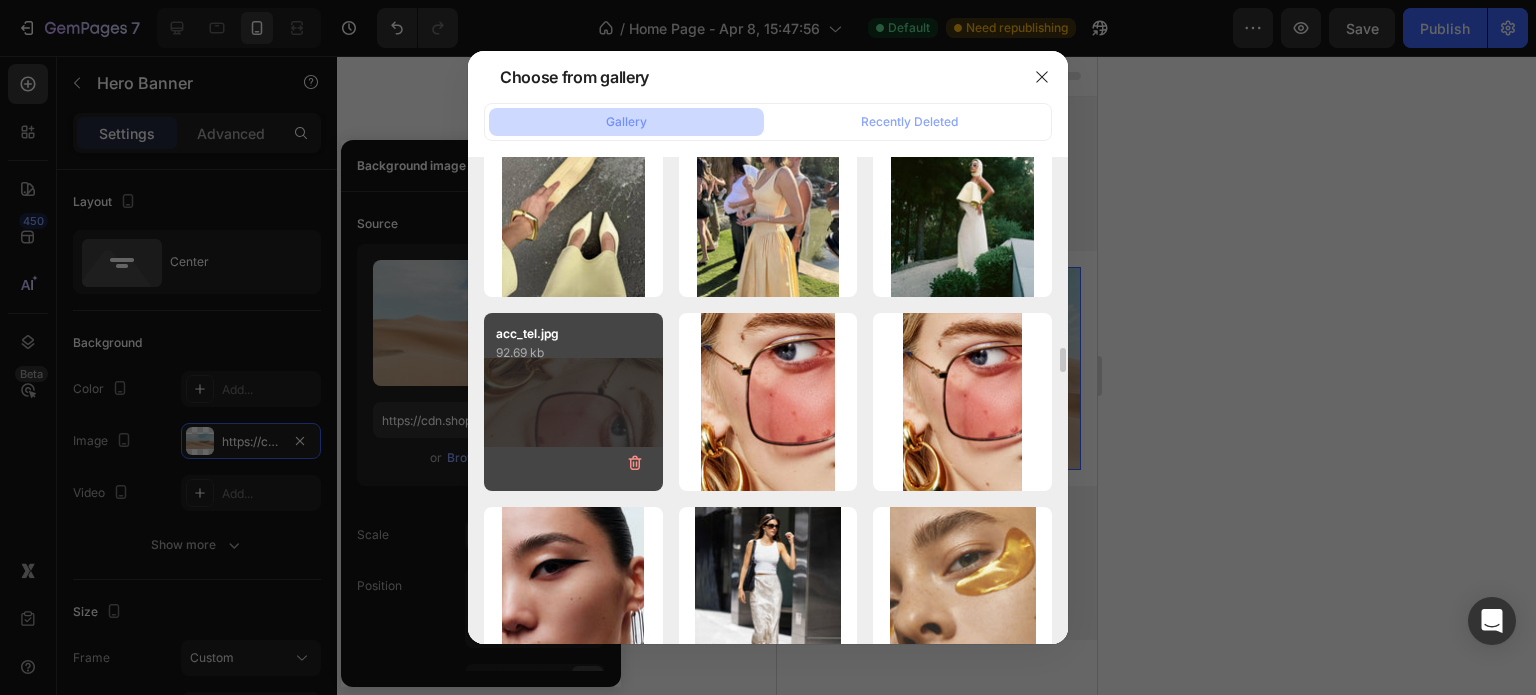 click on "acc_tel.jpg 92.69 kb" at bounding box center (573, 402) 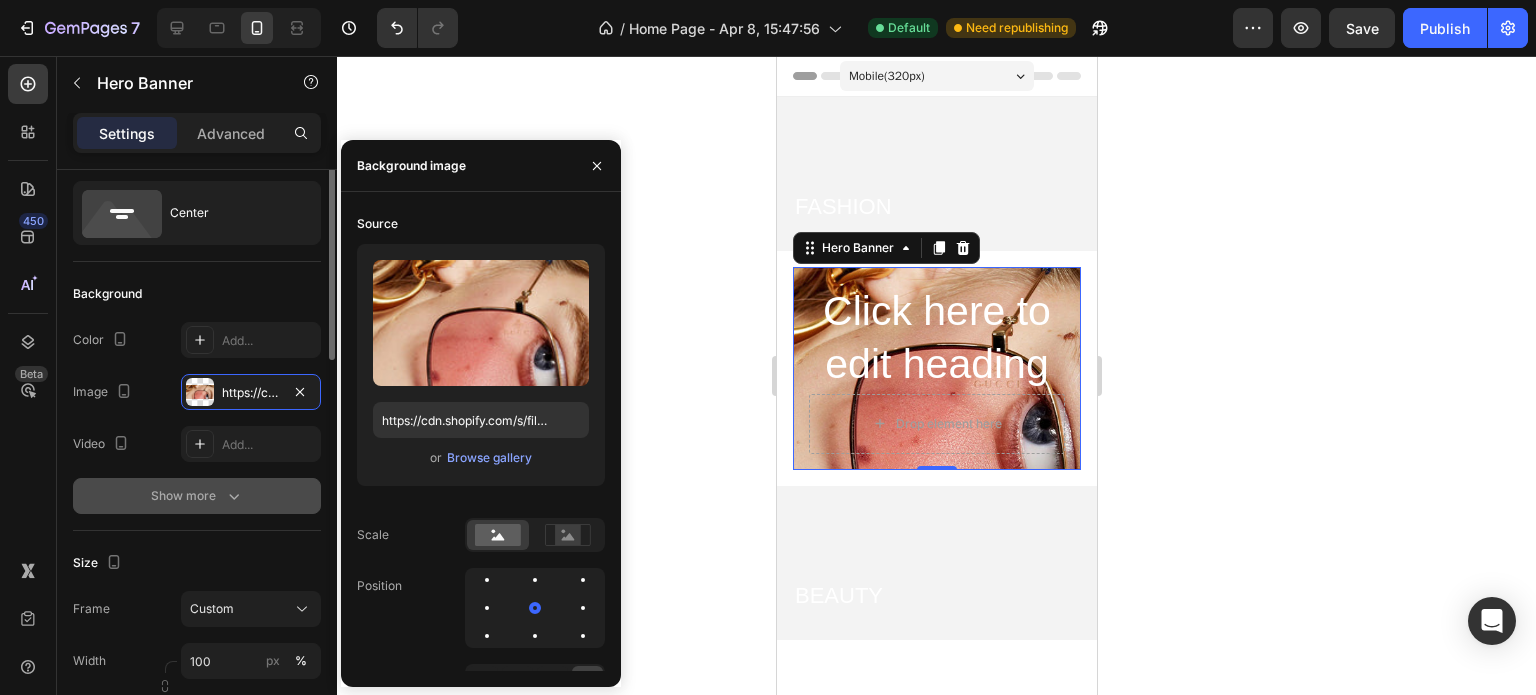 scroll, scrollTop: 88, scrollLeft: 0, axis: vertical 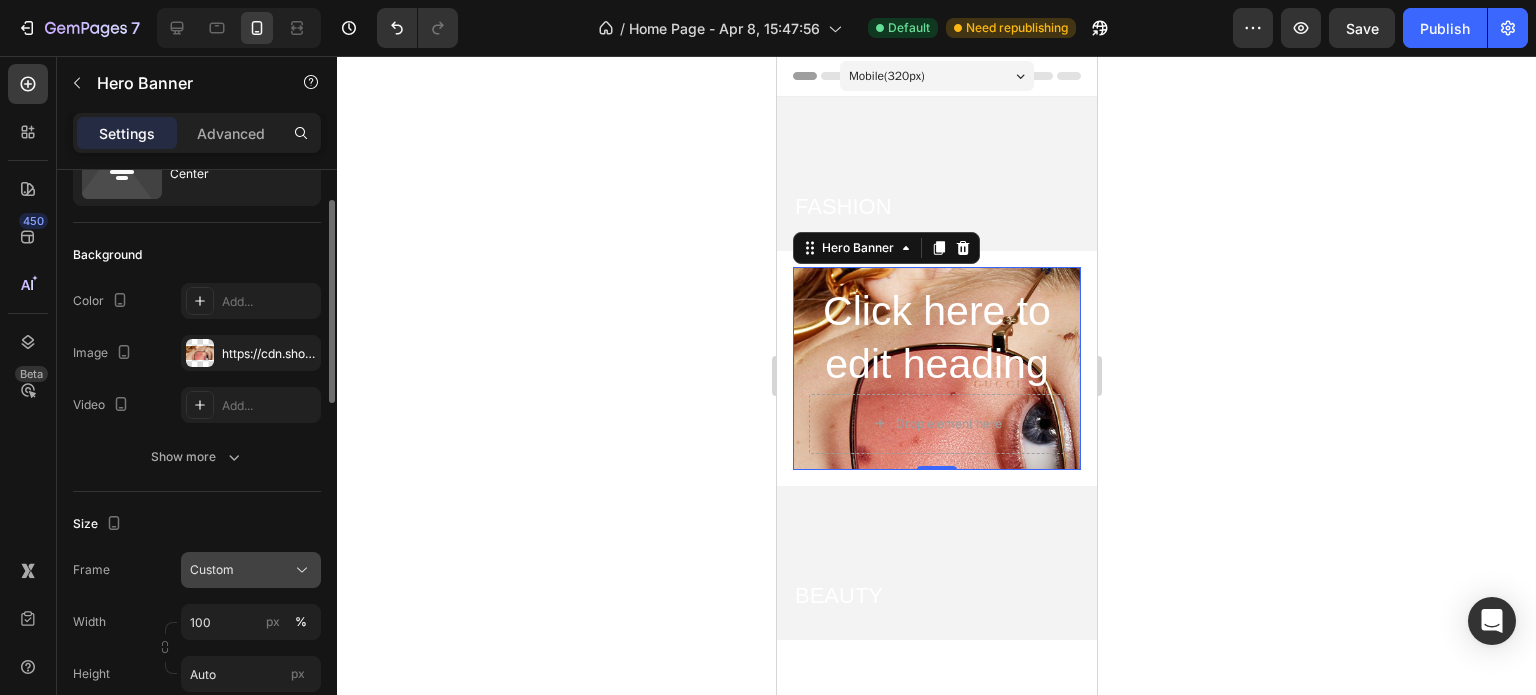 click on "Custom" 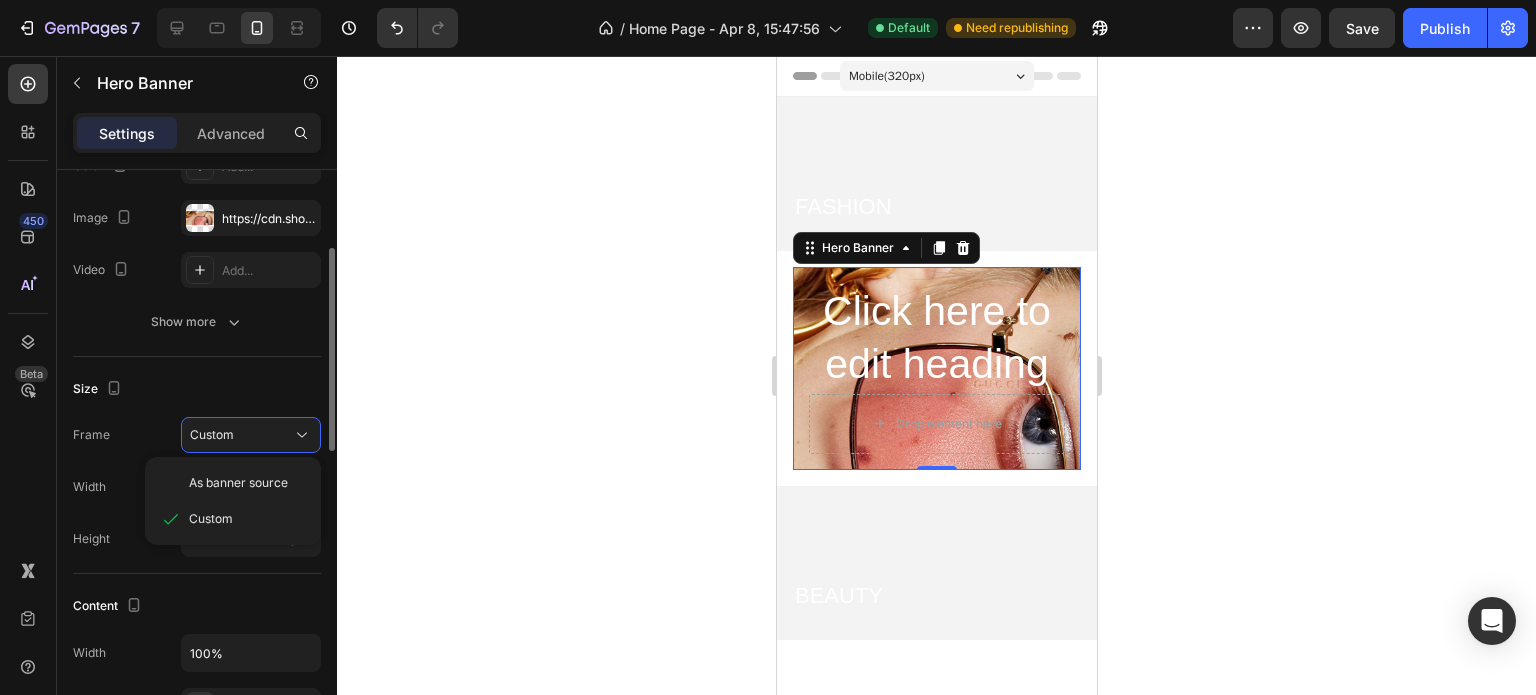 scroll, scrollTop: 228, scrollLeft: 0, axis: vertical 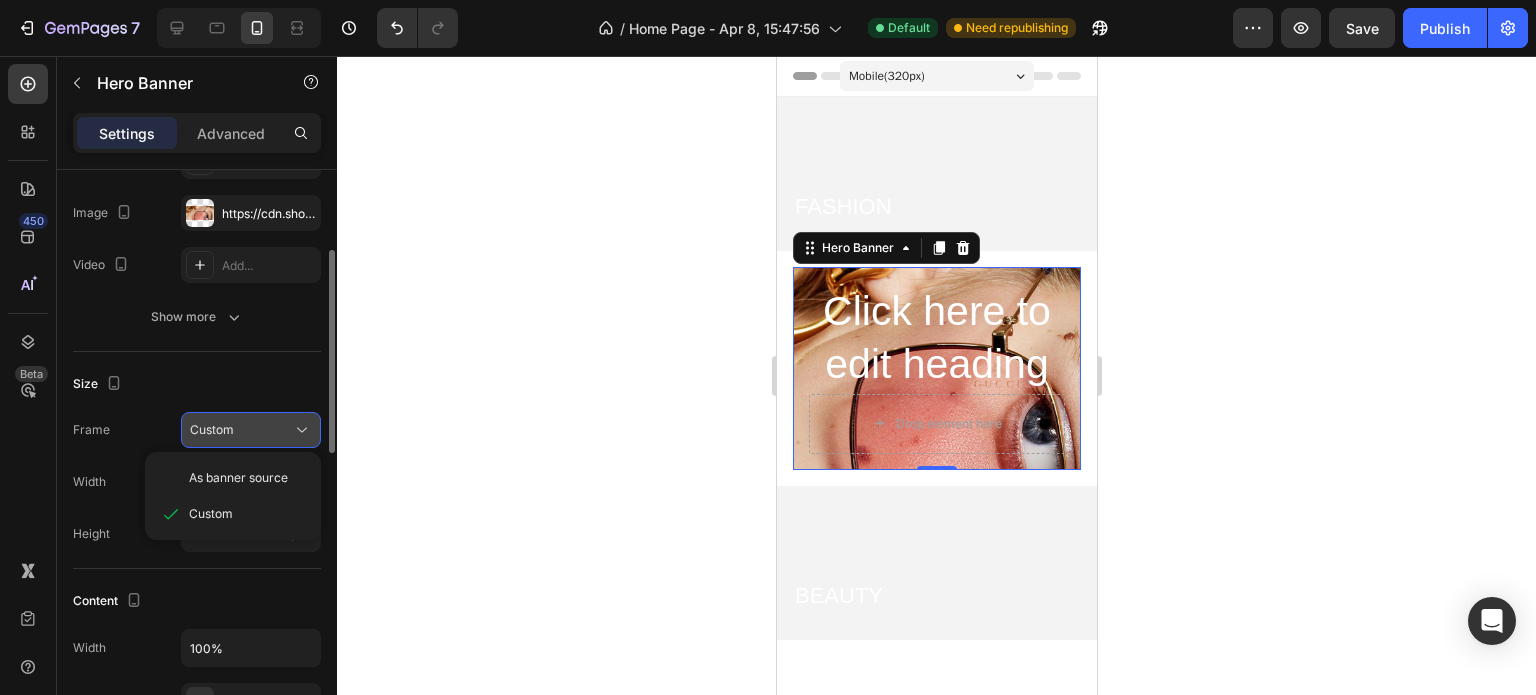 click on "Custom" 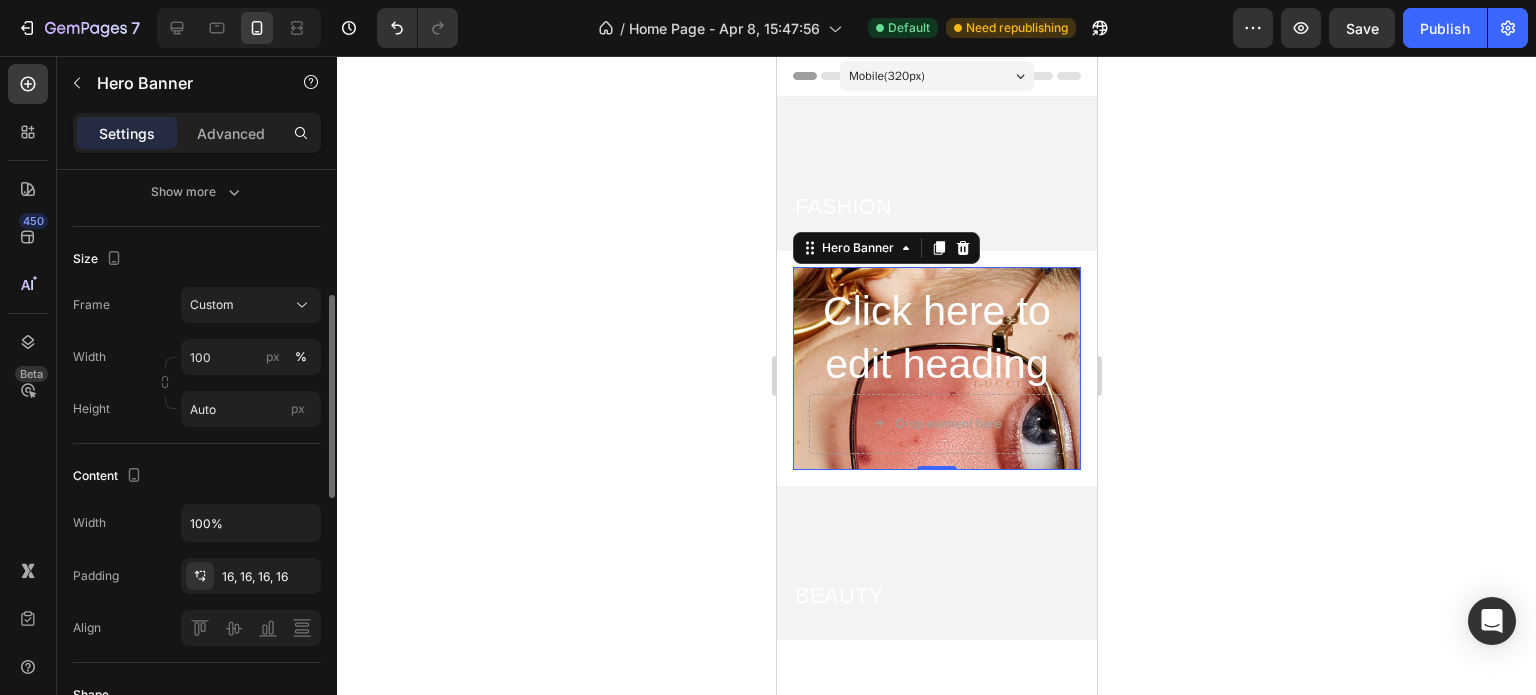 scroll, scrollTop: 354, scrollLeft: 0, axis: vertical 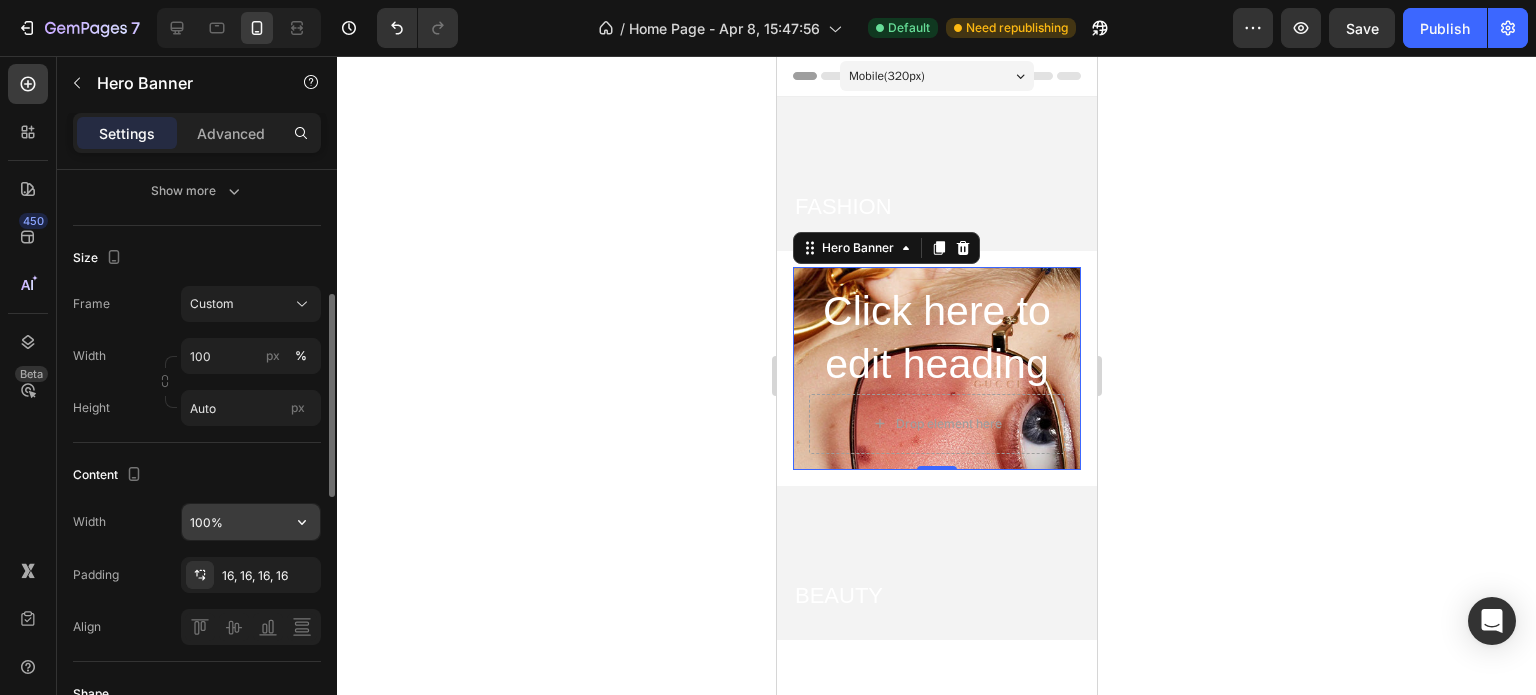 click on "100%" at bounding box center [251, 522] 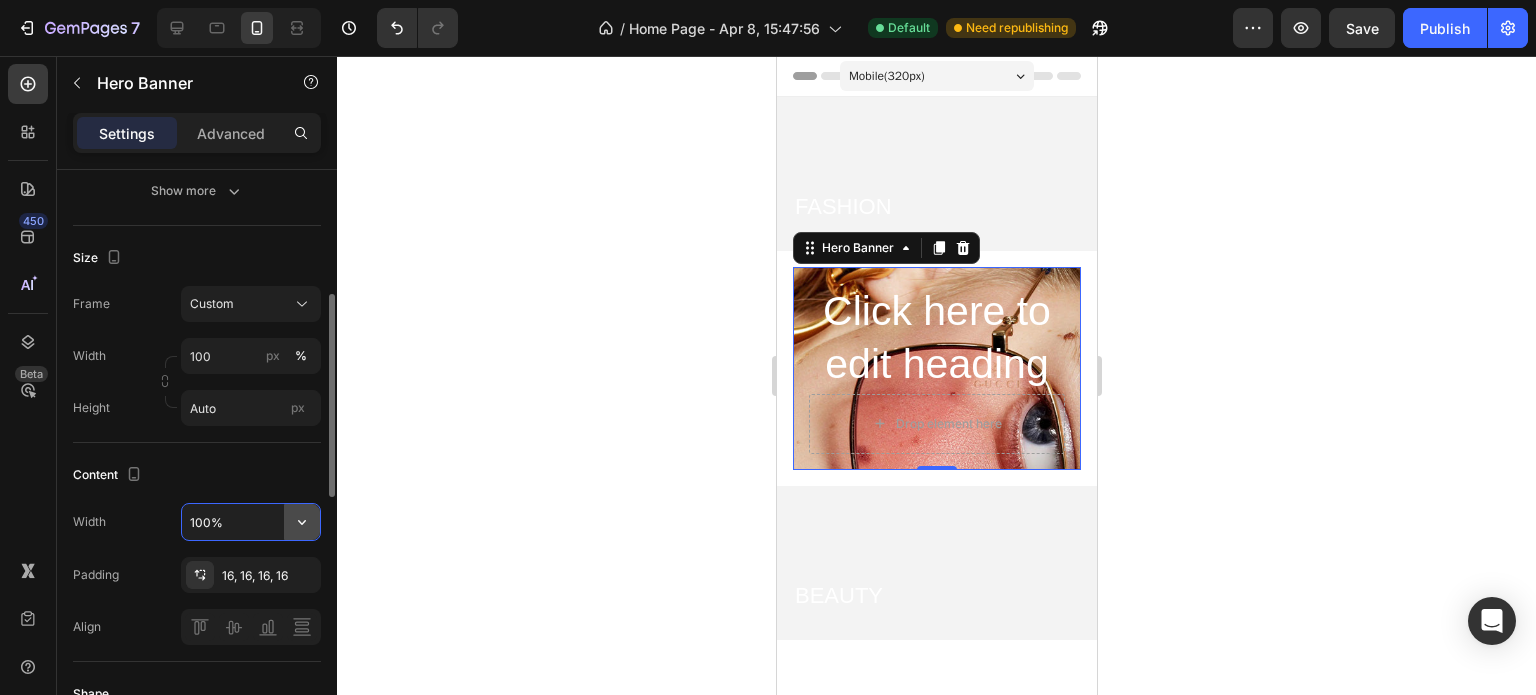 click 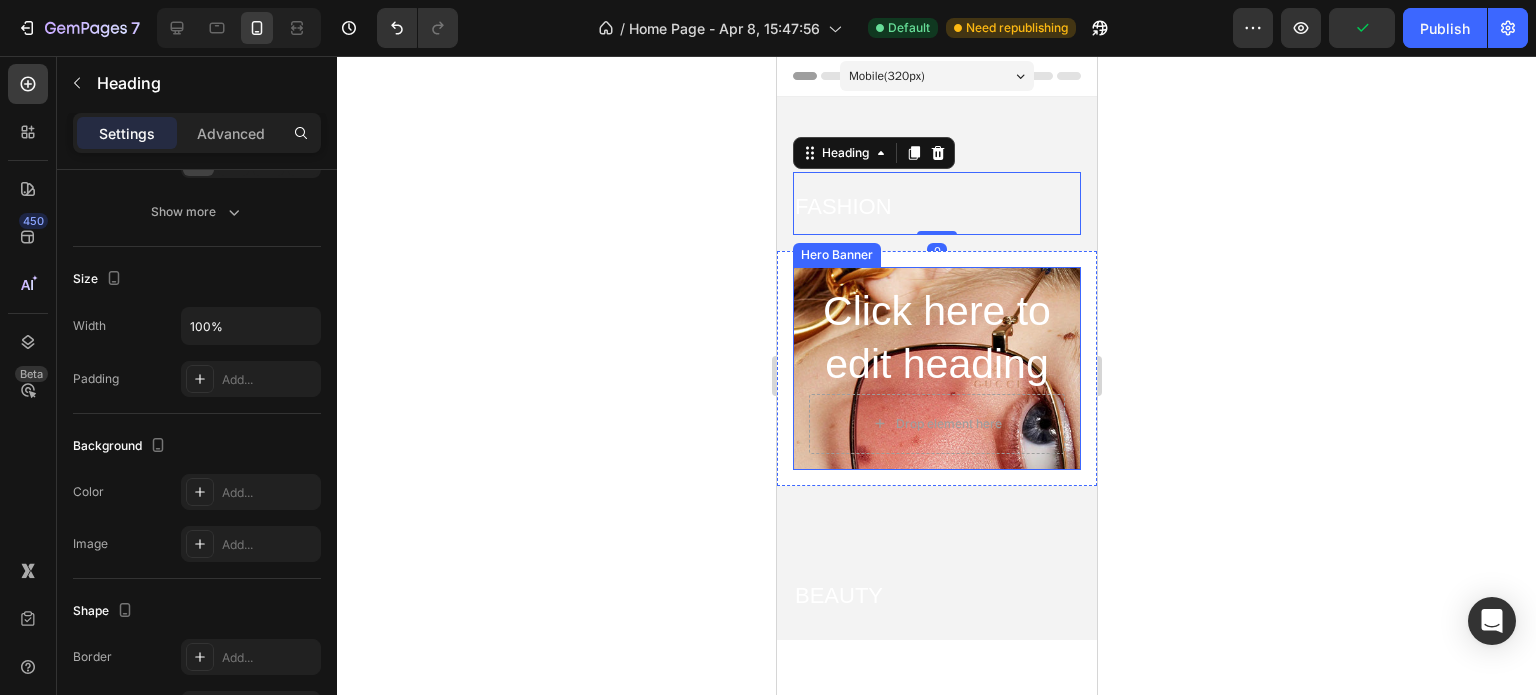 scroll, scrollTop: 0, scrollLeft: 0, axis: both 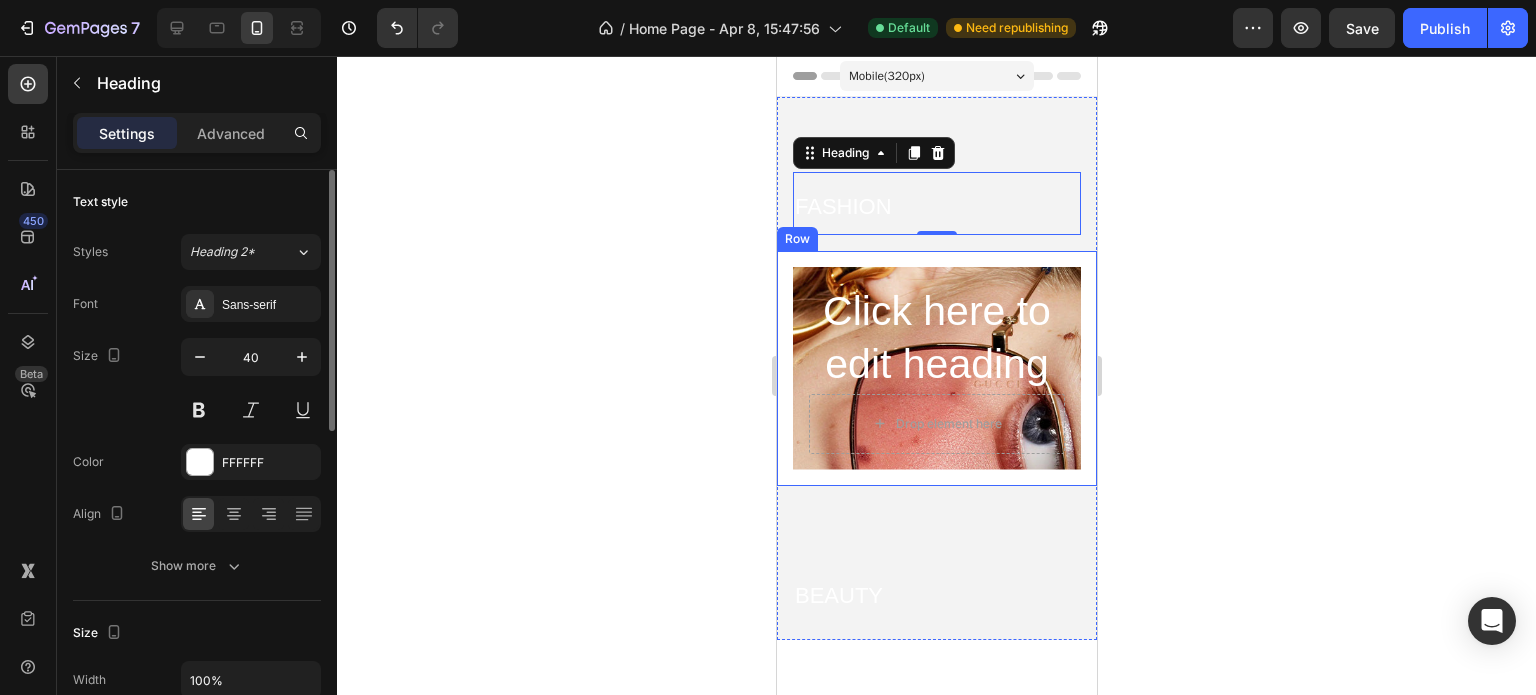 click on "Click here to edit heading Heading
Drop element here Hero Banner Row" at bounding box center (936, 368) 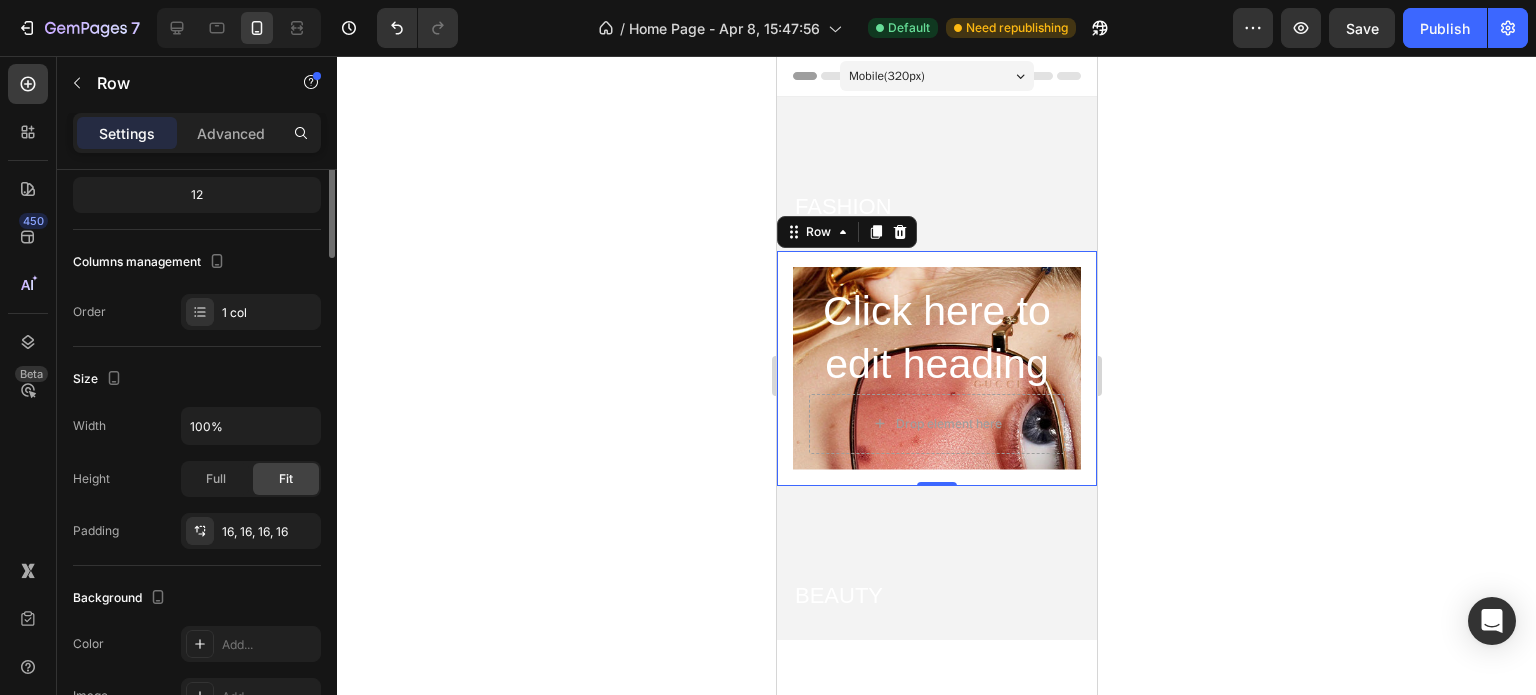 scroll, scrollTop: 0, scrollLeft: 0, axis: both 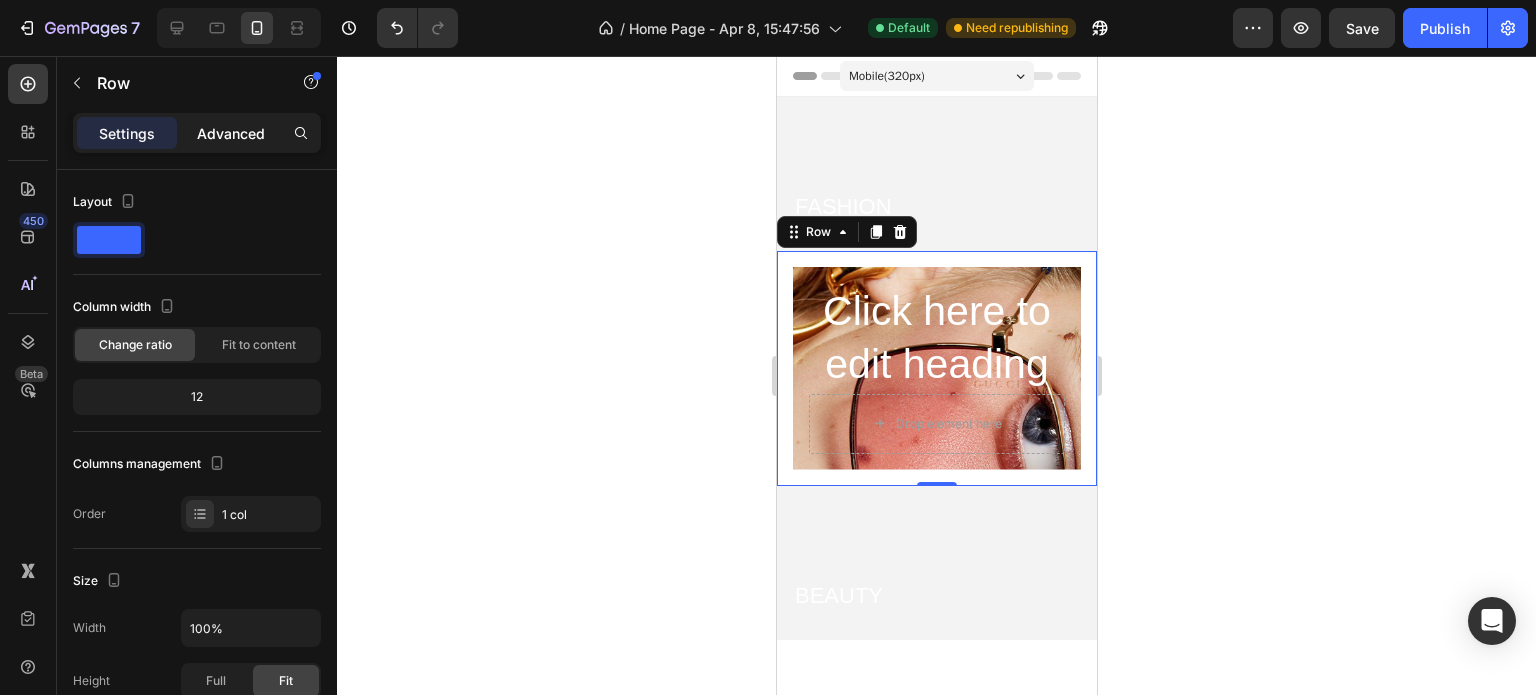 click on "Advanced" at bounding box center (231, 133) 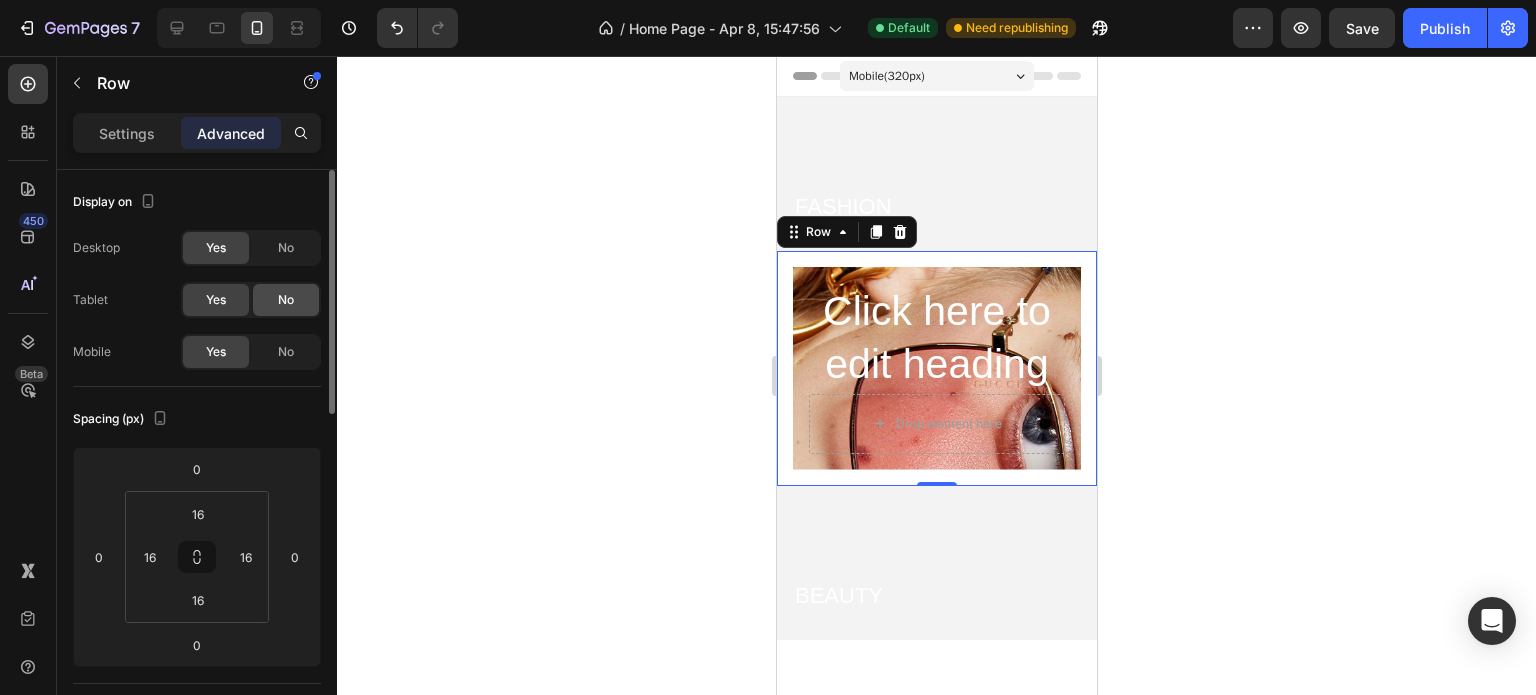 click on "No" 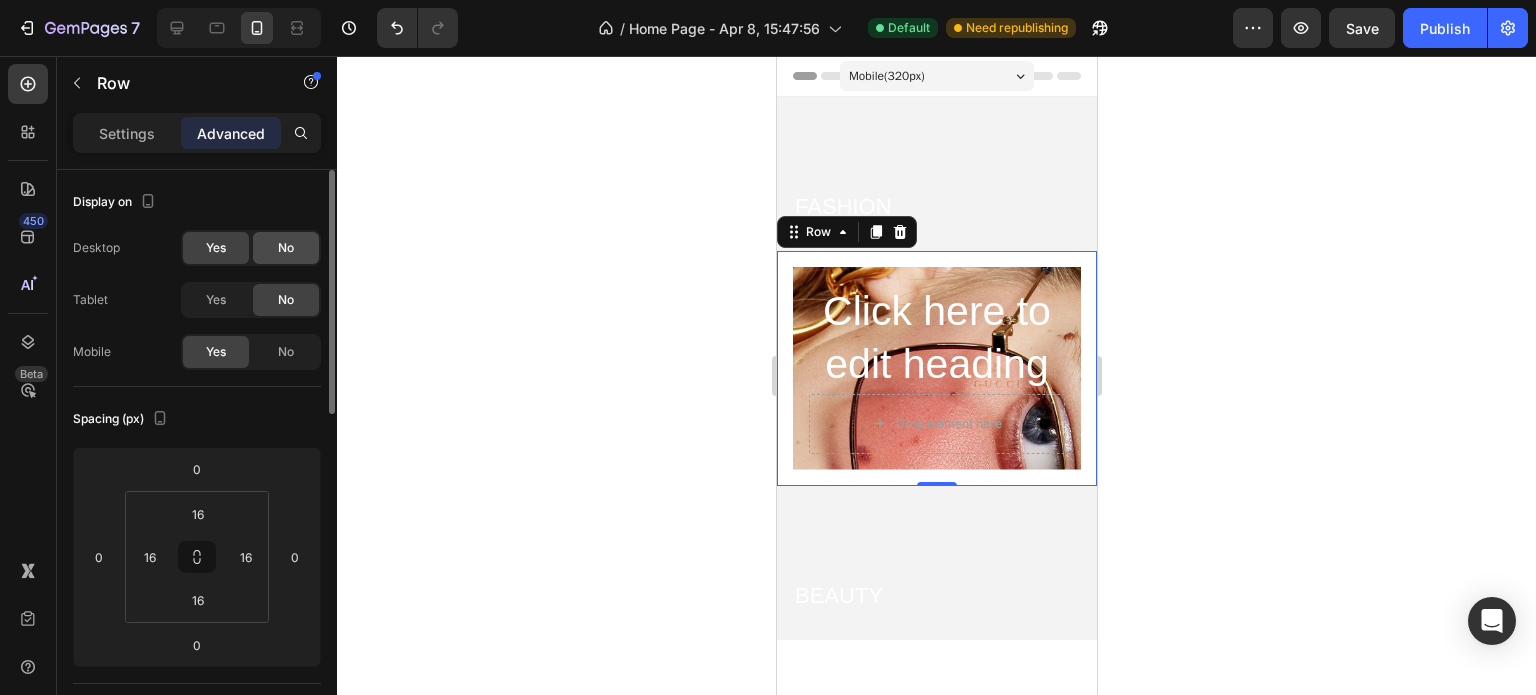 click on "No" 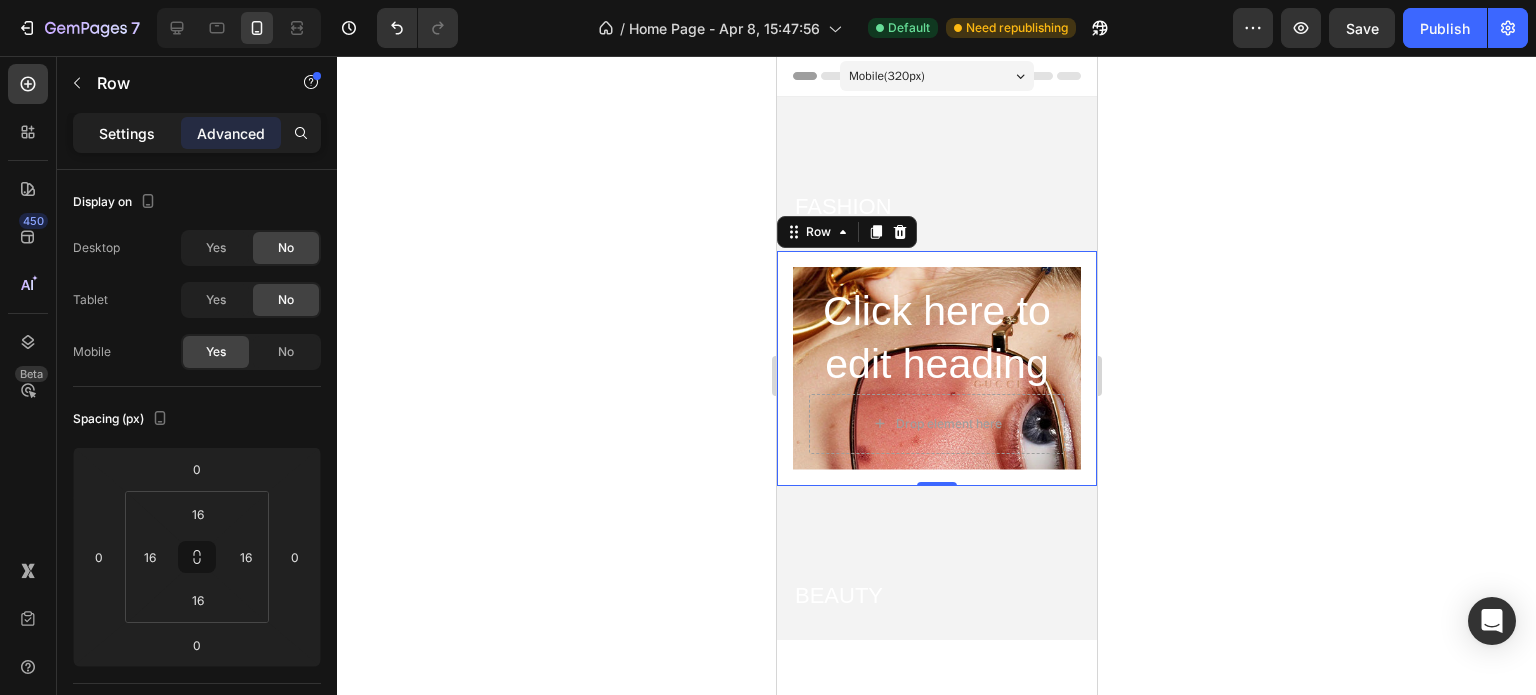click on "Settings" at bounding box center [127, 133] 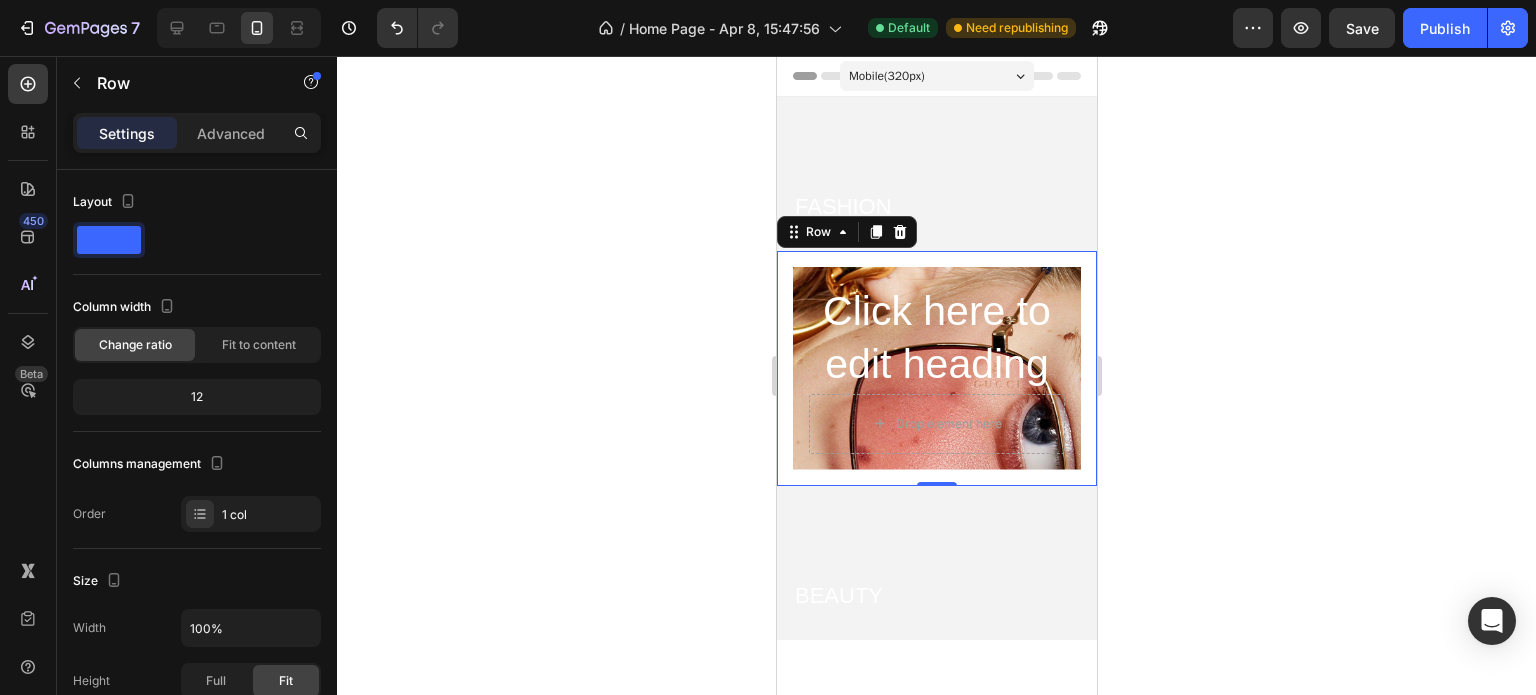 click on "Click here to edit heading Heading
Drop element here" at bounding box center [936, 368] 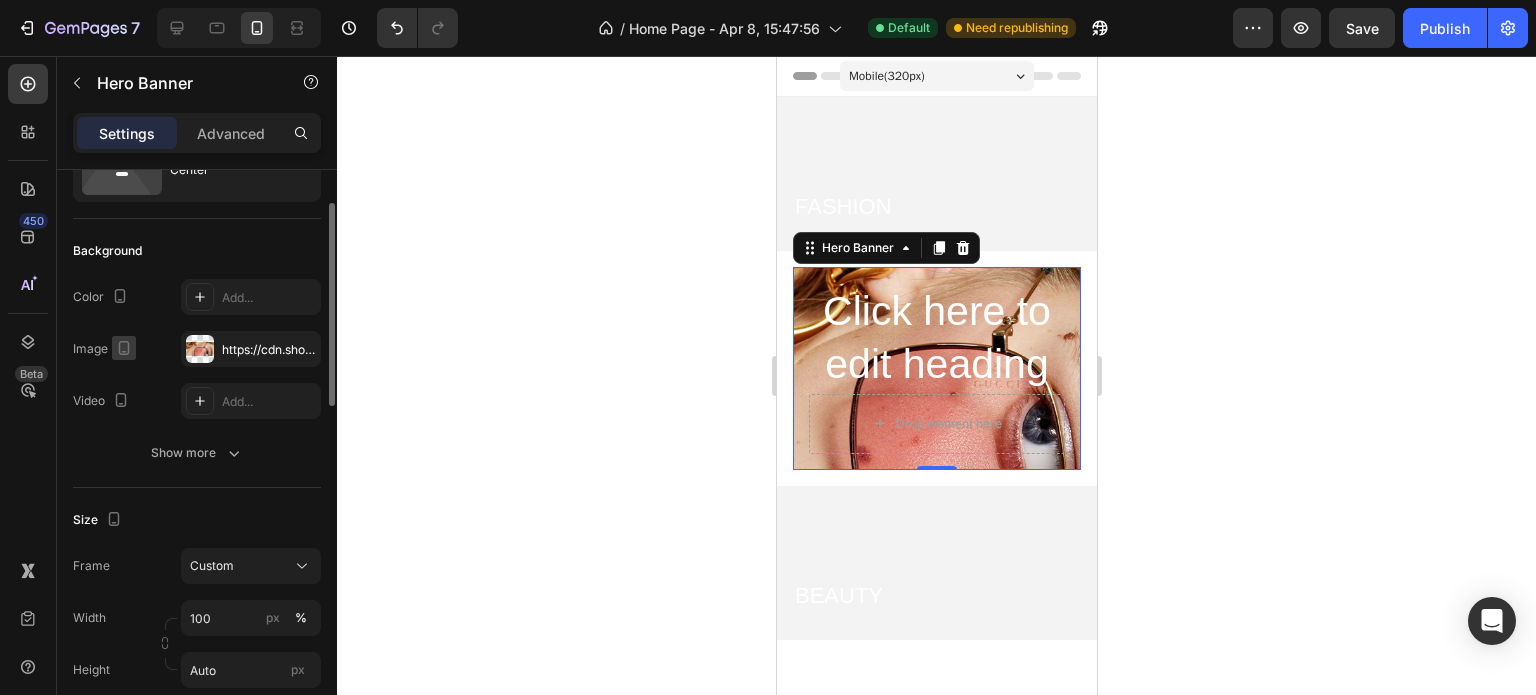 scroll, scrollTop: 93, scrollLeft: 0, axis: vertical 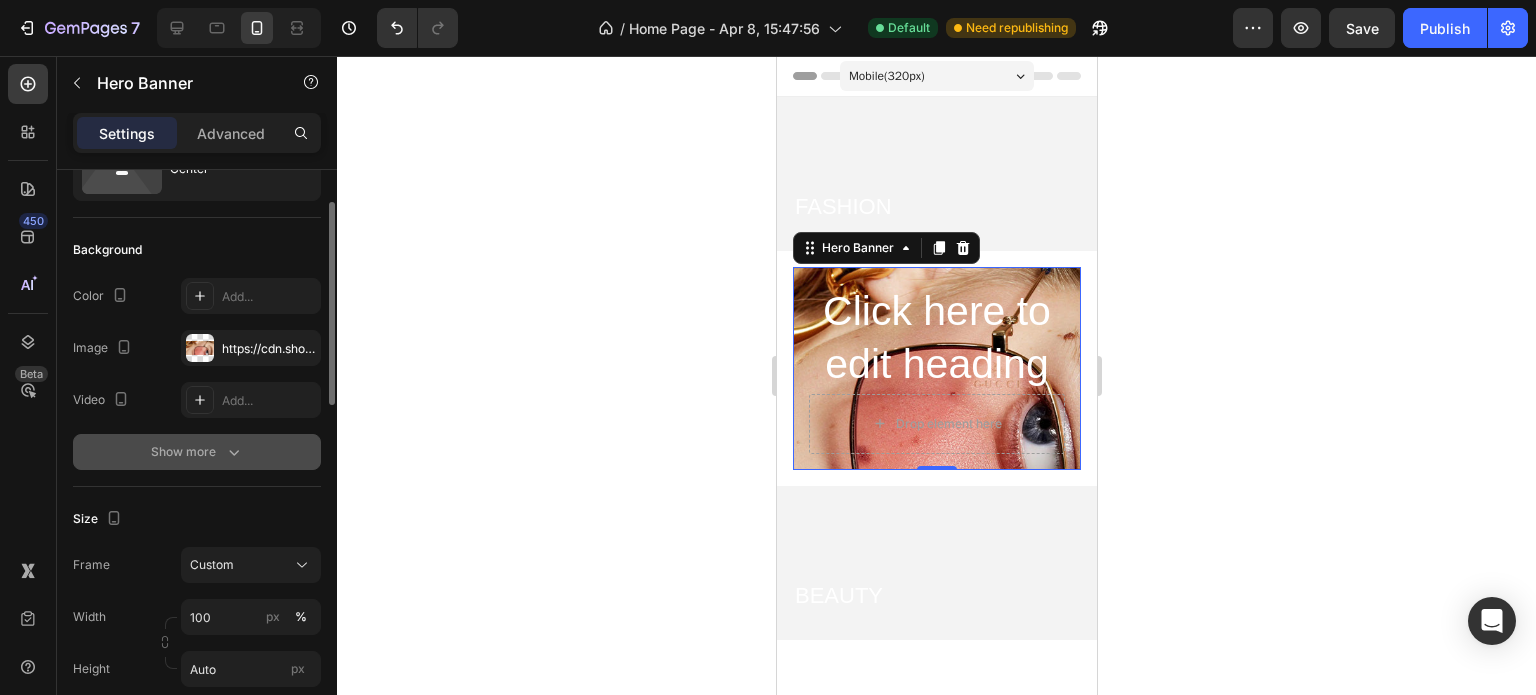 click on "Show more" at bounding box center [197, 452] 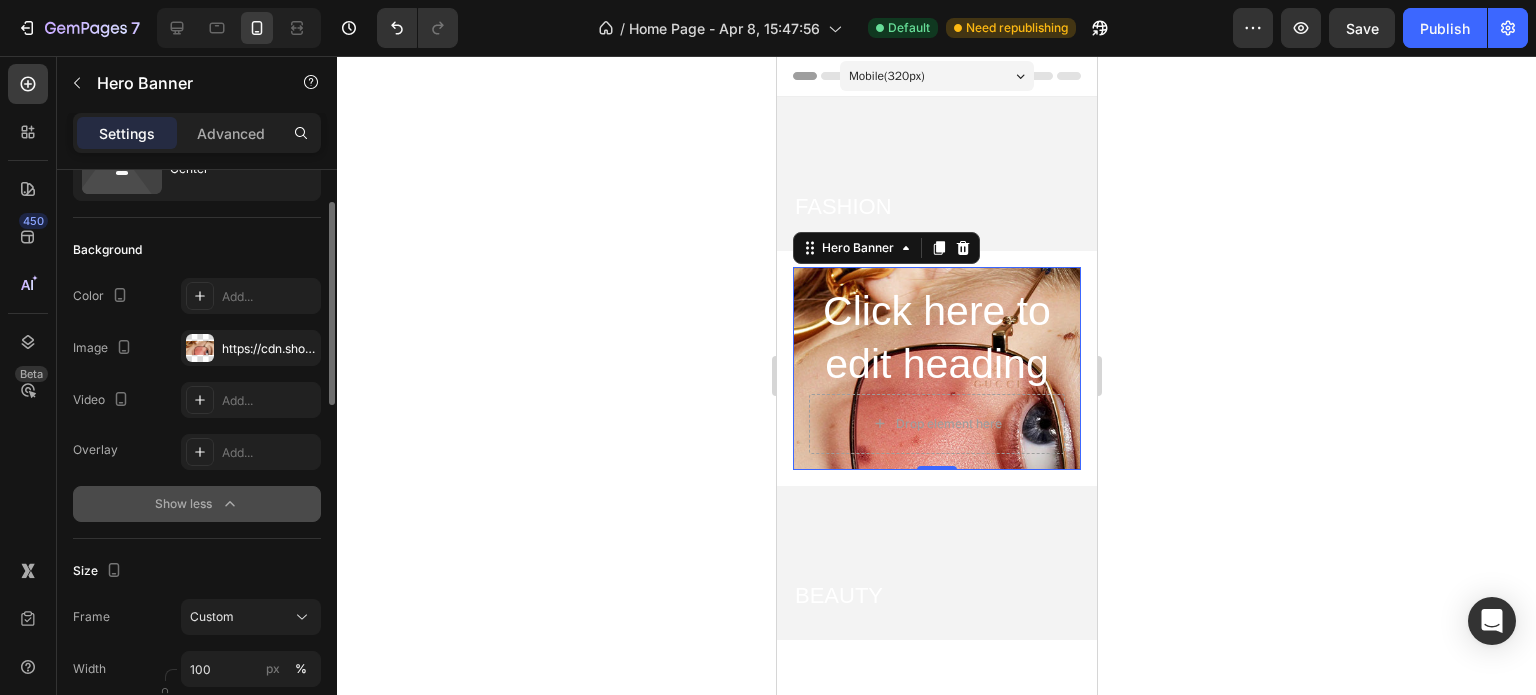 click on "Show less" at bounding box center [197, 504] 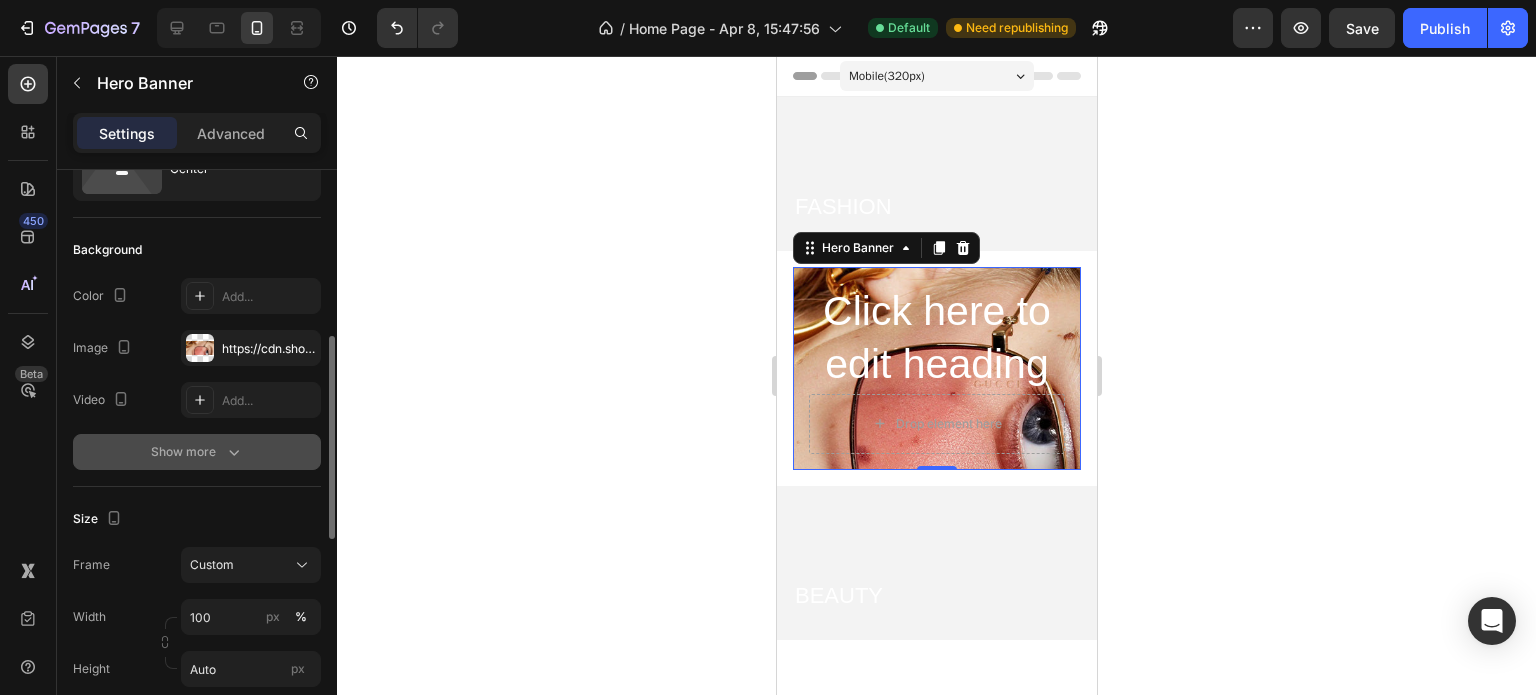 scroll, scrollTop: 193, scrollLeft: 0, axis: vertical 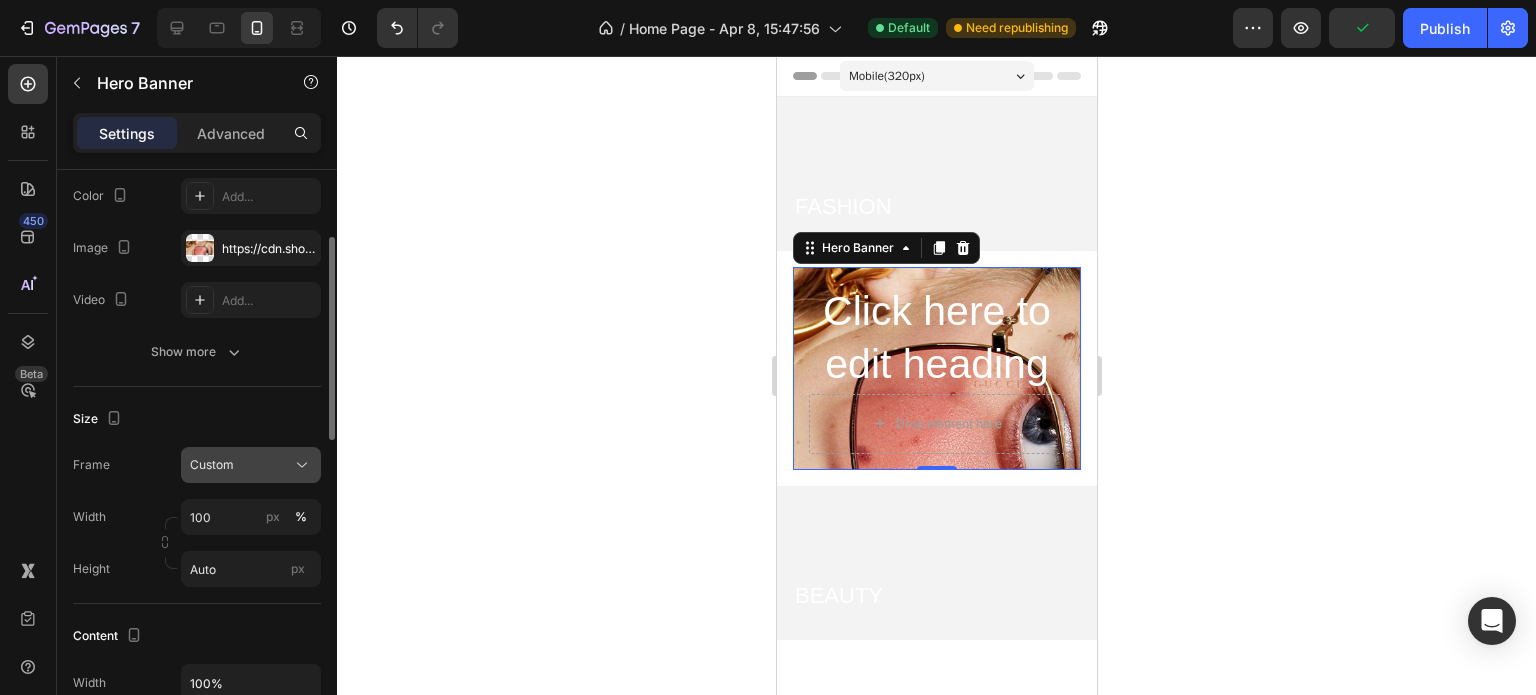 click on "Custom" 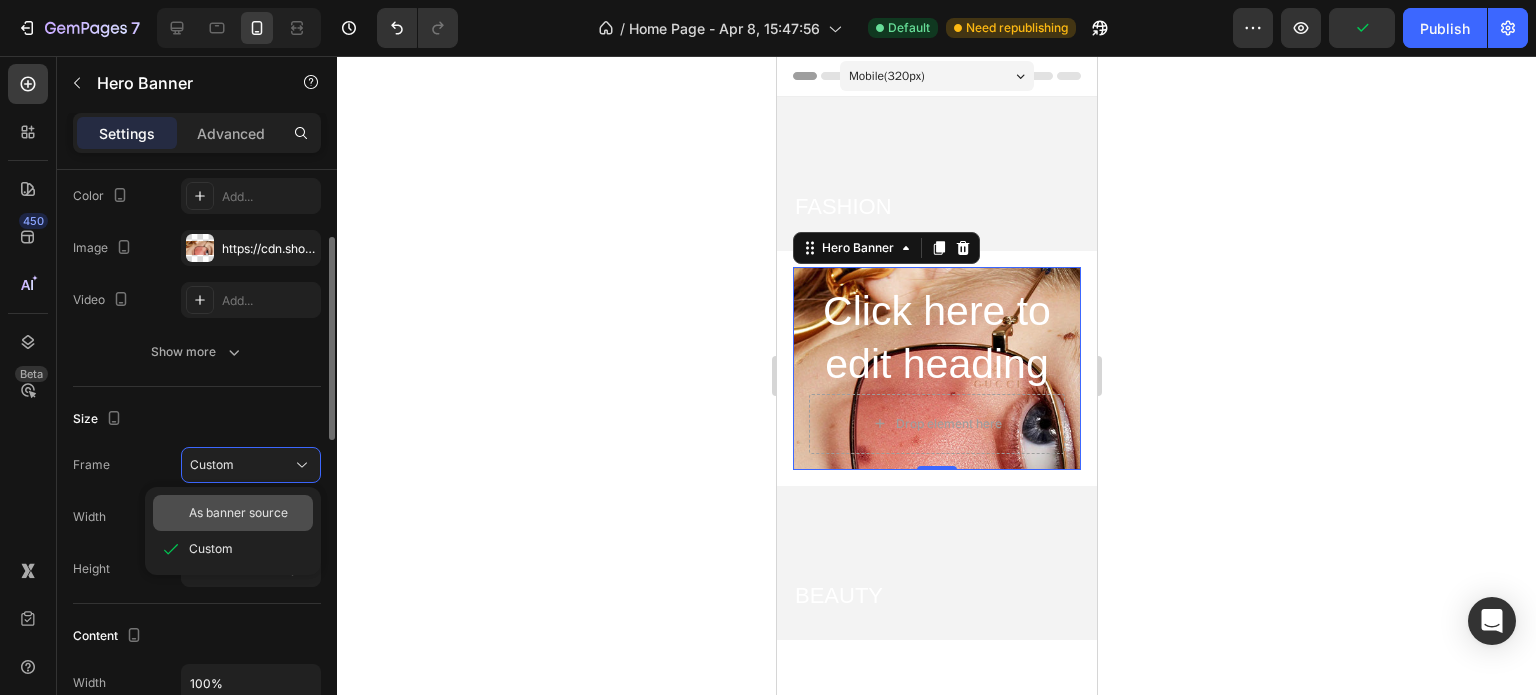 click on "As banner source" at bounding box center [238, 513] 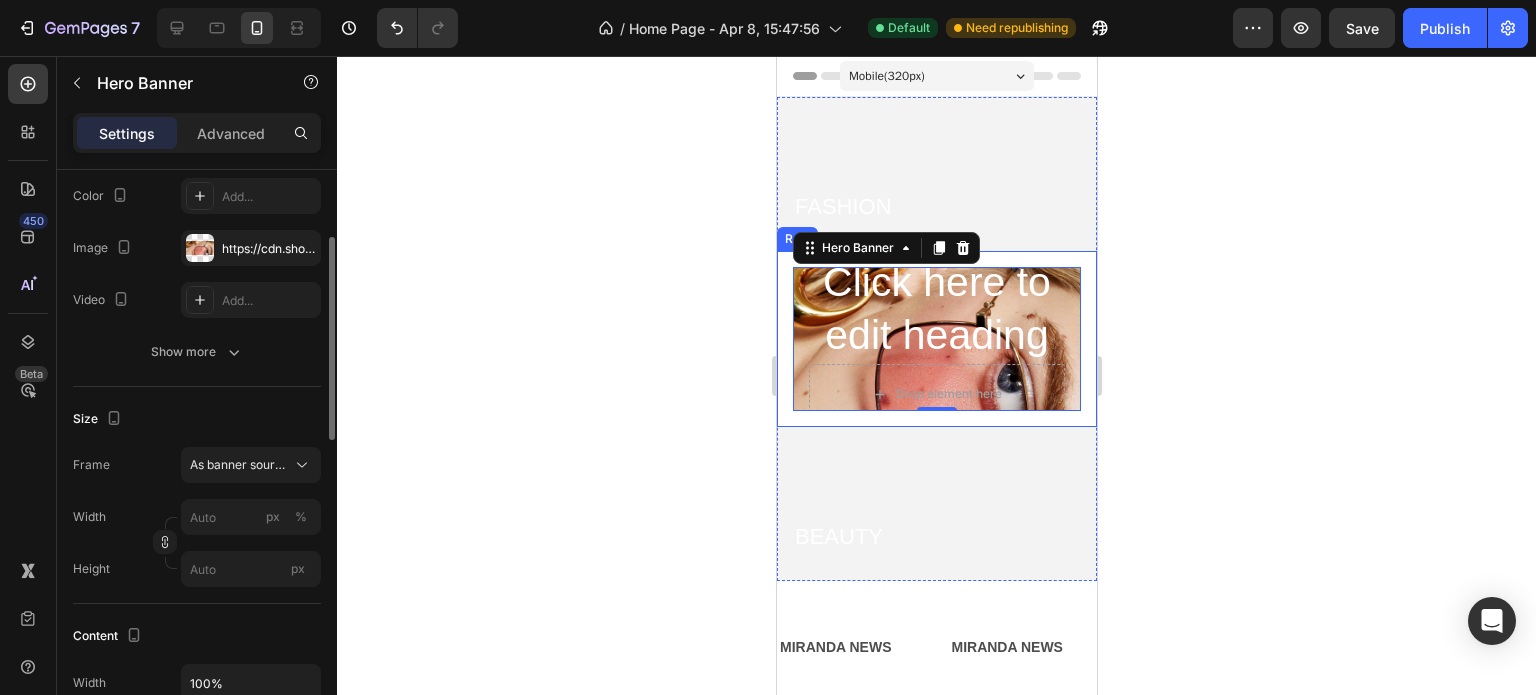 click on "Click here to edit heading Heading
Drop element here Hero Banner   0 Row" at bounding box center (936, 339) 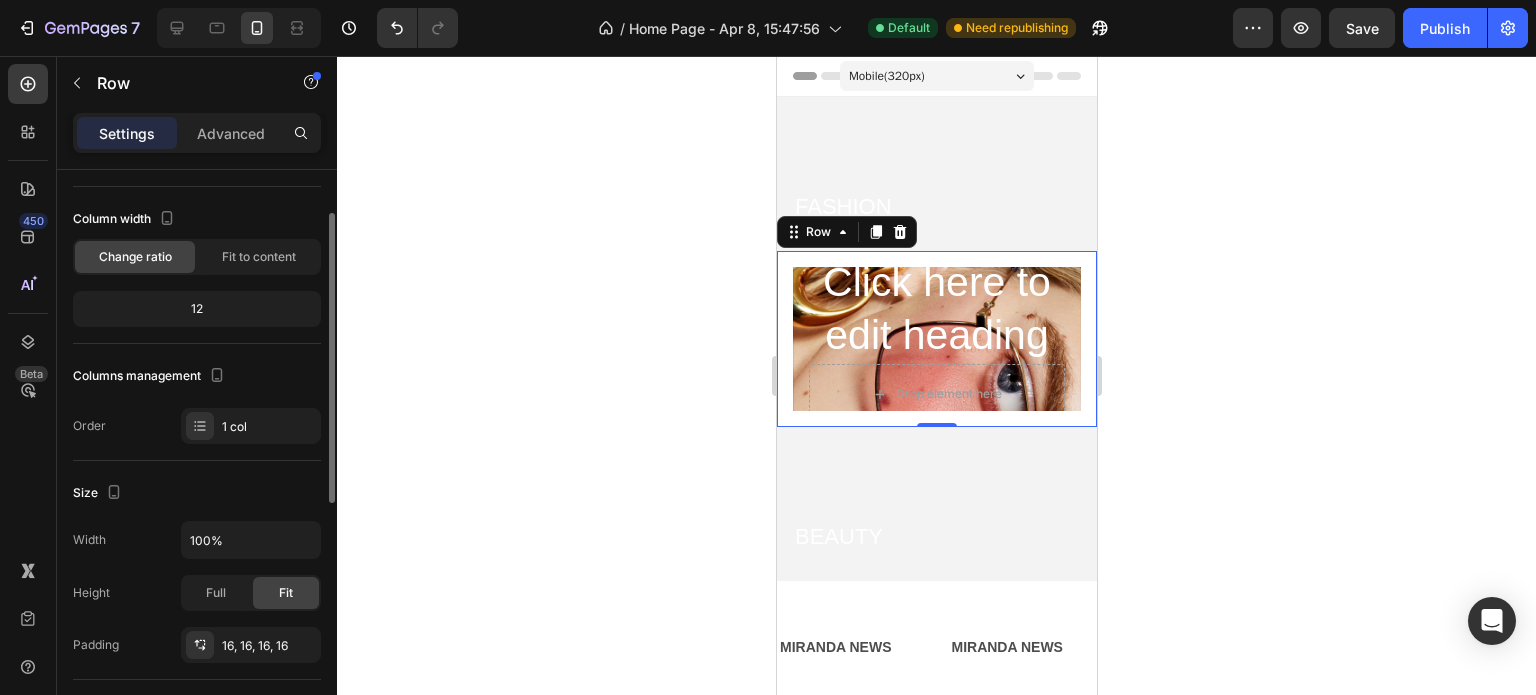 scroll, scrollTop: 88, scrollLeft: 0, axis: vertical 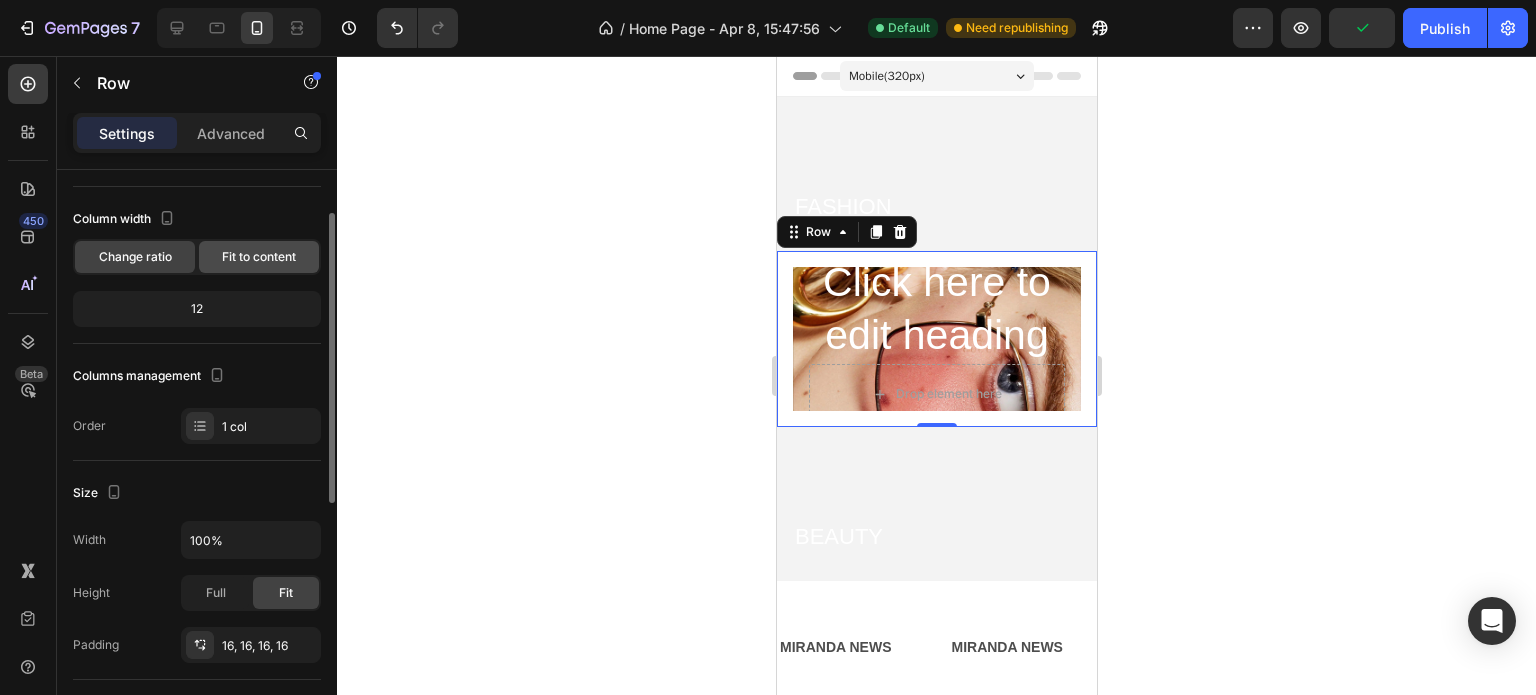 click on "Fit to content" 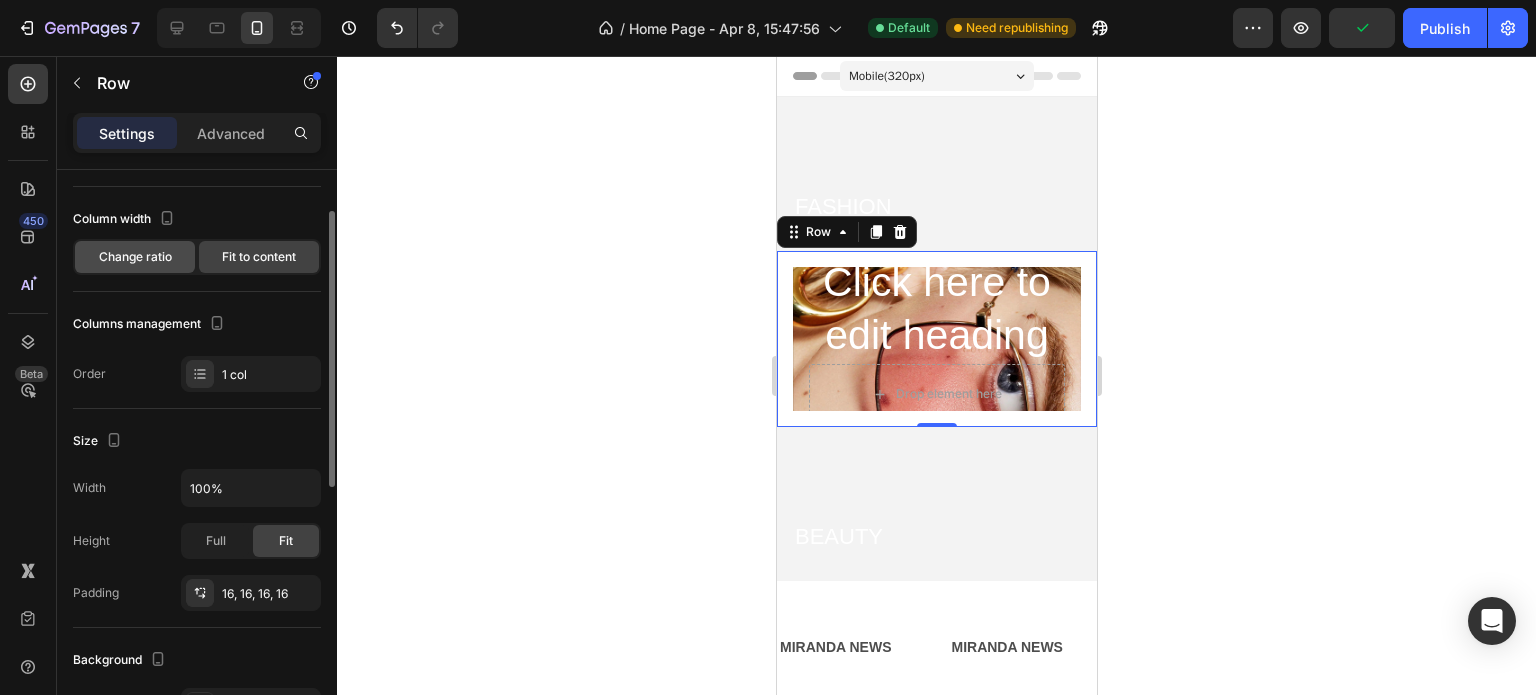 click on "Change ratio" 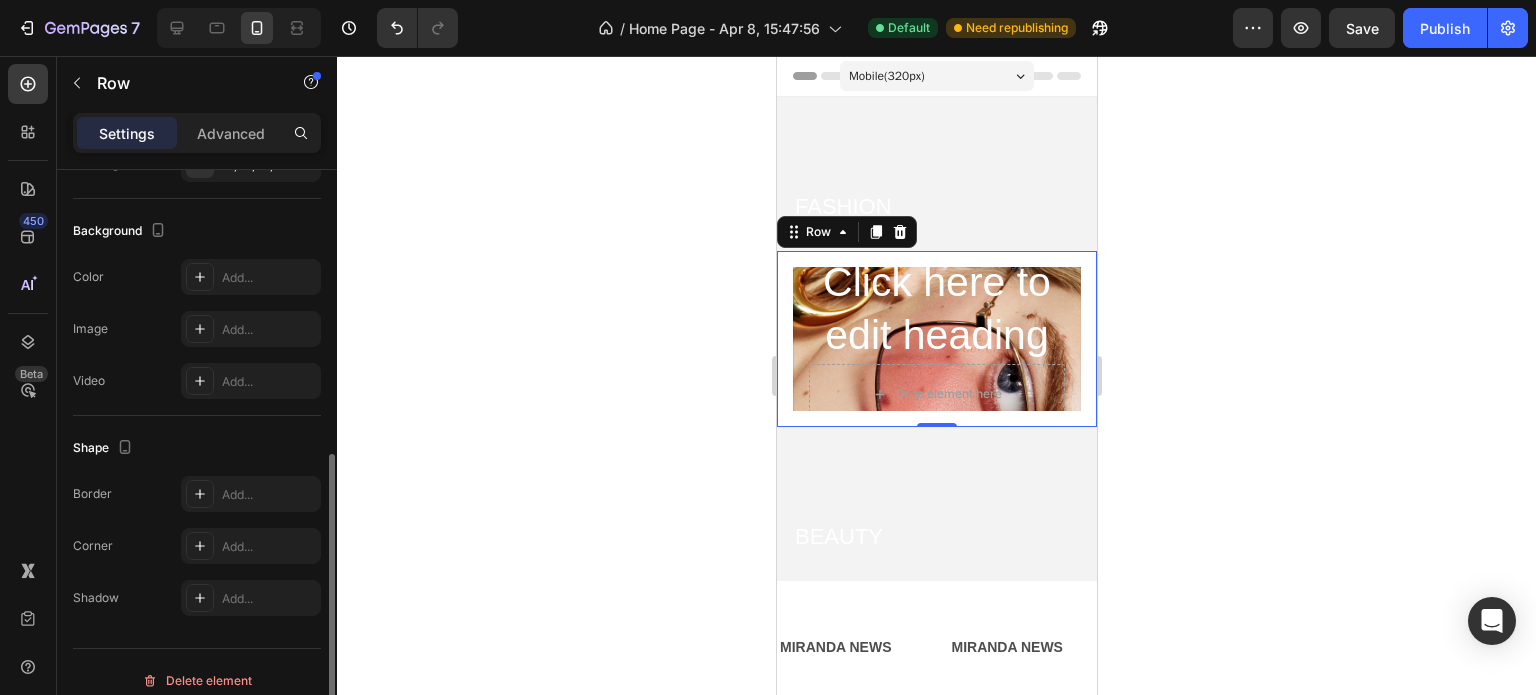 scroll, scrollTop: 584, scrollLeft: 0, axis: vertical 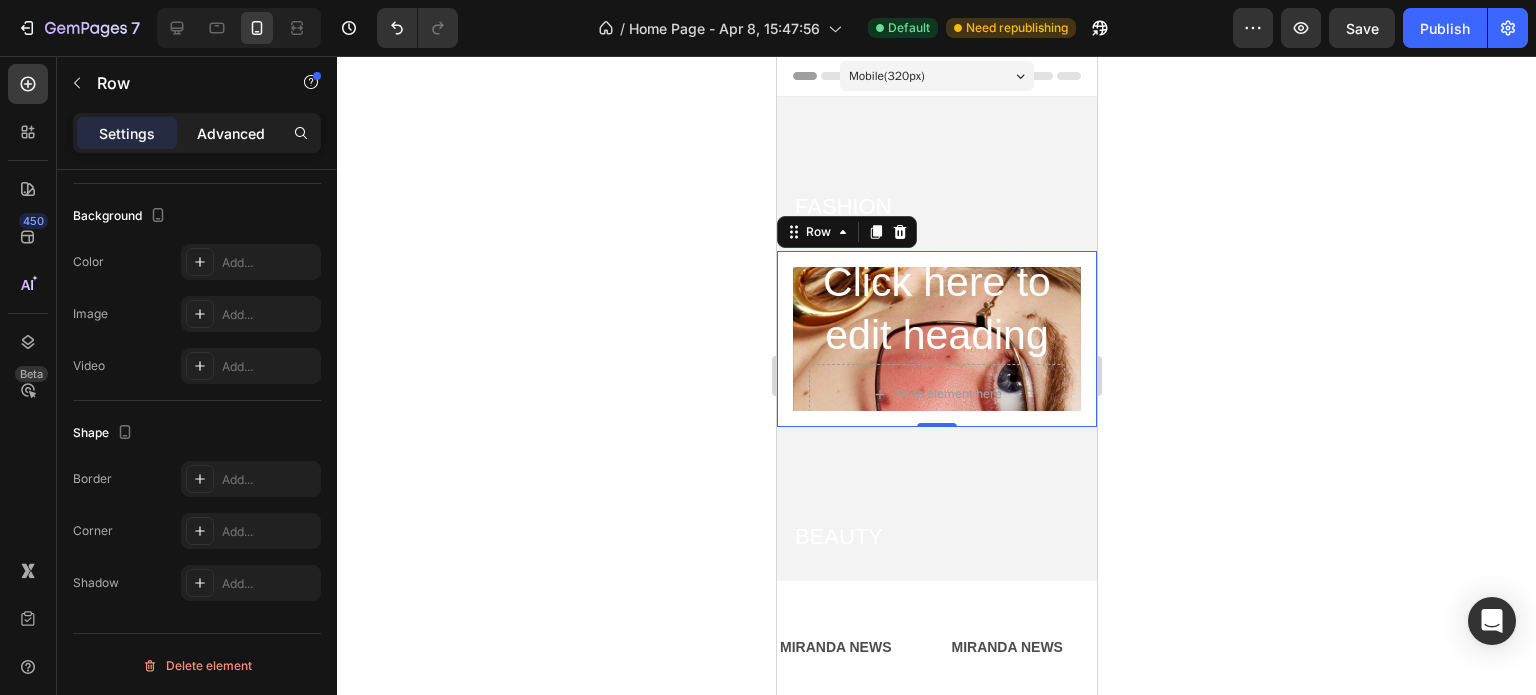 click on "Advanced" at bounding box center (231, 133) 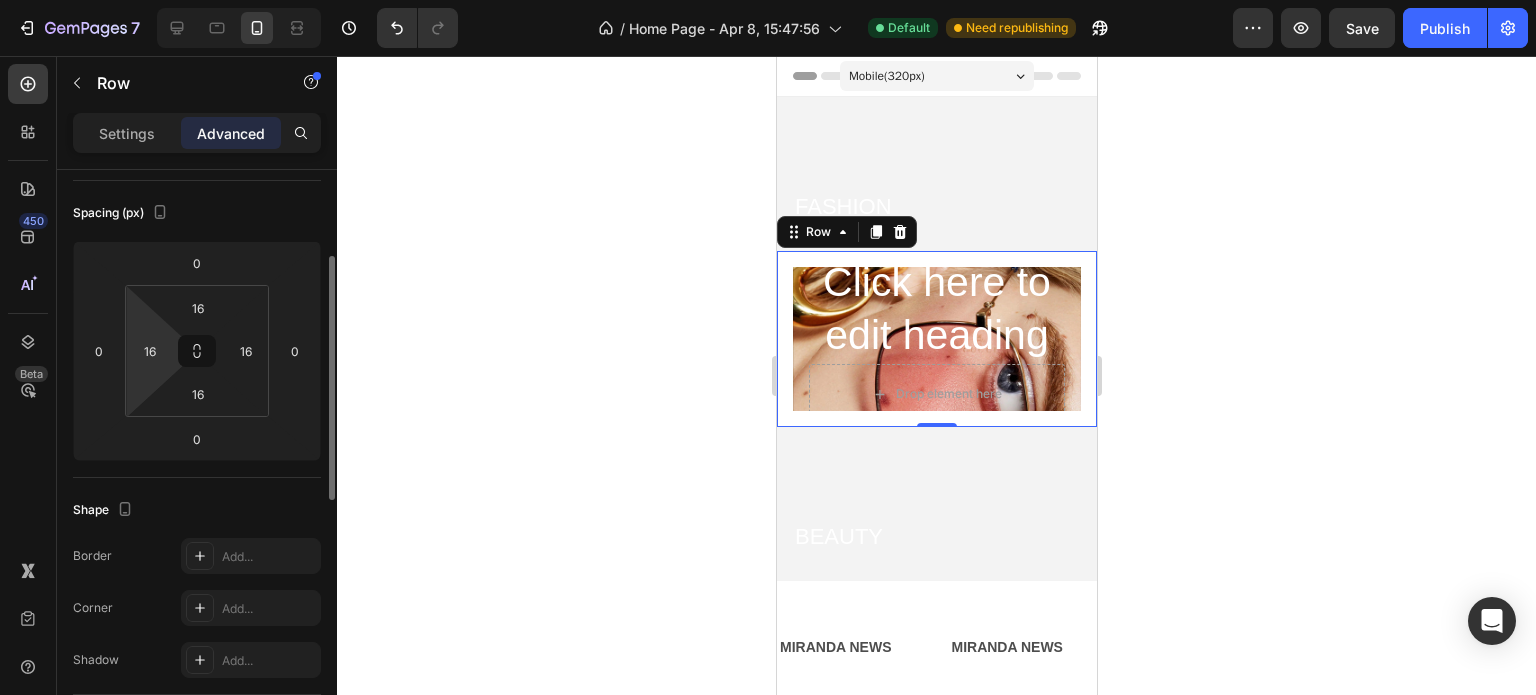scroll, scrollTop: 156, scrollLeft: 0, axis: vertical 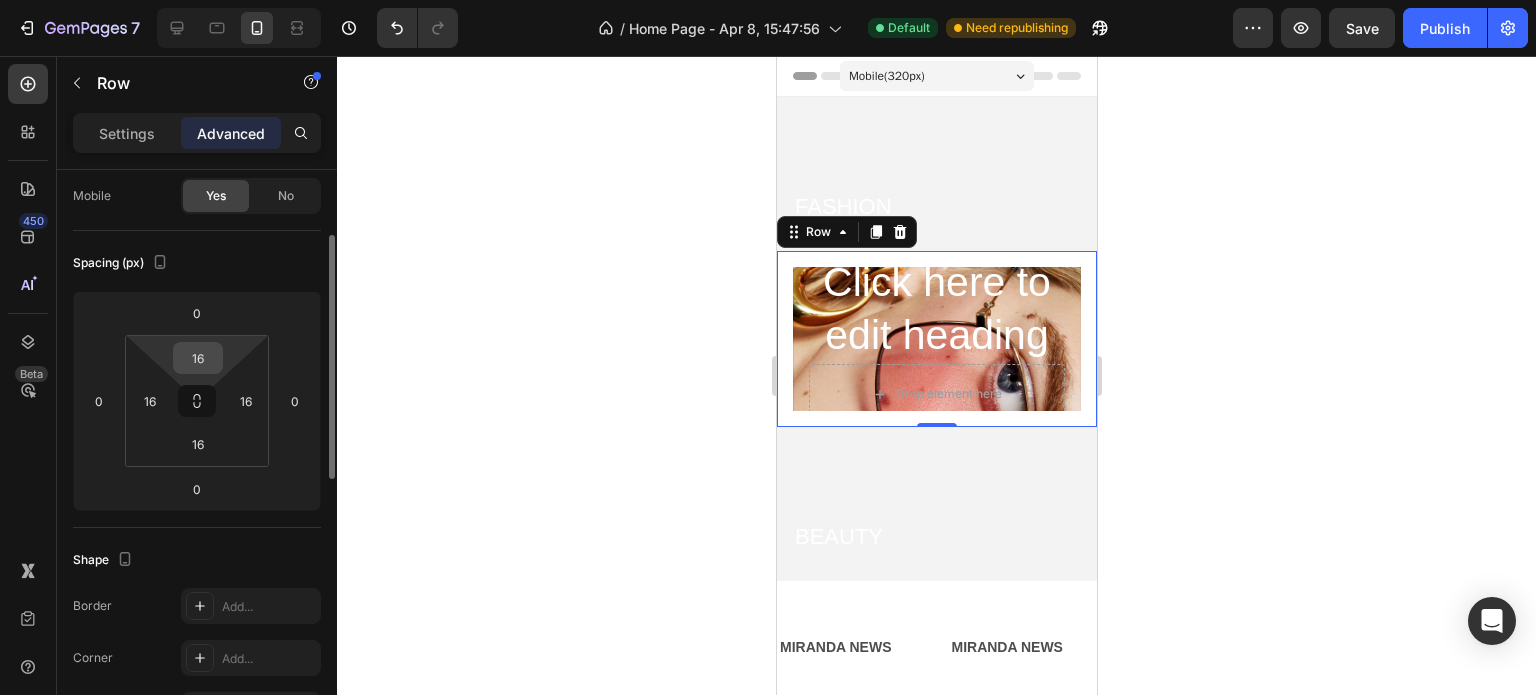 click on "16" at bounding box center [198, 358] 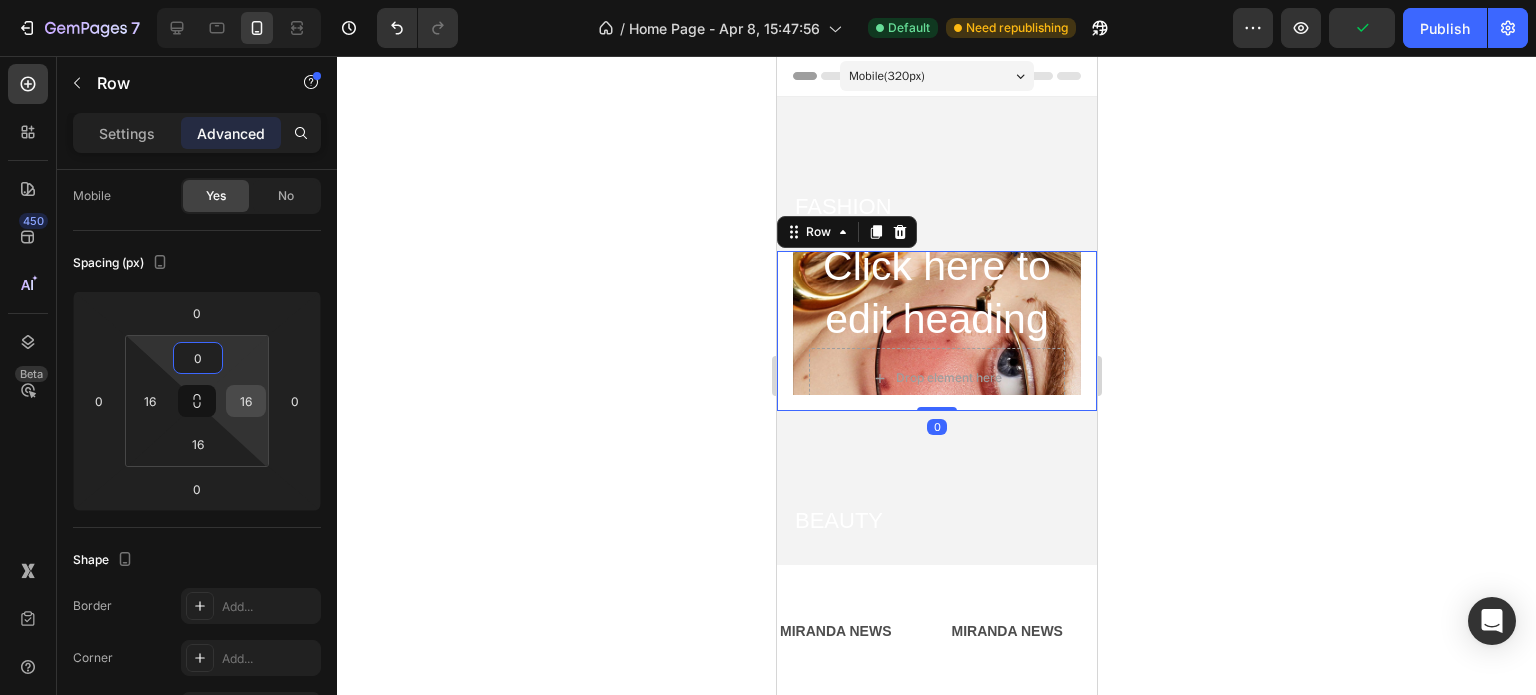 type on "0" 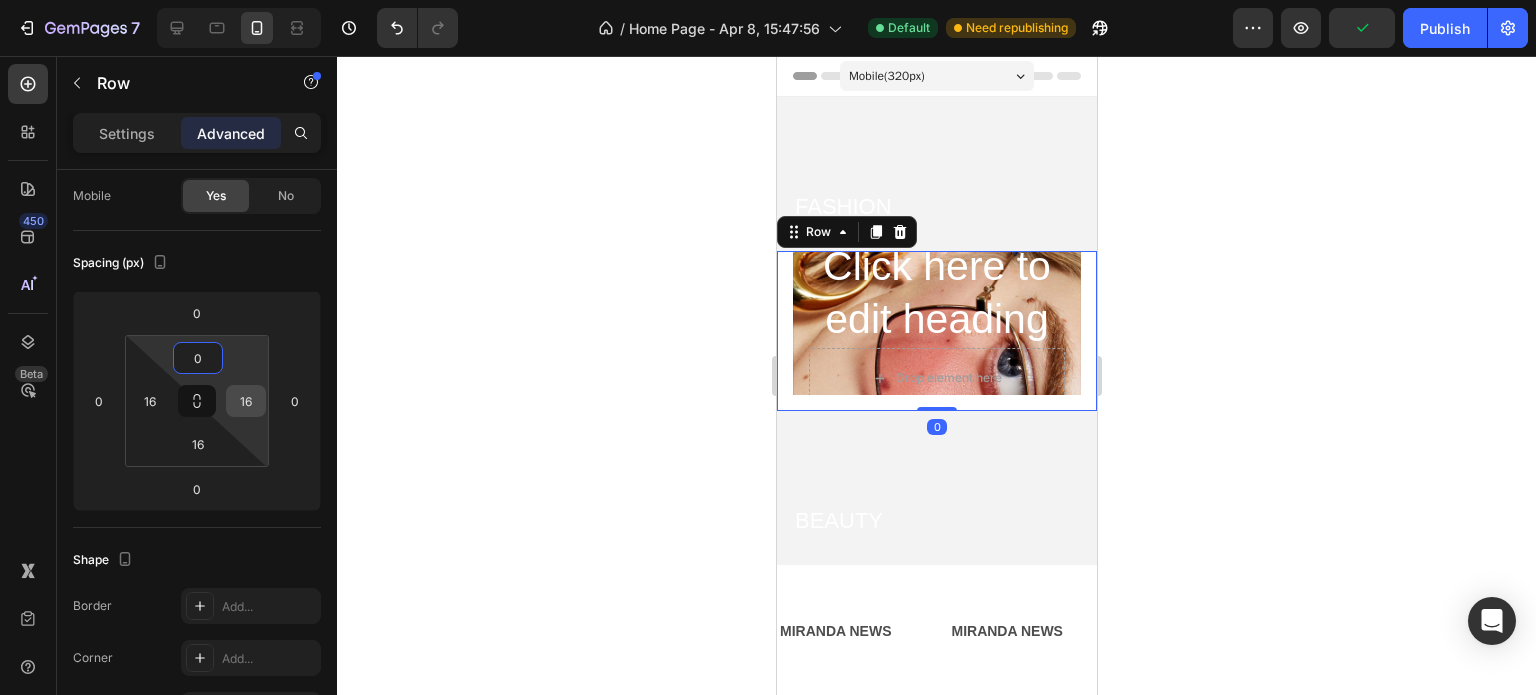 click on "16" at bounding box center (246, 401) 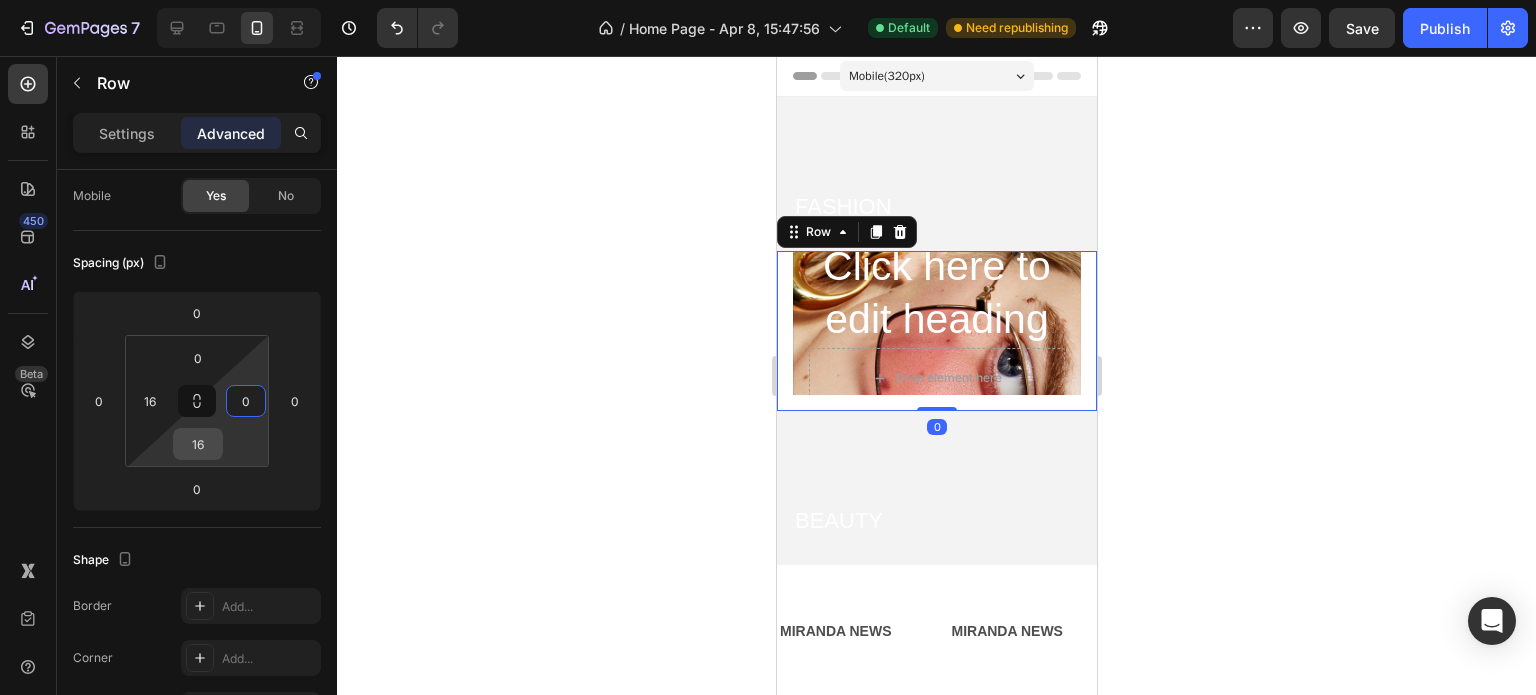 type on "0" 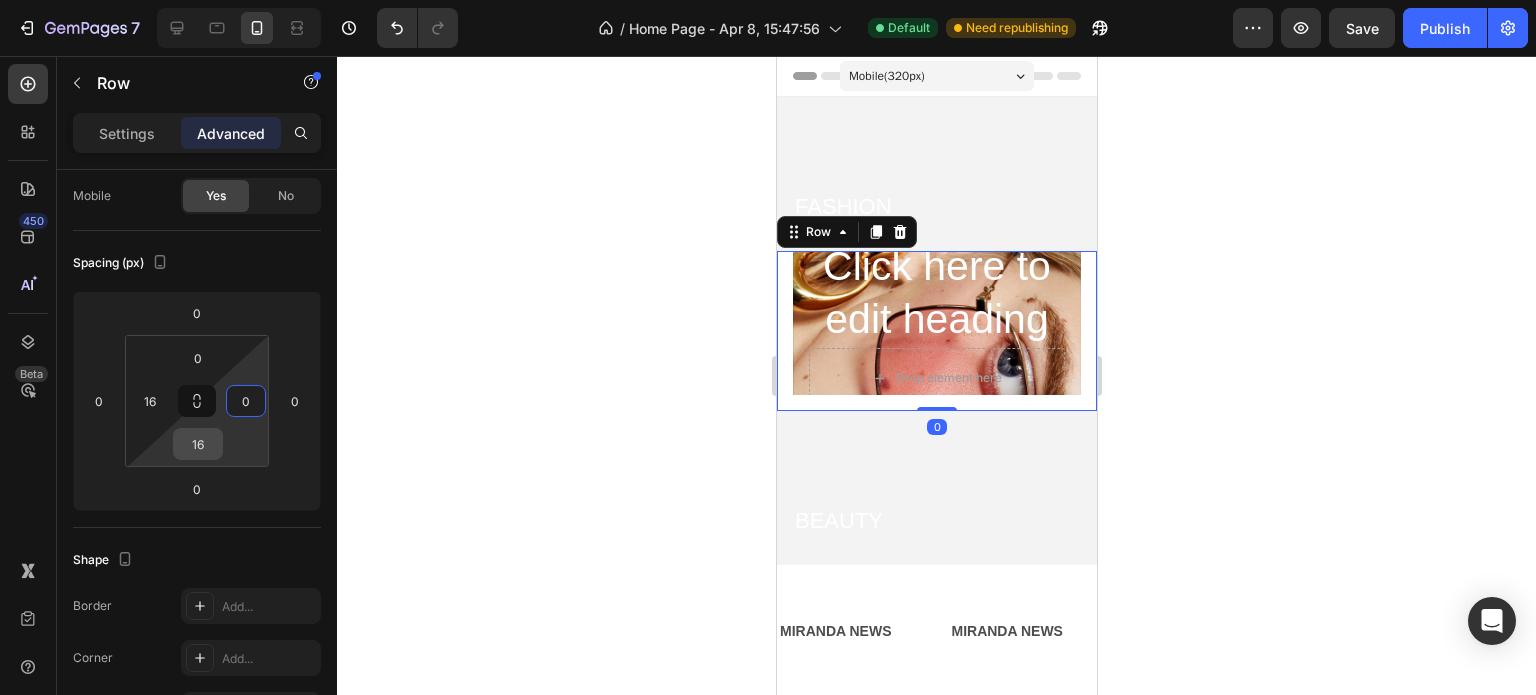 click on "16" at bounding box center [198, 444] 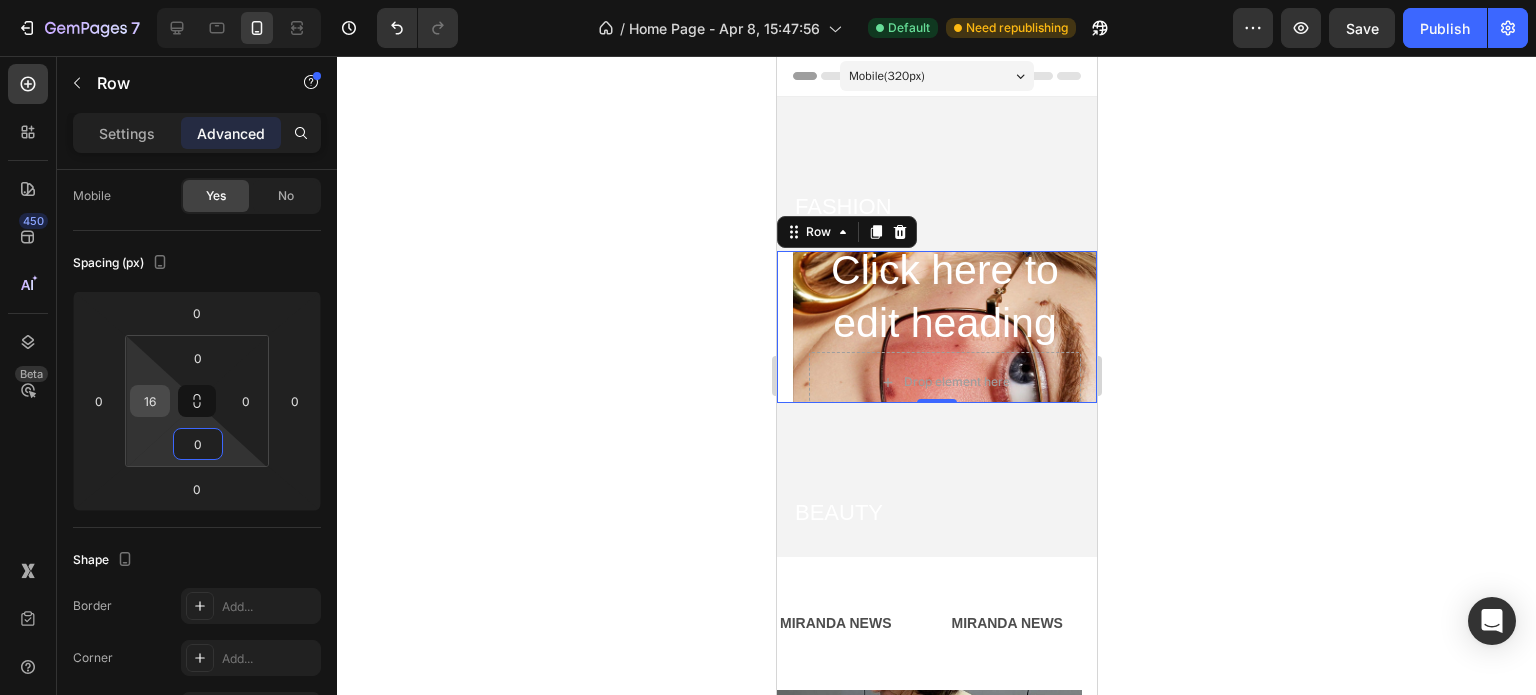 type on "0" 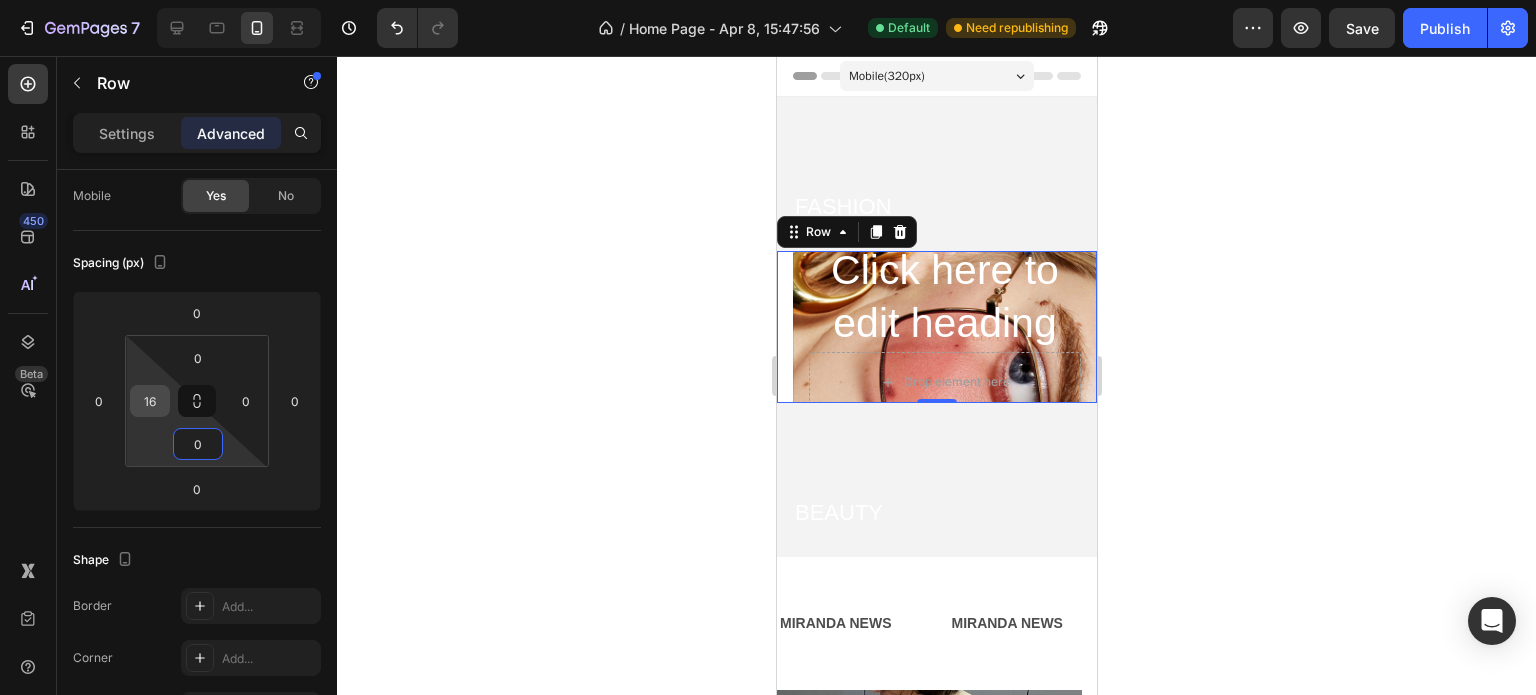 click on "16" at bounding box center [150, 401] 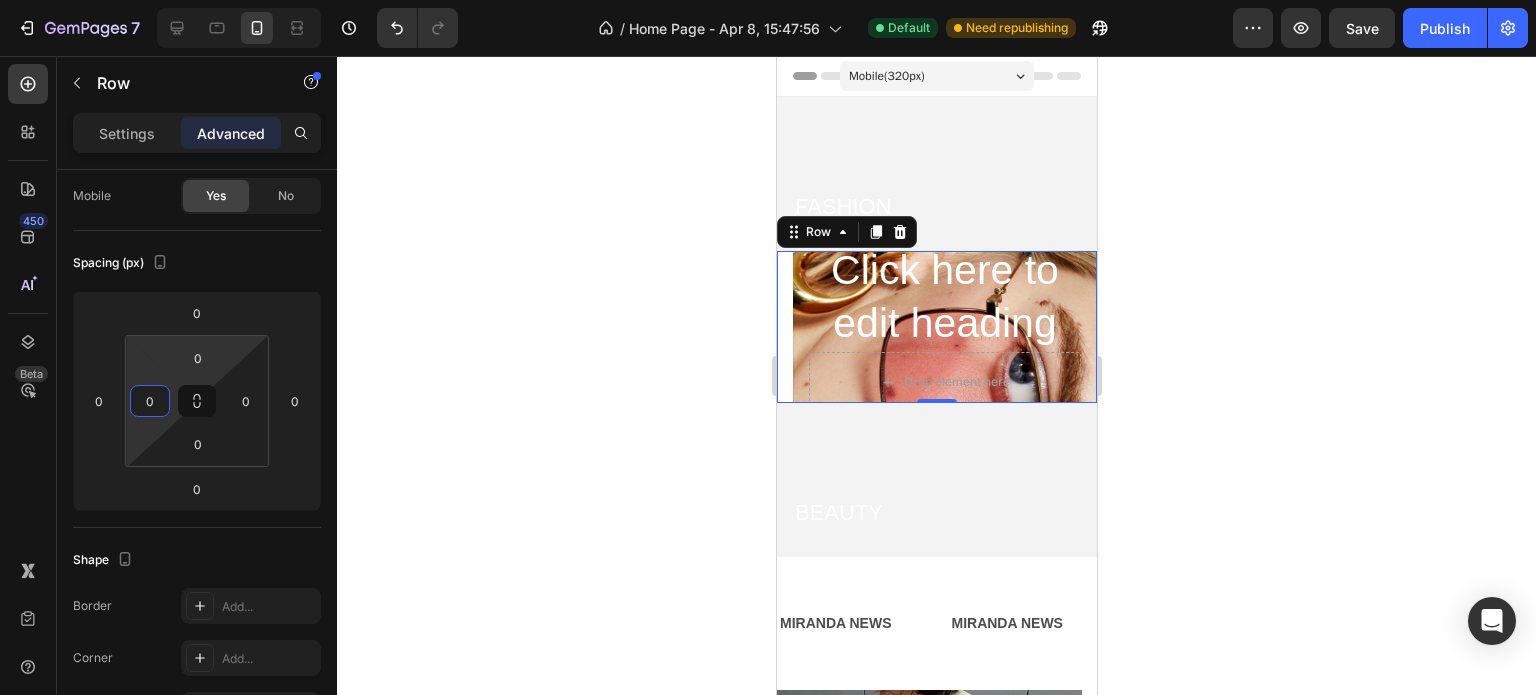 type on "0" 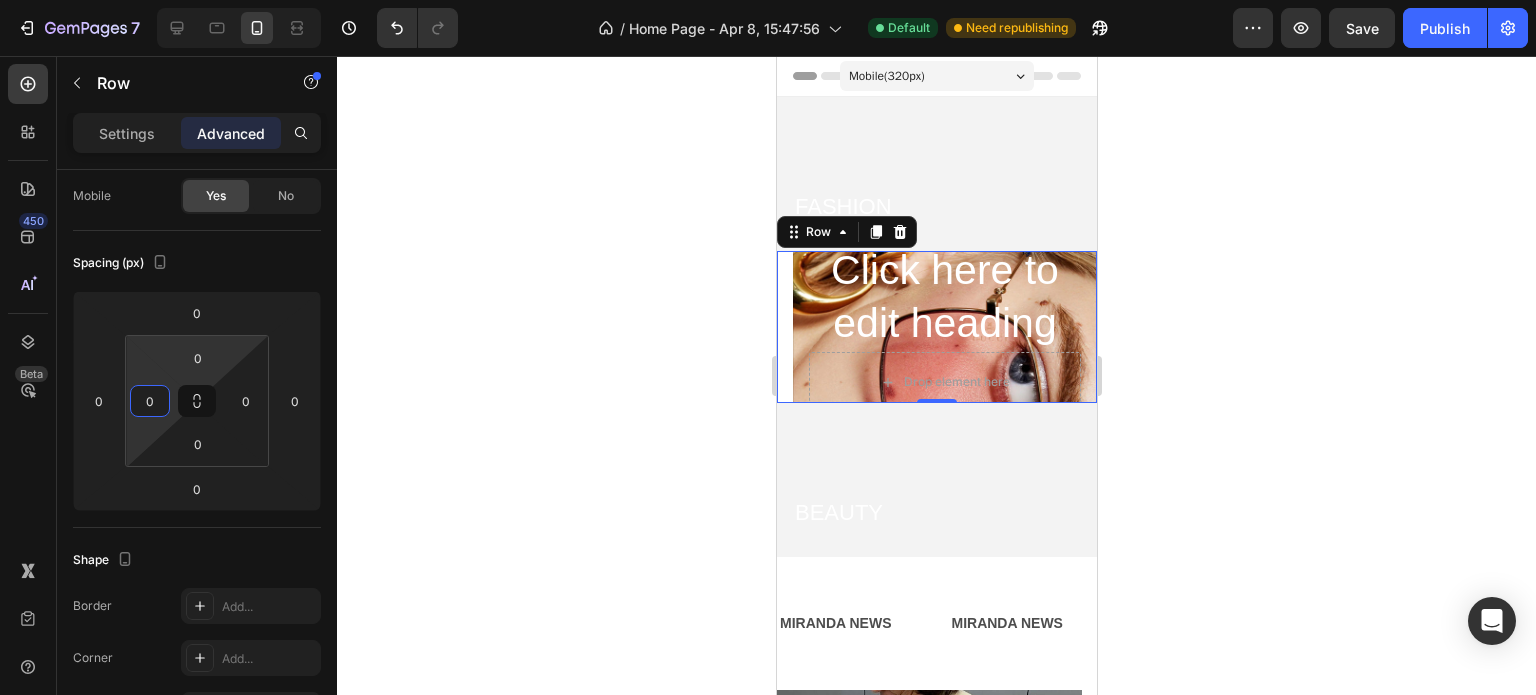click on "7   /  Home Page - Apr 8, 15:47:56 Default Need republishing Preview  Save   Publish  450 Beta Sections(18) Elements(83) Section Element Hero Section Product Detail Brands Trusted Badges Guarantee Product Breakdown How to use Testimonials Compare Bundle FAQs Social Proof Brand Story Product List Collection Blog List Contact Sticky Add to Cart Custom Footer Browse Library 450 Layout
Row
Row
Row
Row Text
Heading
Text Block Button
Button
Button Media
Image
Image" at bounding box center [768, 0] 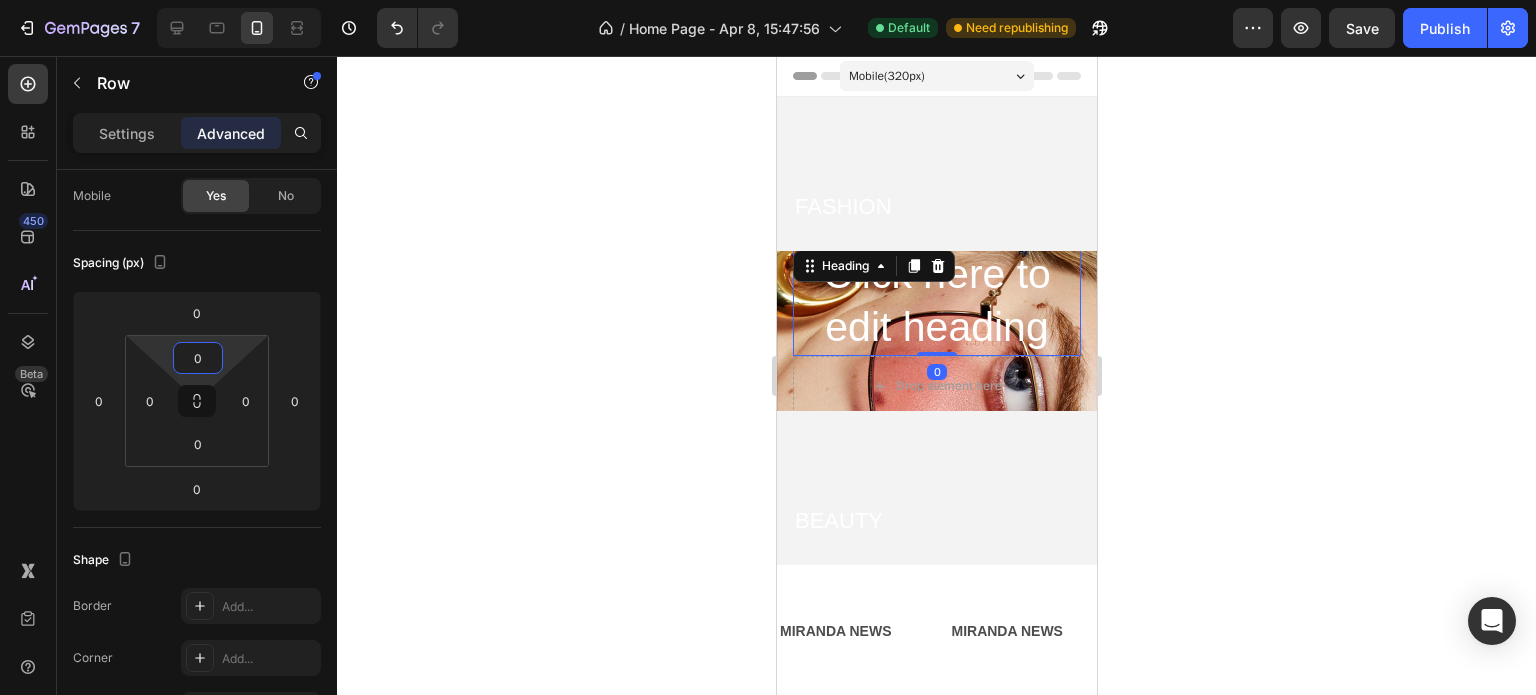 click on "Click here to edit heading" at bounding box center (936, 301) 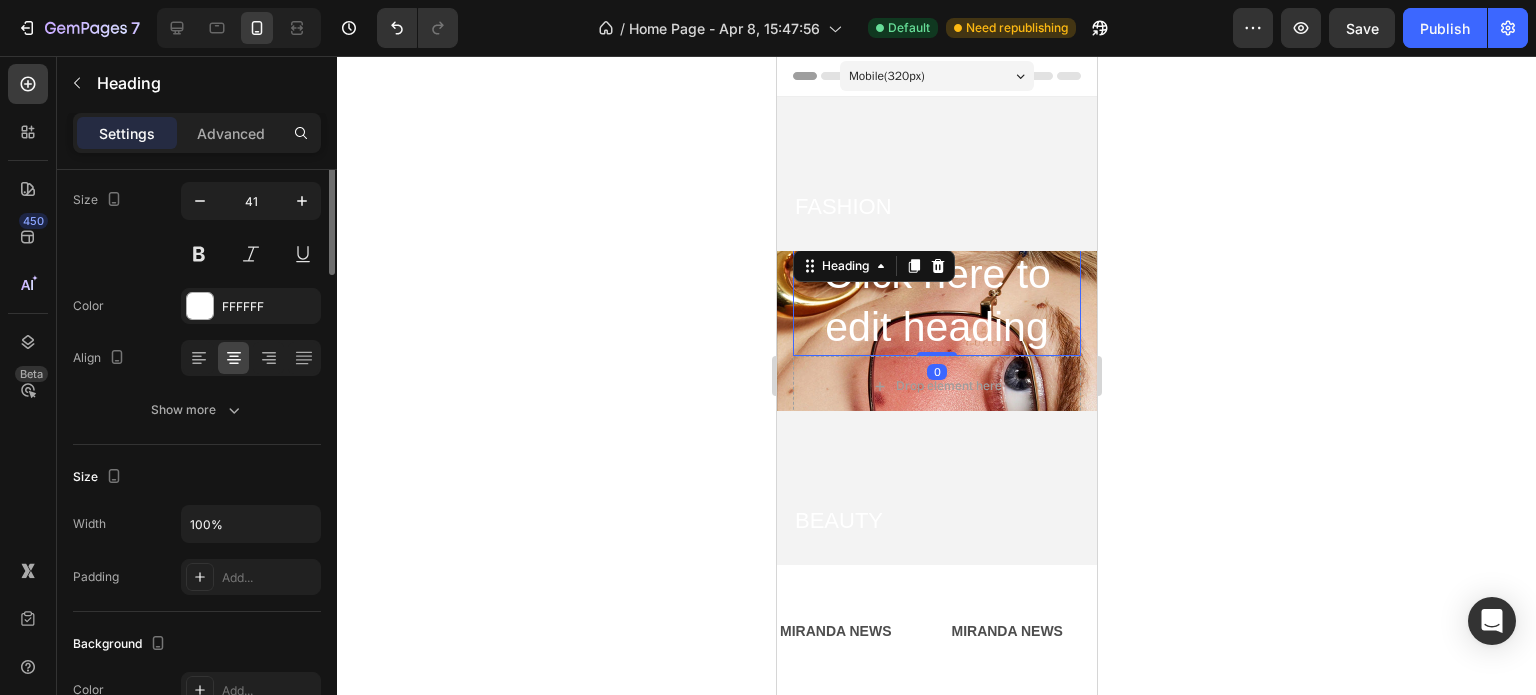 scroll, scrollTop: 0, scrollLeft: 0, axis: both 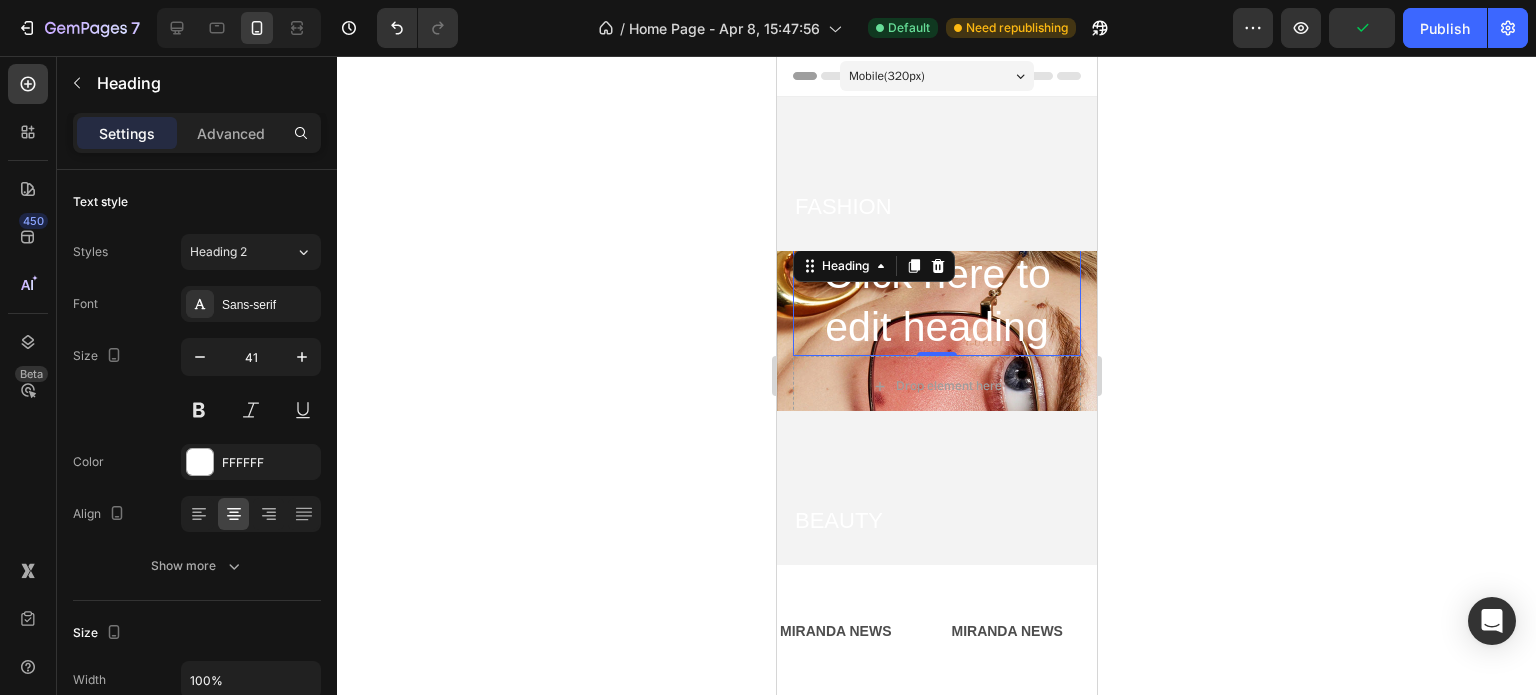 click on "Click here to edit heading" at bounding box center (936, 301) 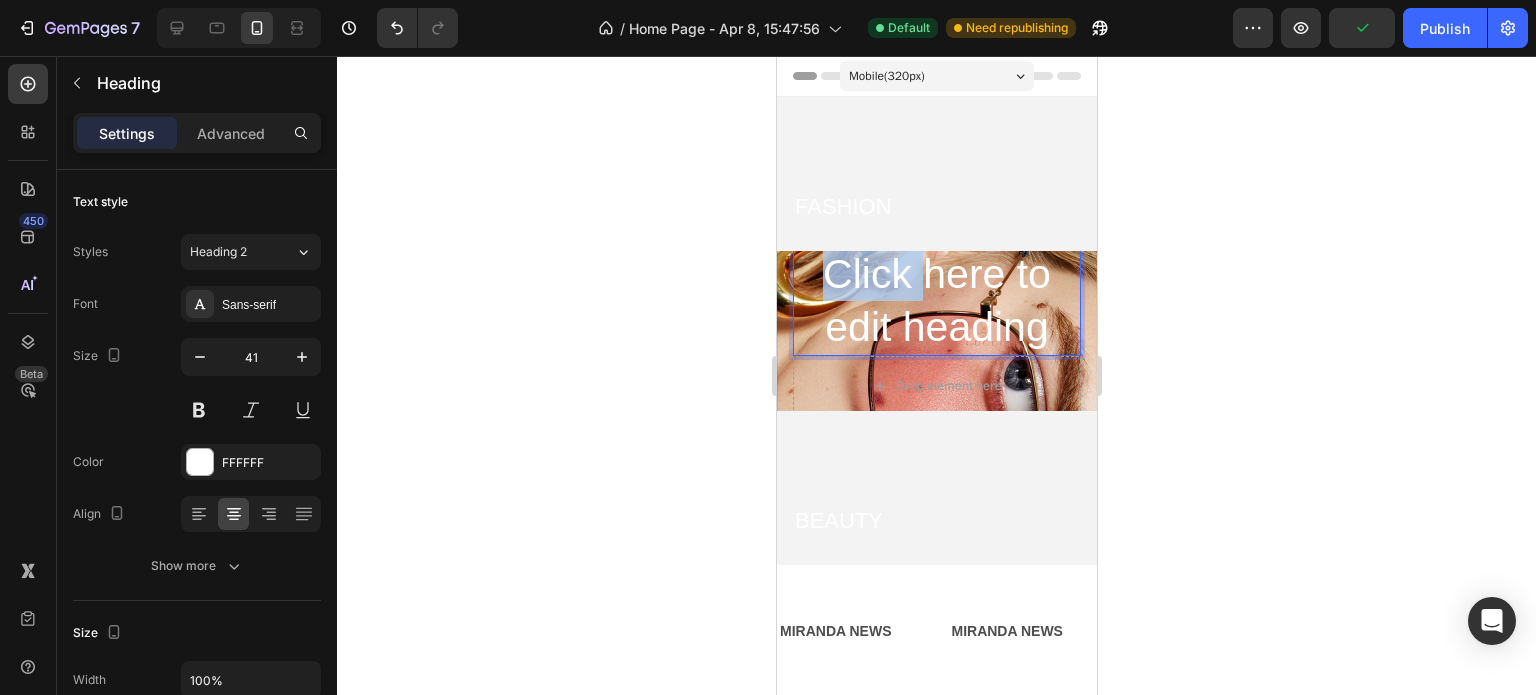 click on "Click here to edit heading" at bounding box center [936, 301] 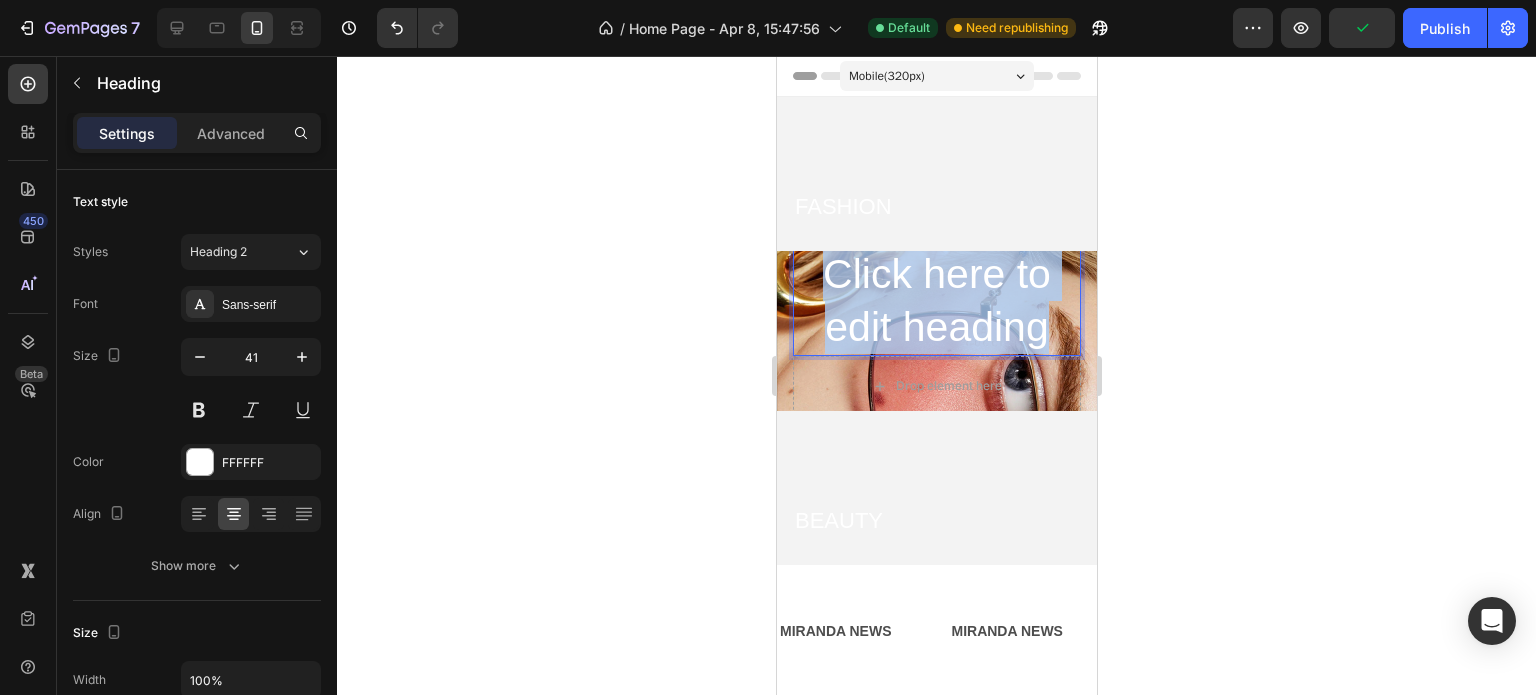 click on "Click here to edit heading" at bounding box center [936, 301] 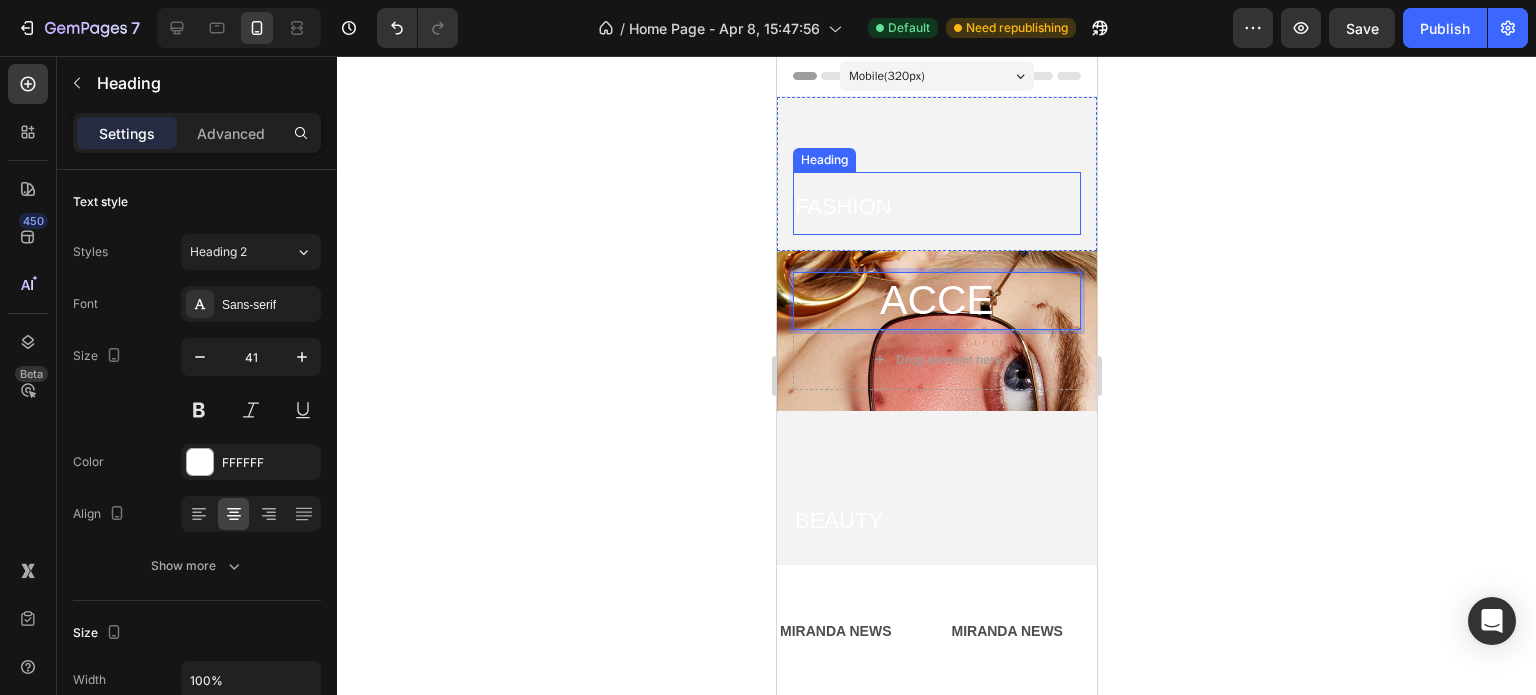 click on "FASHION" at bounding box center (842, 206) 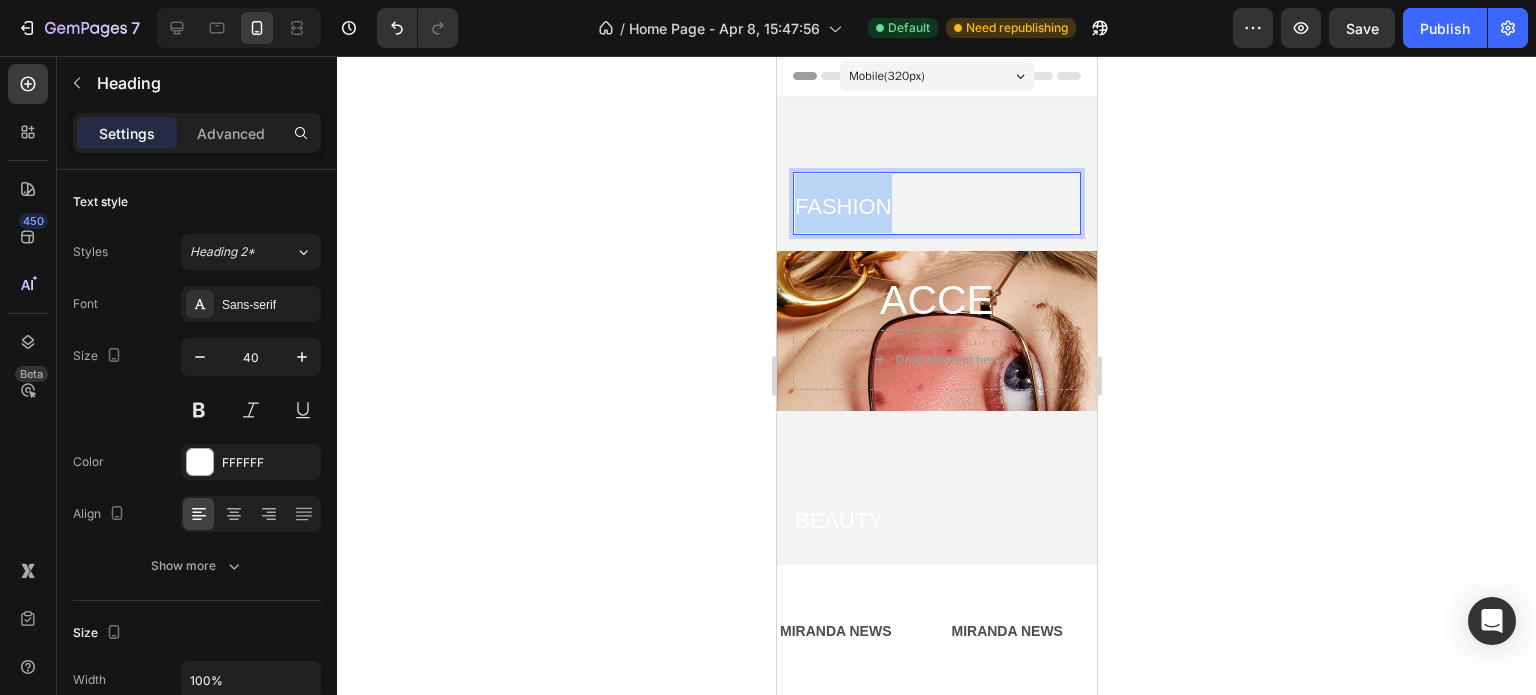 click on "FASHION" at bounding box center [842, 206] 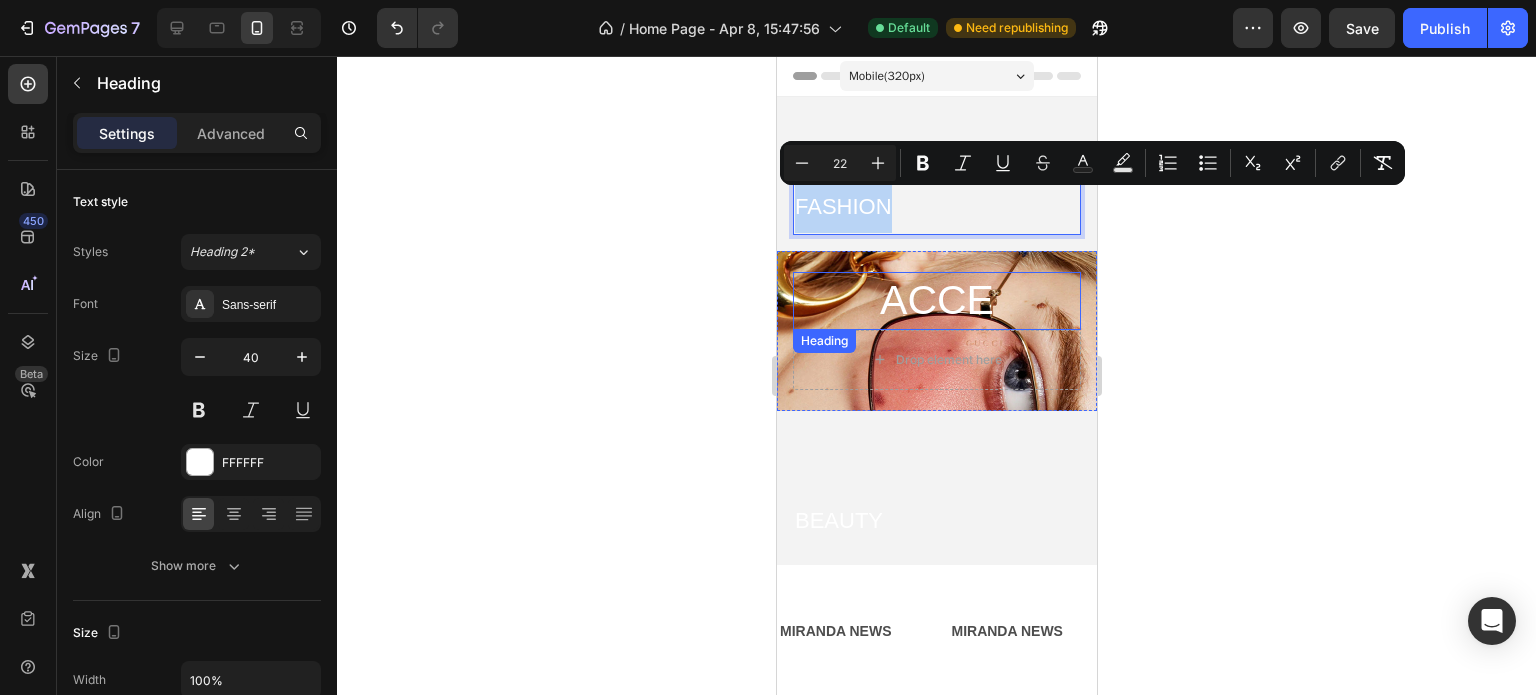 click on "ACCE" at bounding box center [936, 300] 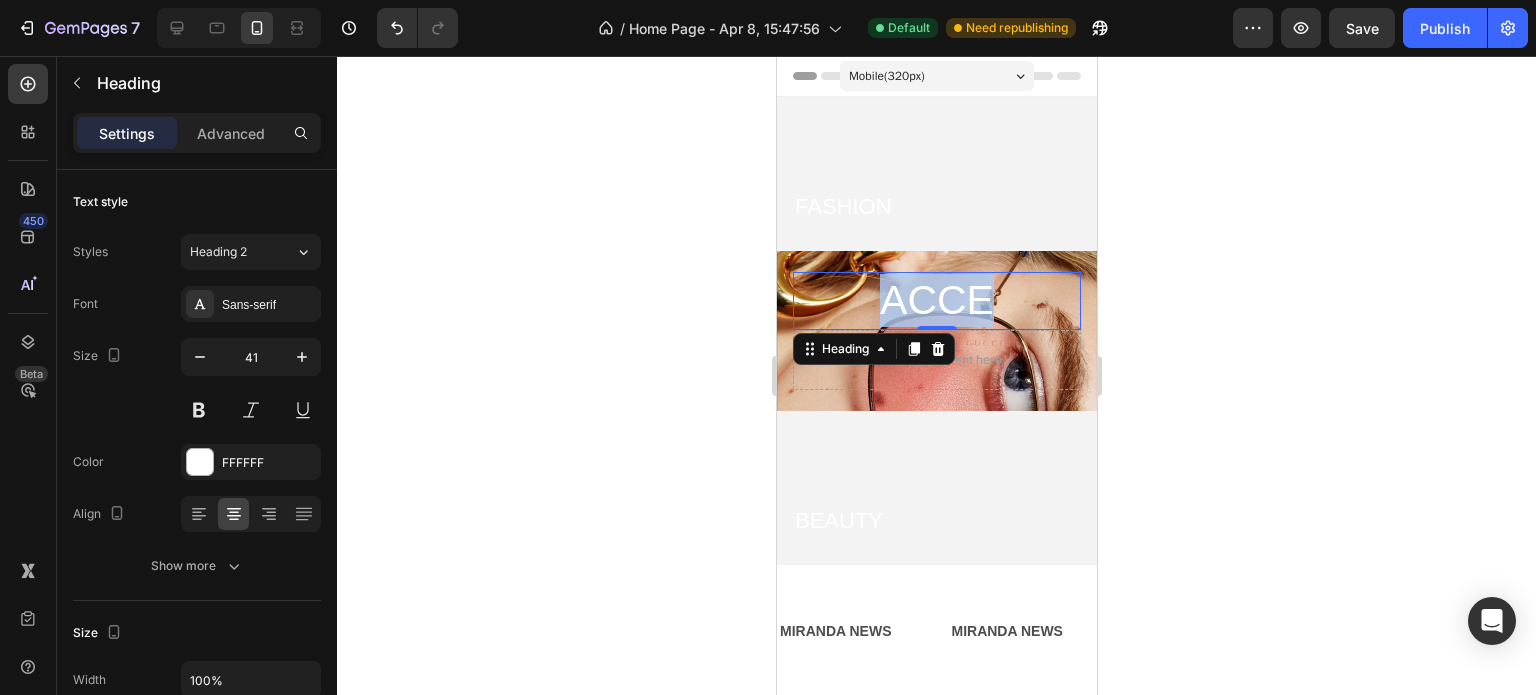 click on "ACCE" at bounding box center [936, 300] 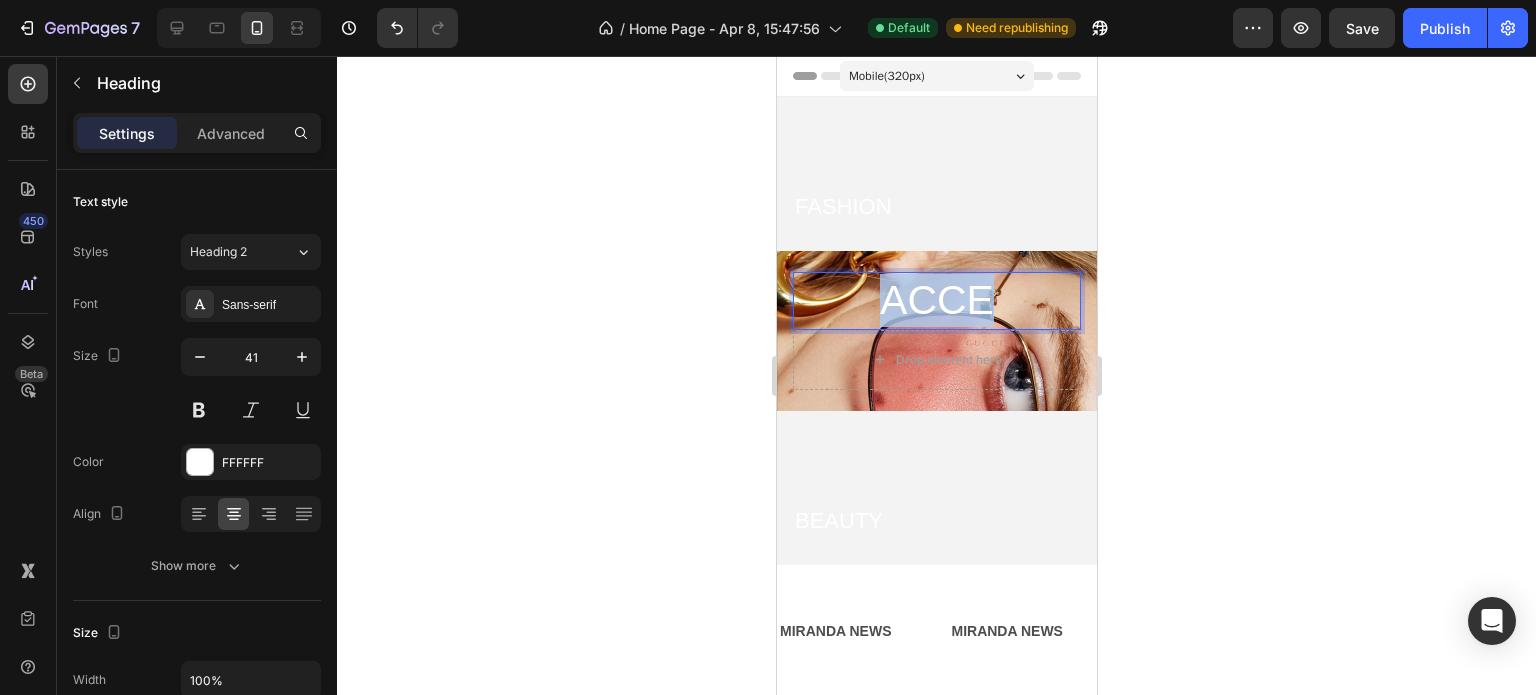 click on "ACCE" at bounding box center (936, 300) 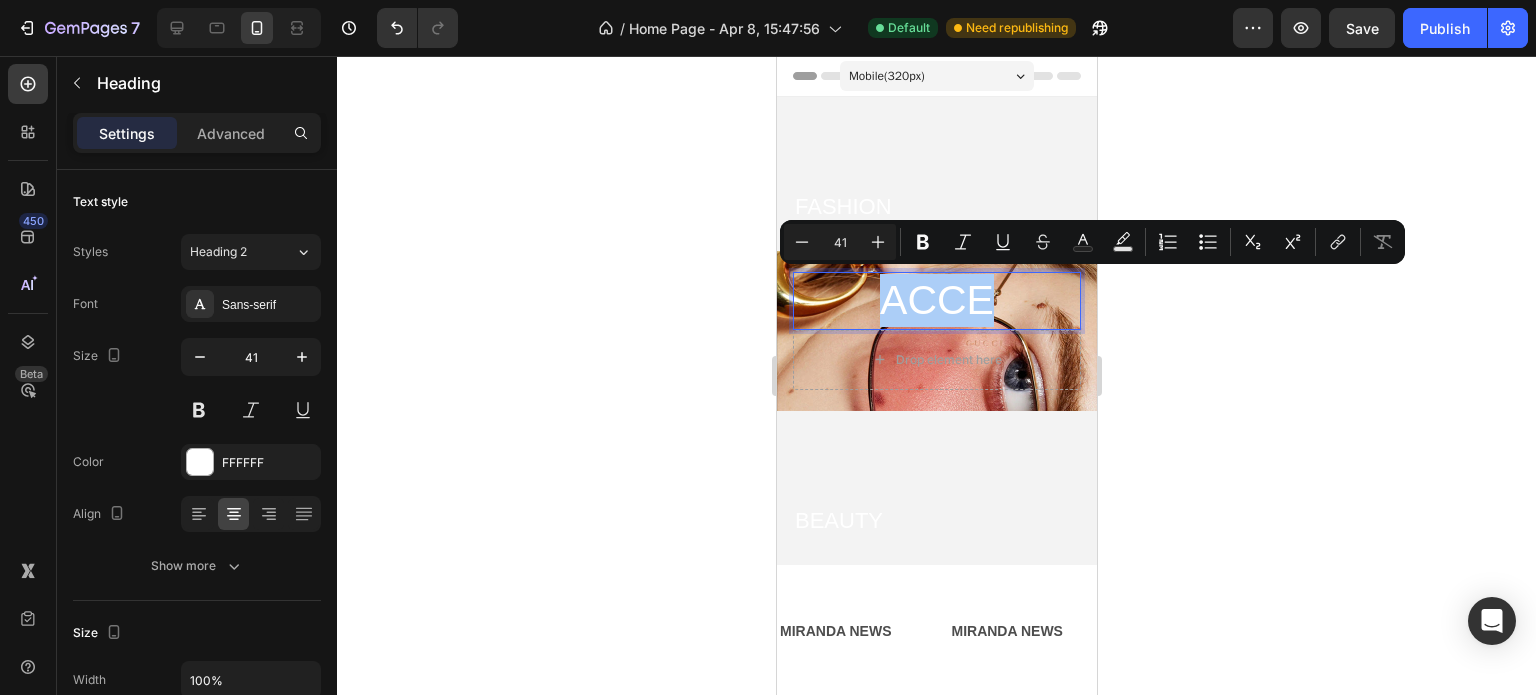 click on "41" at bounding box center (840, 242) 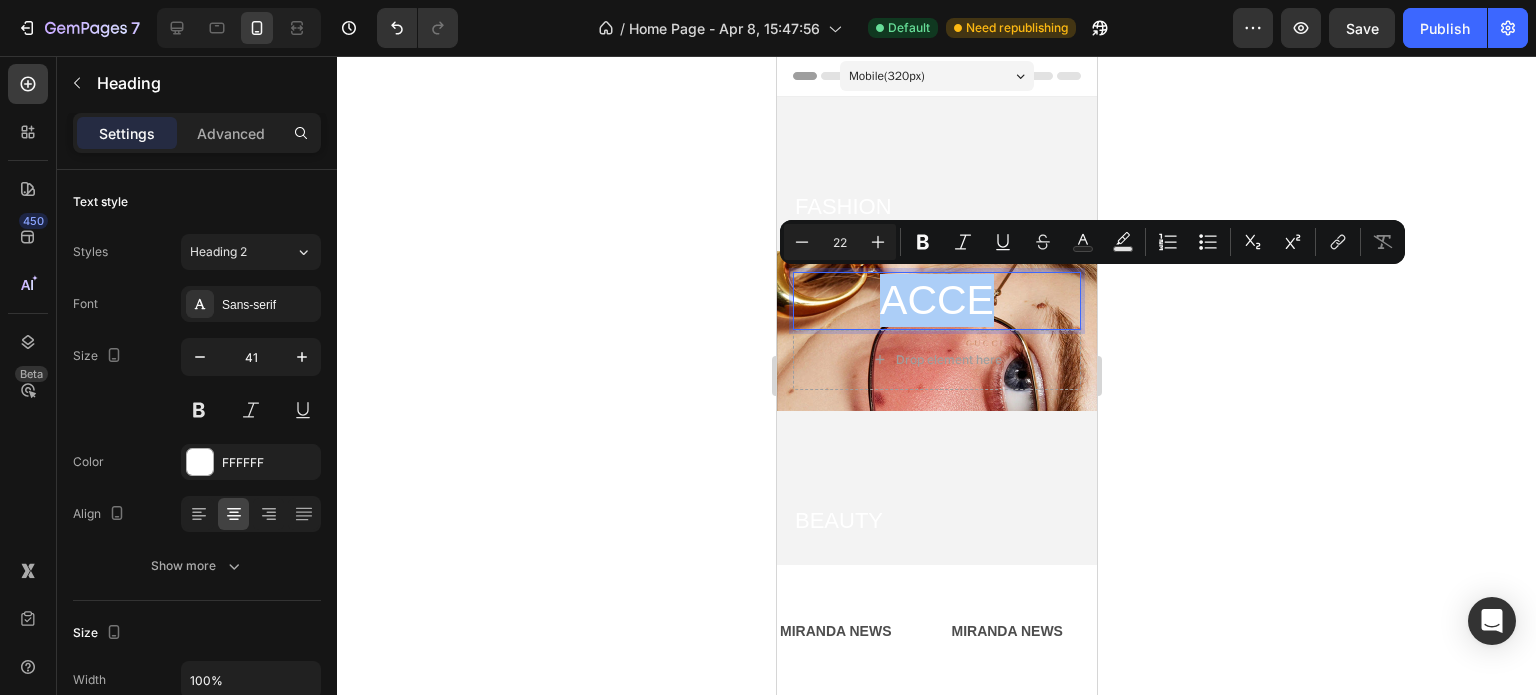 type on "22" 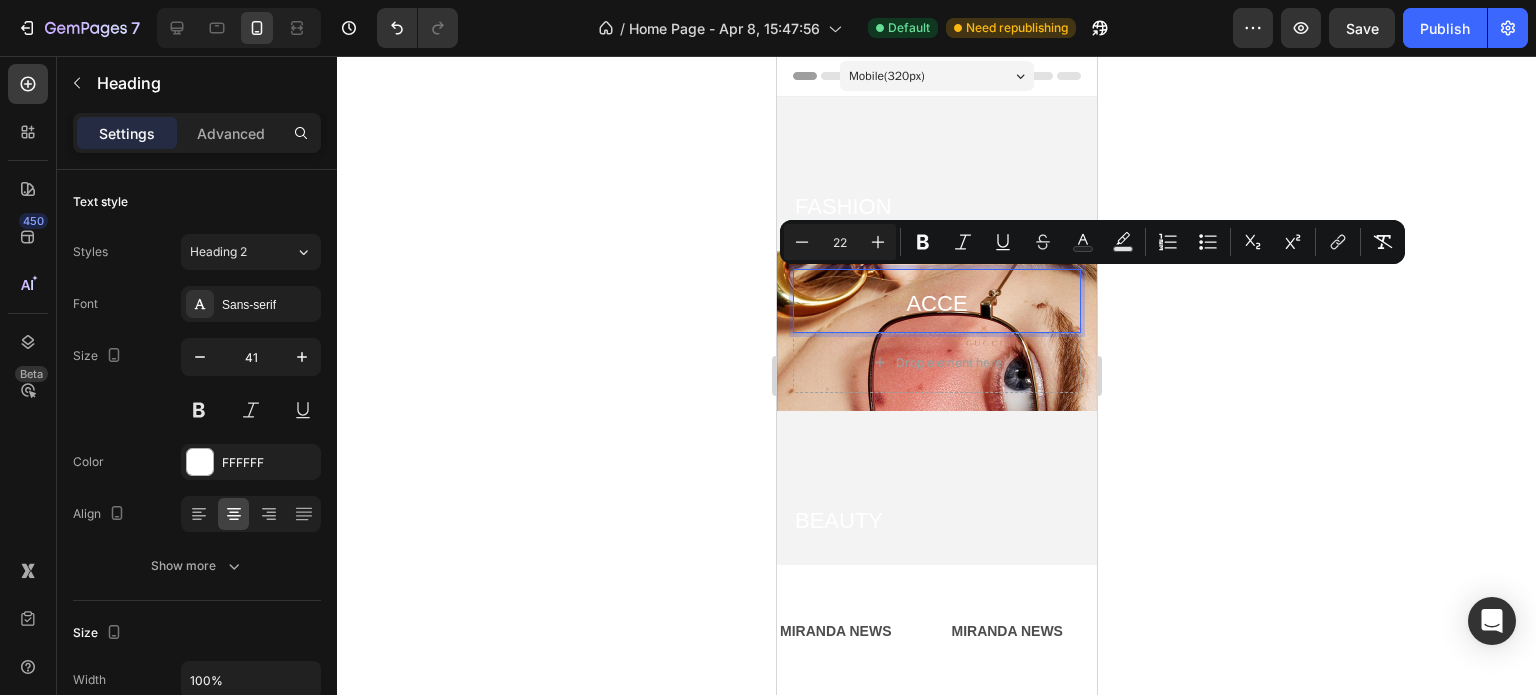click on "ACCE" at bounding box center (936, 300) 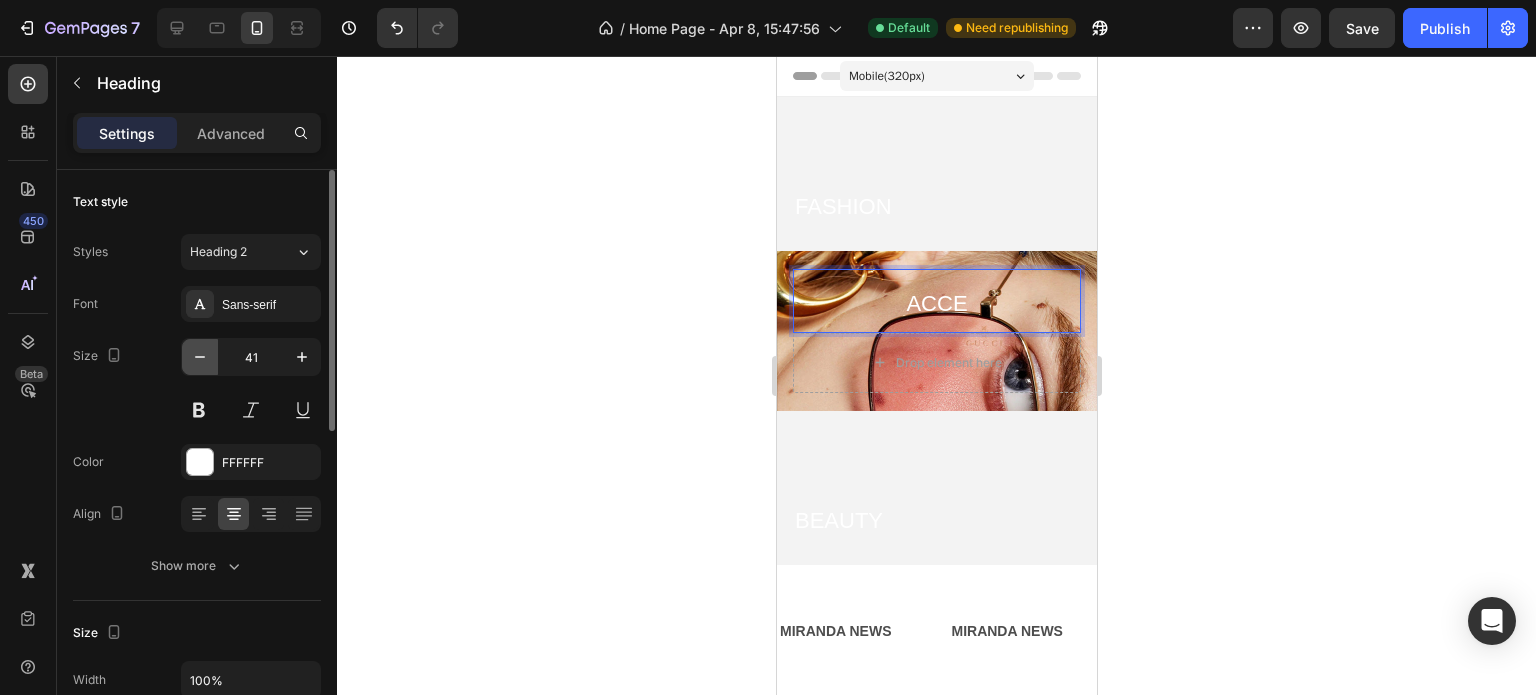 click 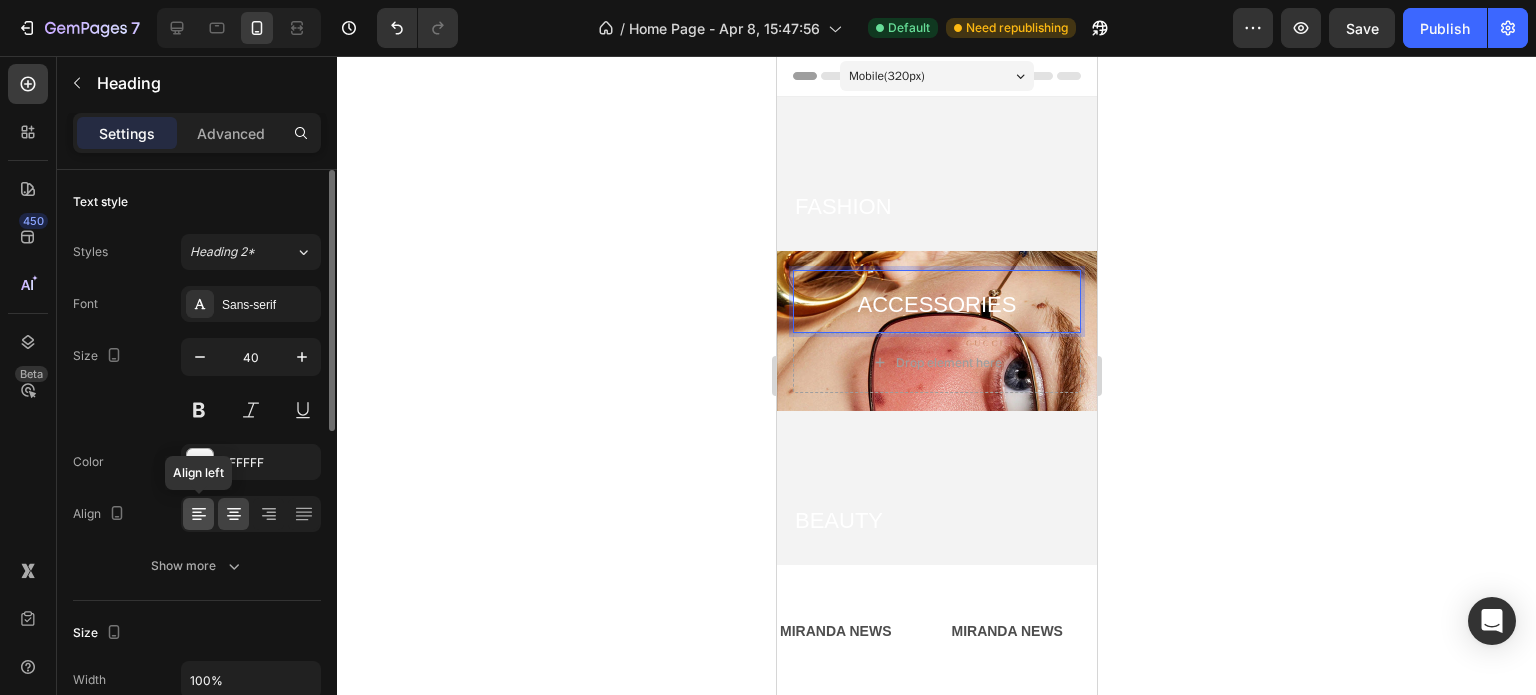 click 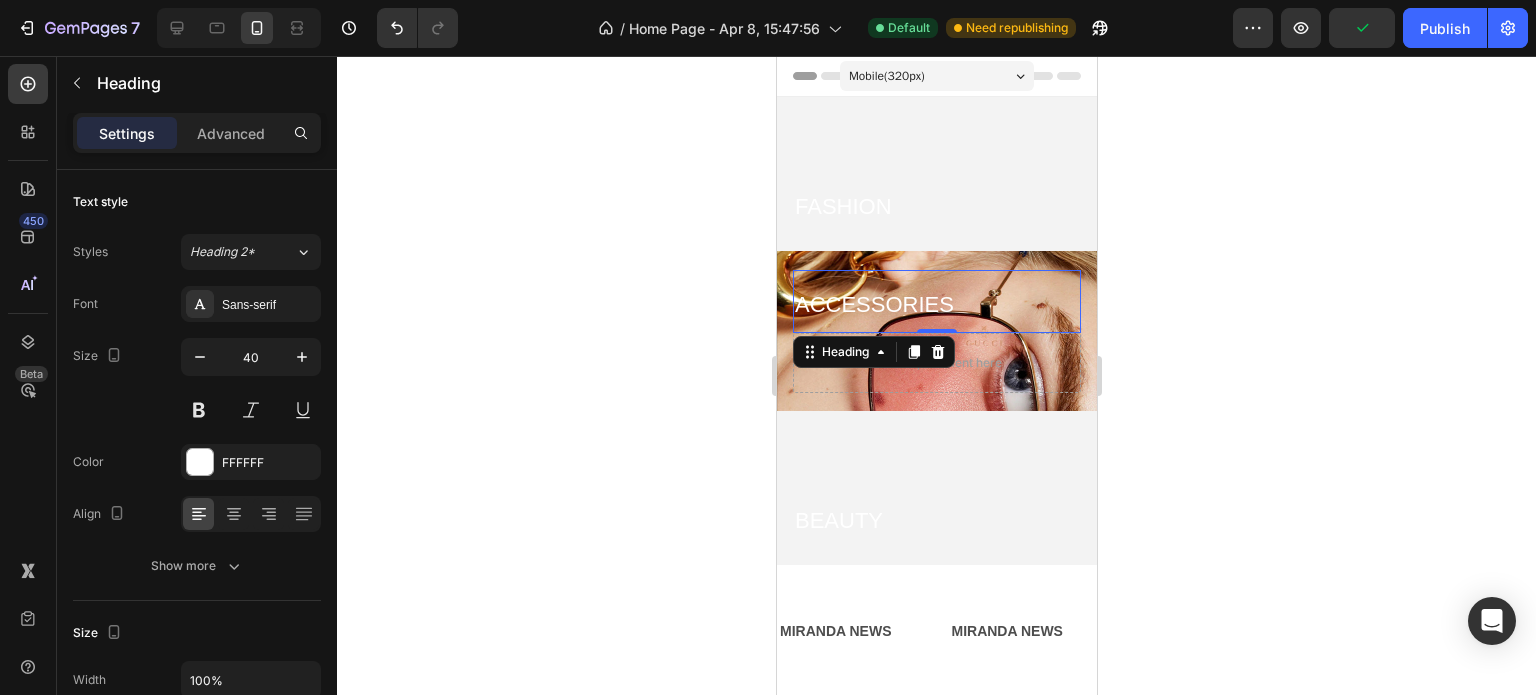 click on "ACCESSORIES" at bounding box center (873, 304) 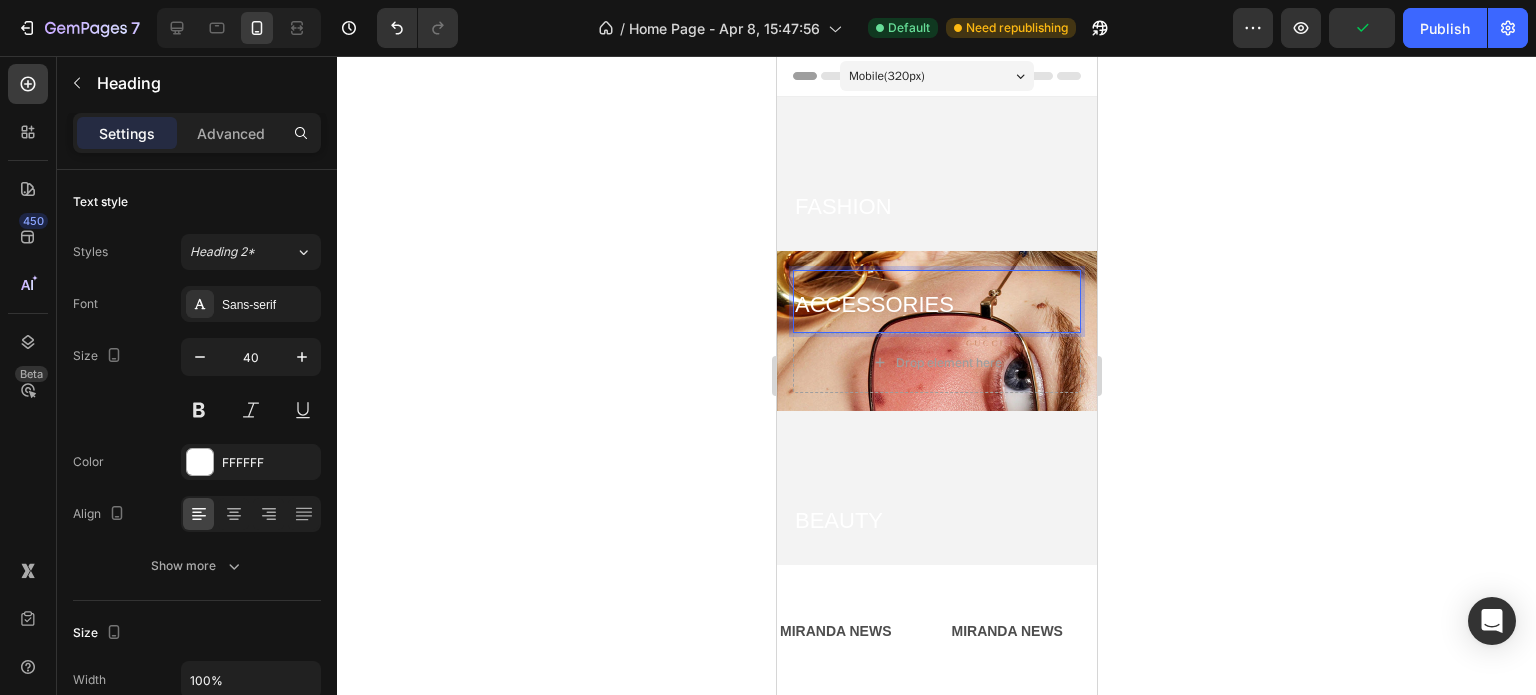 click on "ACCESSORIES" at bounding box center (936, 301) 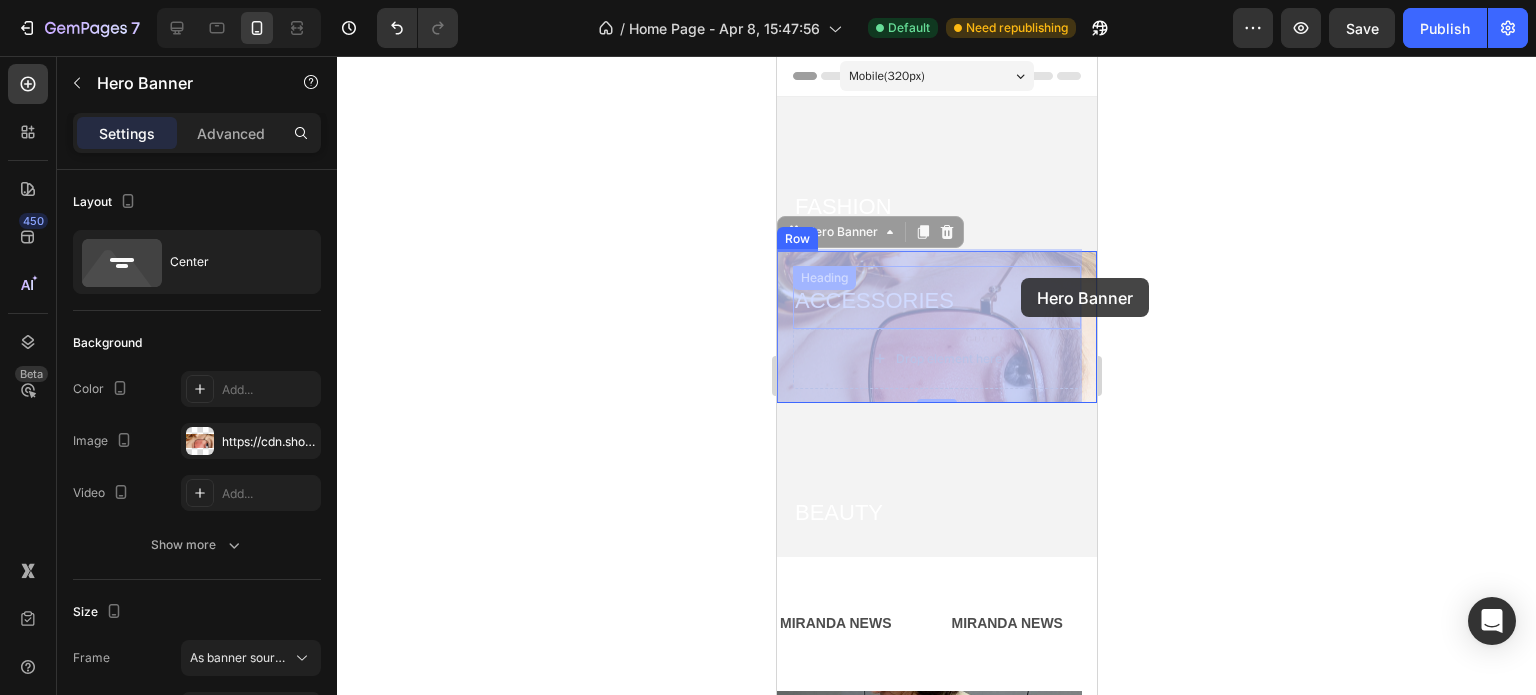 drag, startPoint x: 1020, startPoint y: 263, endPoint x: 1020, endPoint y: 276, distance: 13 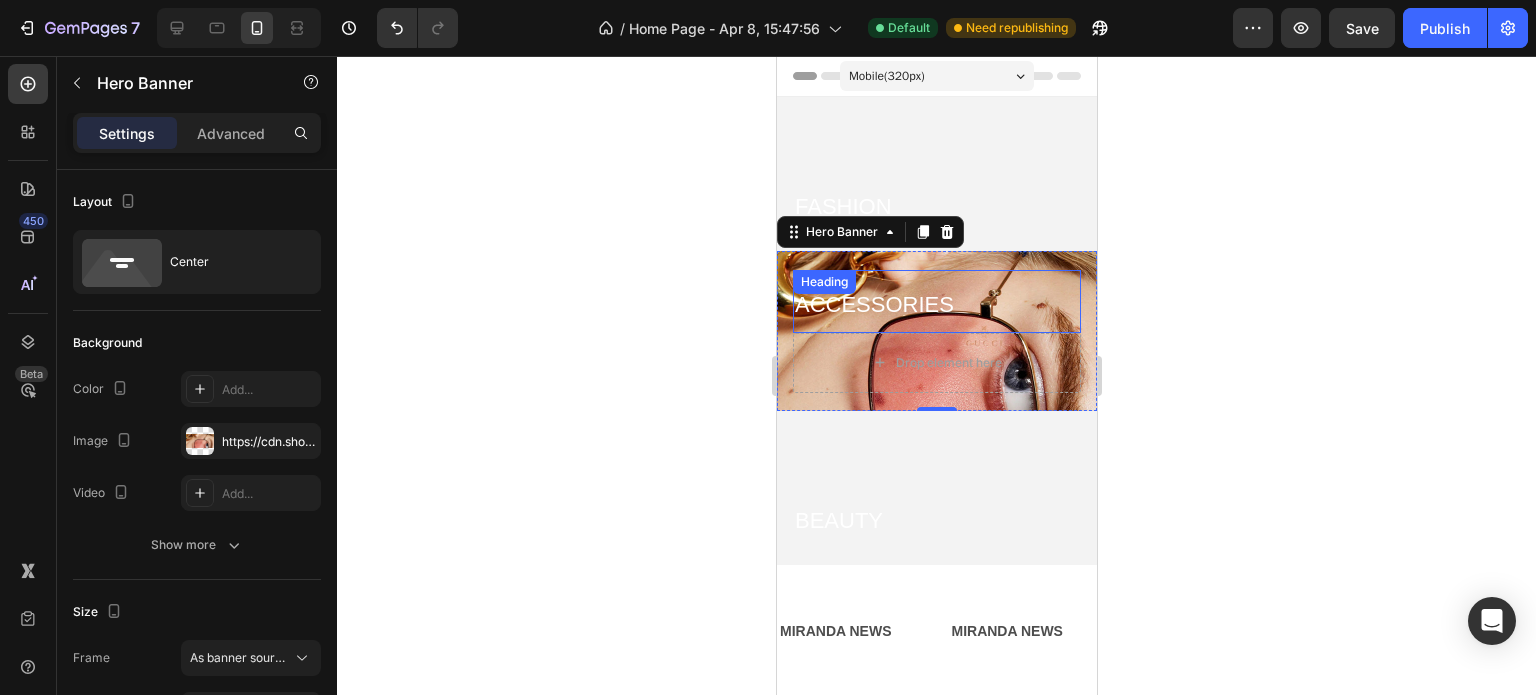 click on "ACCESSORIES" at bounding box center (873, 304) 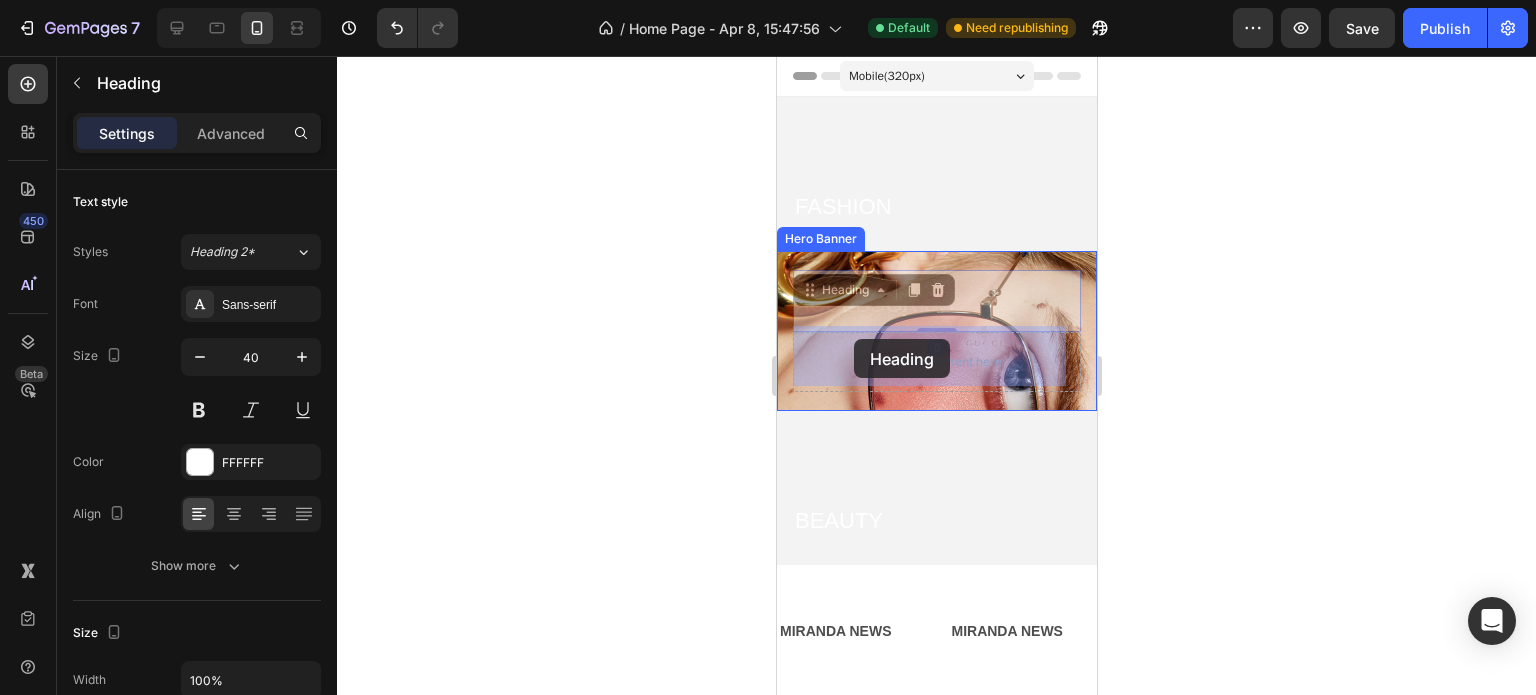 drag, startPoint x: 856, startPoint y: 291, endPoint x: 853, endPoint y: 339, distance: 48.09366 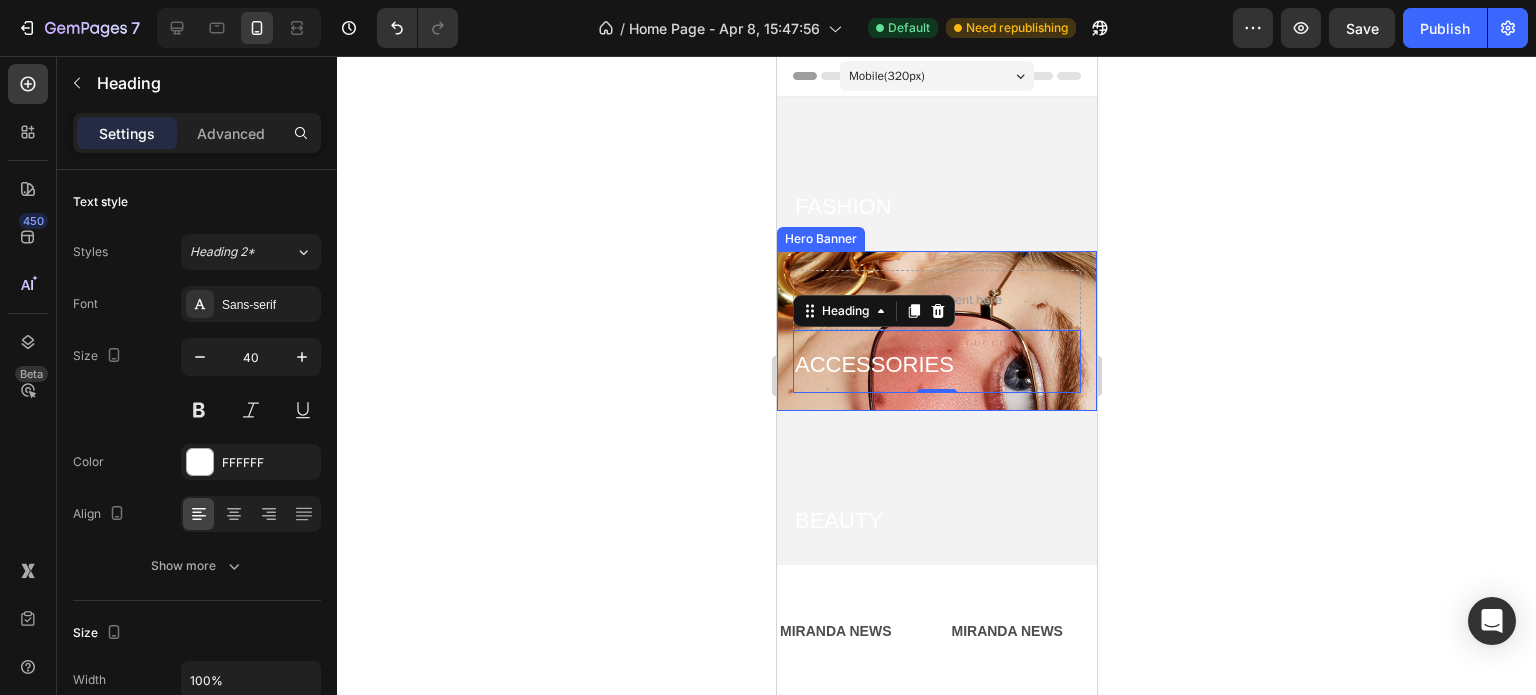 click on "Drop element here ACCESSORIES Heading   0" at bounding box center [936, 331] 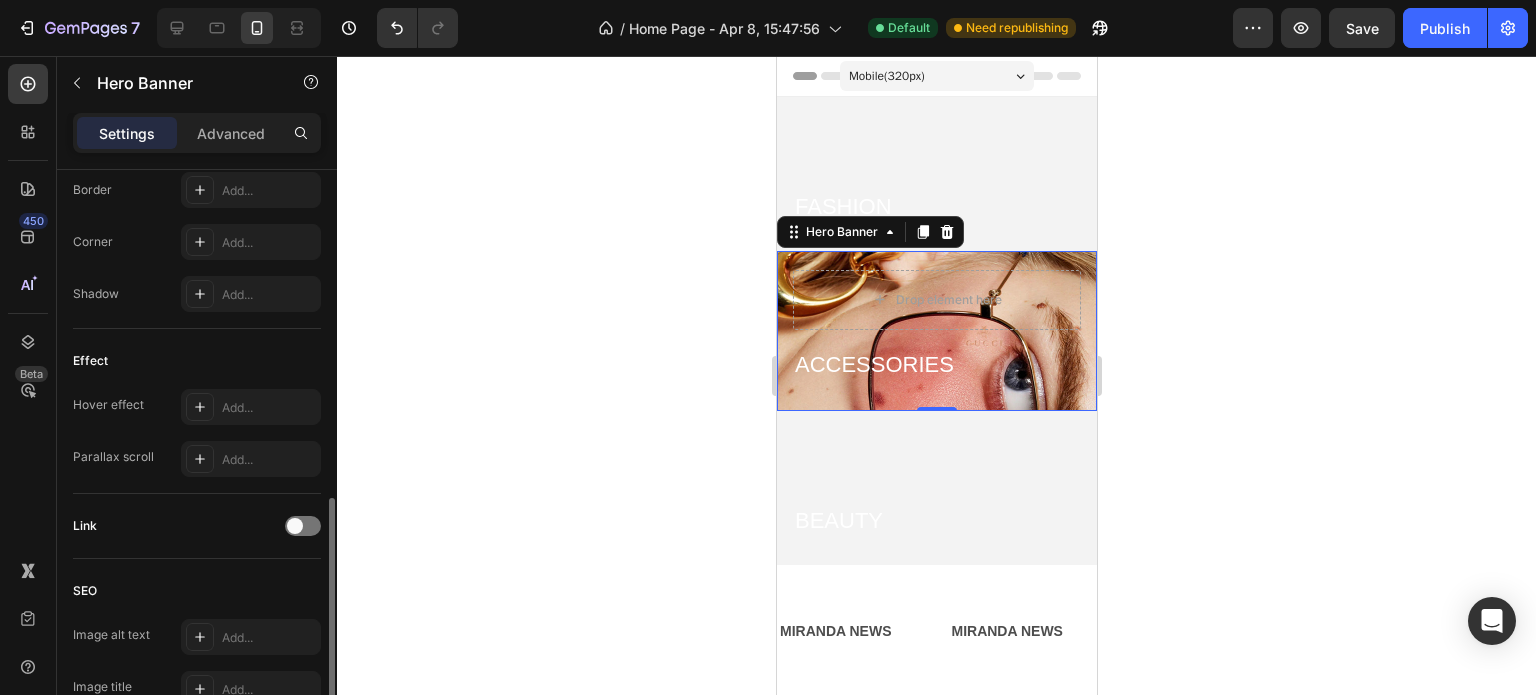 scroll, scrollTop: 970, scrollLeft: 0, axis: vertical 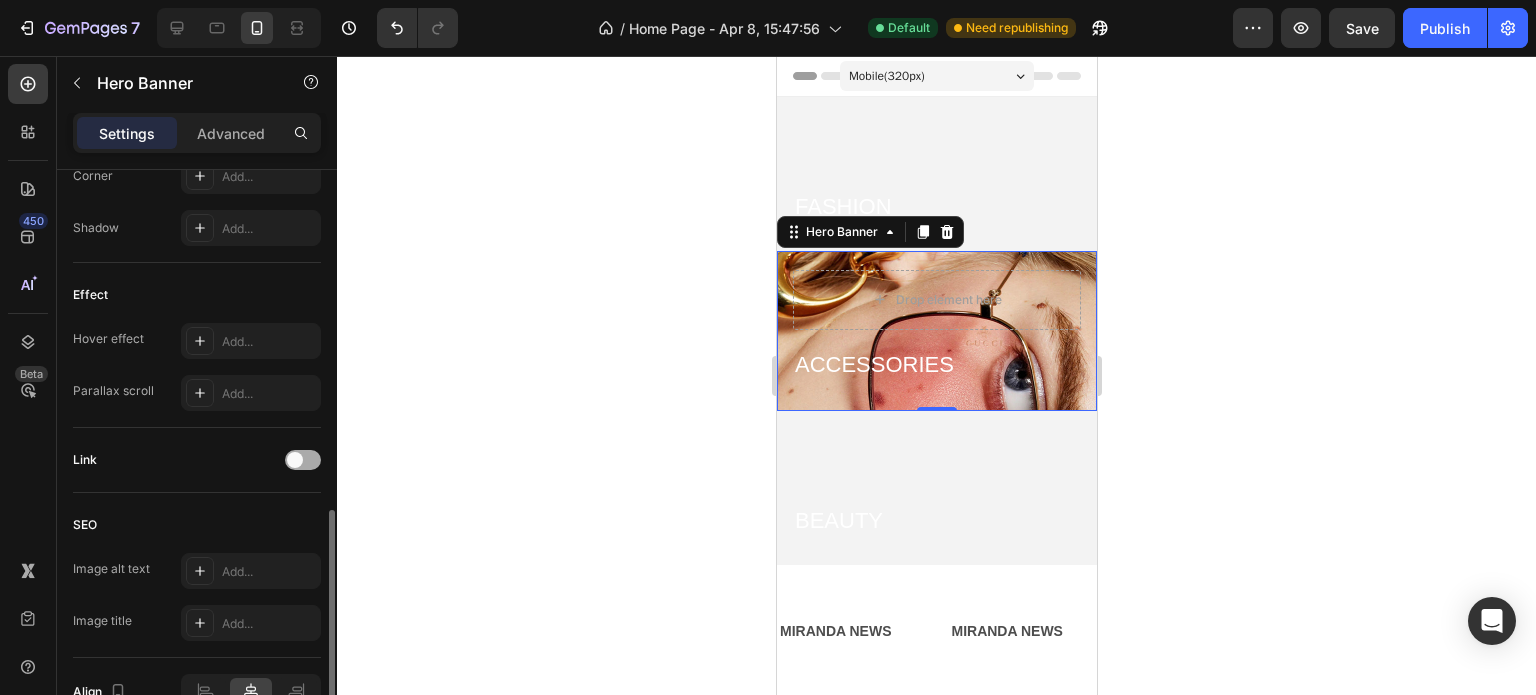 click at bounding box center [303, 460] 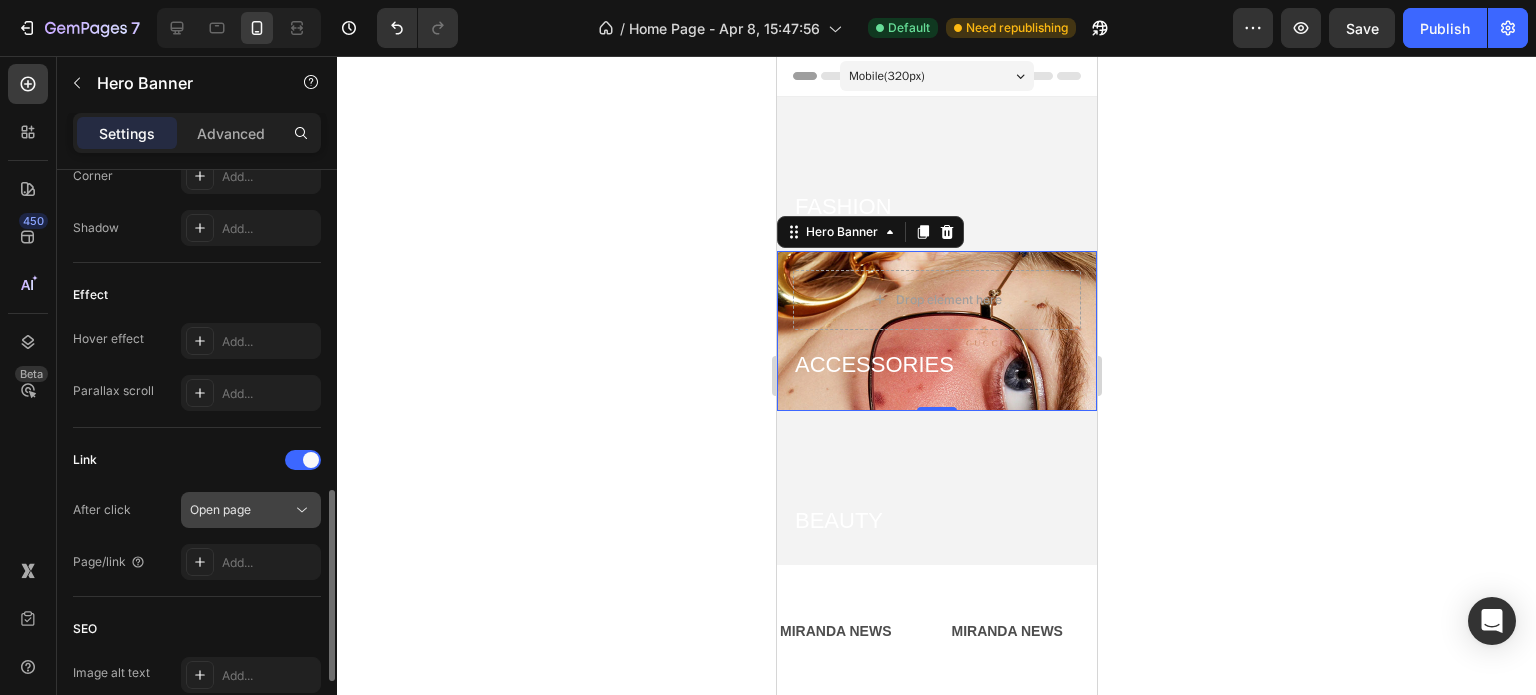 click on "Open page" 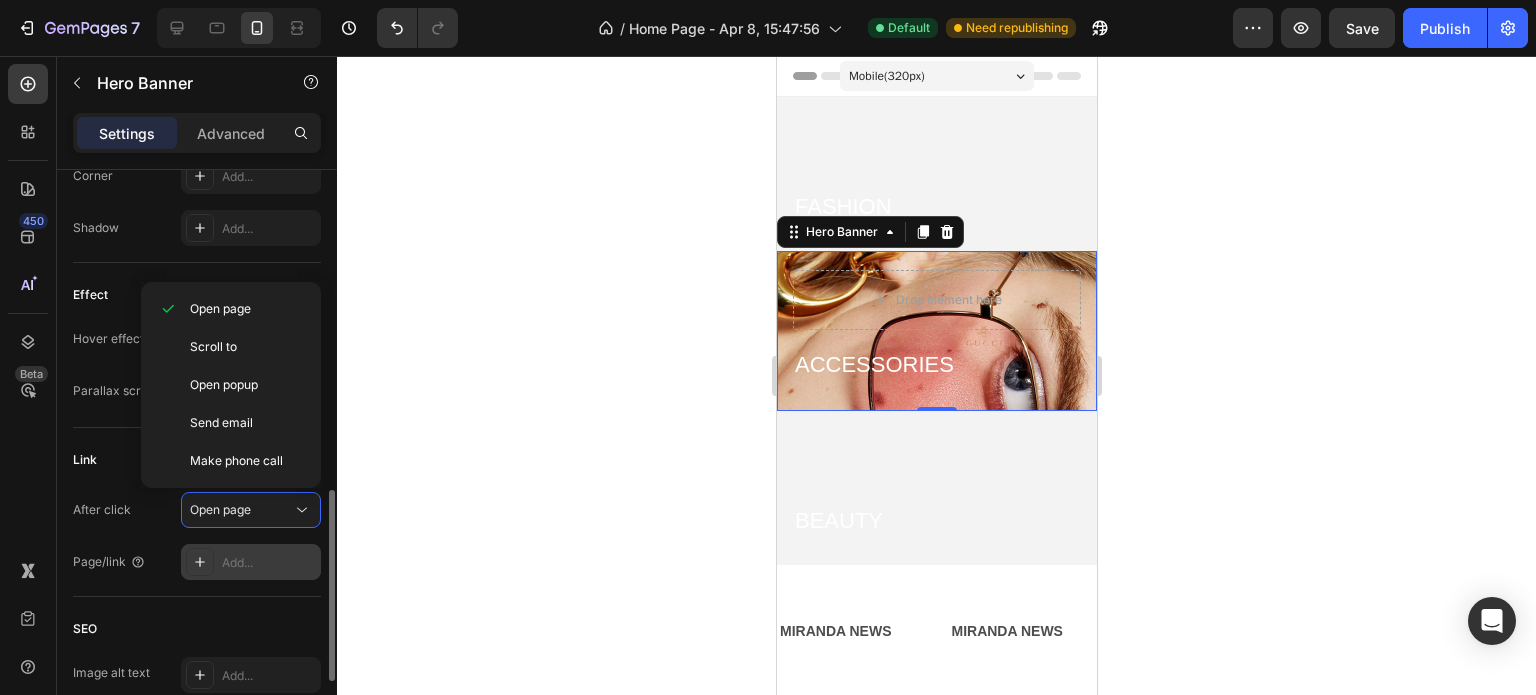 click on "Add..." at bounding box center [269, 563] 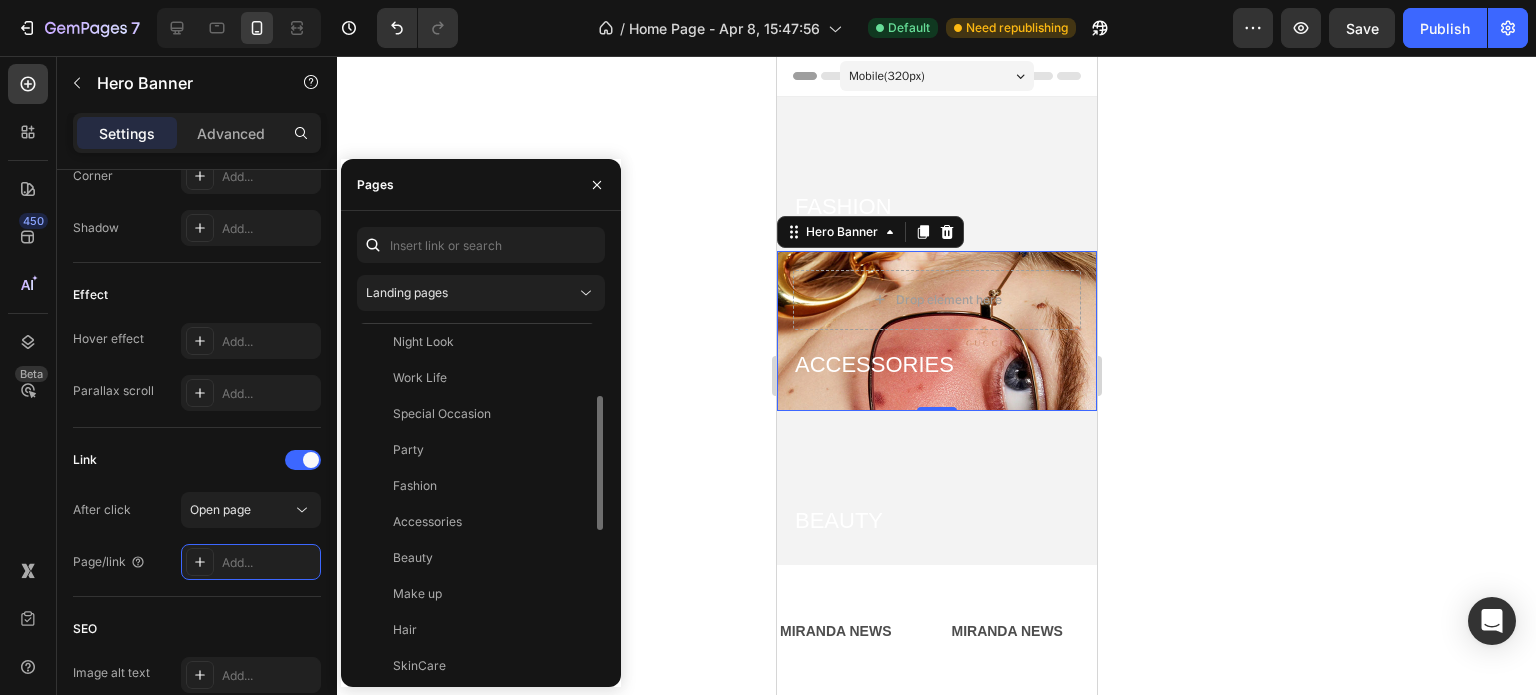 scroll, scrollTop: 156, scrollLeft: 0, axis: vertical 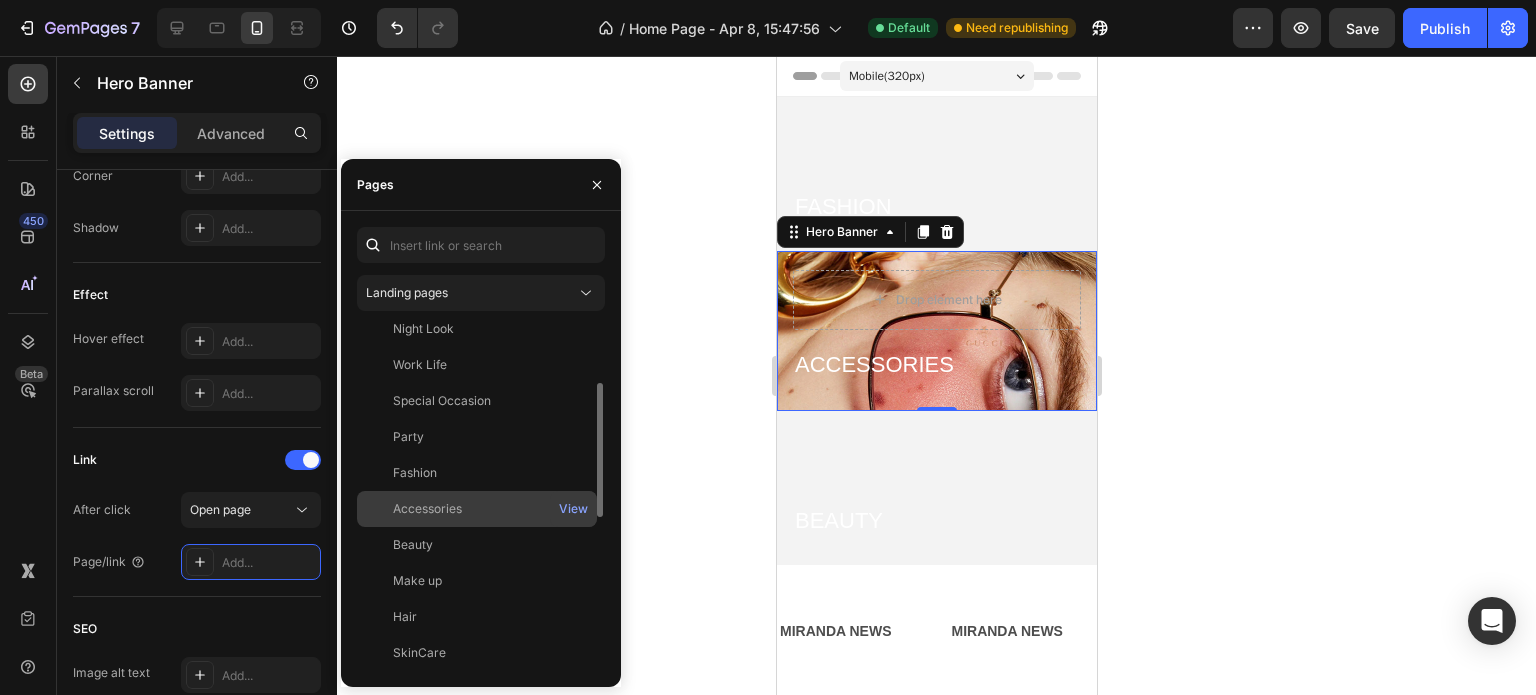 click on "Accessories" at bounding box center (477, 509) 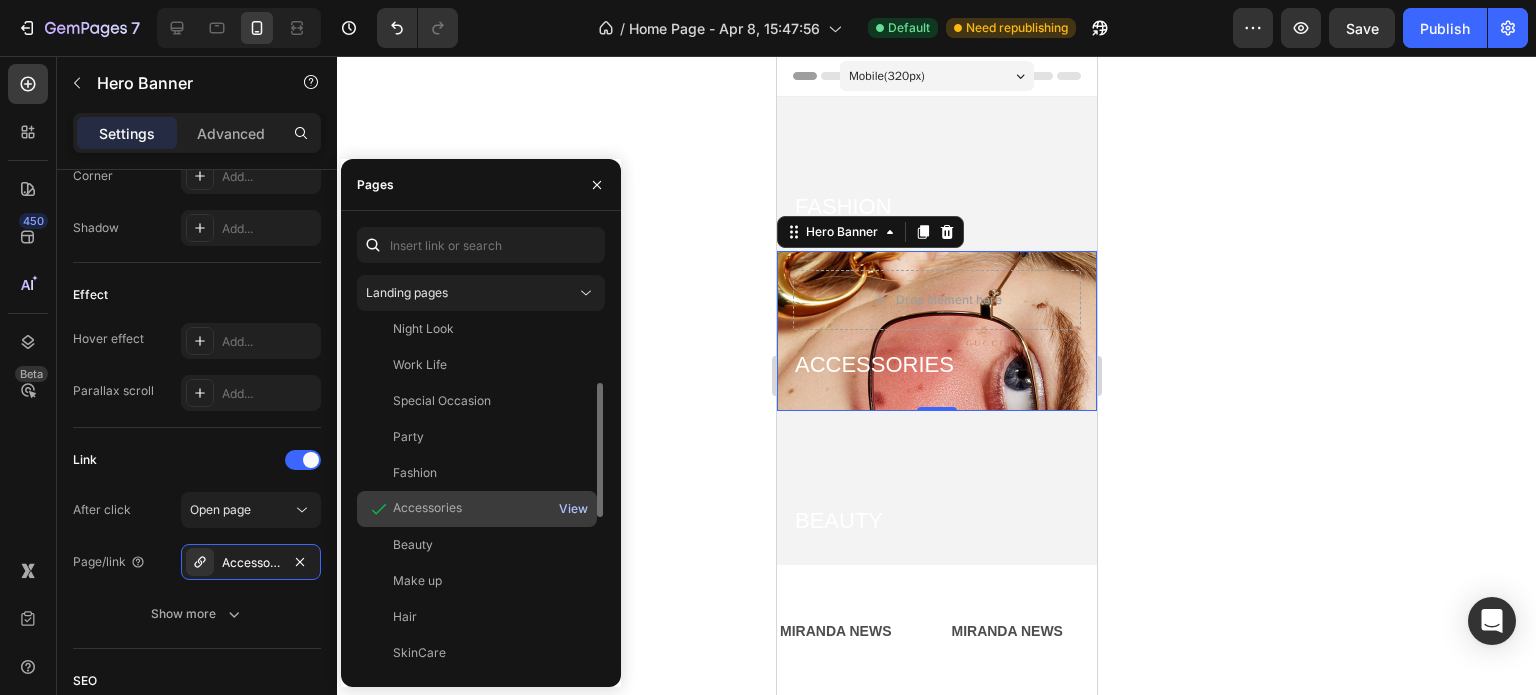 click on "View" at bounding box center (573, 509) 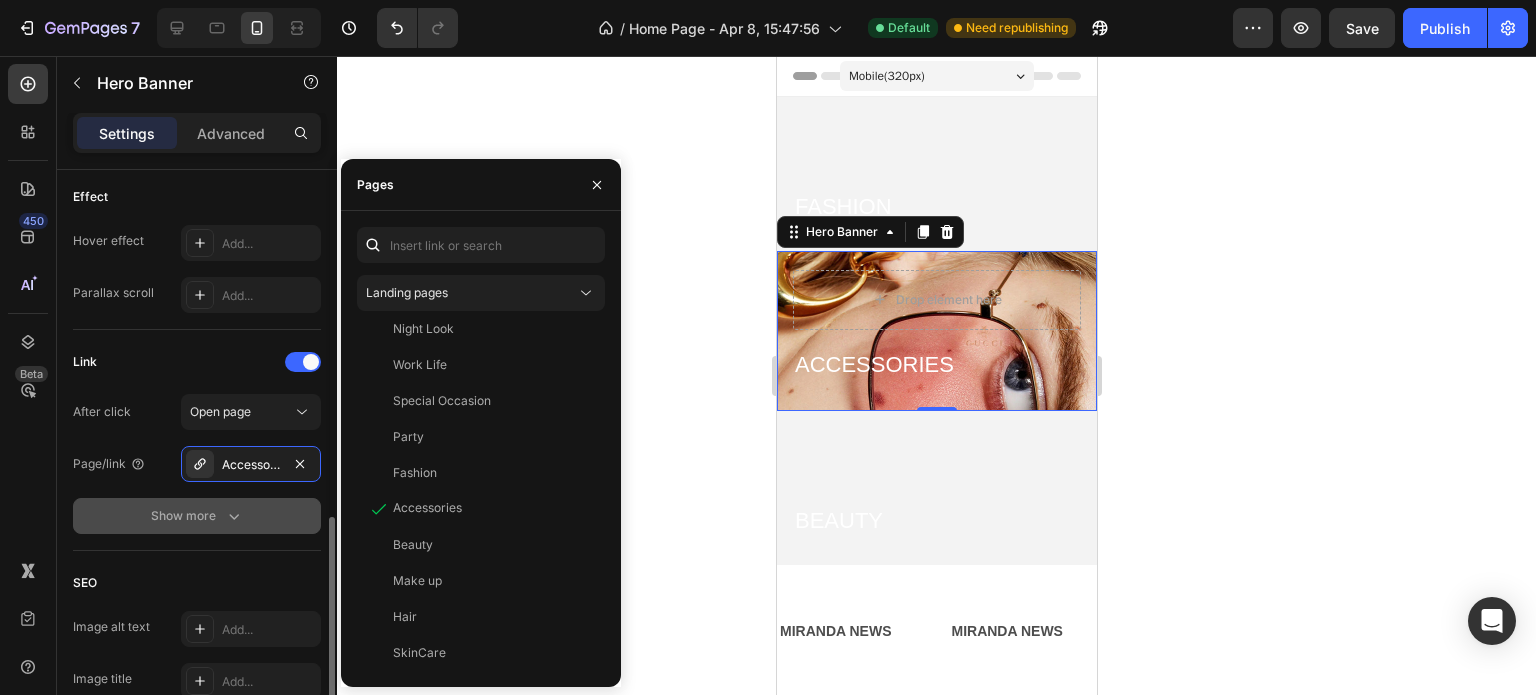 scroll, scrollTop: 1094, scrollLeft: 0, axis: vertical 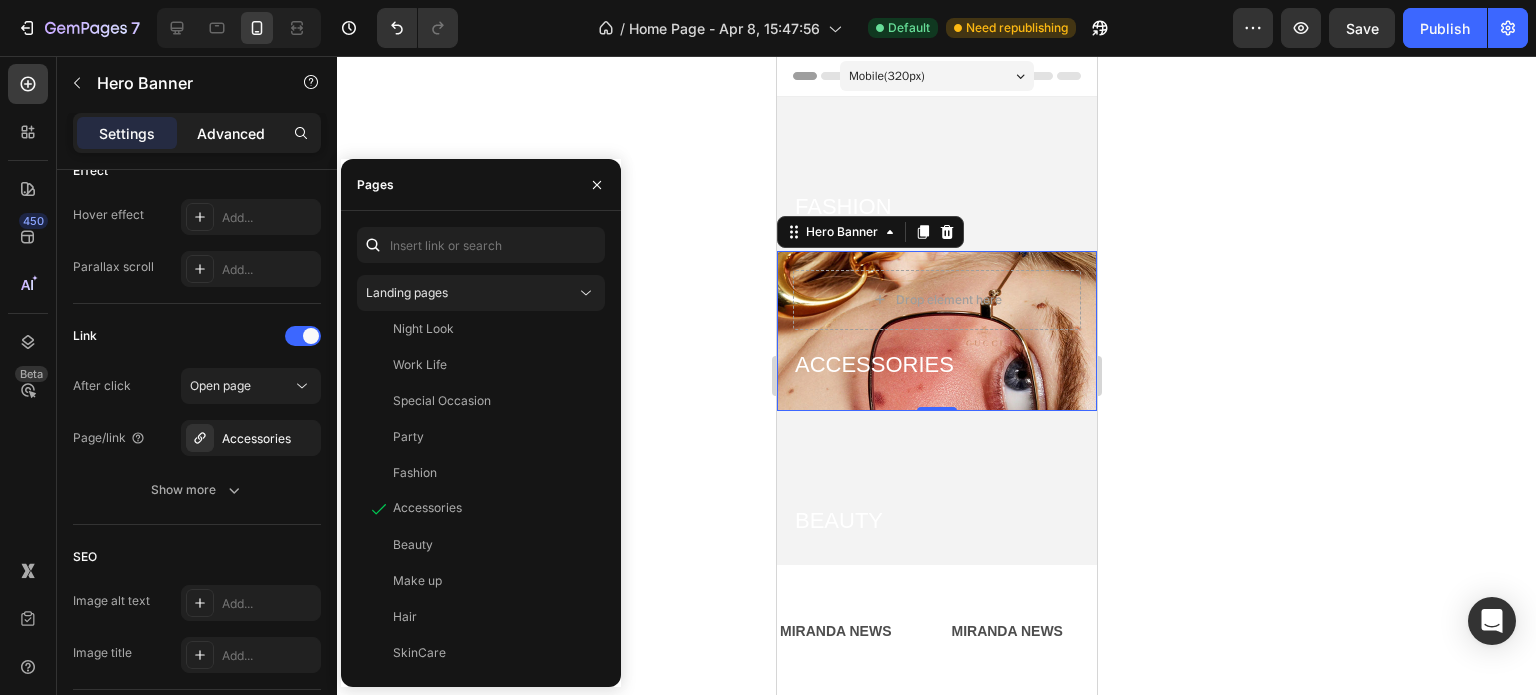 click on "Advanced" at bounding box center [231, 133] 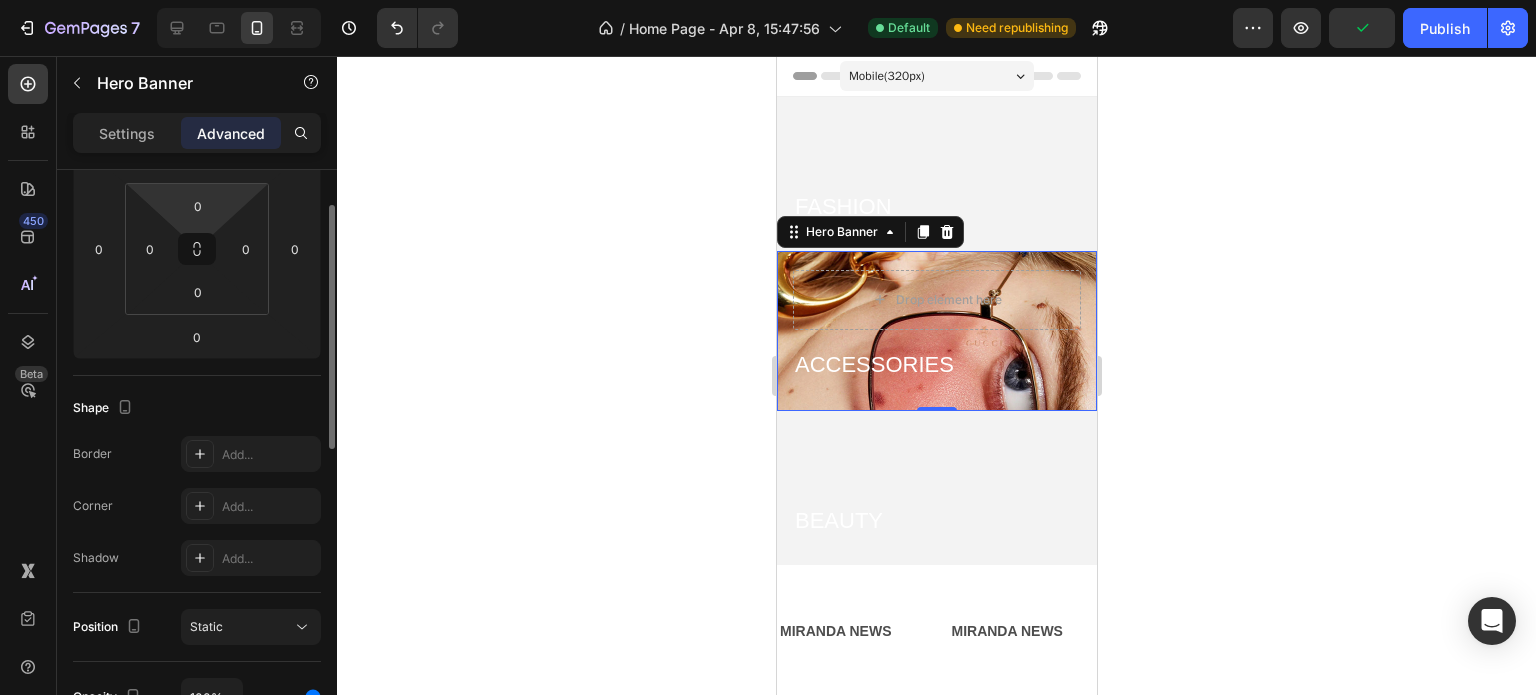 scroll, scrollTop: 0, scrollLeft: 0, axis: both 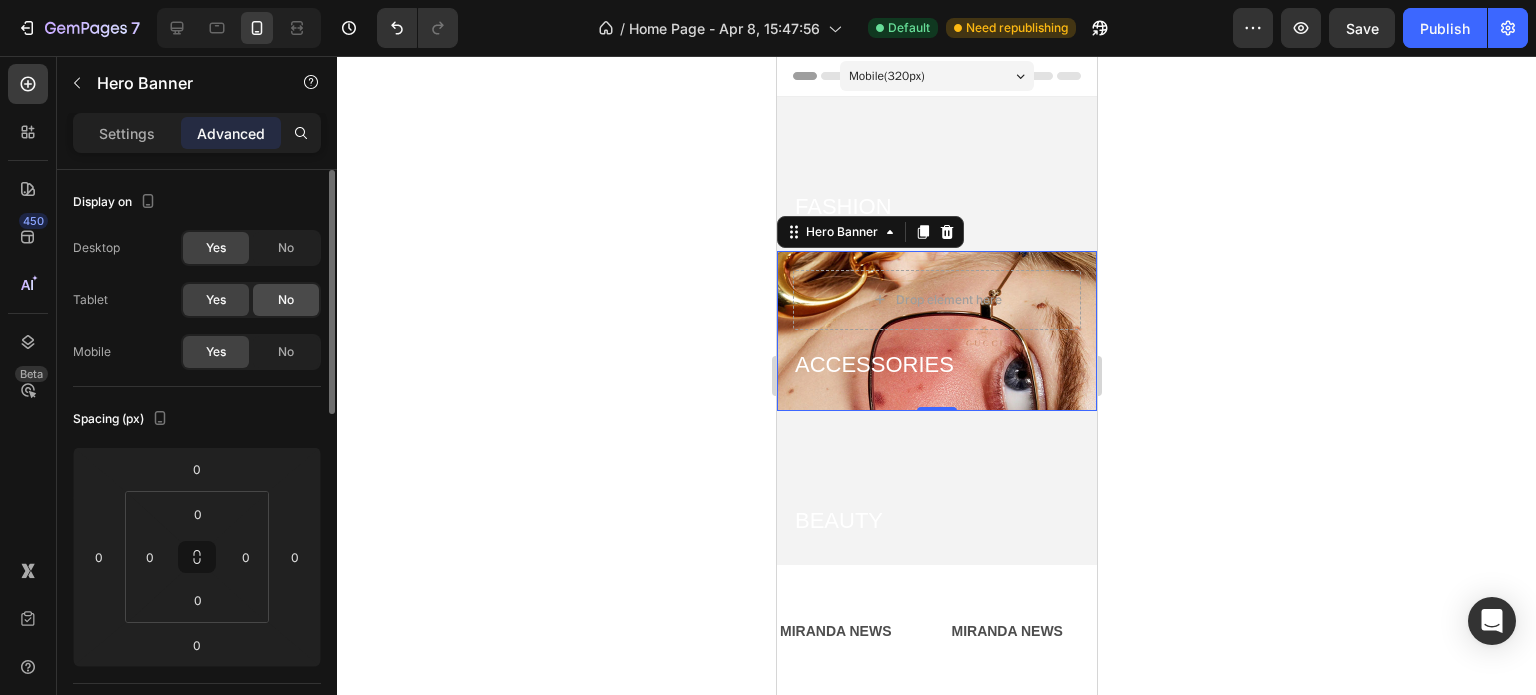 click on "No" 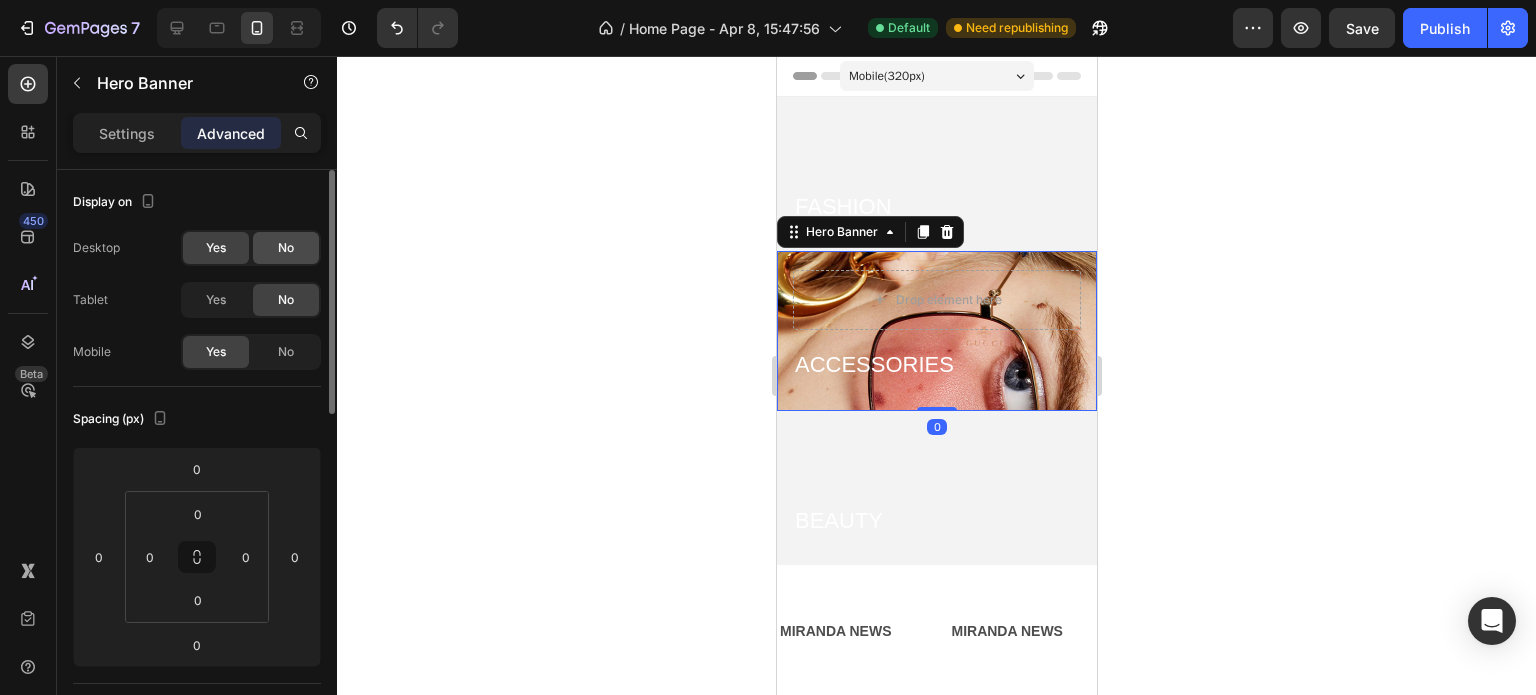 click on "No" 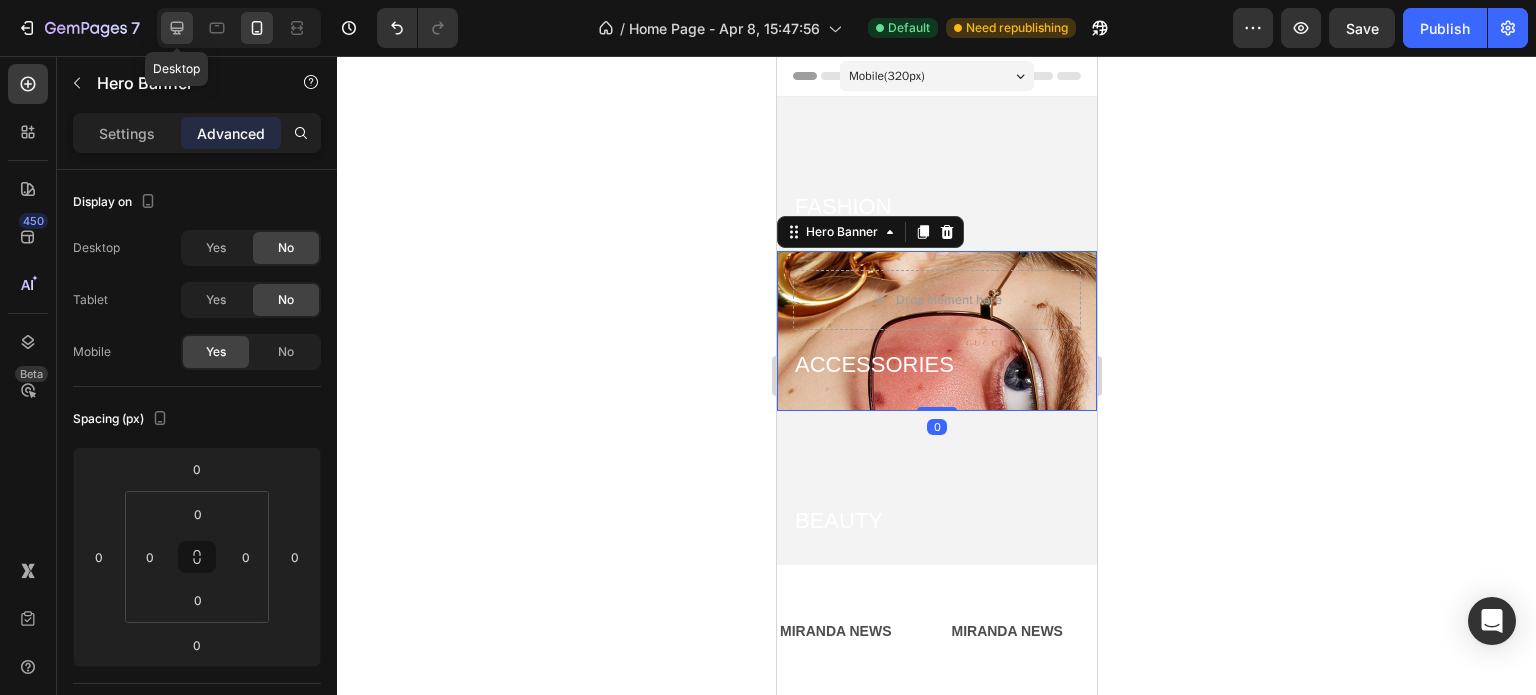 click 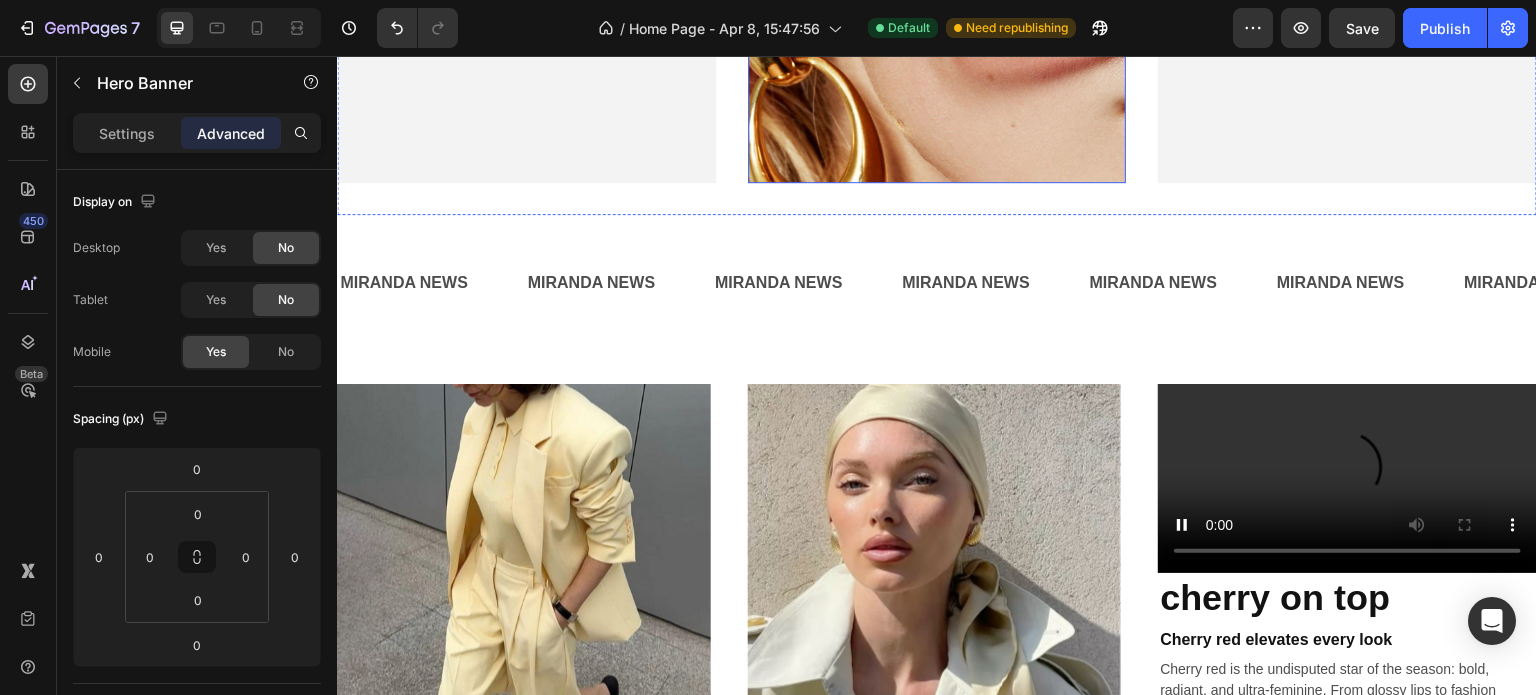 scroll, scrollTop: 580, scrollLeft: 0, axis: vertical 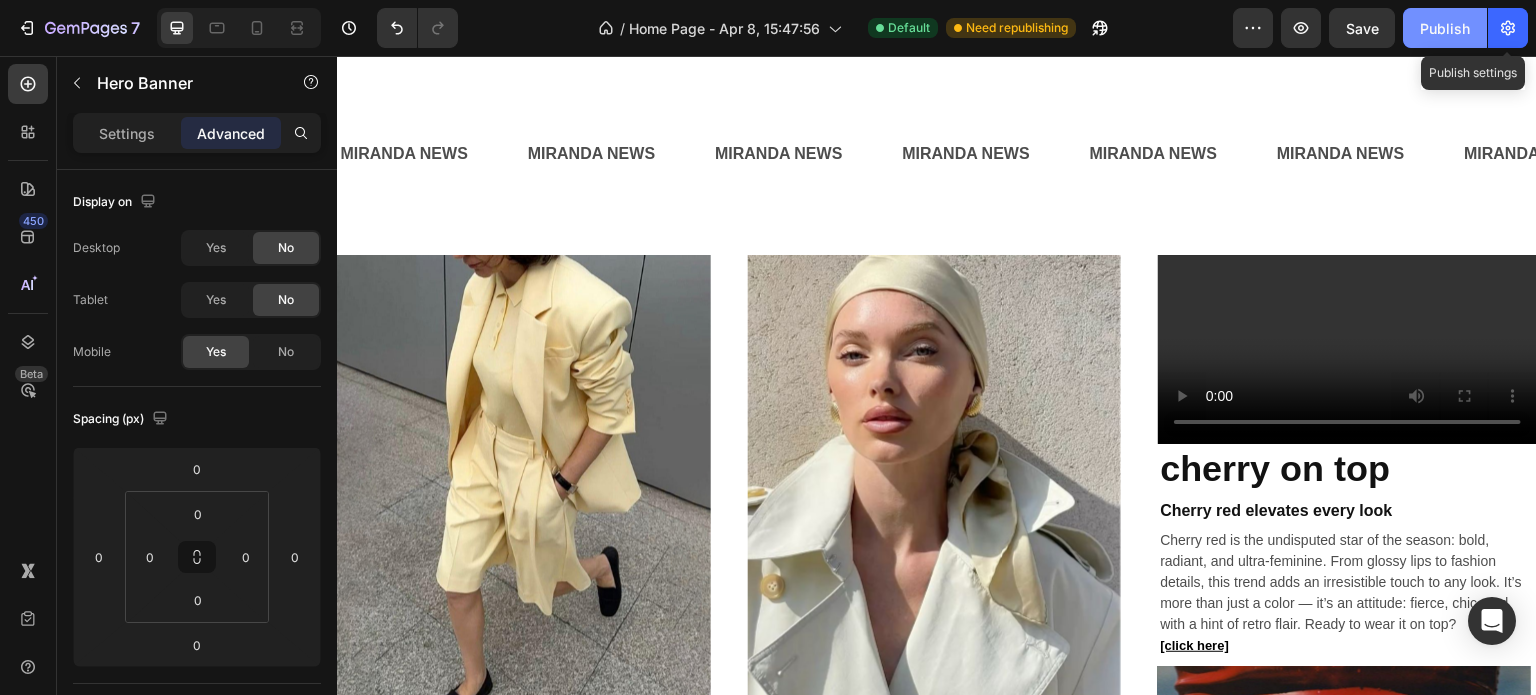 click on "Publish" at bounding box center [1445, 28] 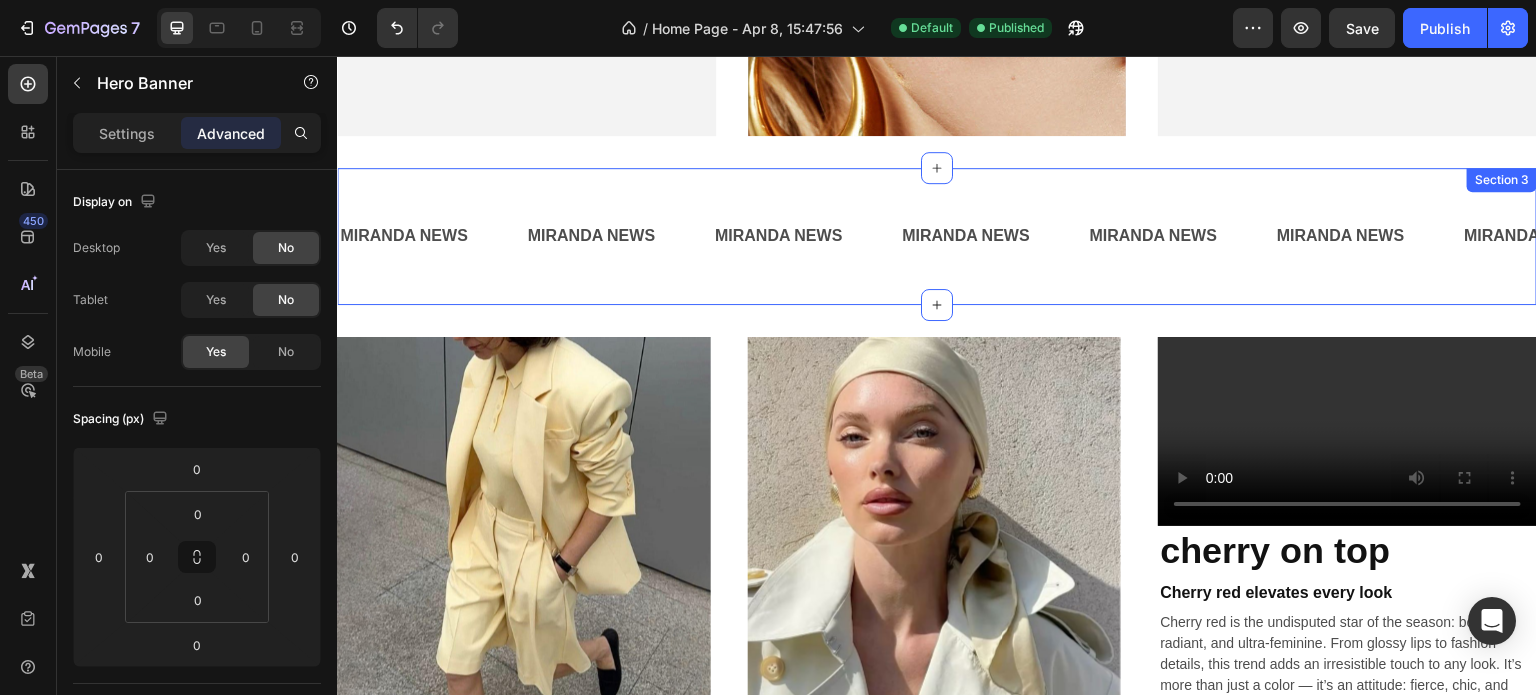 scroll, scrollTop: 496, scrollLeft: 0, axis: vertical 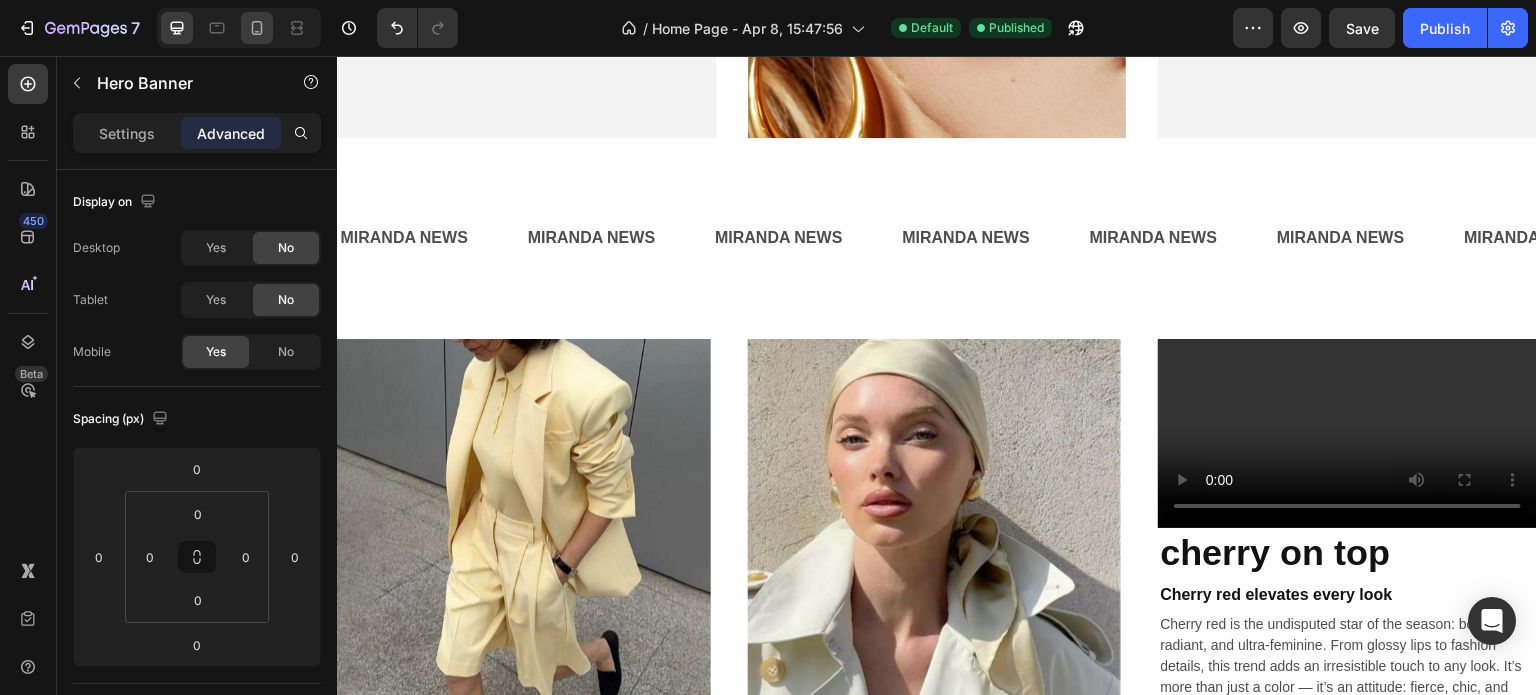 click 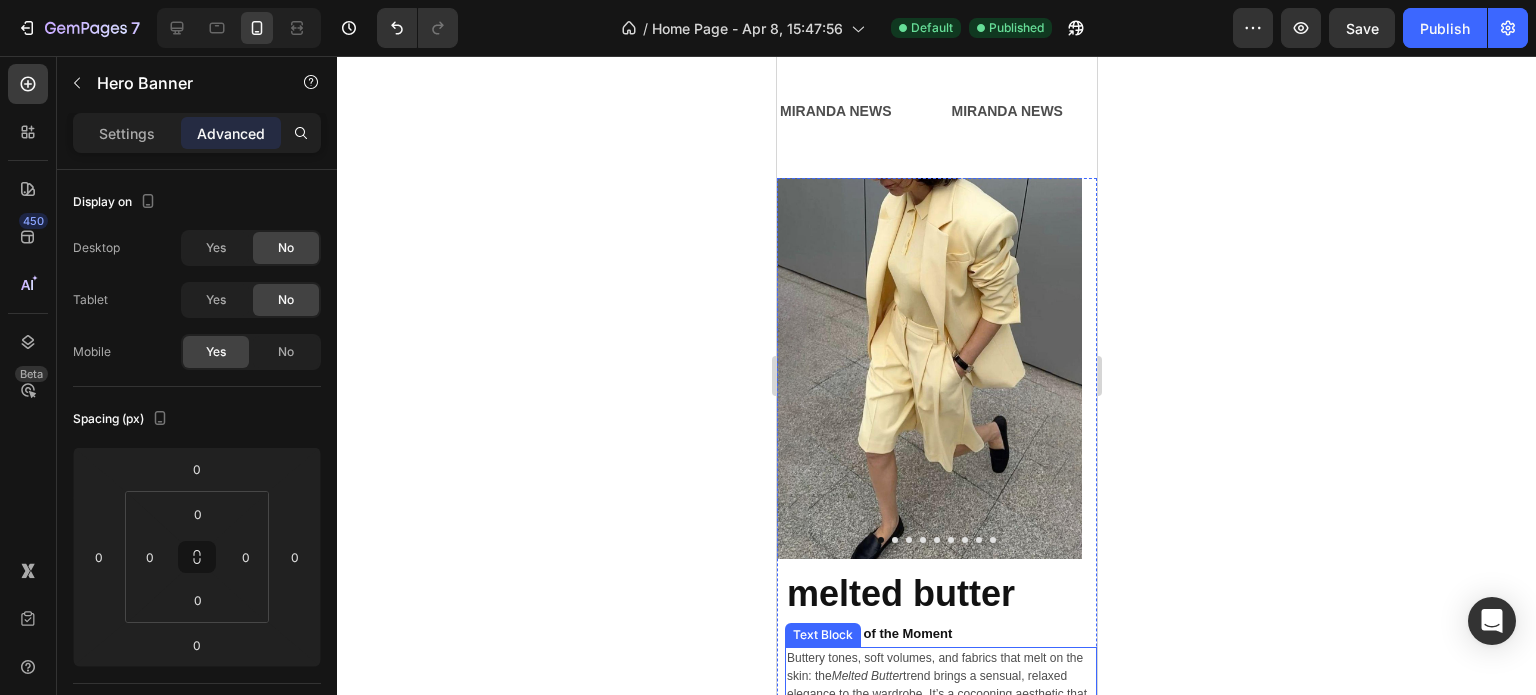 scroll, scrollTop: 0, scrollLeft: 0, axis: both 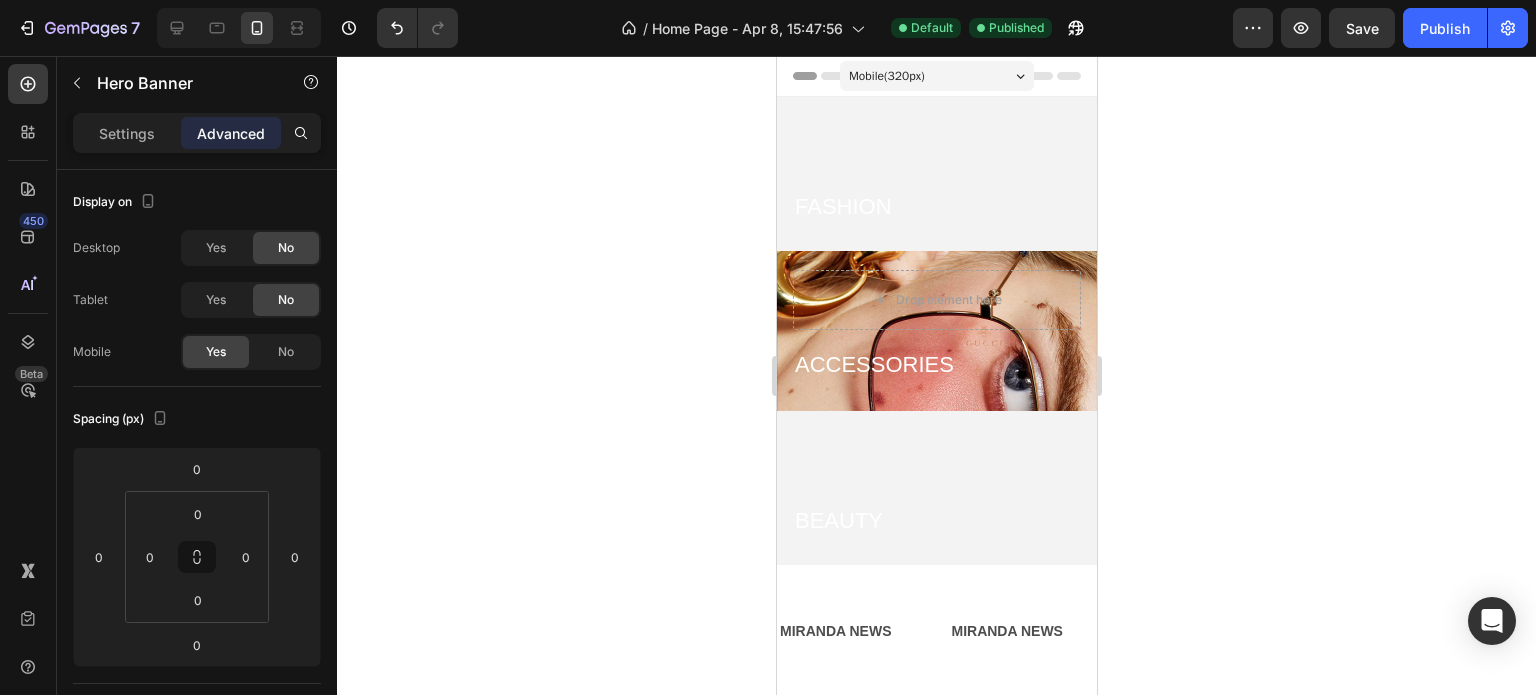 click on "Drop element here ACCESSORIES Heading" at bounding box center [936, 331] 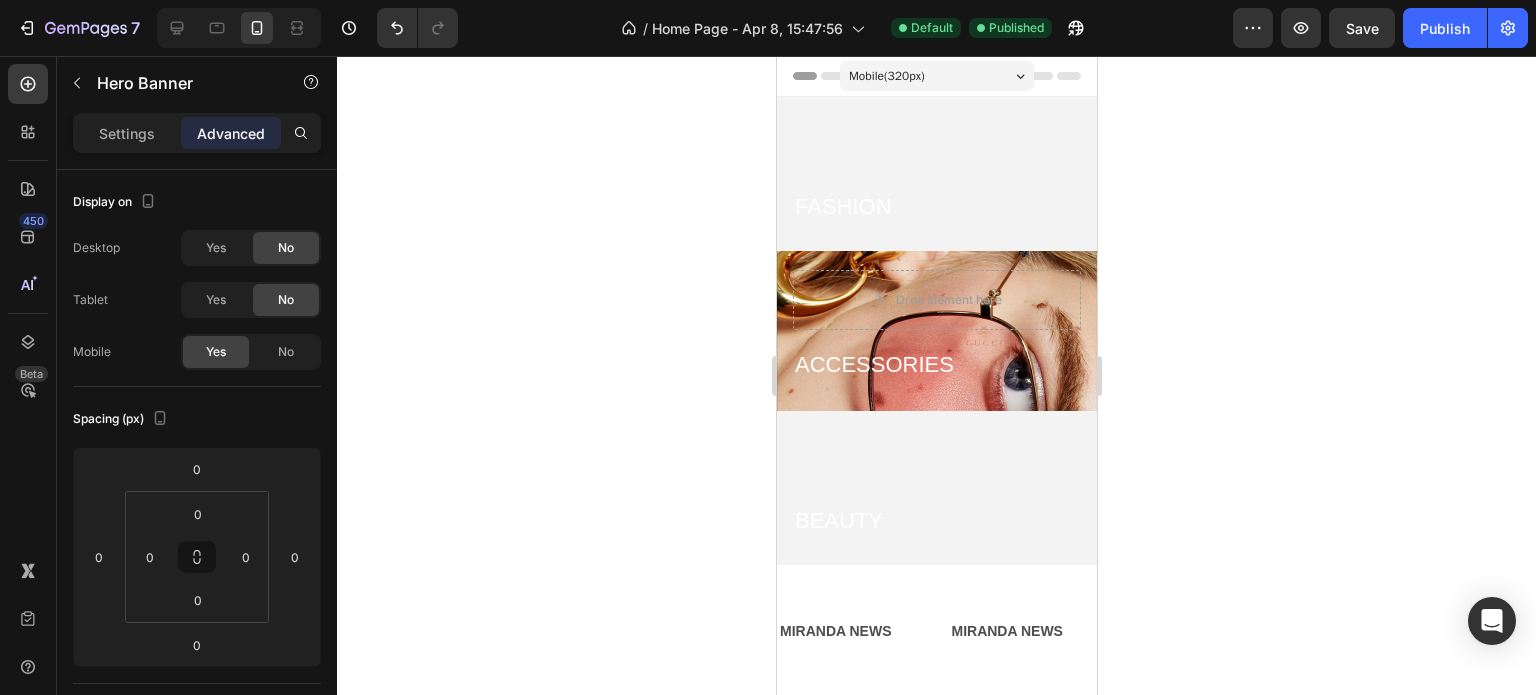 click on "Drop element here ACCESSORIES Heading" at bounding box center (936, 331) 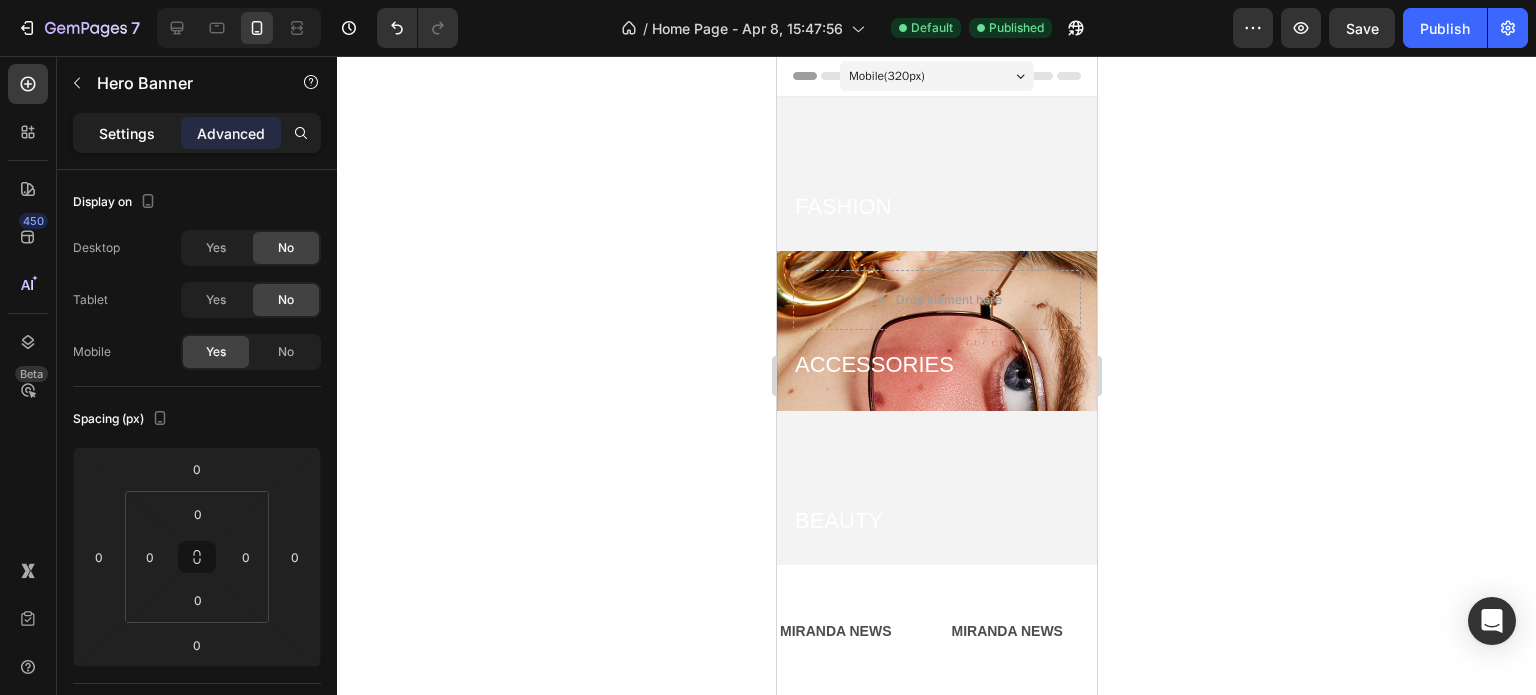 click on "Settings" at bounding box center (127, 133) 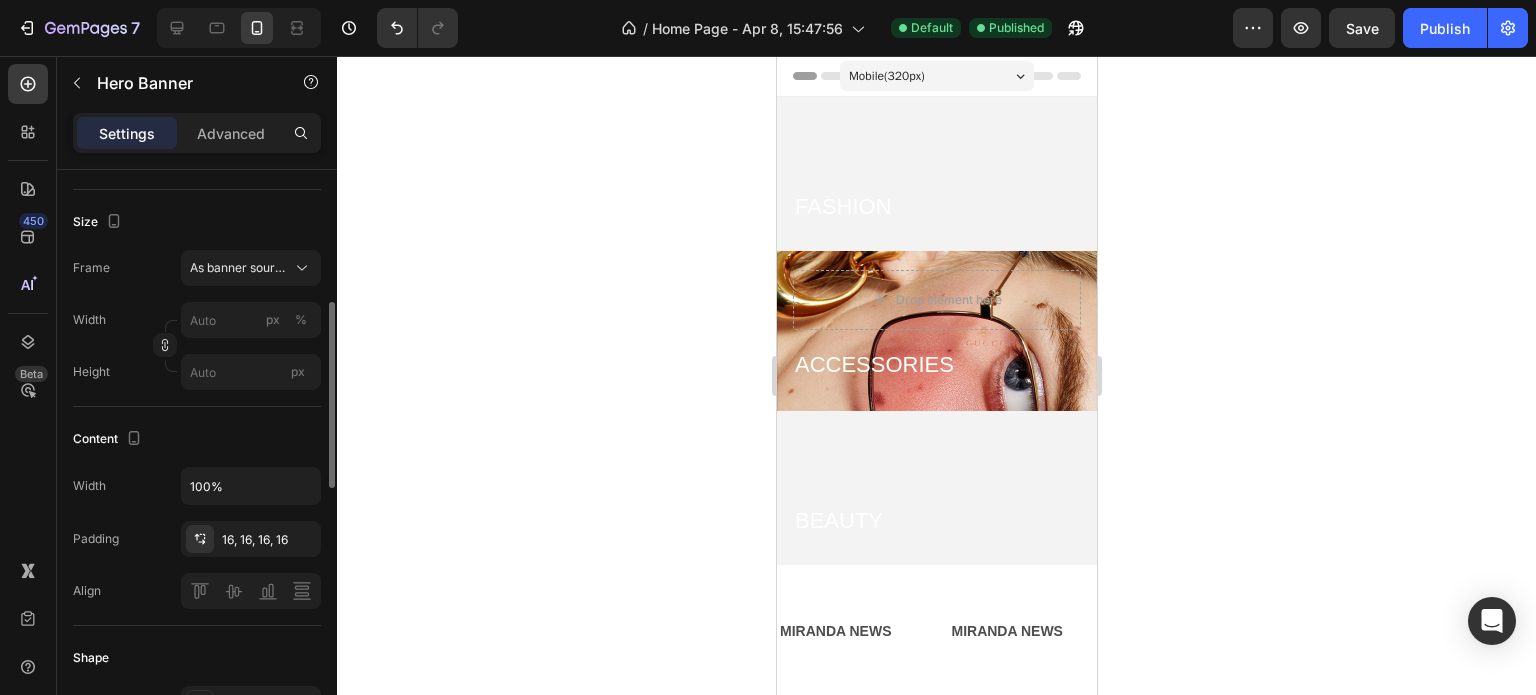scroll, scrollTop: 396, scrollLeft: 0, axis: vertical 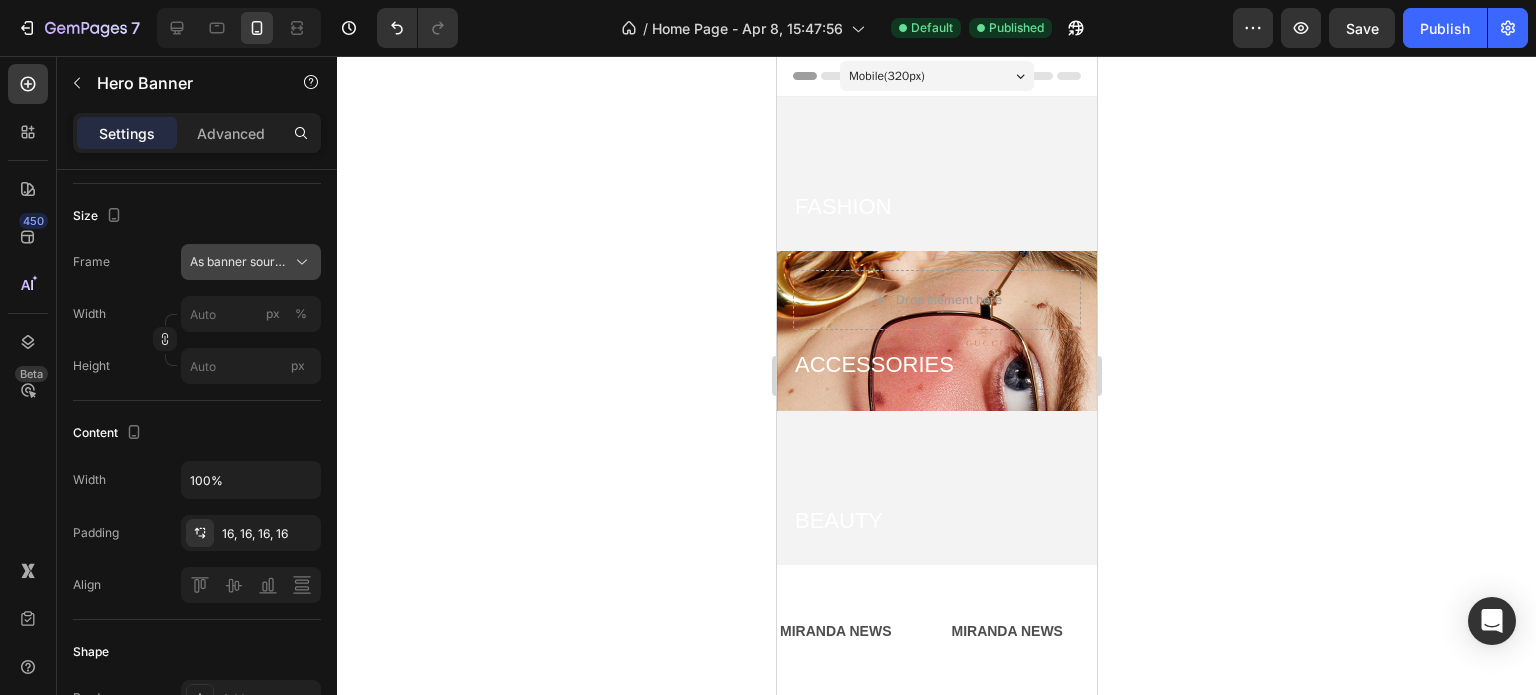 click on "As banner source" at bounding box center [239, 262] 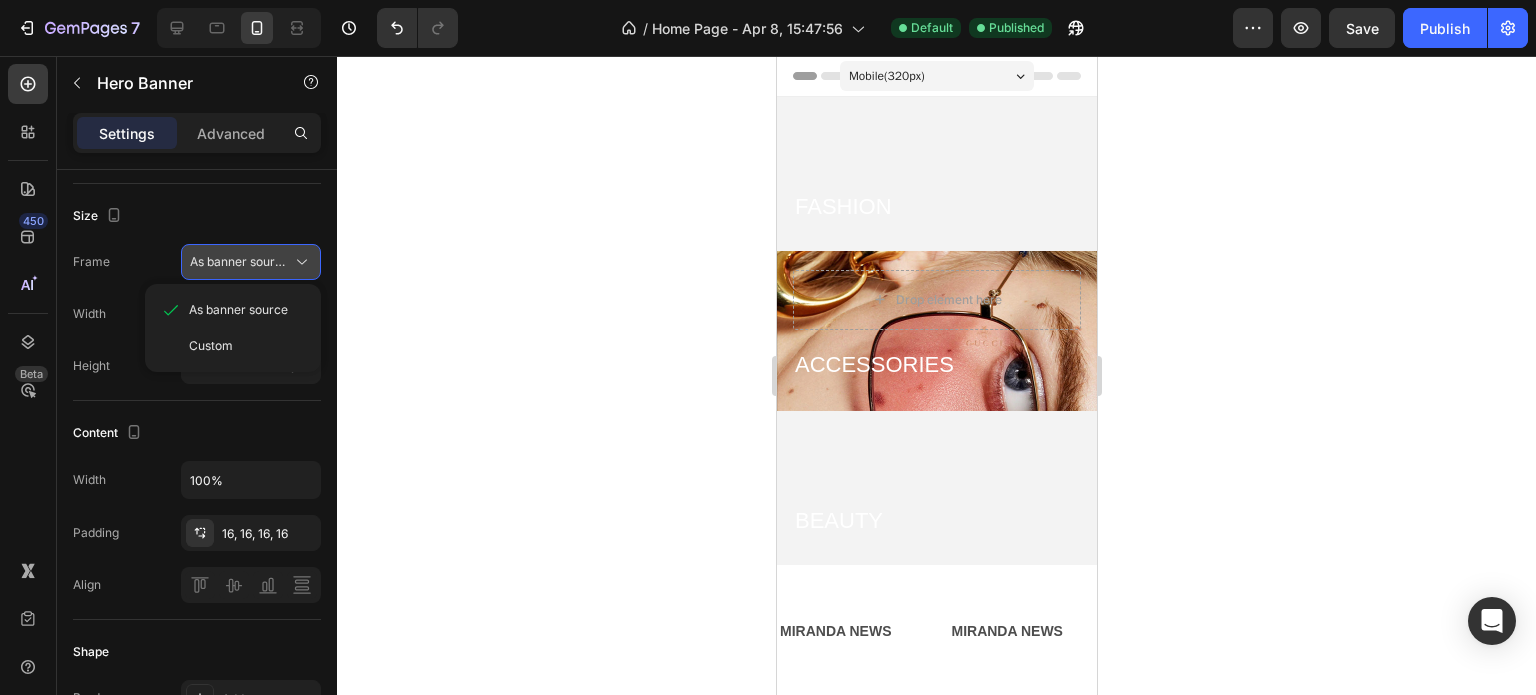 click on "As banner source" at bounding box center (239, 262) 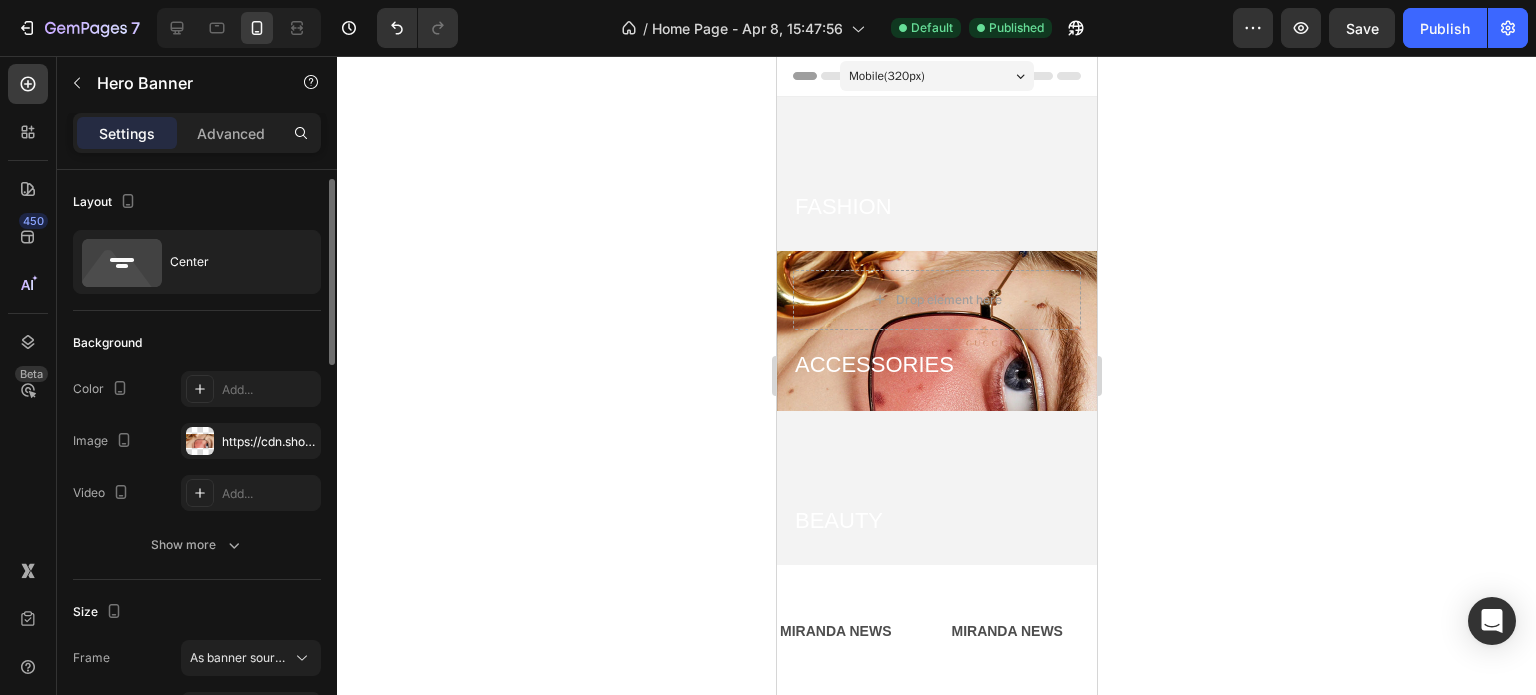 scroll, scrollTop: 0, scrollLeft: 0, axis: both 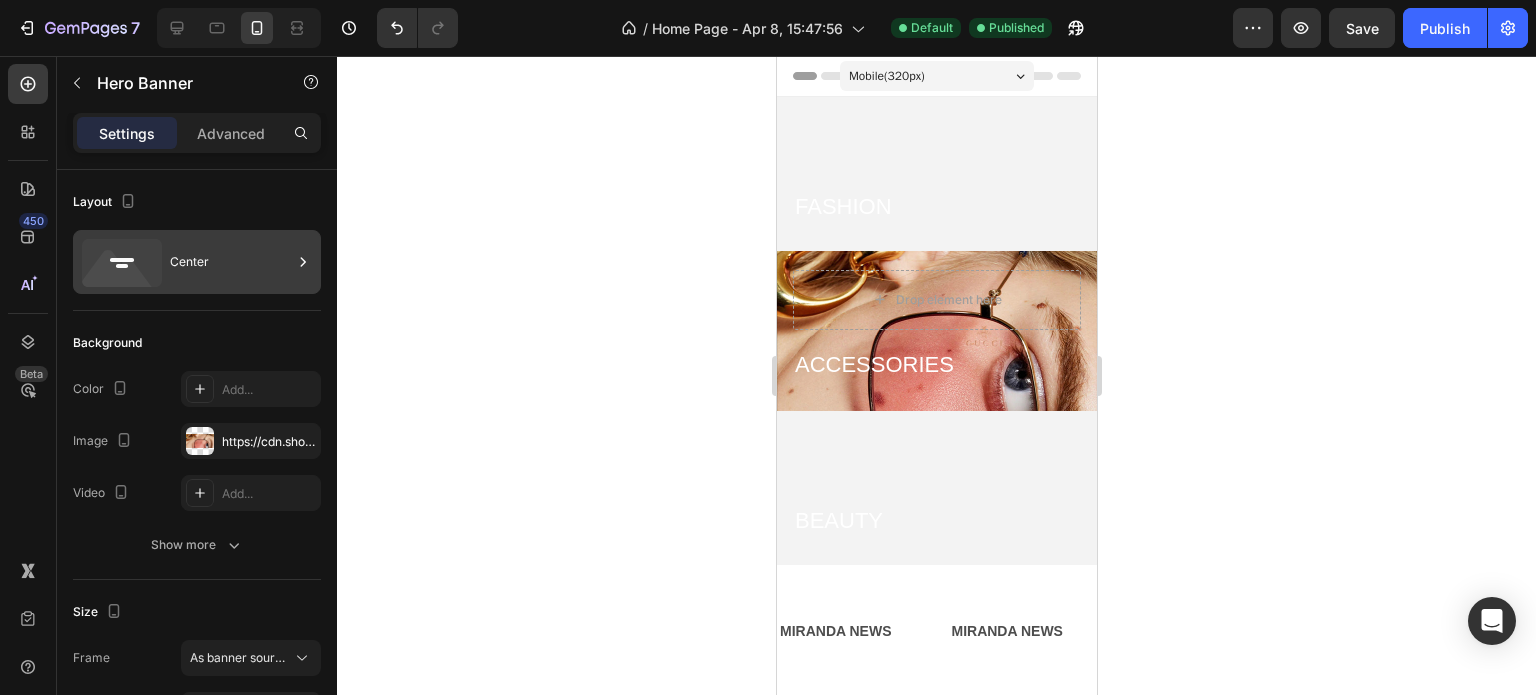 click on "Center" at bounding box center (231, 262) 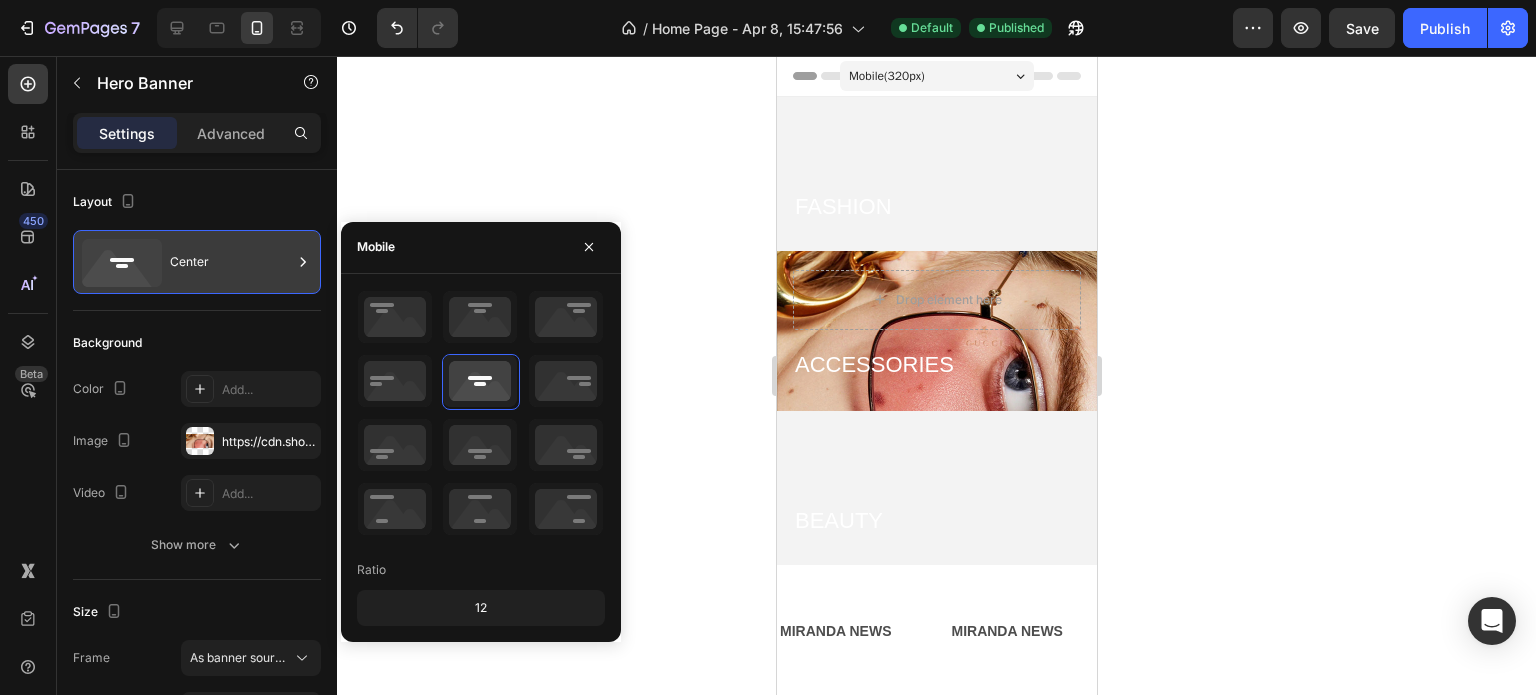 click on "Center" at bounding box center [231, 262] 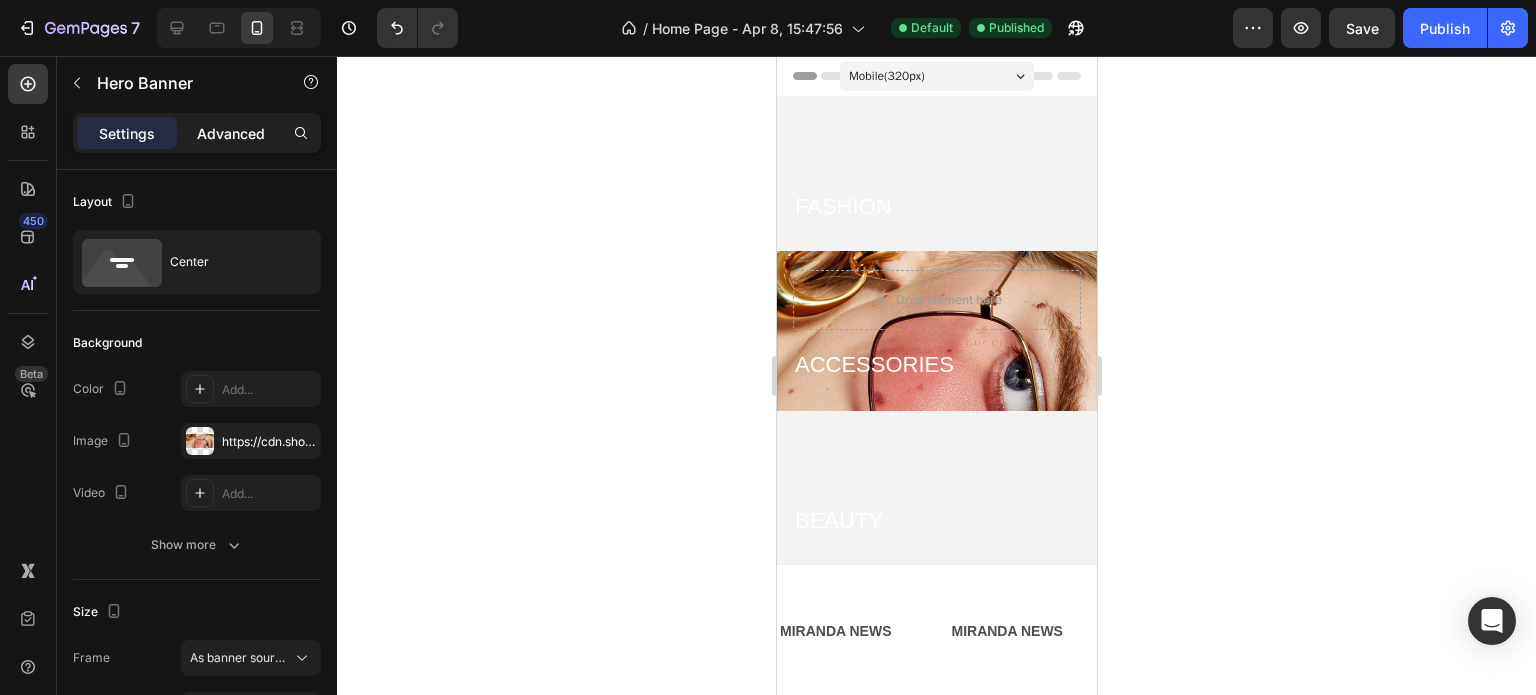 click on "Advanced" 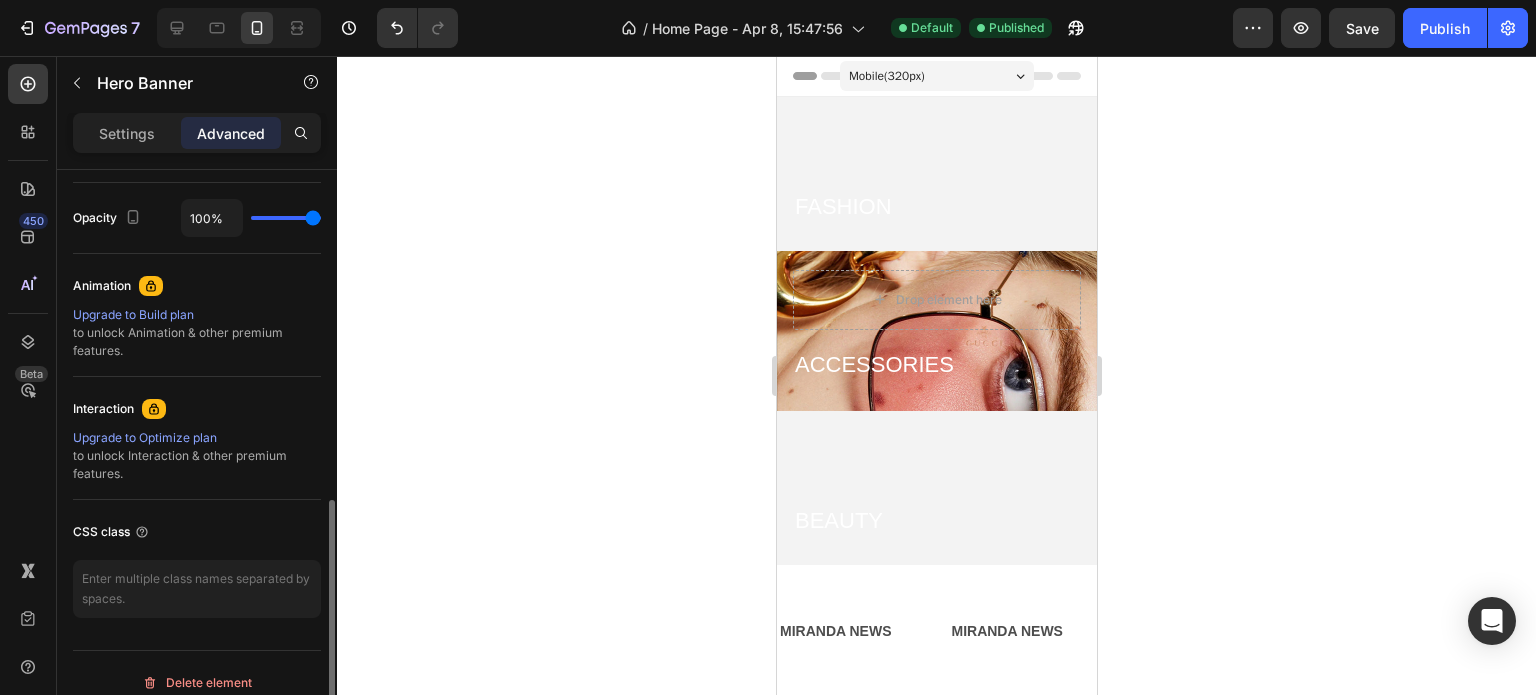 scroll, scrollTop: 804, scrollLeft: 0, axis: vertical 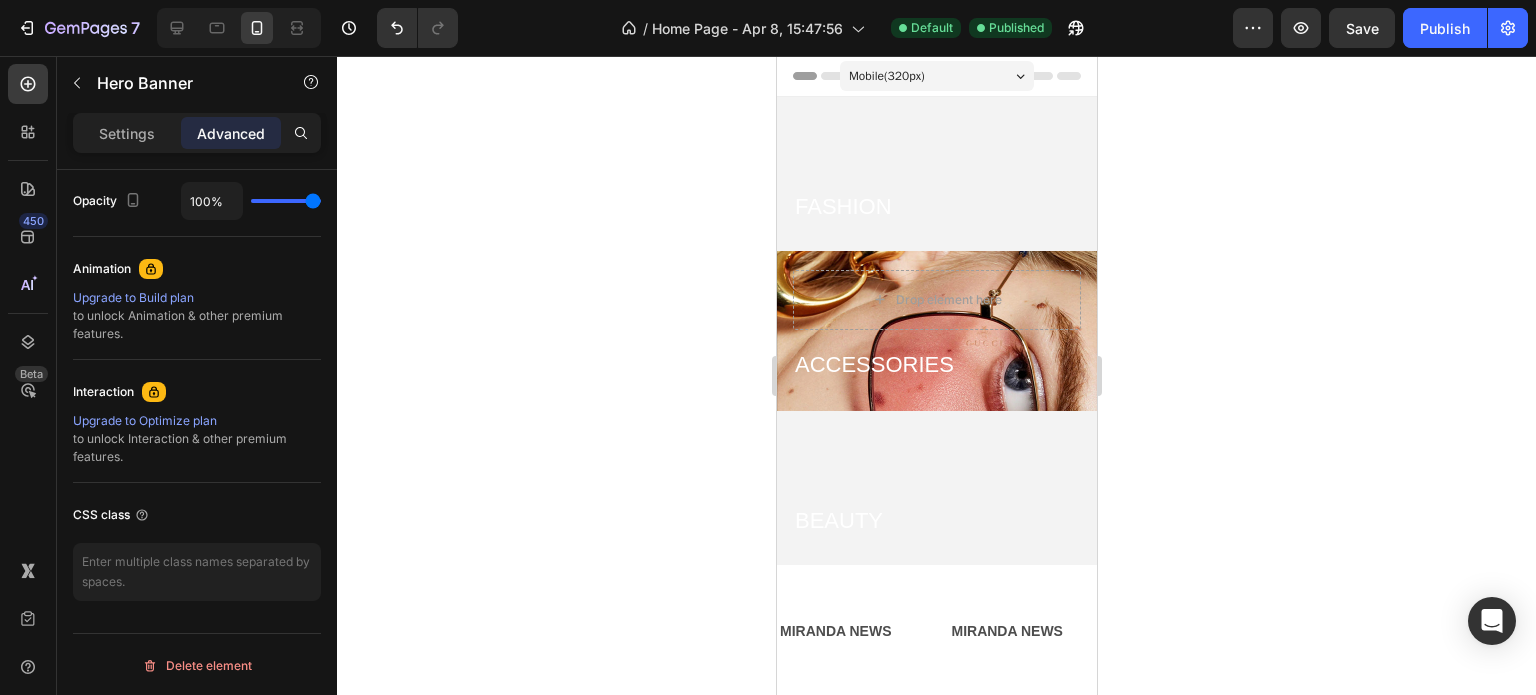 click on "Drop element here ACCESSORIES Heading" at bounding box center (936, 331) 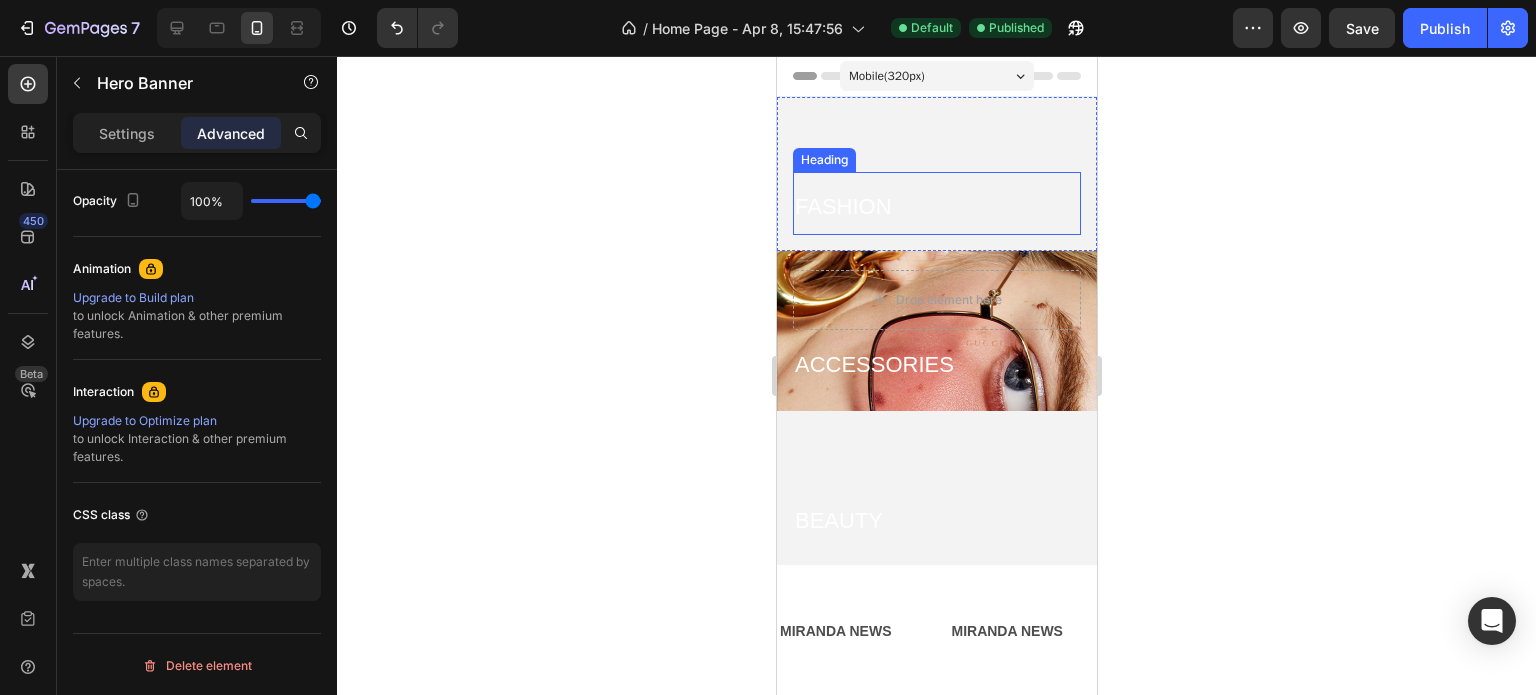 click on "FASHION" at bounding box center [936, 203] 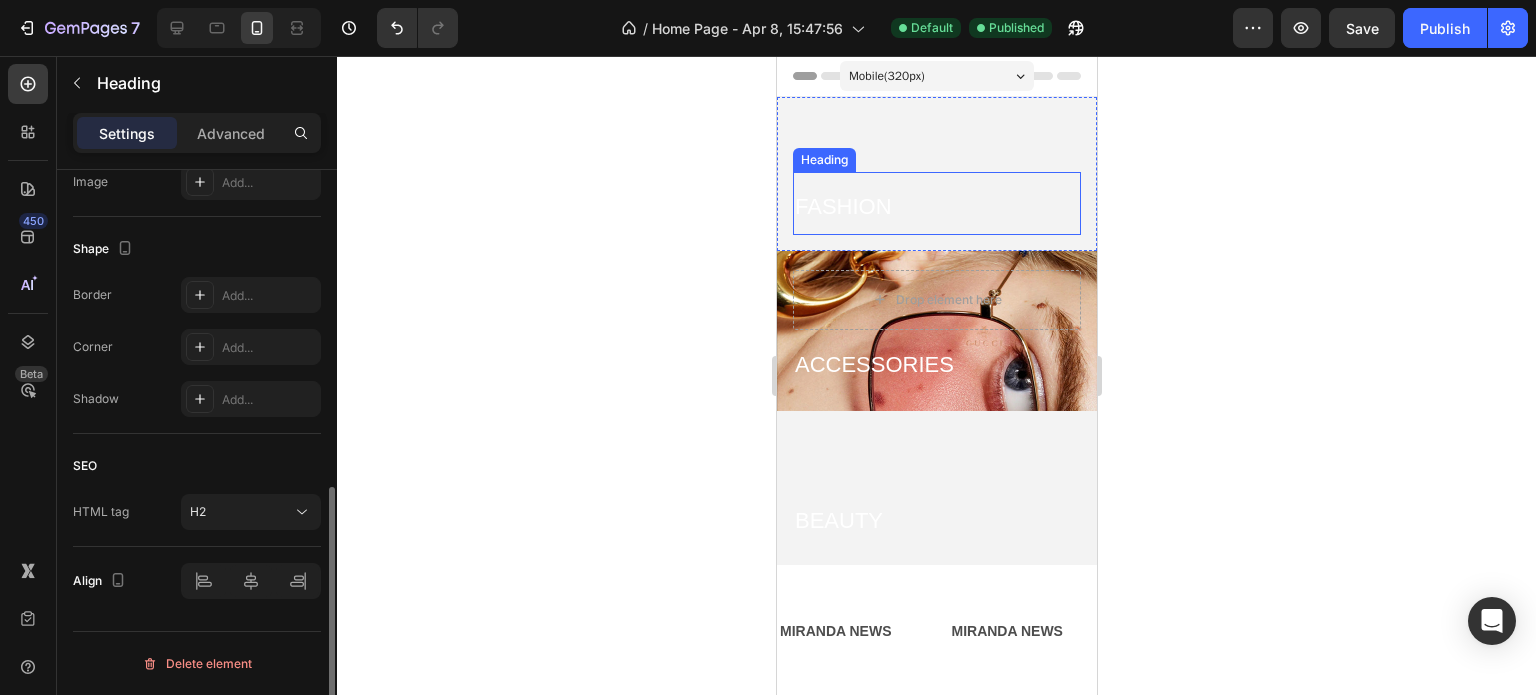 scroll, scrollTop: 0, scrollLeft: 0, axis: both 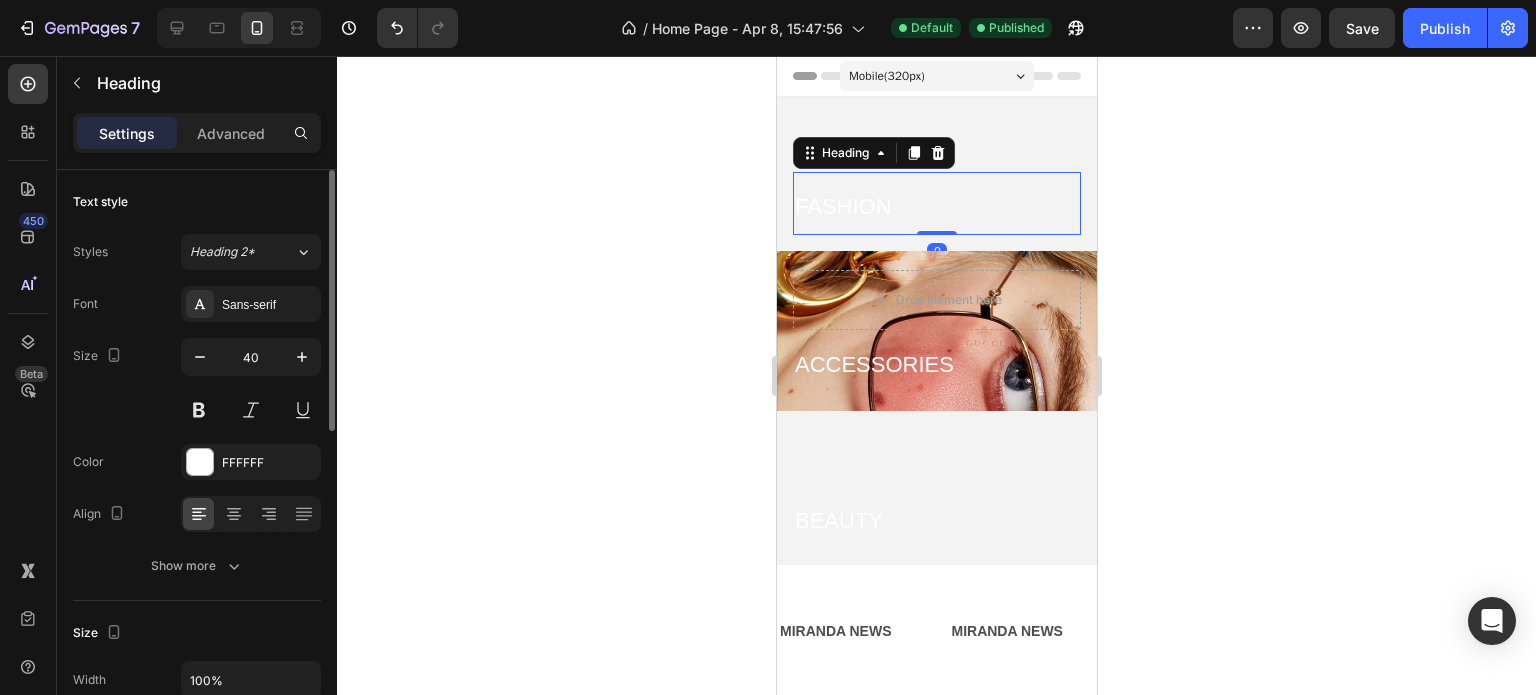 click on "FASHION Heading   0" at bounding box center (936, 174) 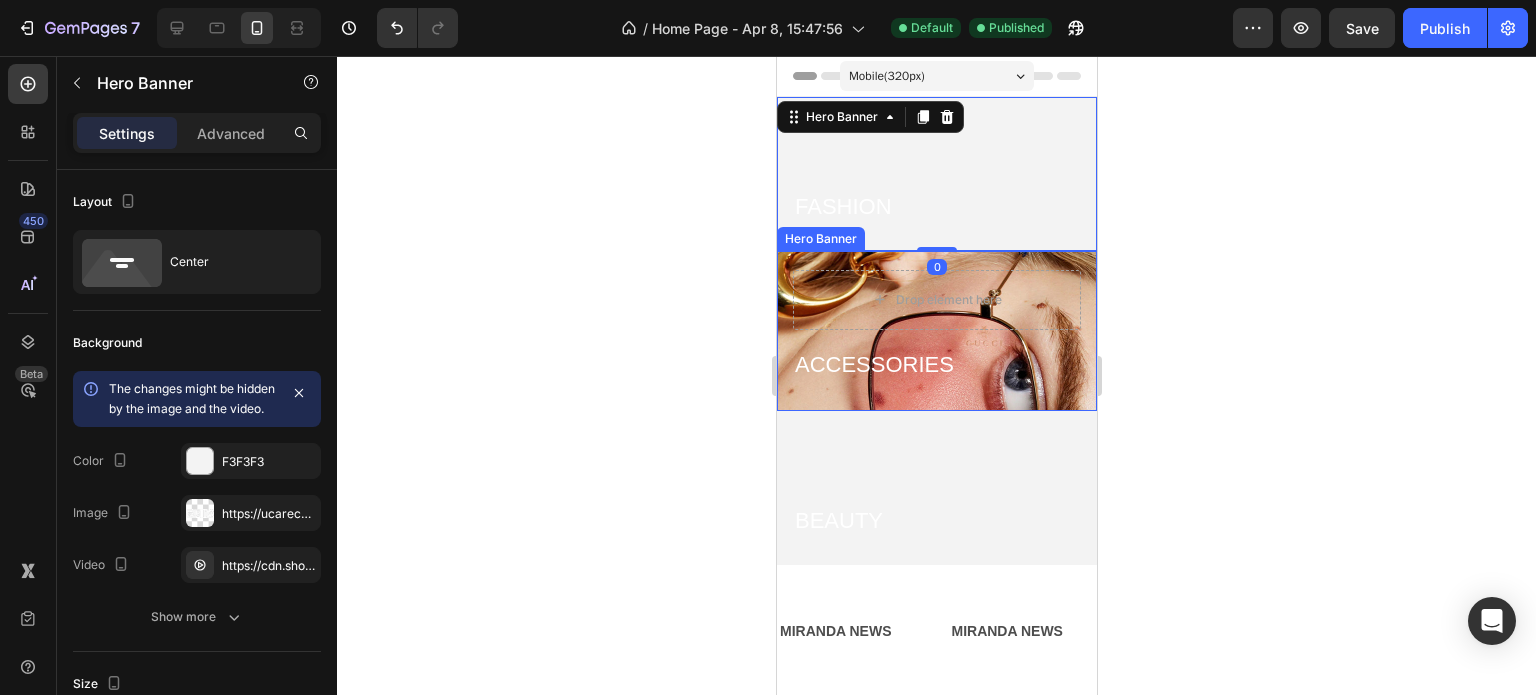click on "Drop element here ACCESSORIES Heading" at bounding box center (936, 331) 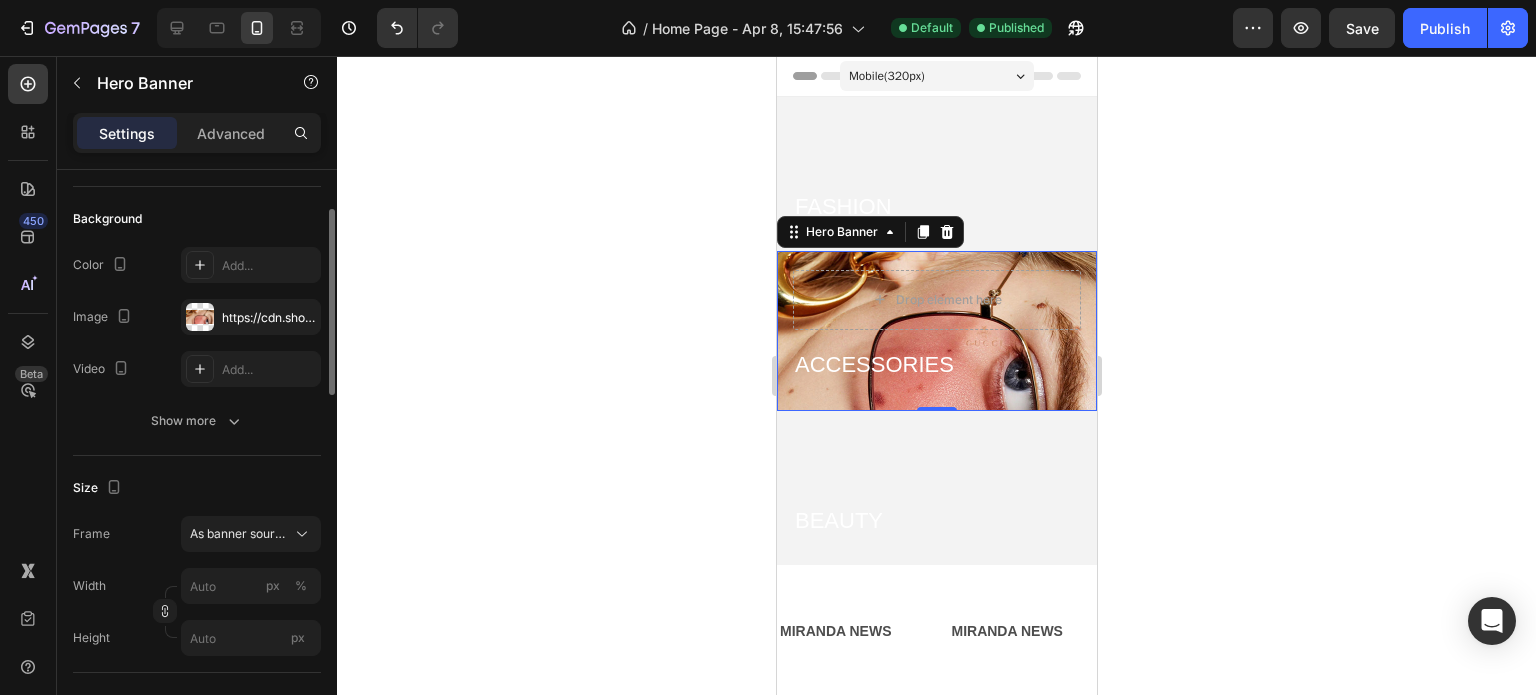 scroll, scrollTop: 124, scrollLeft: 0, axis: vertical 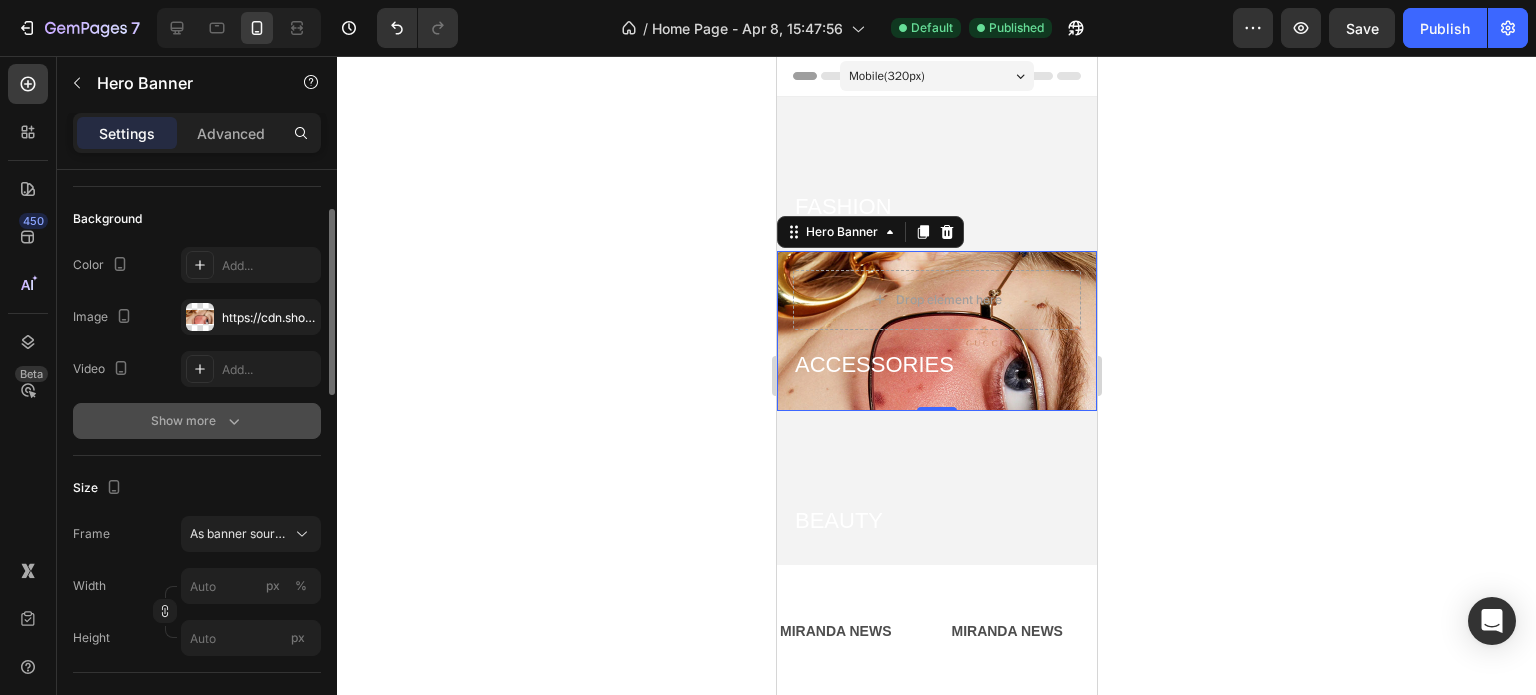 click on "Show more" at bounding box center (197, 421) 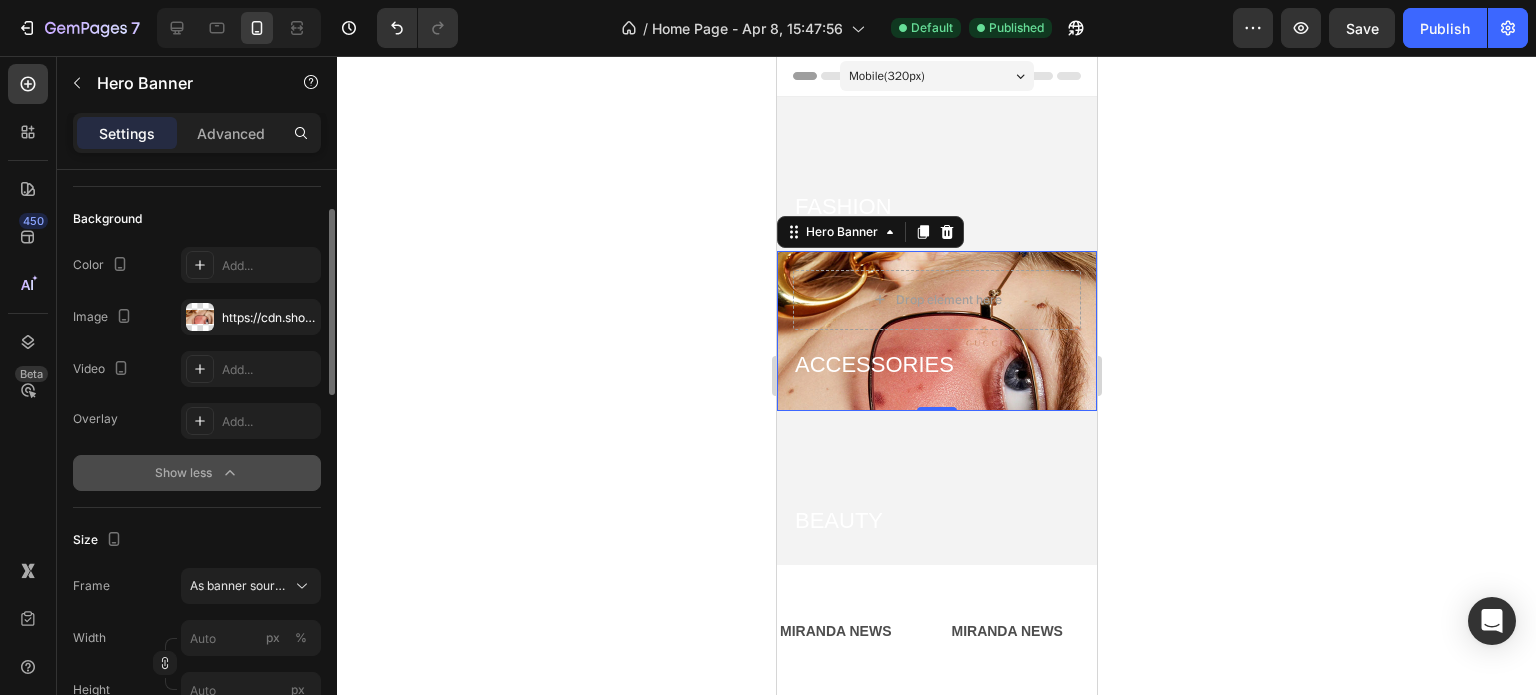 scroll, scrollTop: 279, scrollLeft: 0, axis: vertical 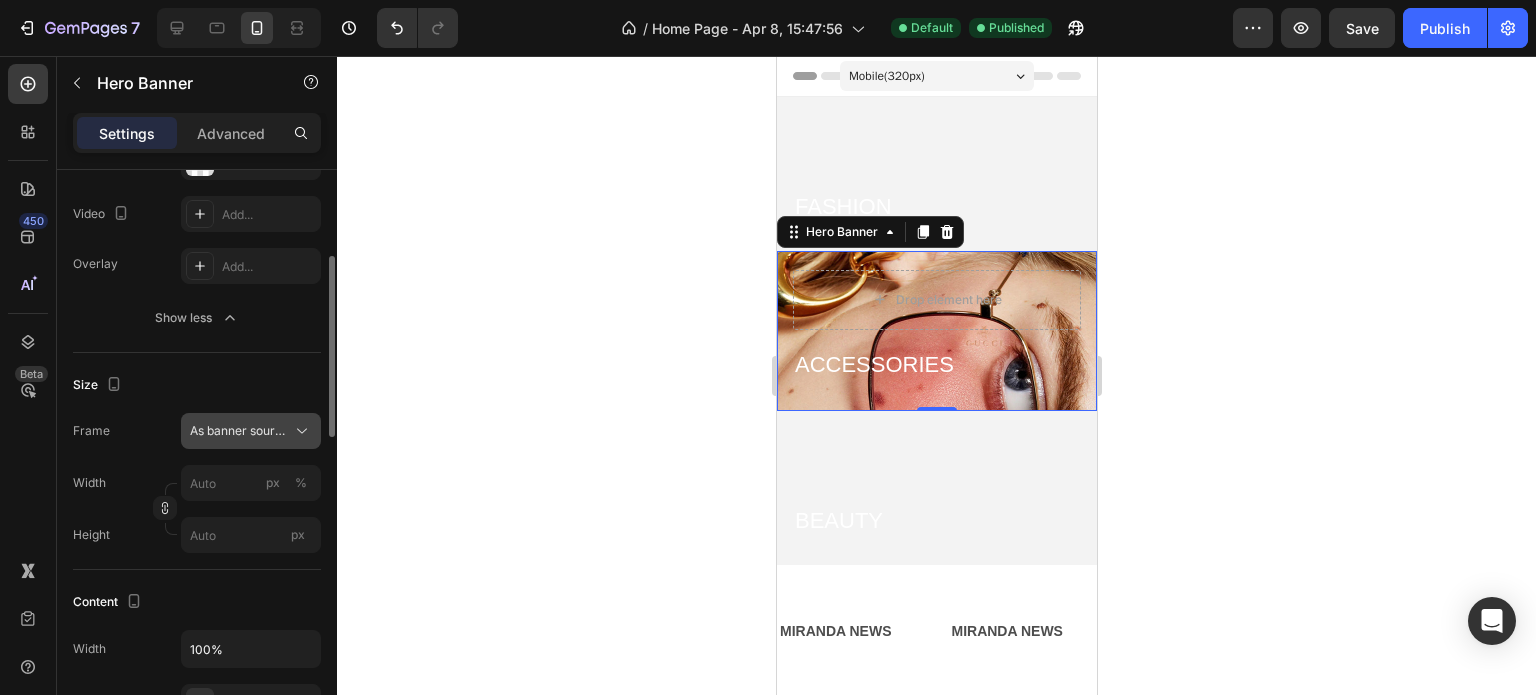 click on "As banner source" at bounding box center [239, 431] 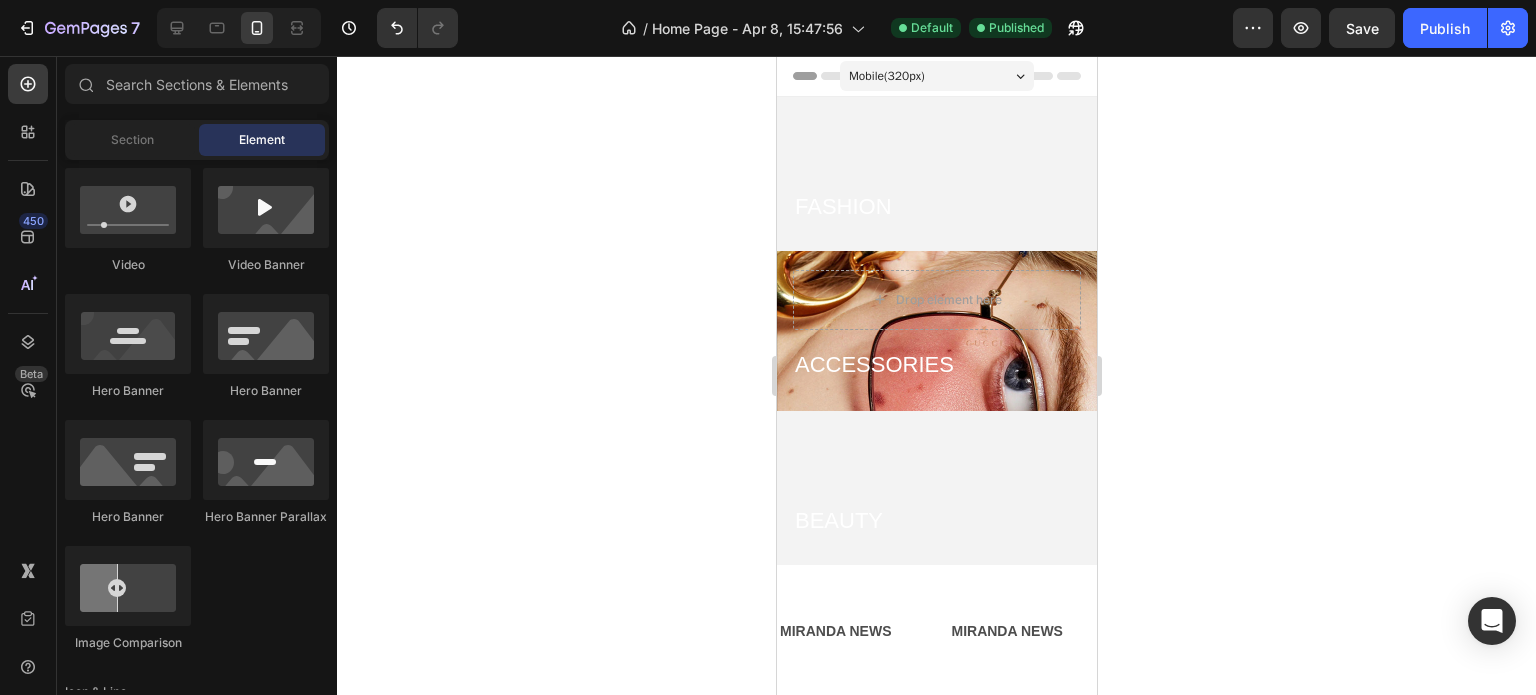 scroll, scrollTop: 559, scrollLeft: 0, axis: vertical 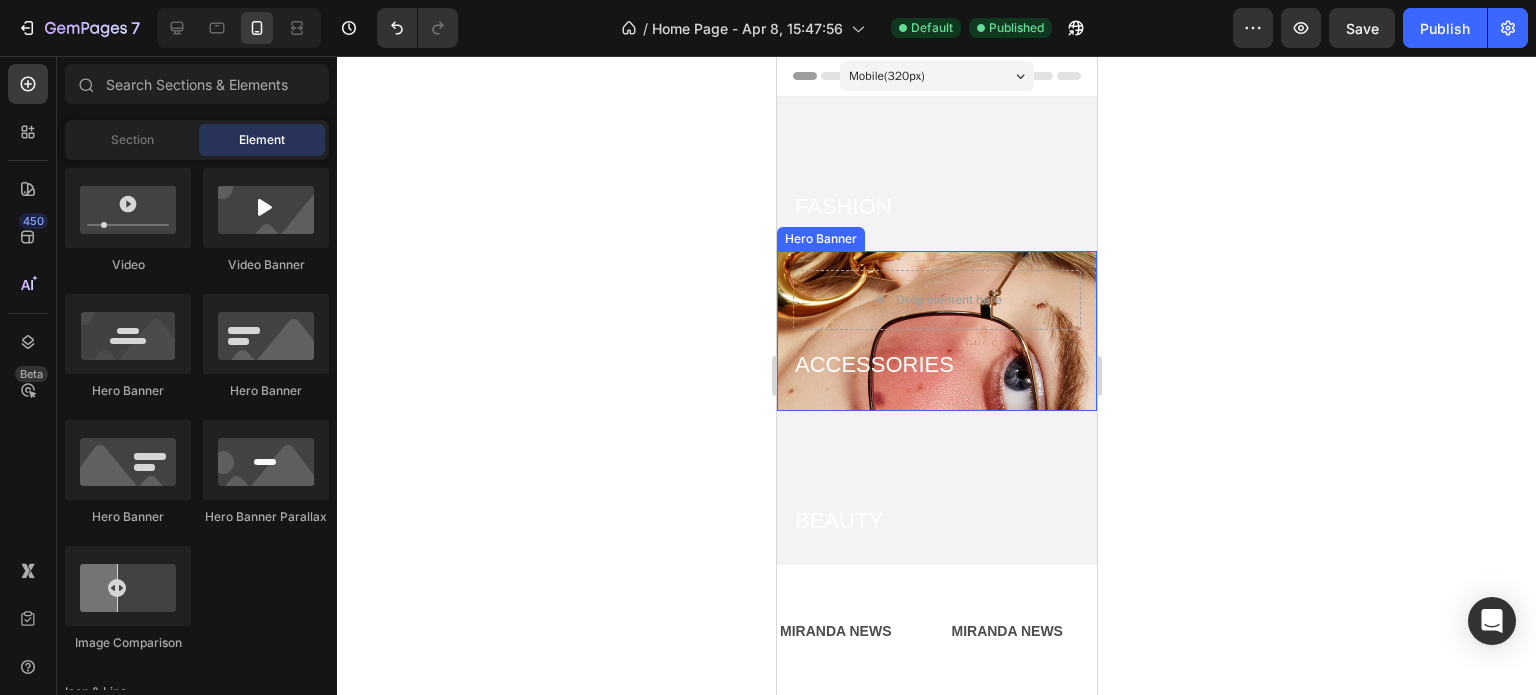 click on "Drop element here ACCESSORIES Heading" at bounding box center [936, 331] 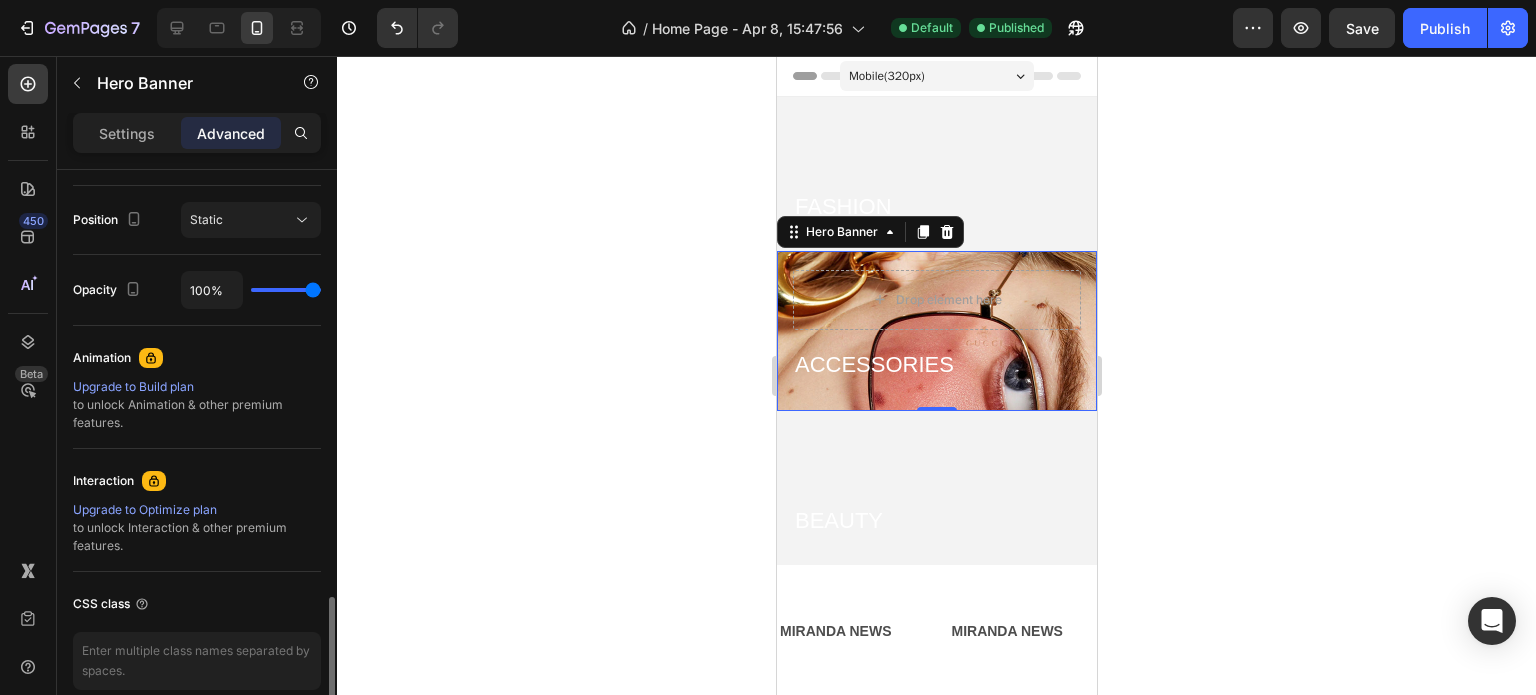 scroll, scrollTop: 804, scrollLeft: 0, axis: vertical 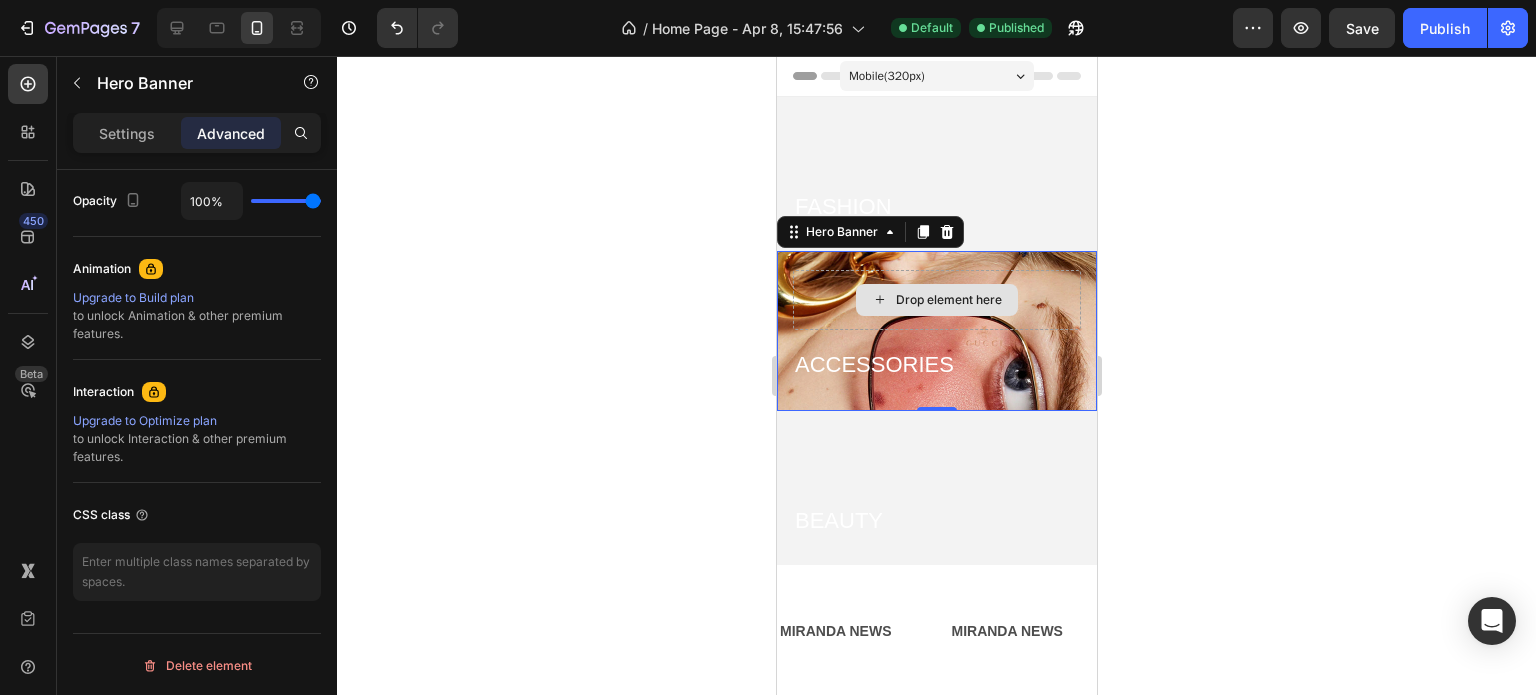click on "Drop element here" at bounding box center (936, 300) 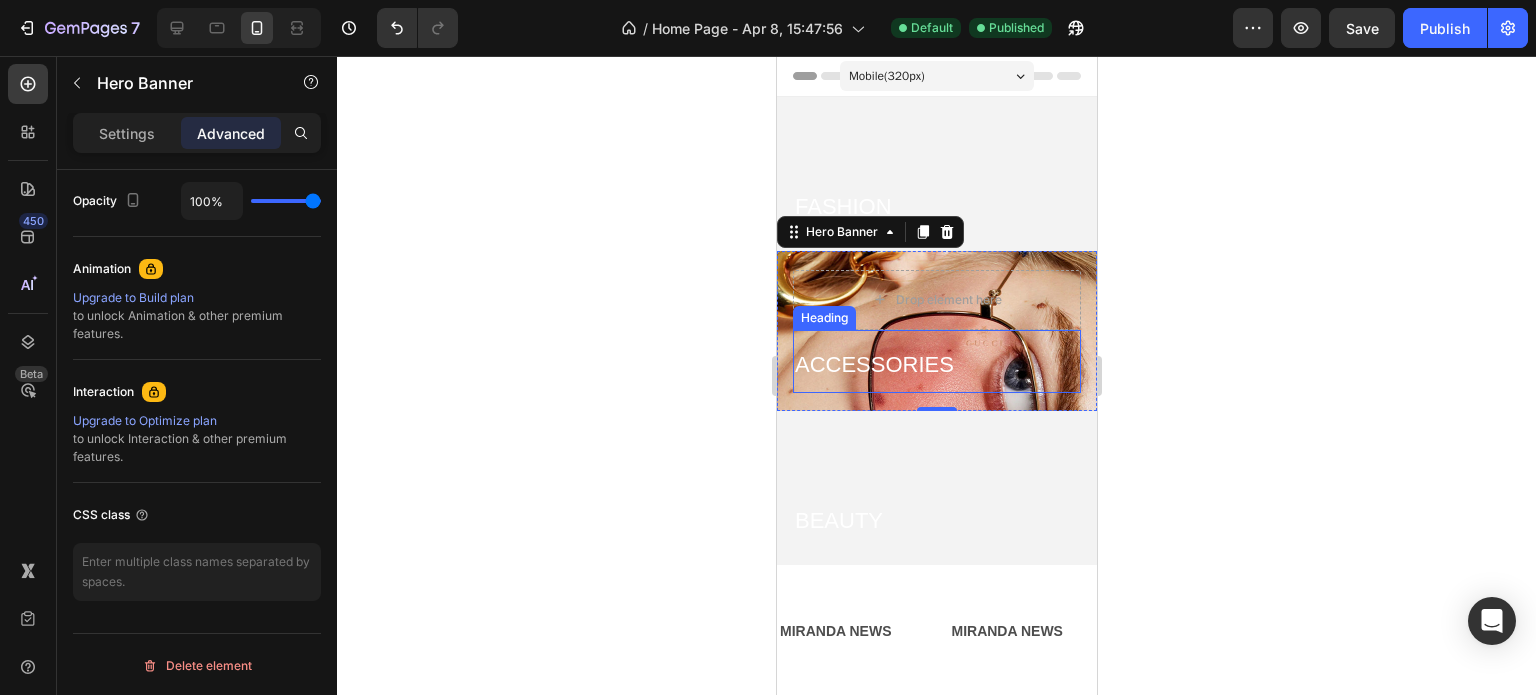 click on "ACCESSORIES" at bounding box center (873, 364) 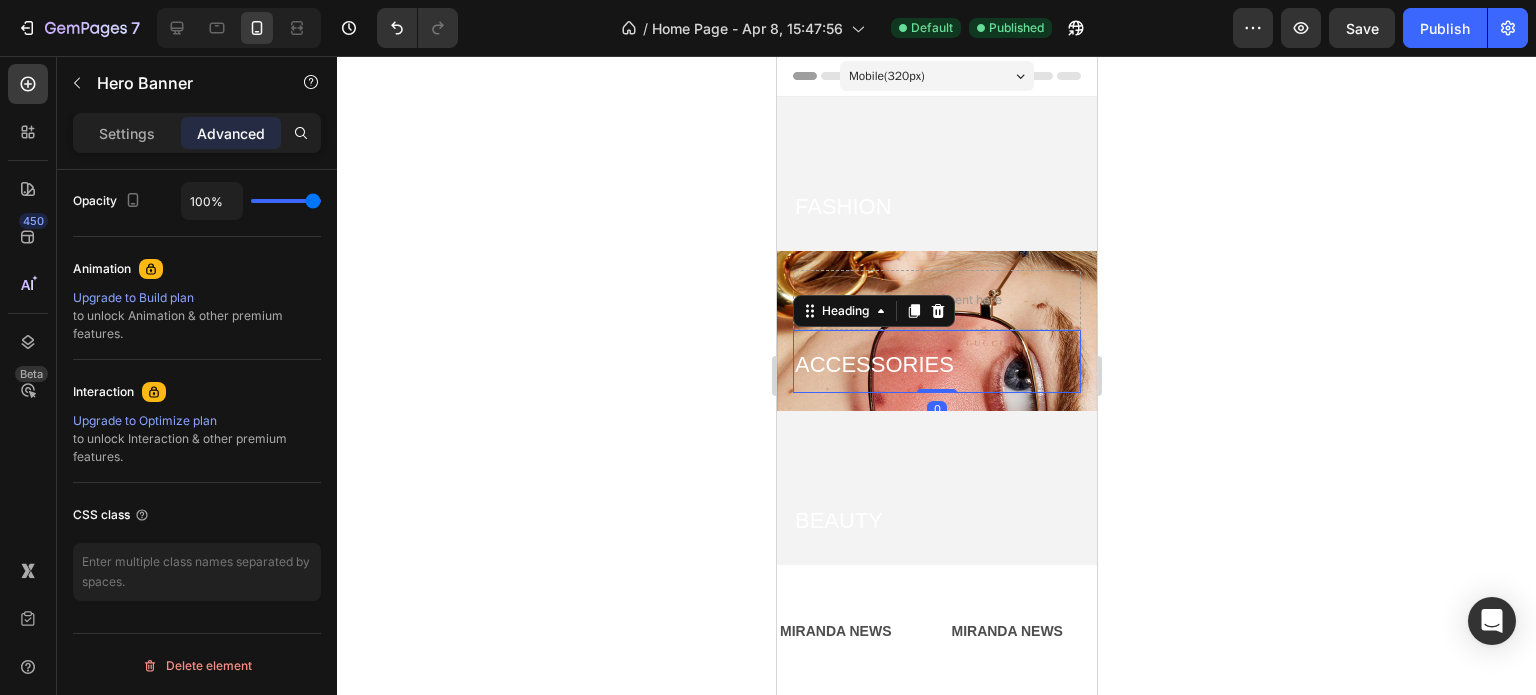 scroll, scrollTop: 0, scrollLeft: 0, axis: both 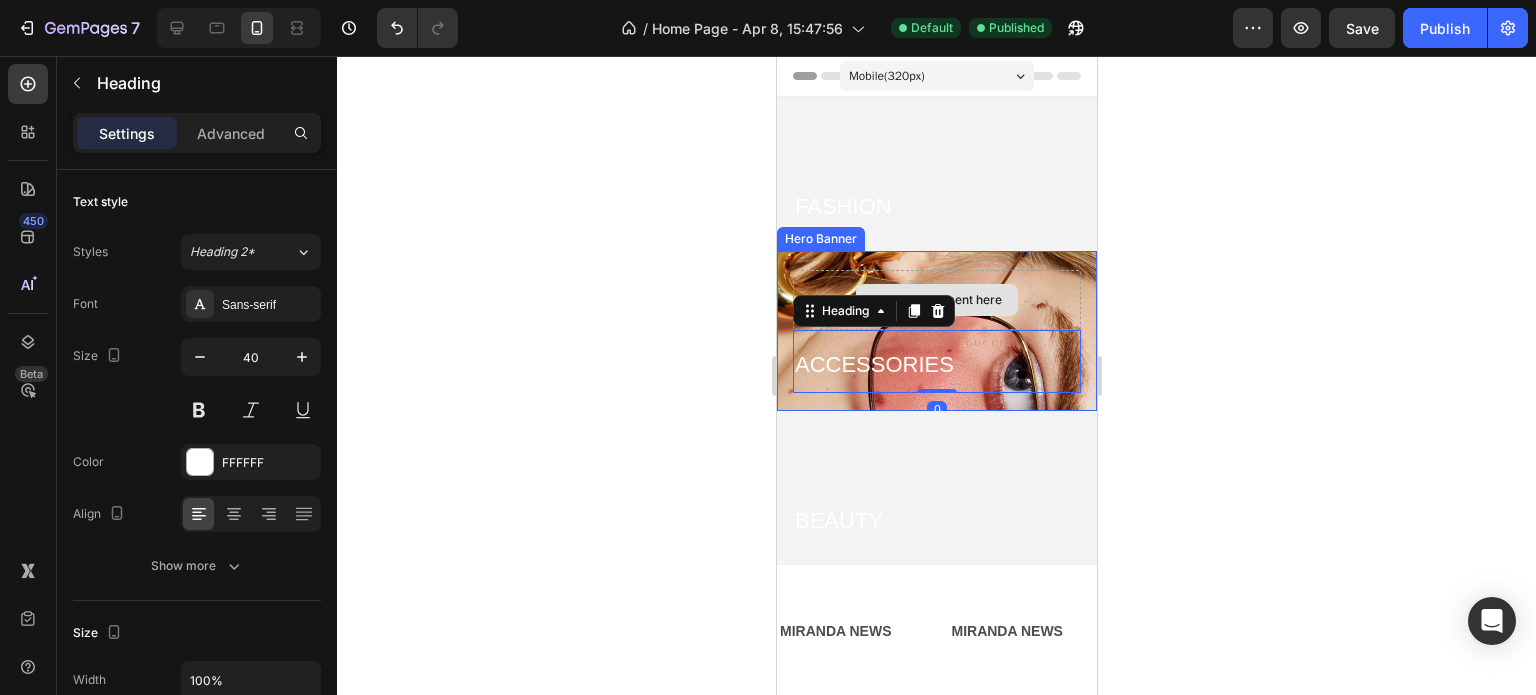 click on "Drop element here" at bounding box center [936, 300] 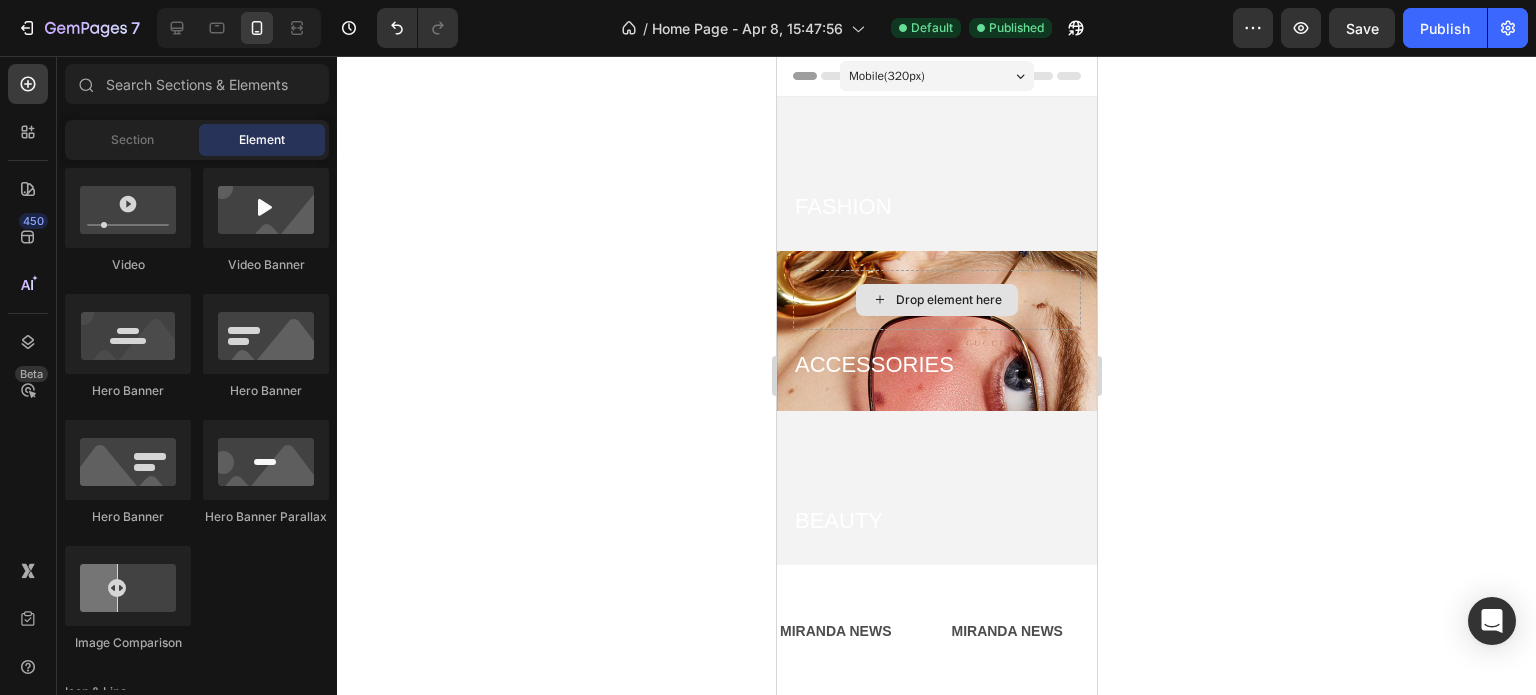 click on "Drop element here" at bounding box center (948, 300) 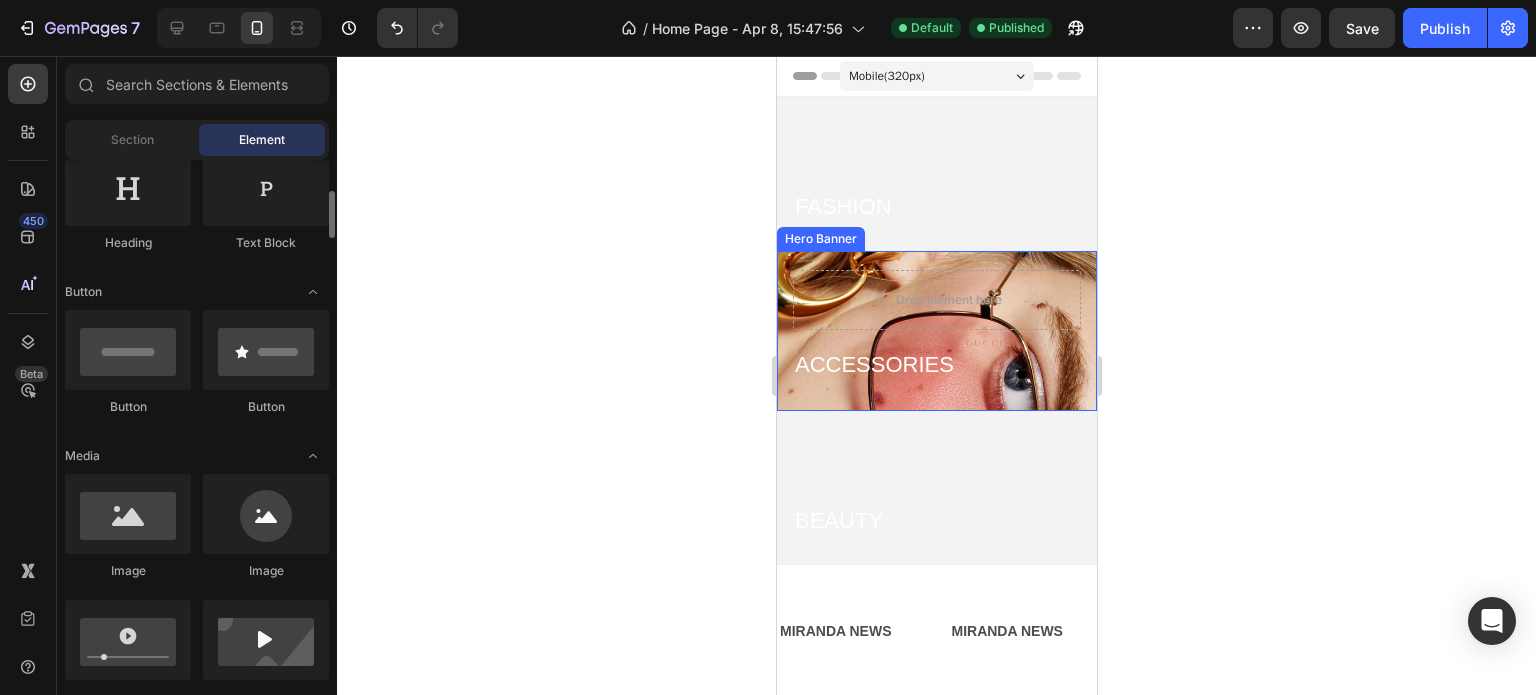 scroll, scrollTop: 0, scrollLeft: 0, axis: both 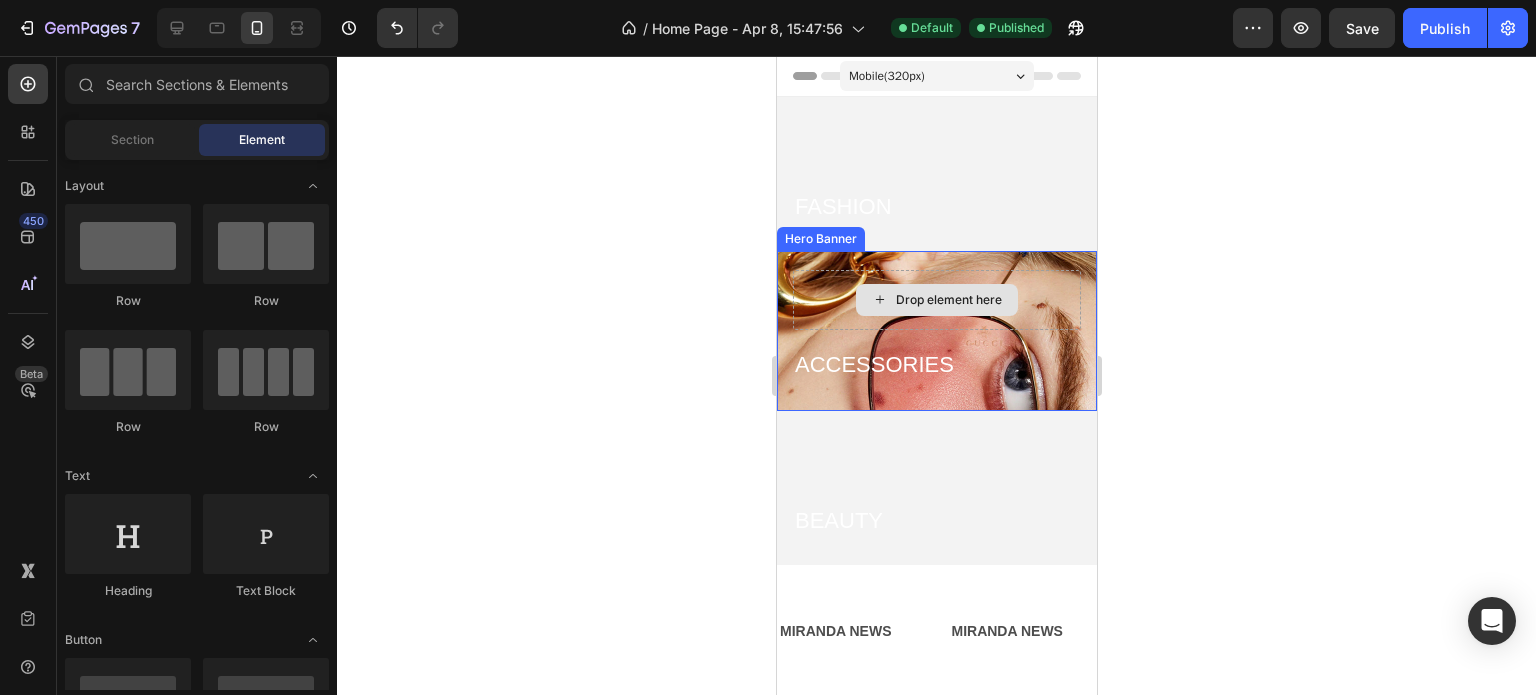 click on "Drop element here ACCESSORIES Heading" at bounding box center [936, 331] 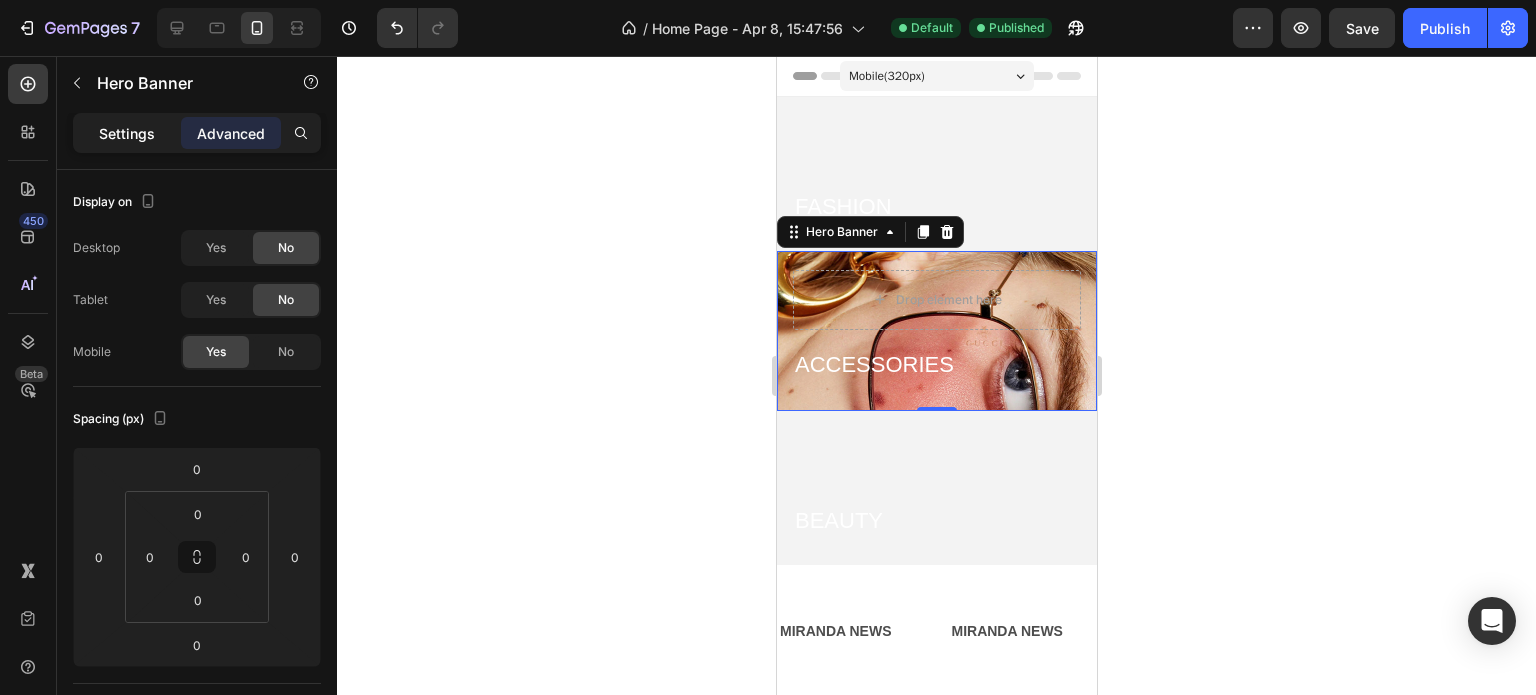 click on "Settings" at bounding box center (127, 133) 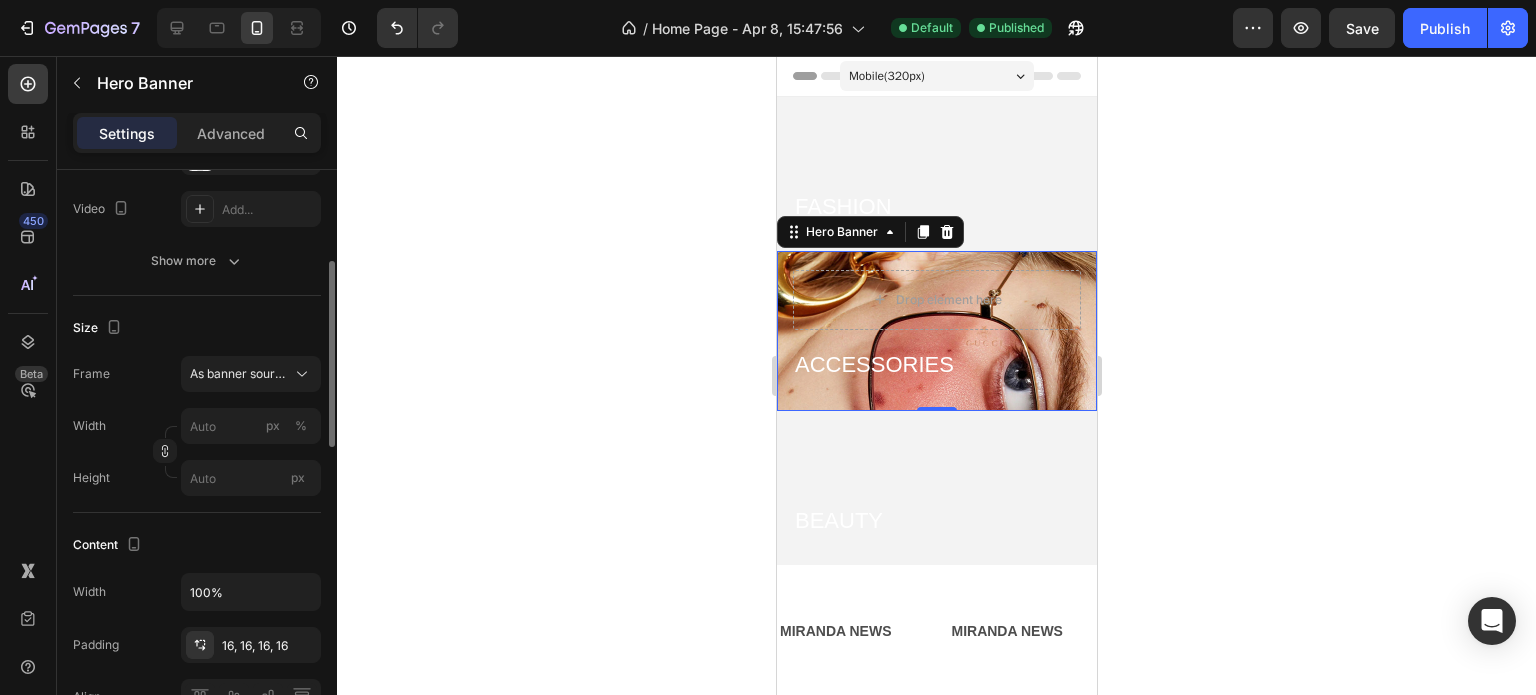 scroll, scrollTop: 284, scrollLeft: 0, axis: vertical 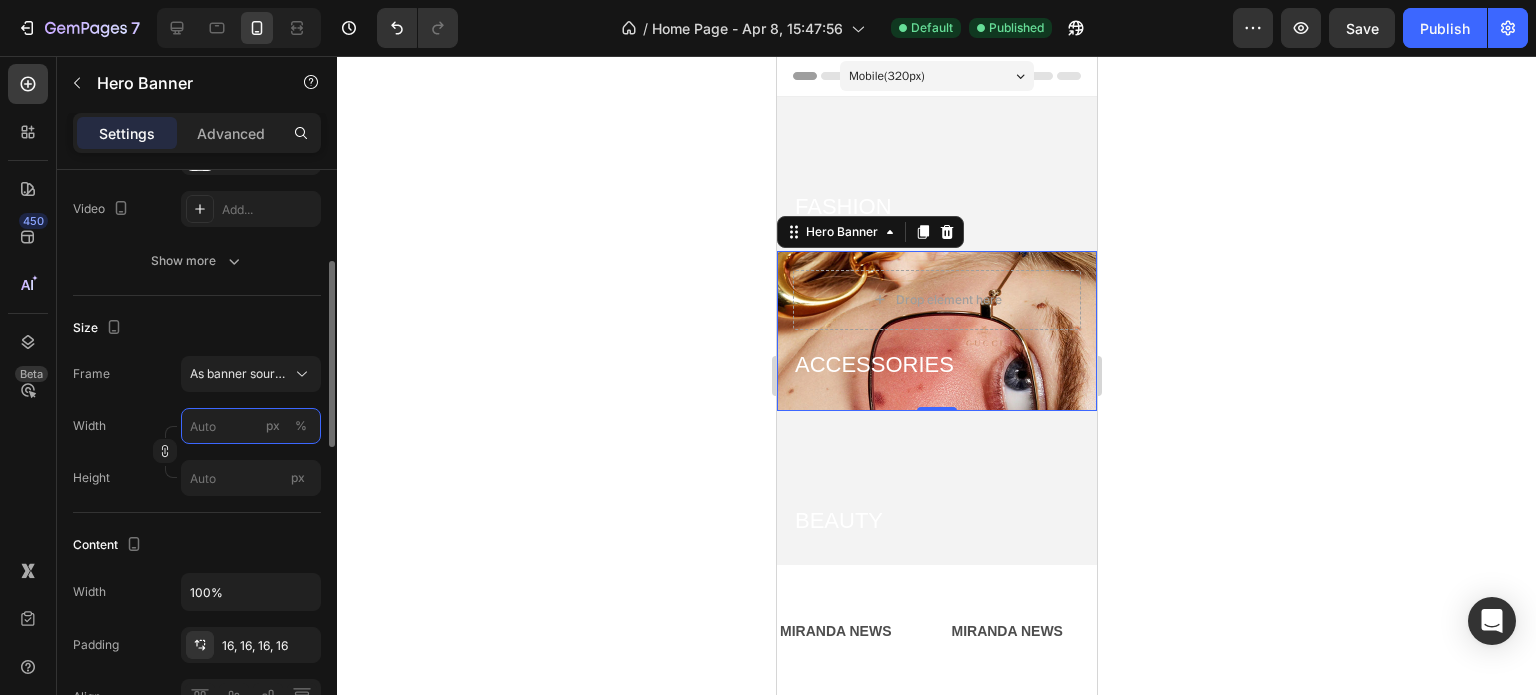 click on "px %" at bounding box center [251, 426] 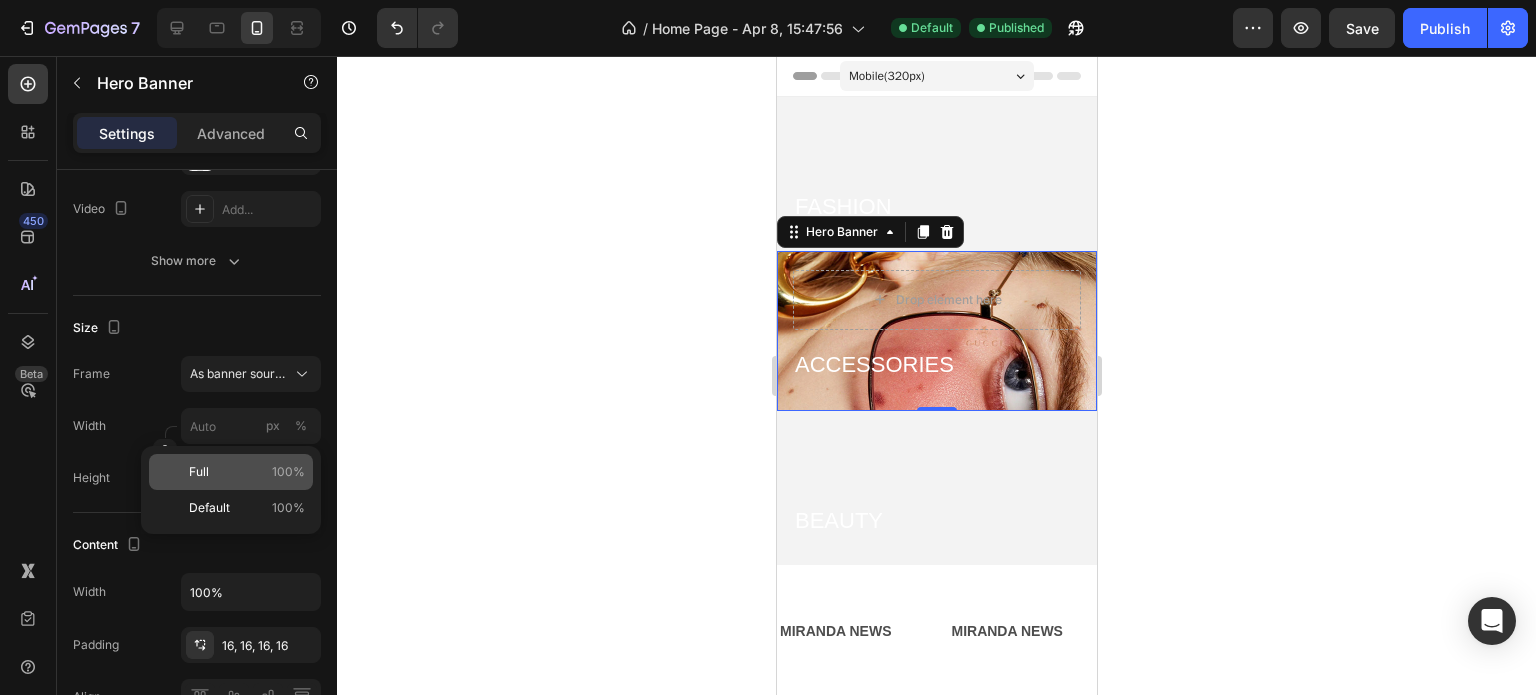 click on "Full 100%" at bounding box center (247, 472) 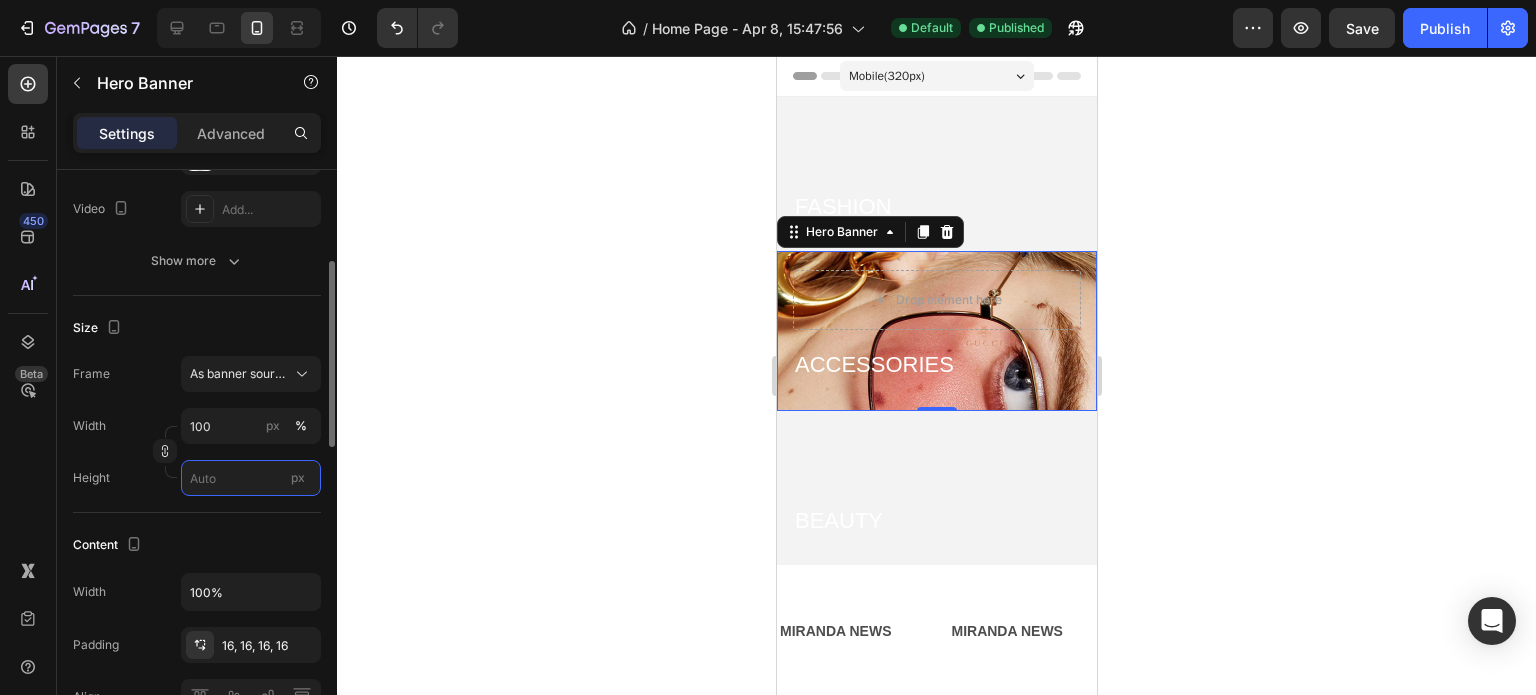 click on "px" at bounding box center [251, 478] 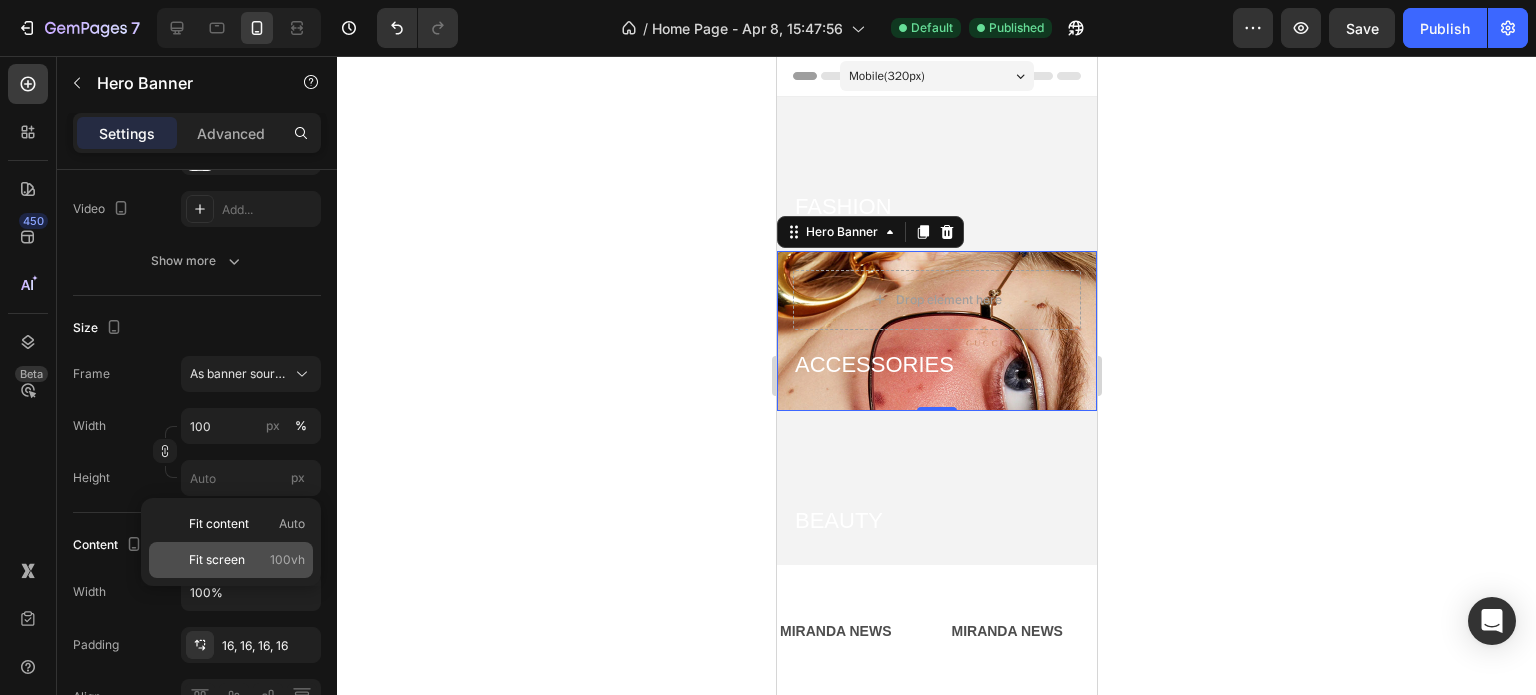 click on "Fit screen 100vh" 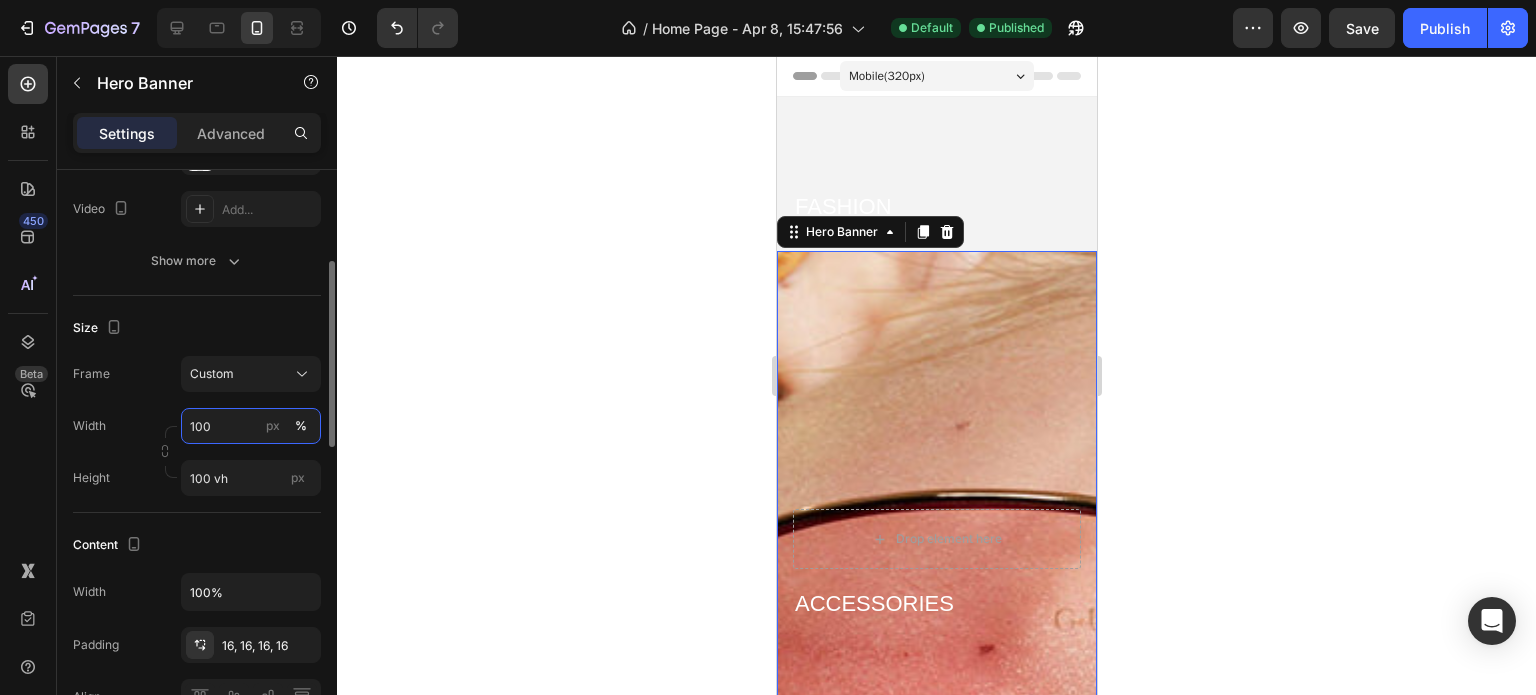 click on "100" at bounding box center (251, 426) 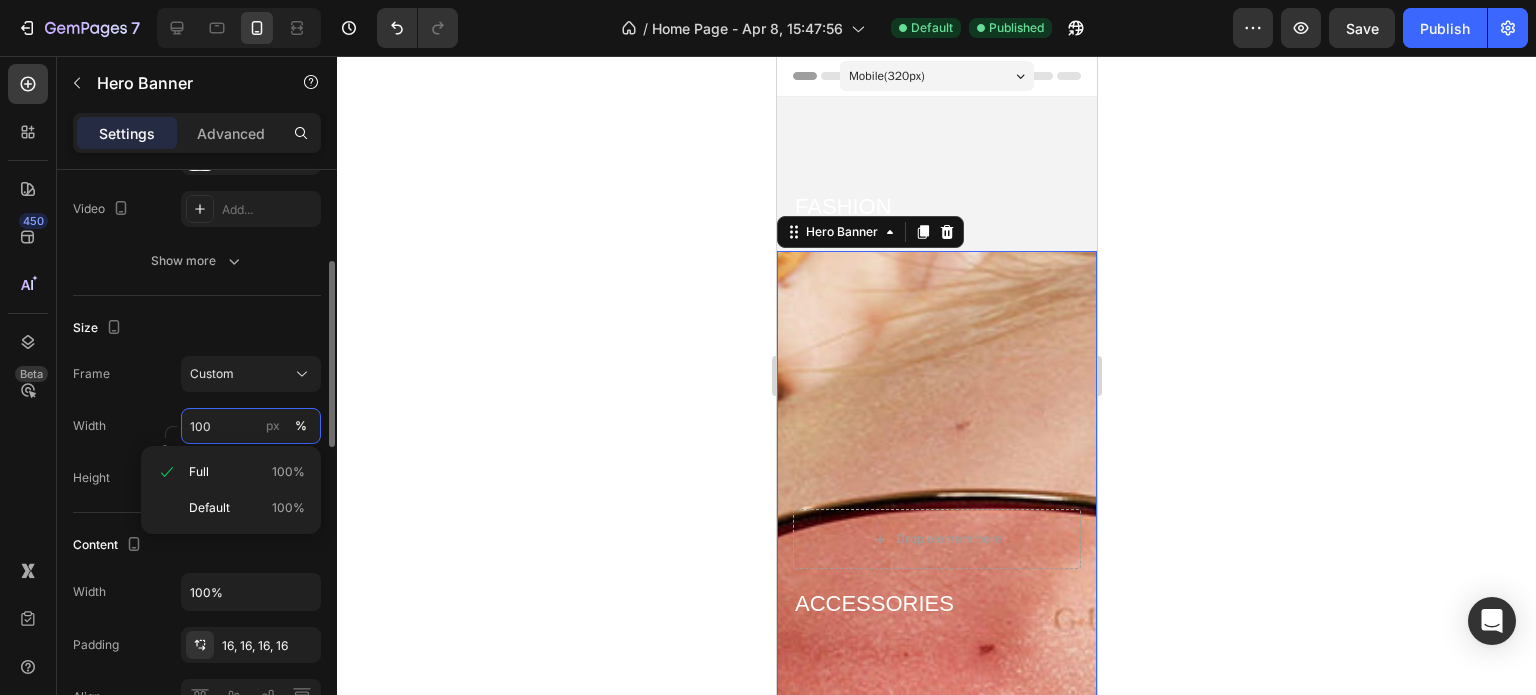 click on "100" at bounding box center [251, 426] 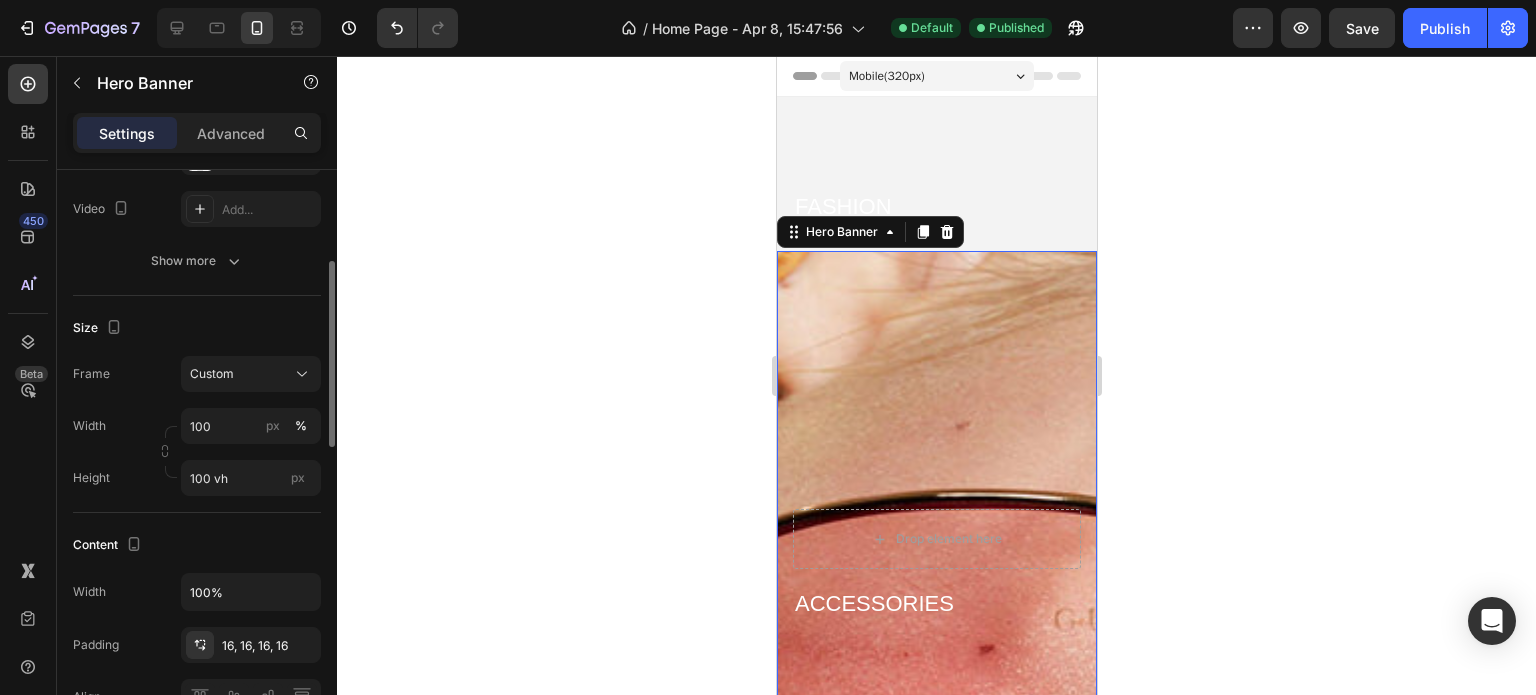 click on "Height 100 vh px" at bounding box center [197, 478] 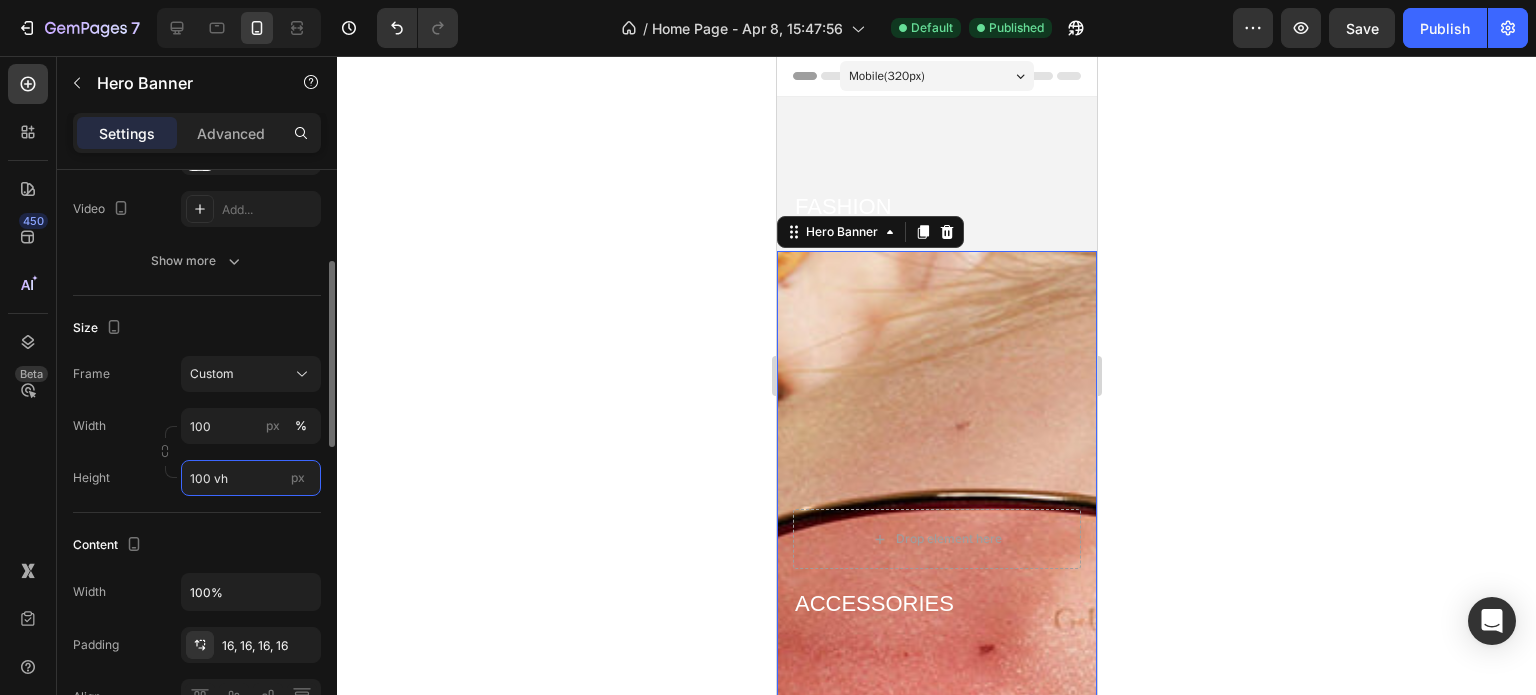 click on "100 vh" at bounding box center [251, 478] 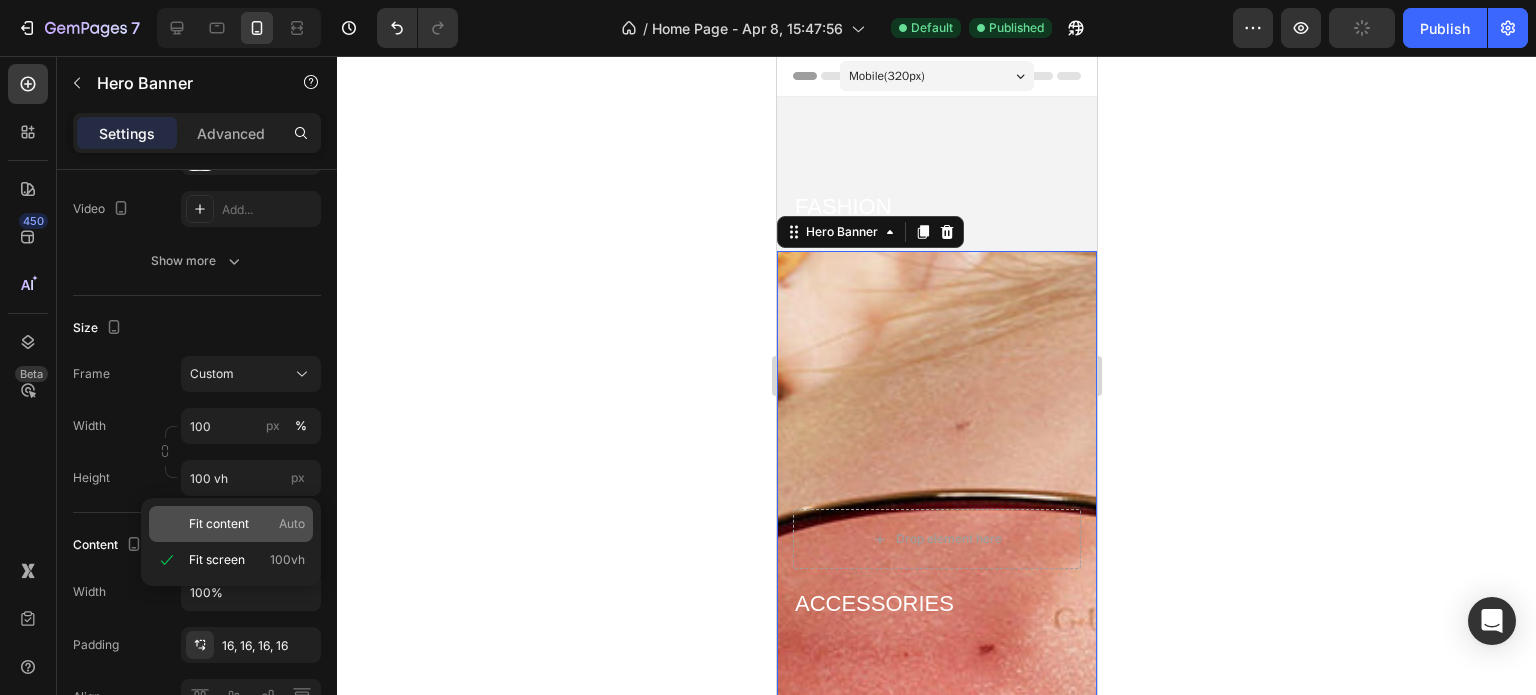 click on "Fit content" at bounding box center (219, 524) 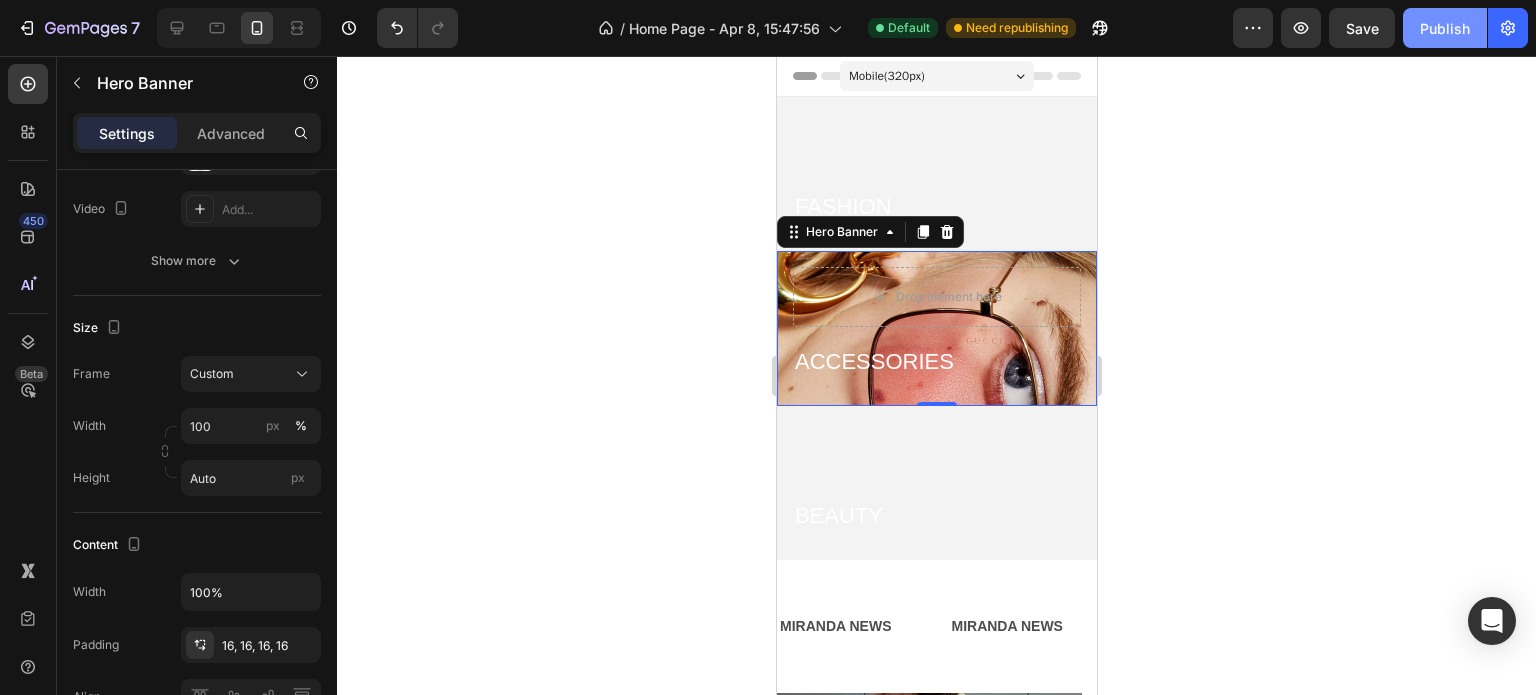 click on "Publish" at bounding box center (1445, 28) 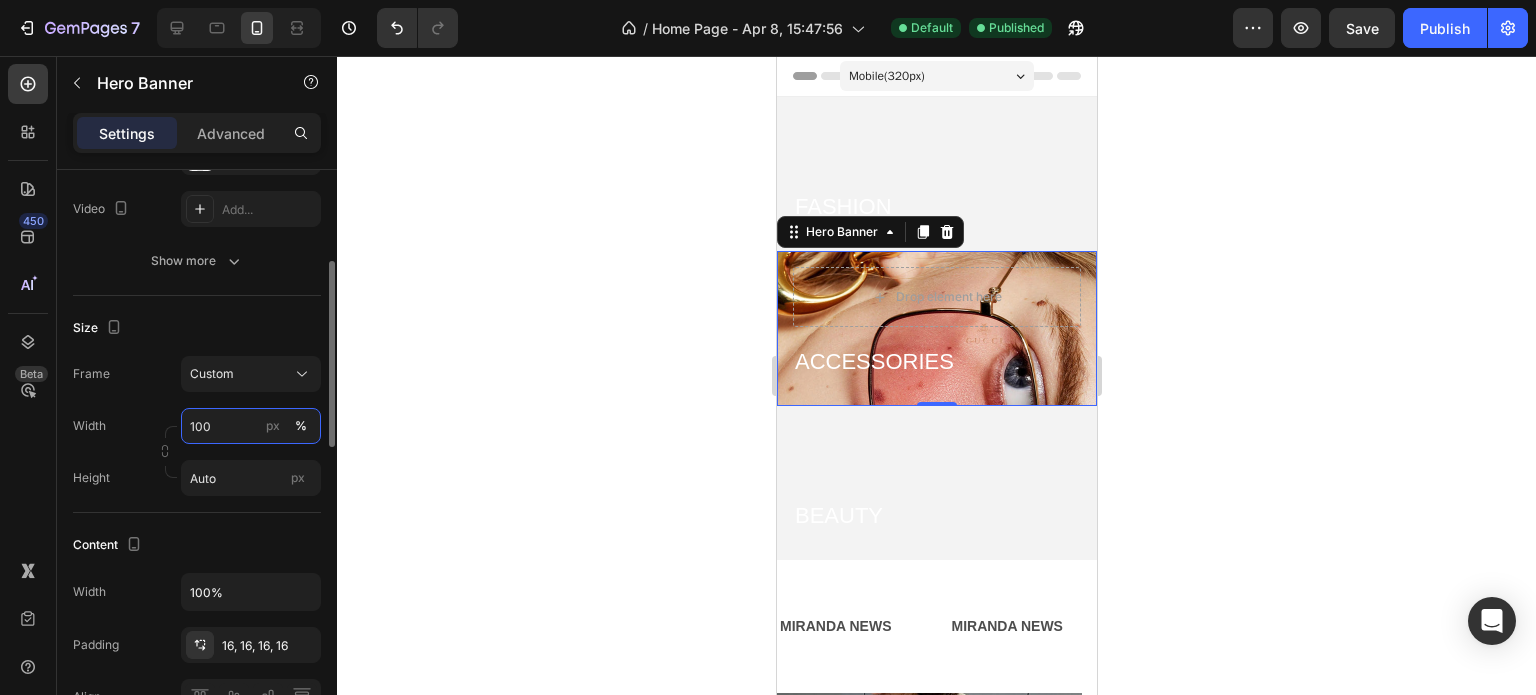 click on "100" at bounding box center (251, 426) 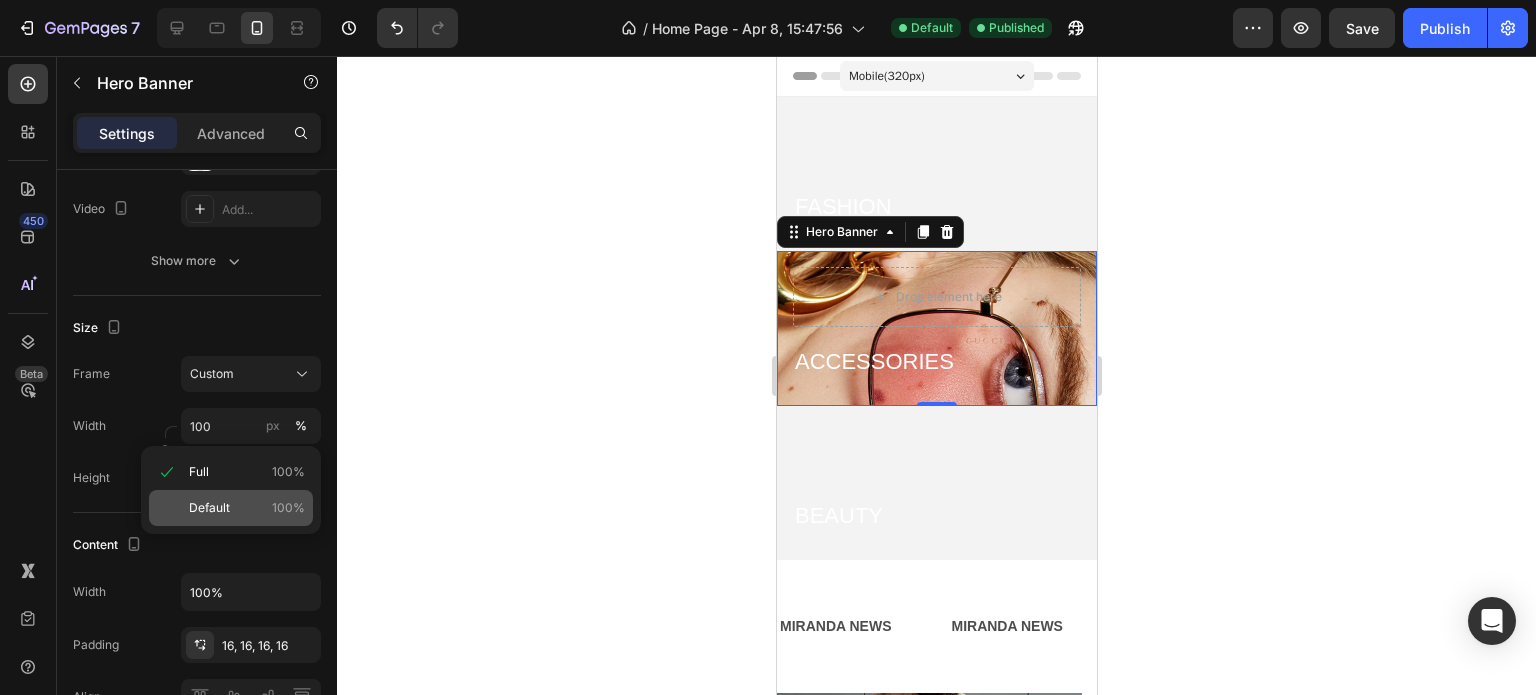 click on "Default 100%" at bounding box center (247, 508) 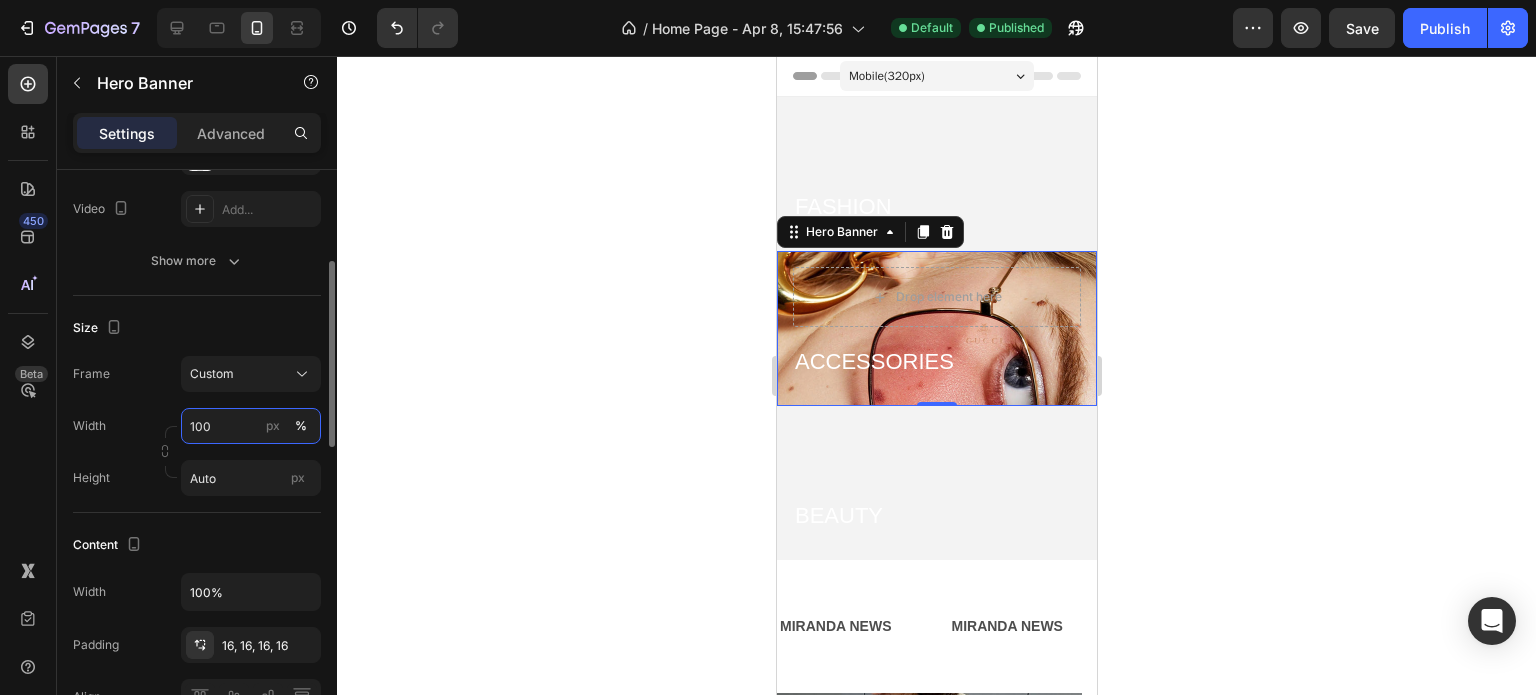 click on "100" at bounding box center (251, 426) 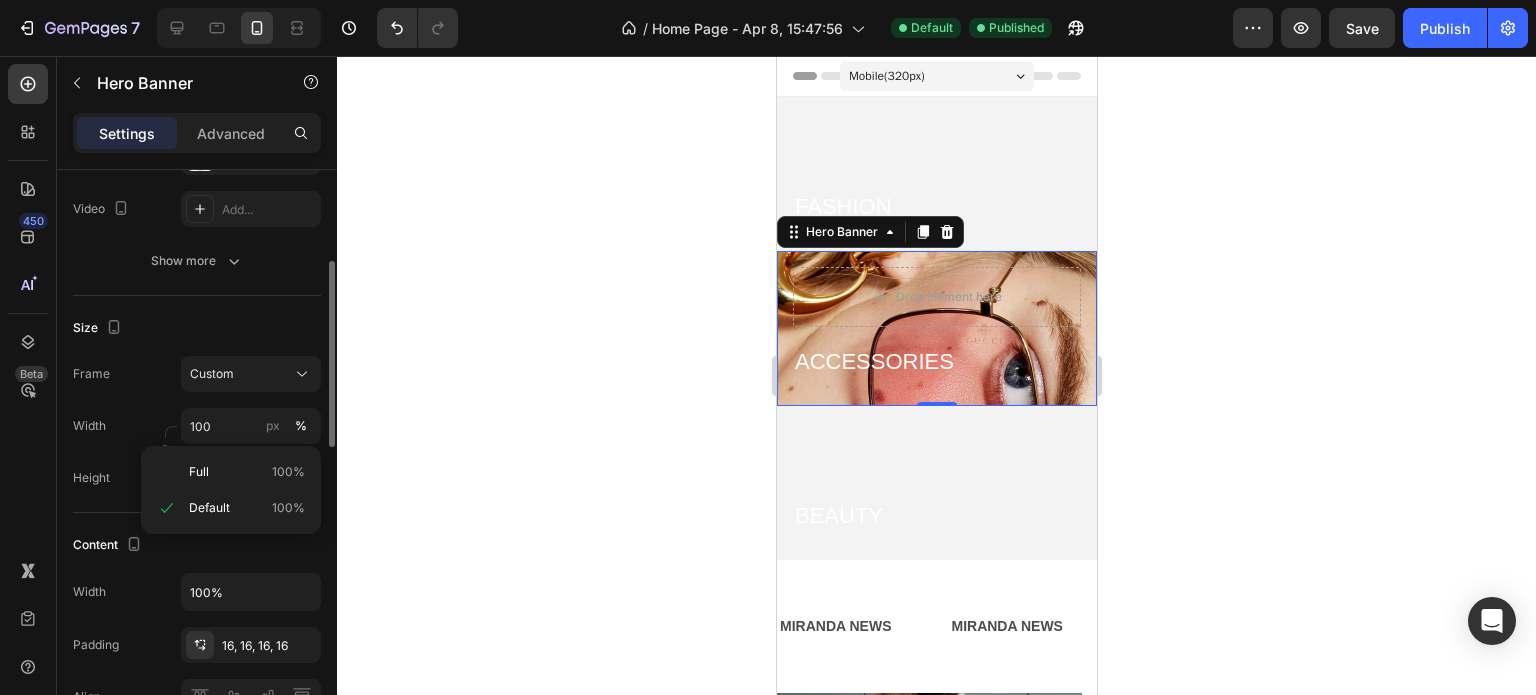 click on "Frame Custom Width 100 px % Height Auto px" 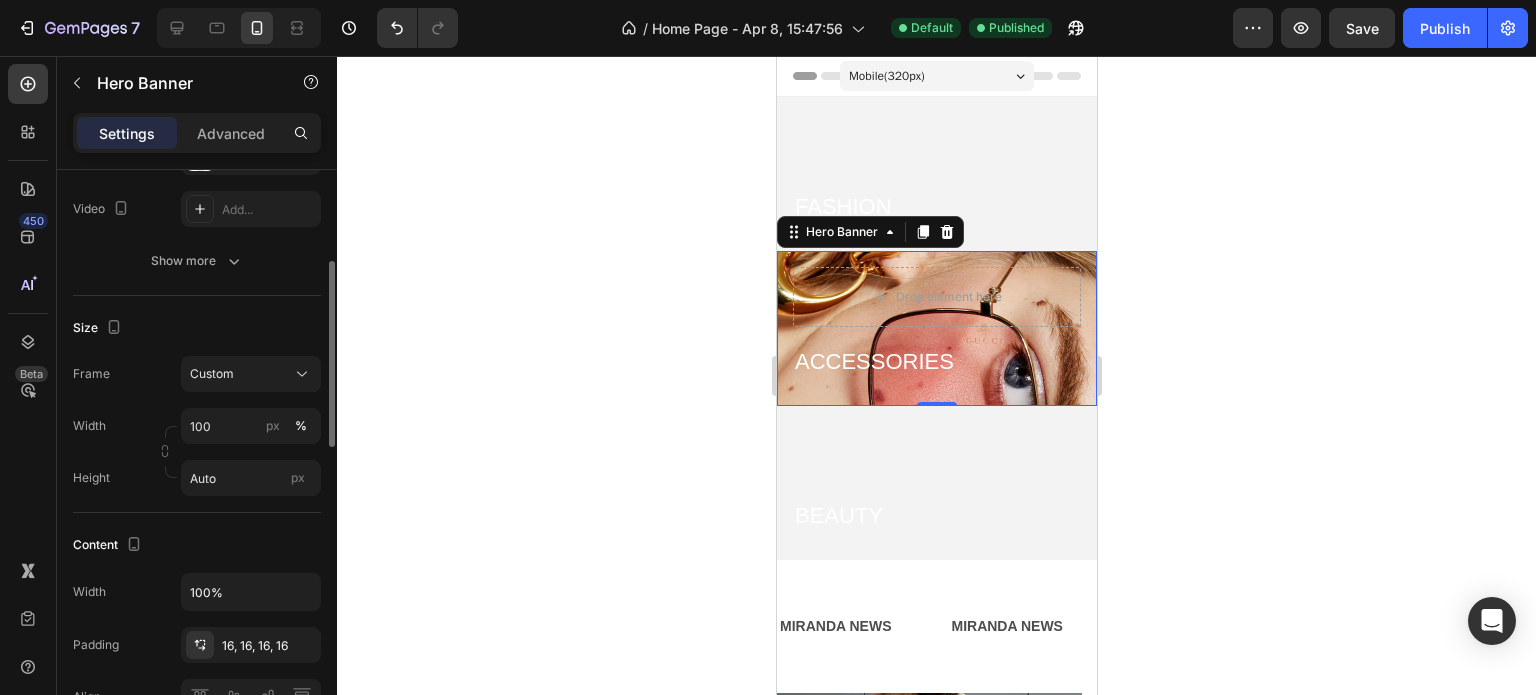 click on "Size Frame Custom Width 100 px % Height Auto px" 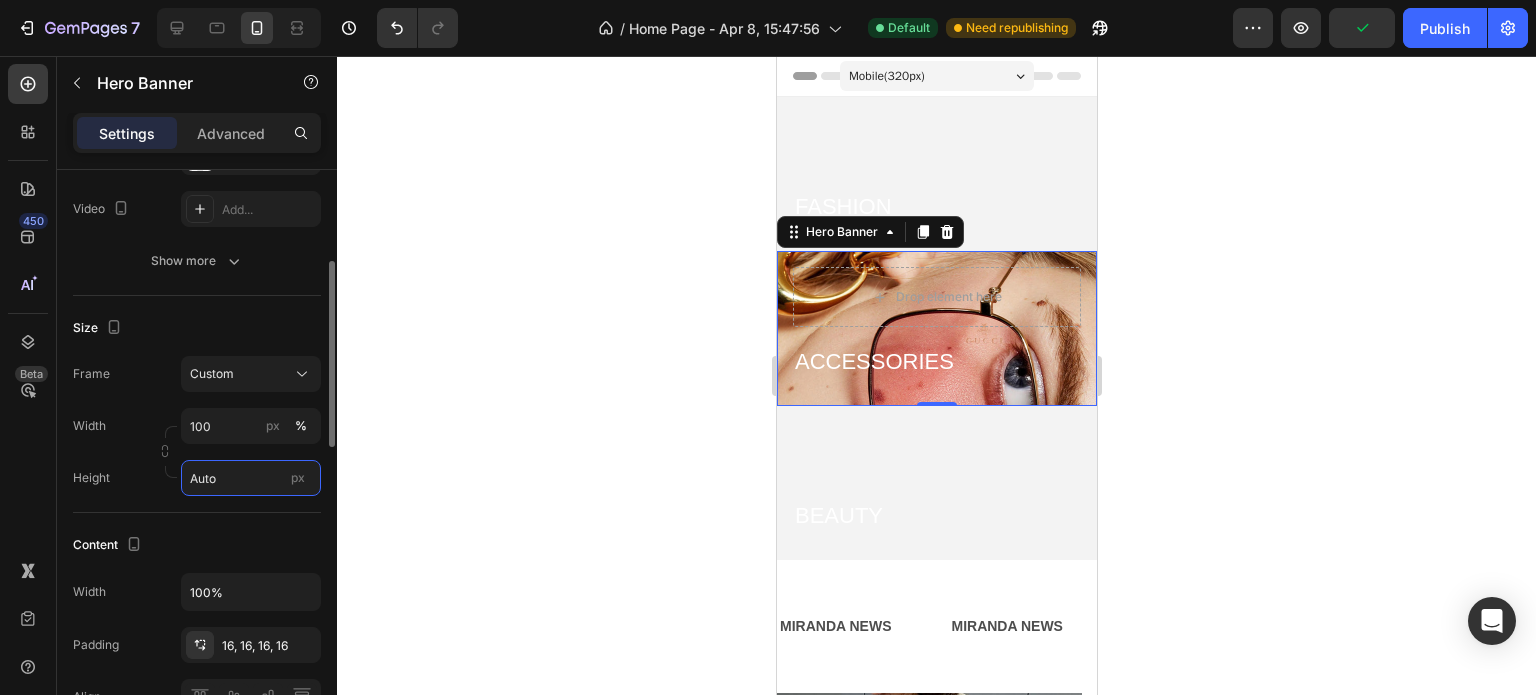 click on "Auto" at bounding box center [251, 478] 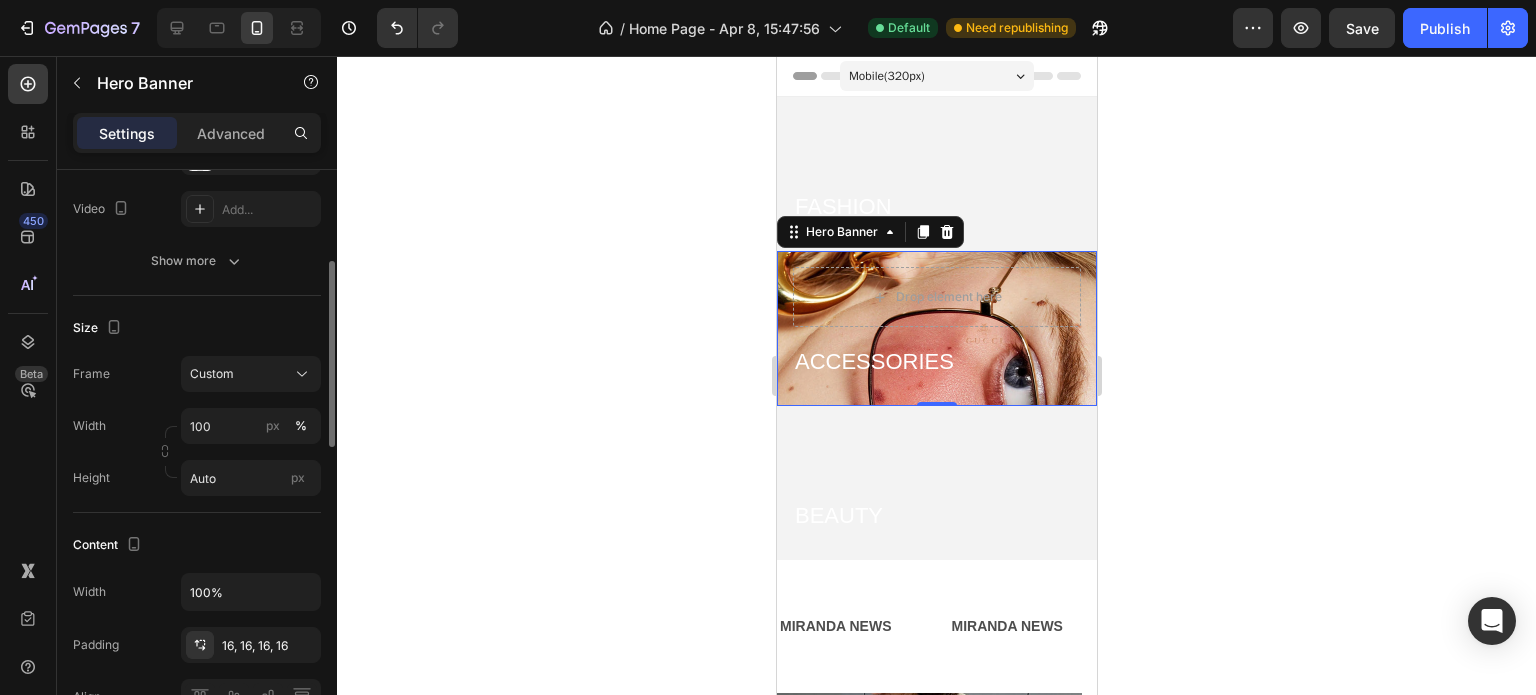 click on "Frame Custom Width 100 px % Height Auto px" 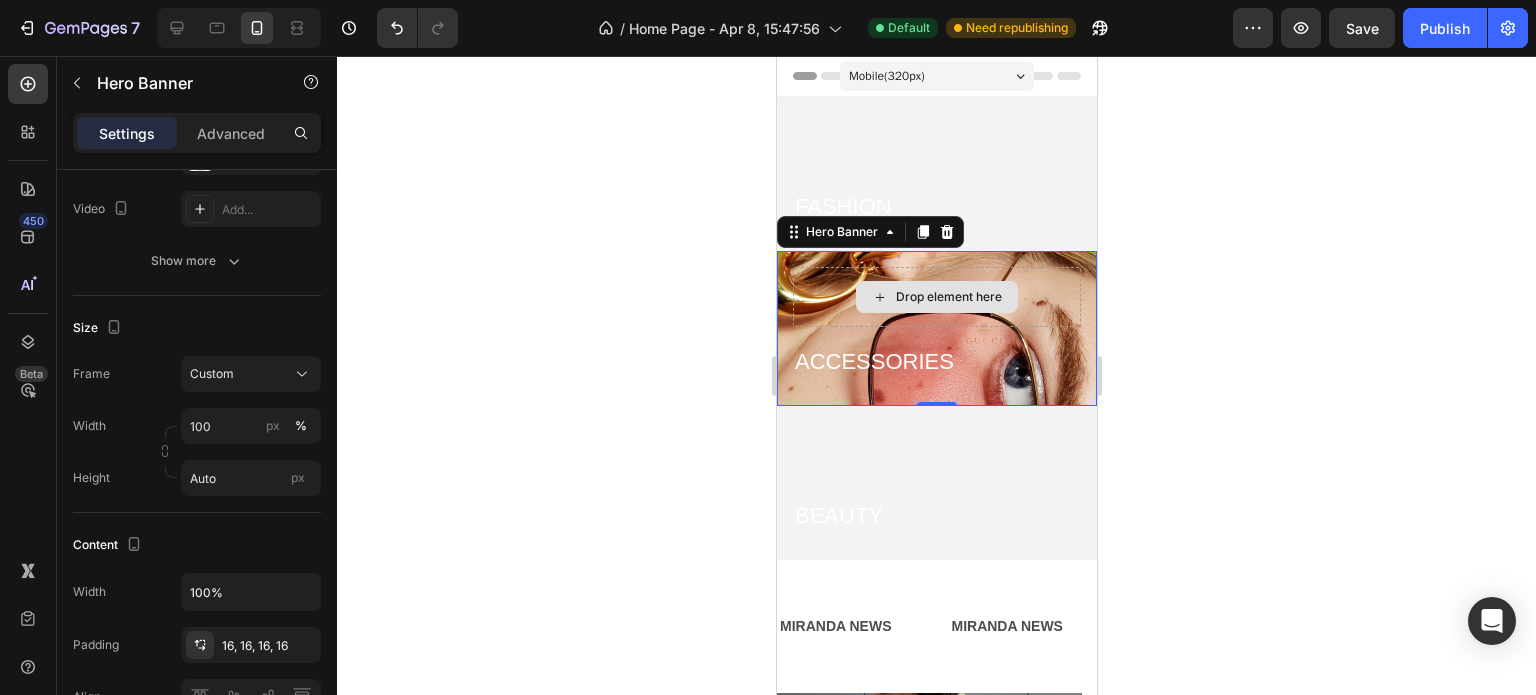 click on "Drop element here" at bounding box center (936, 297) 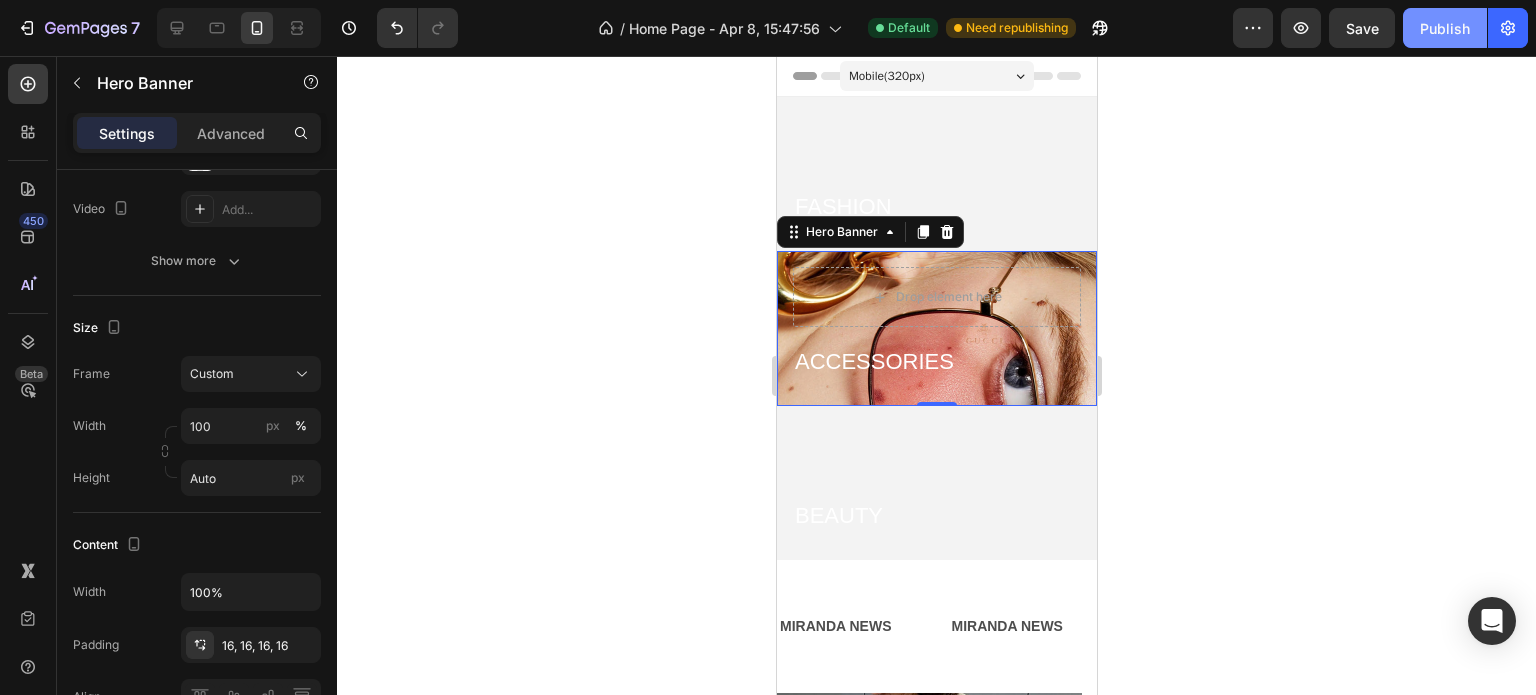 click on "Publish" 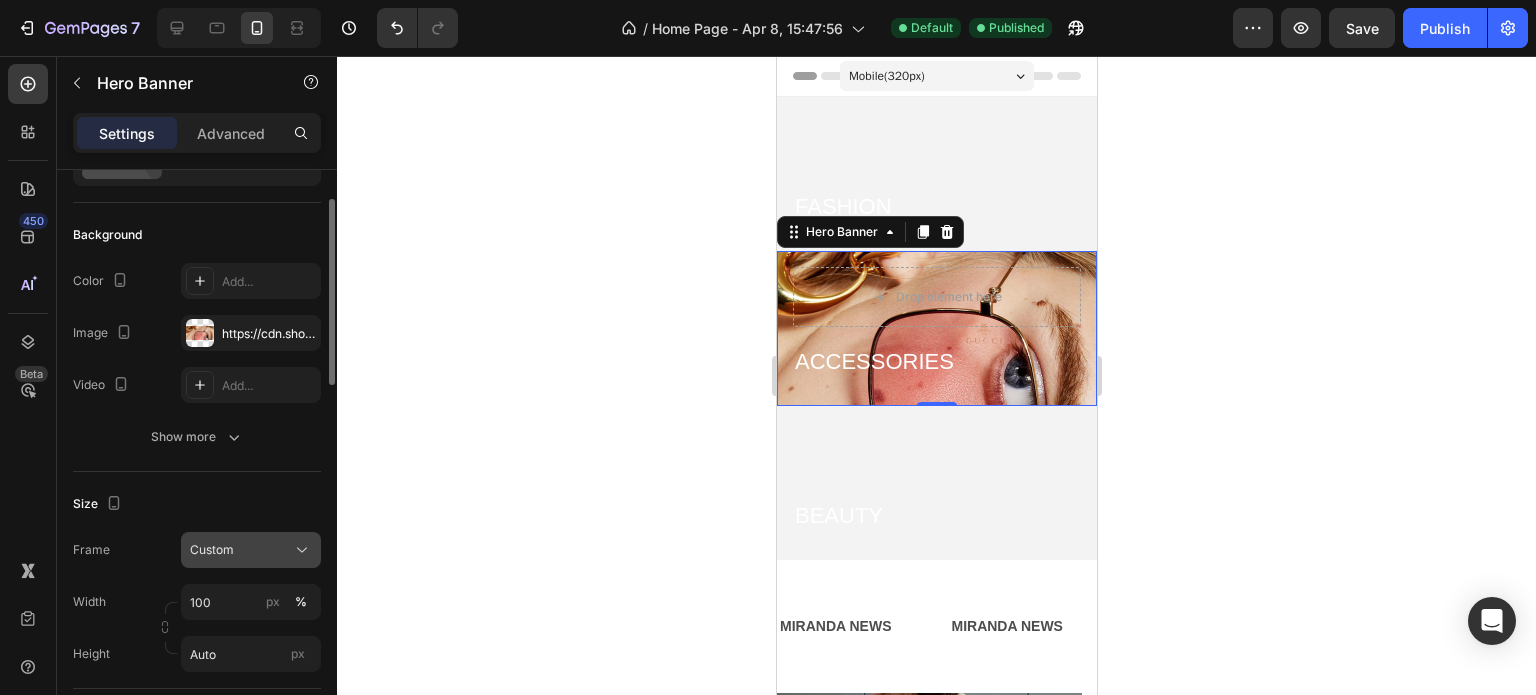 scroll, scrollTop: 104, scrollLeft: 0, axis: vertical 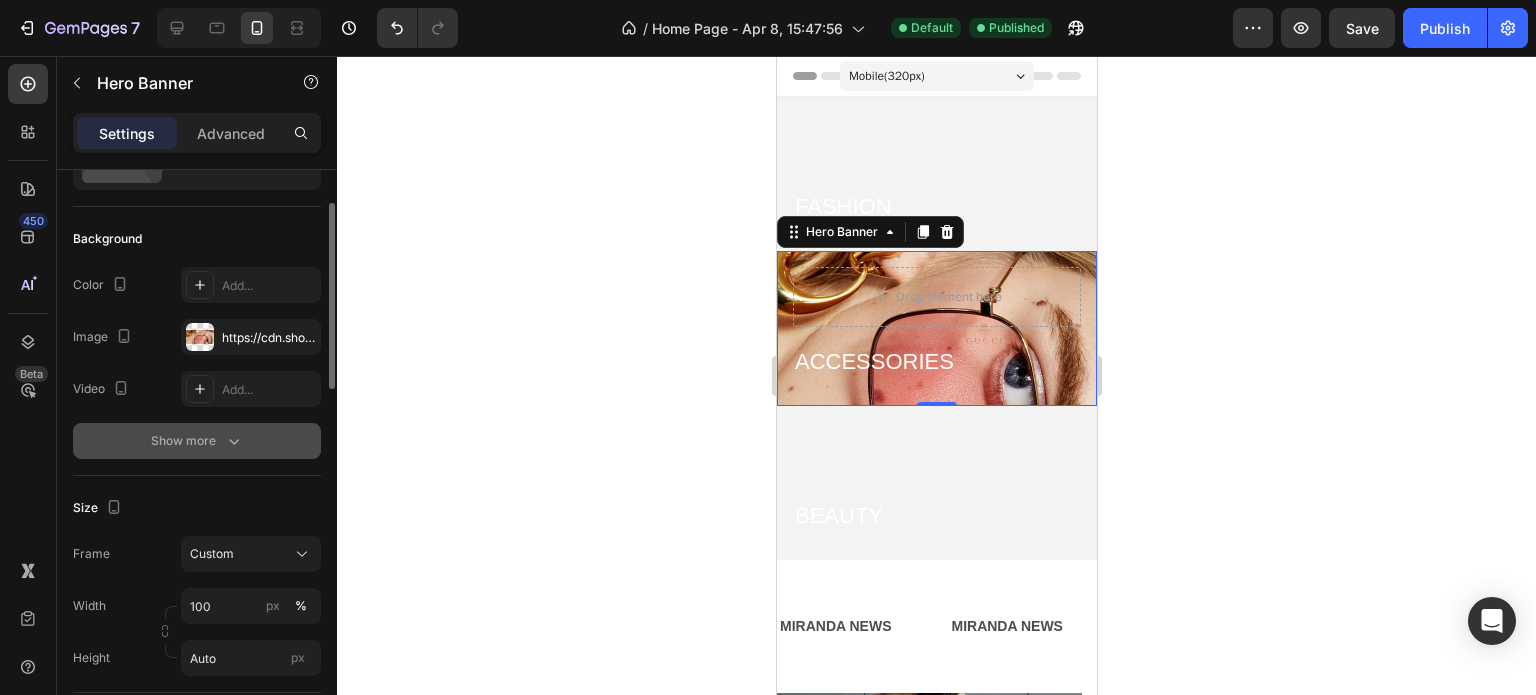 click 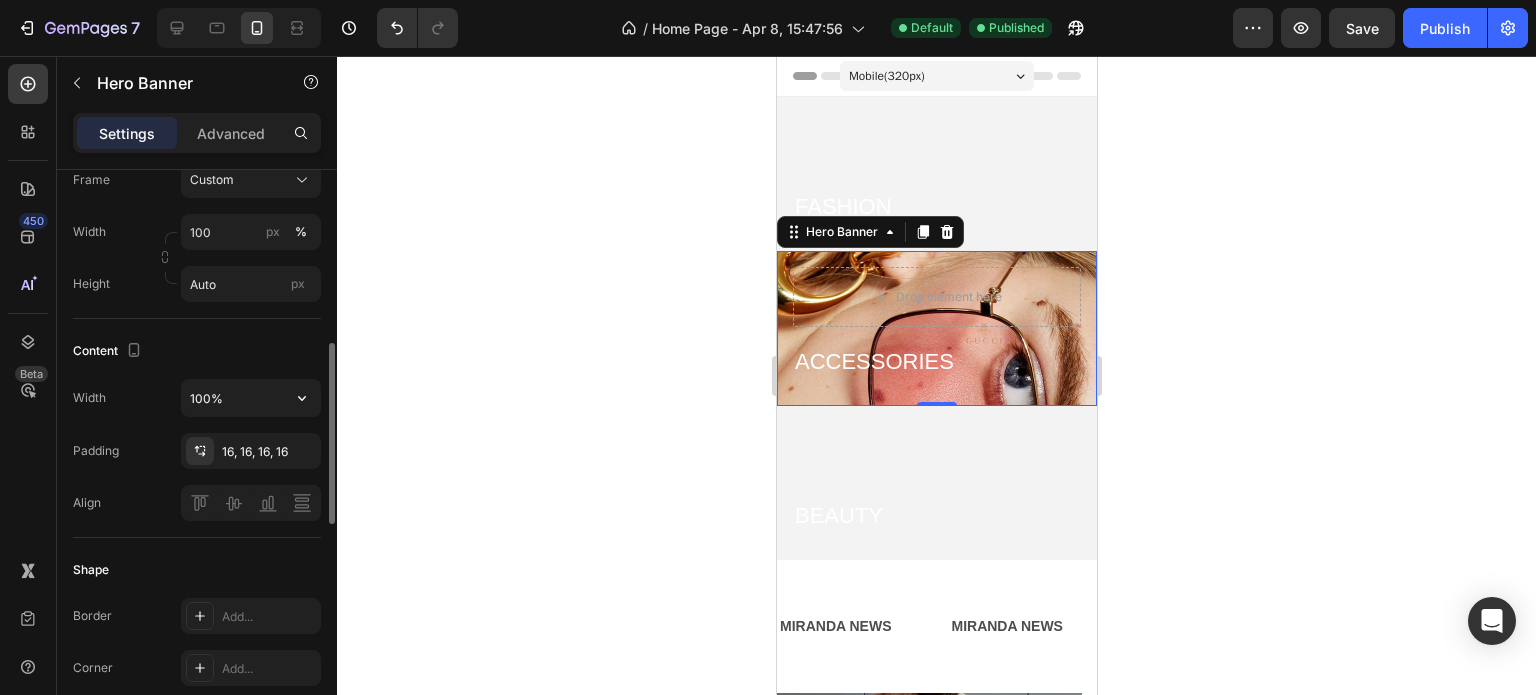 scroll, scrollTop: 536, scrollLeft: 0, axis: vertical 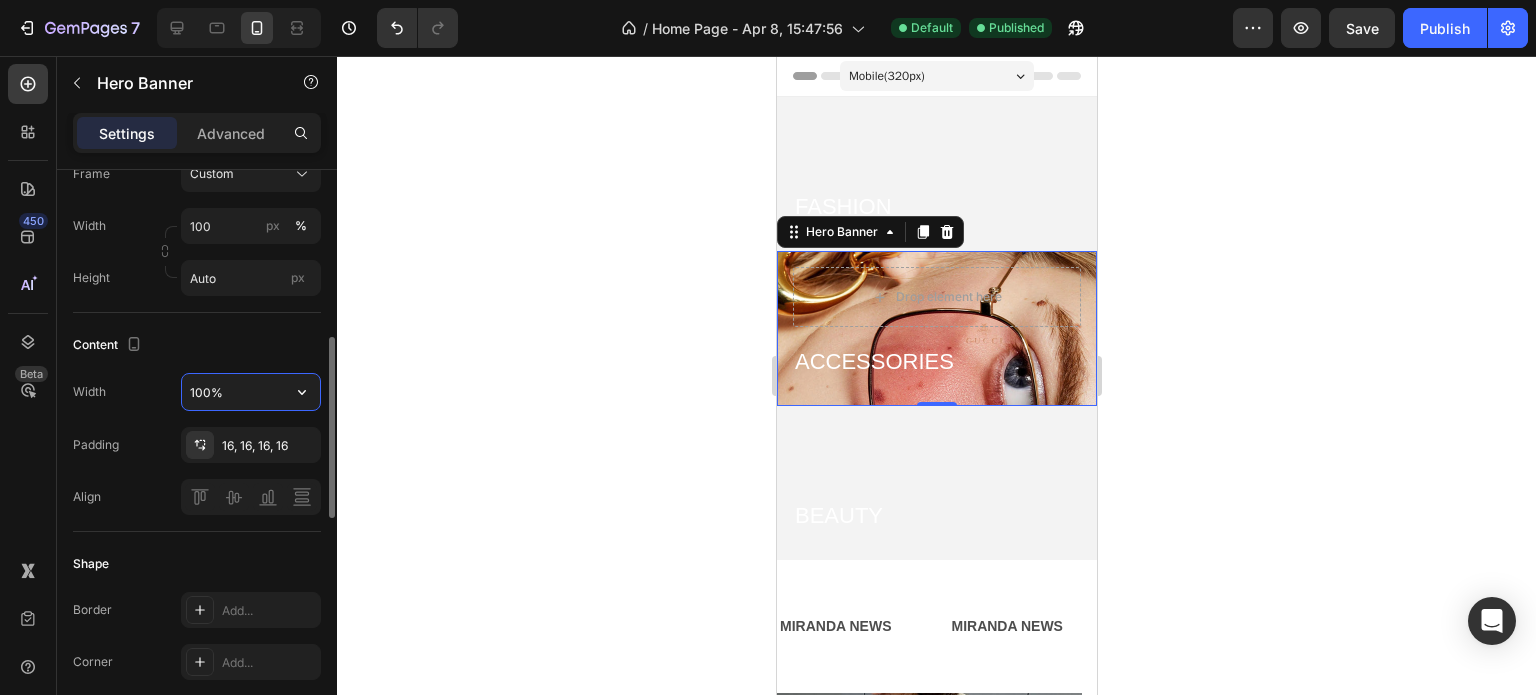 click on "100%" at bounding box center (251, 392) 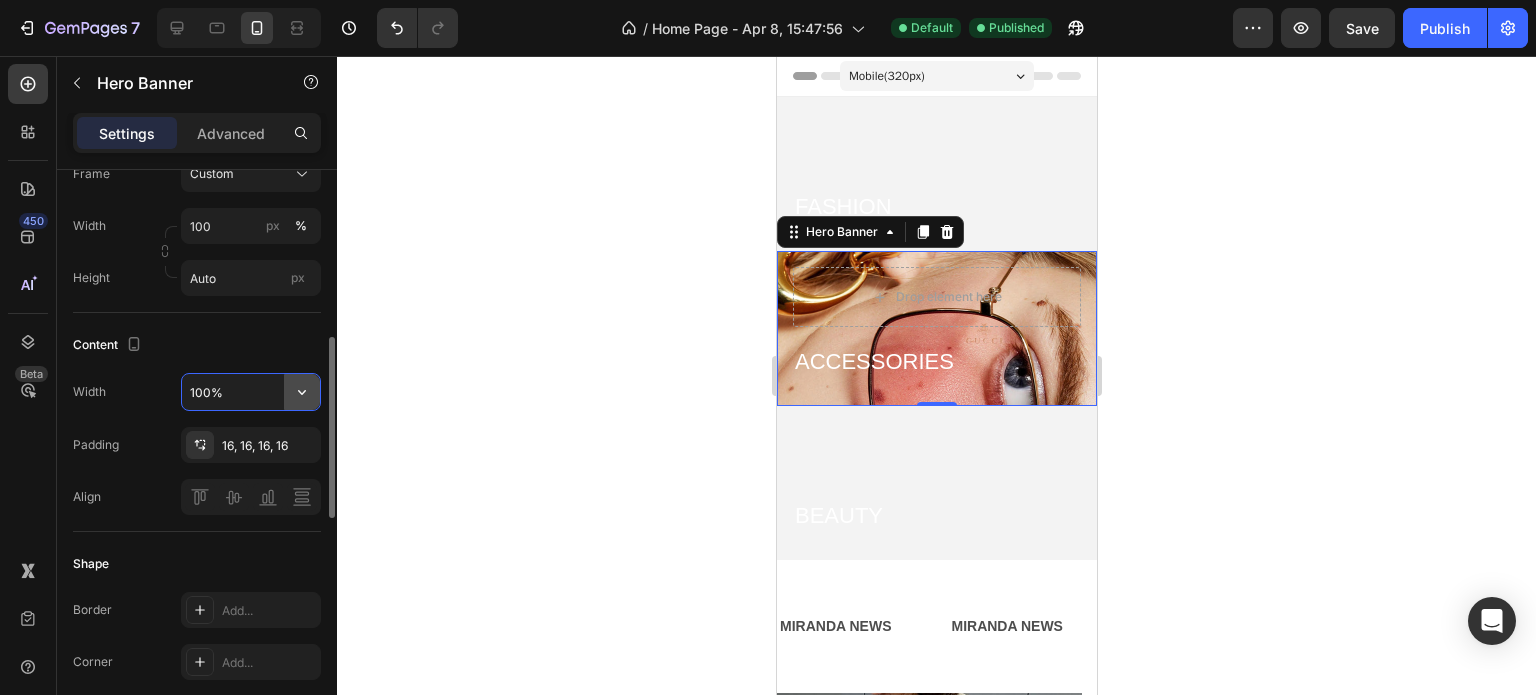 click 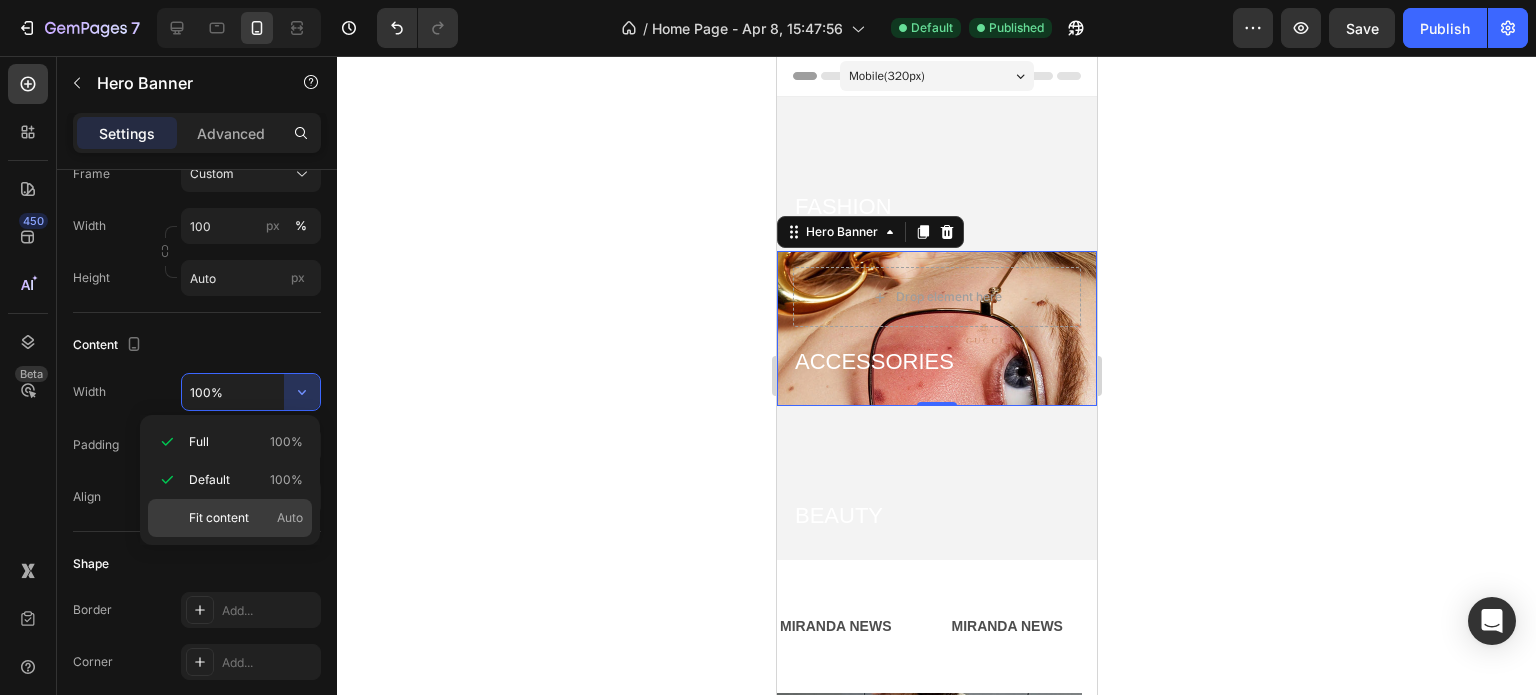 click on "Fit content Auto" at bounding box center (246, 518) 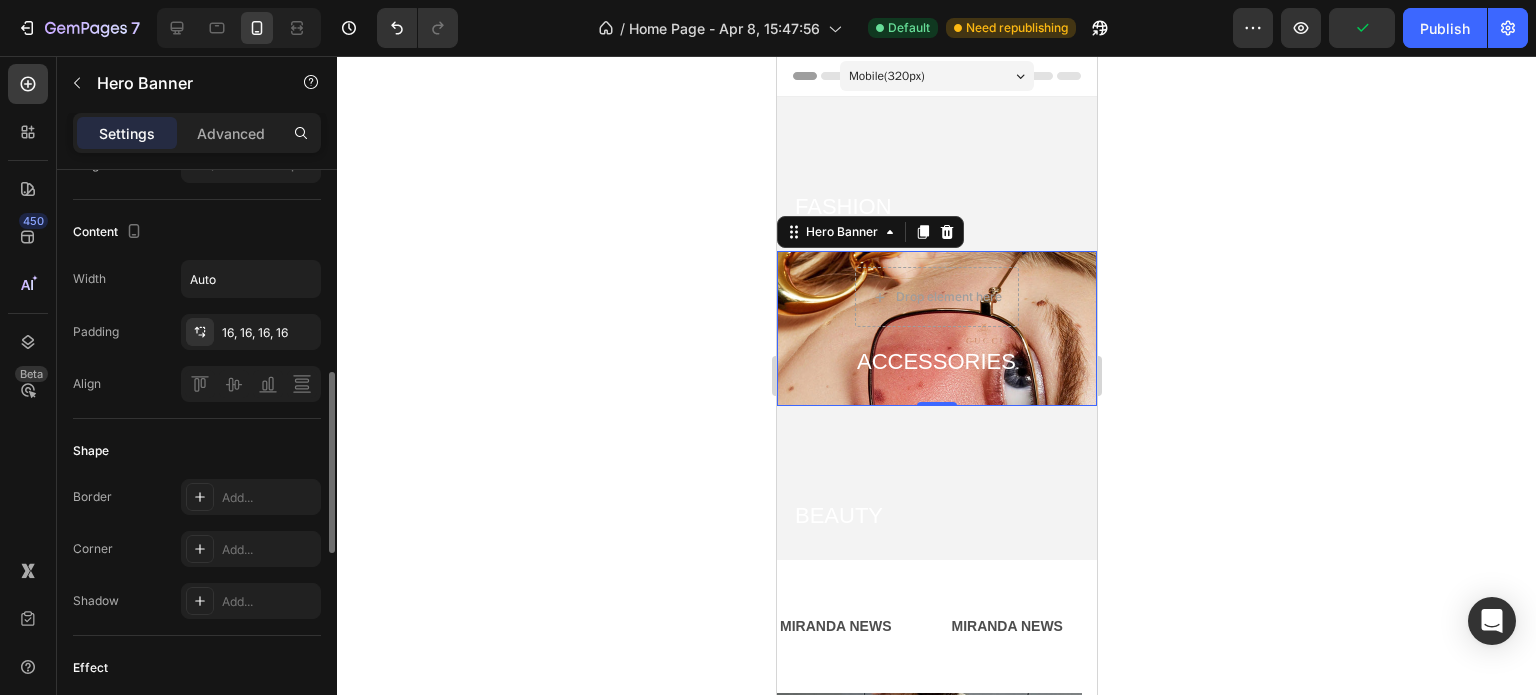 scroll, scrollTop: 652, scrollLeft: 0, axis: vertical 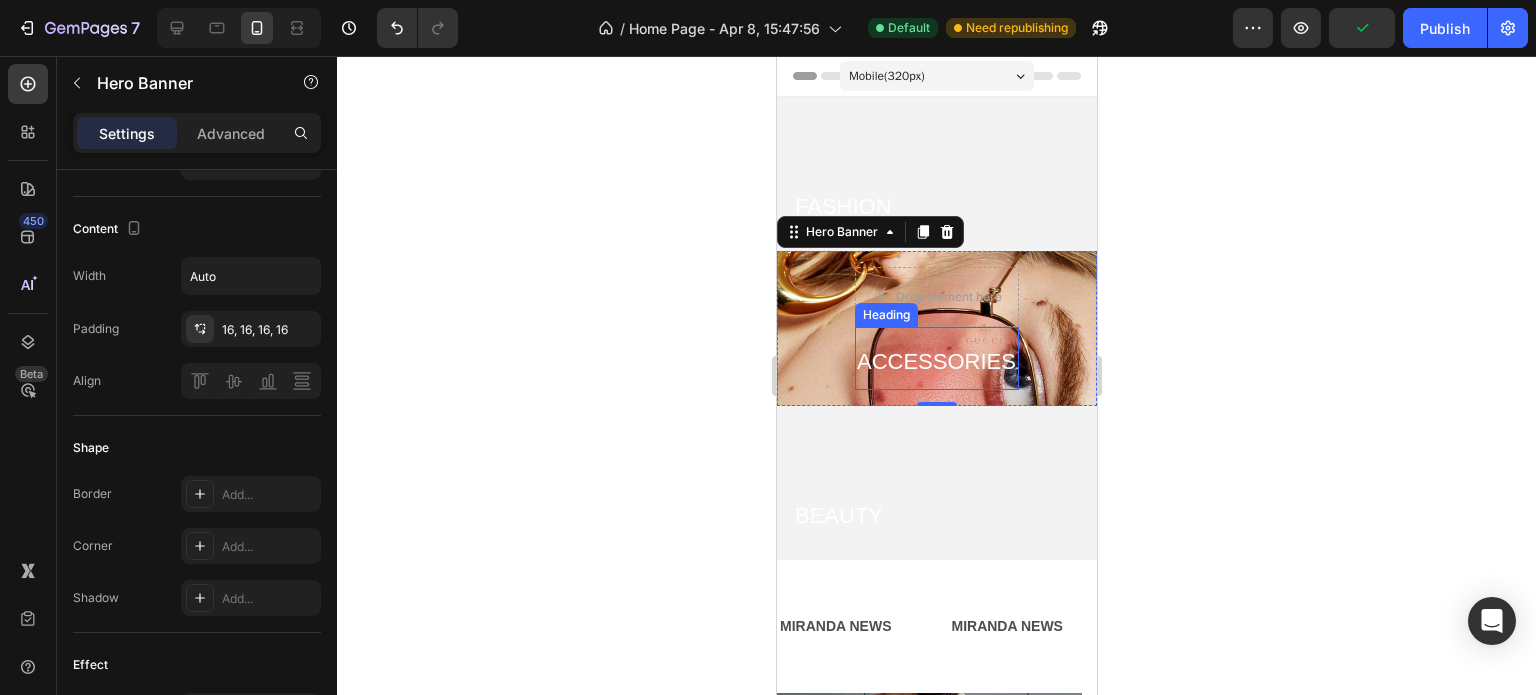click on "ACCESSORIES" at bounding box center (935, 361) 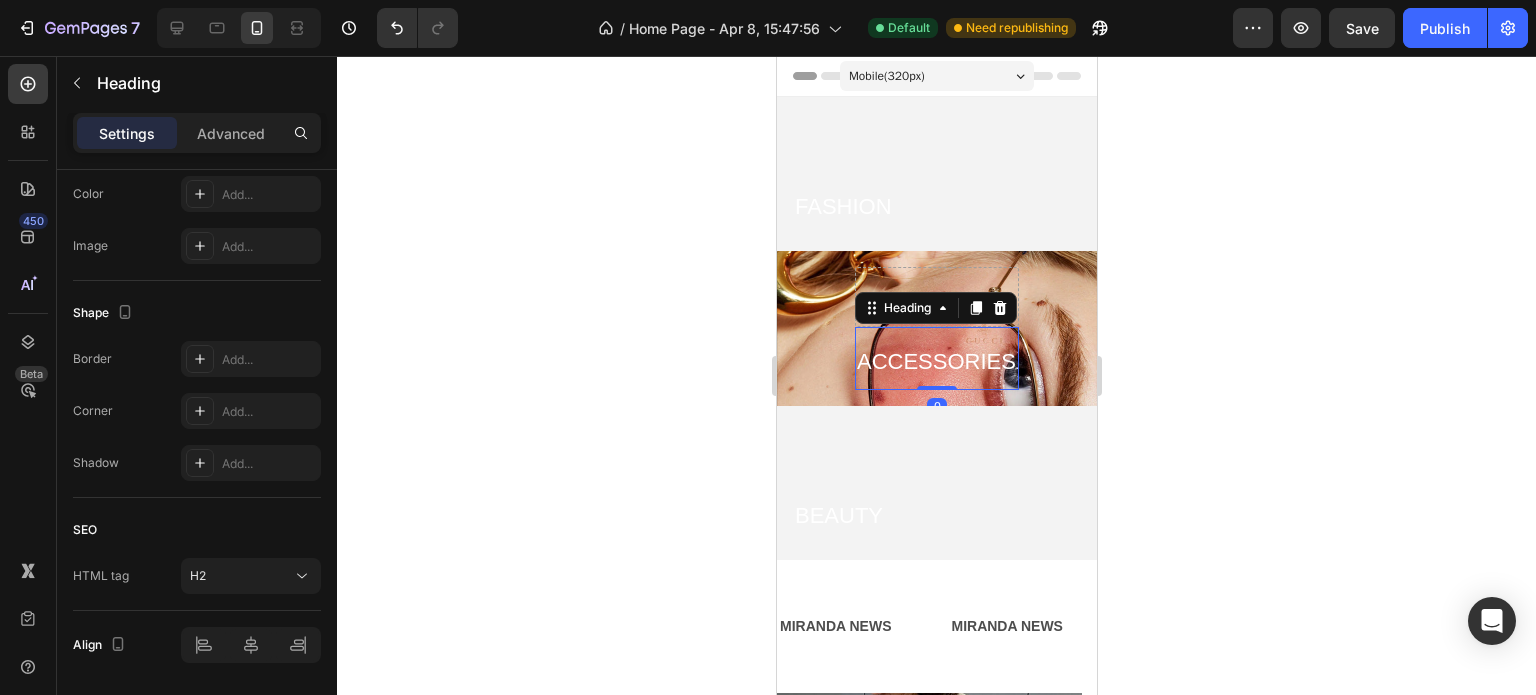scroll, scrollTop: 0, scrollLeft: 0, axis: both 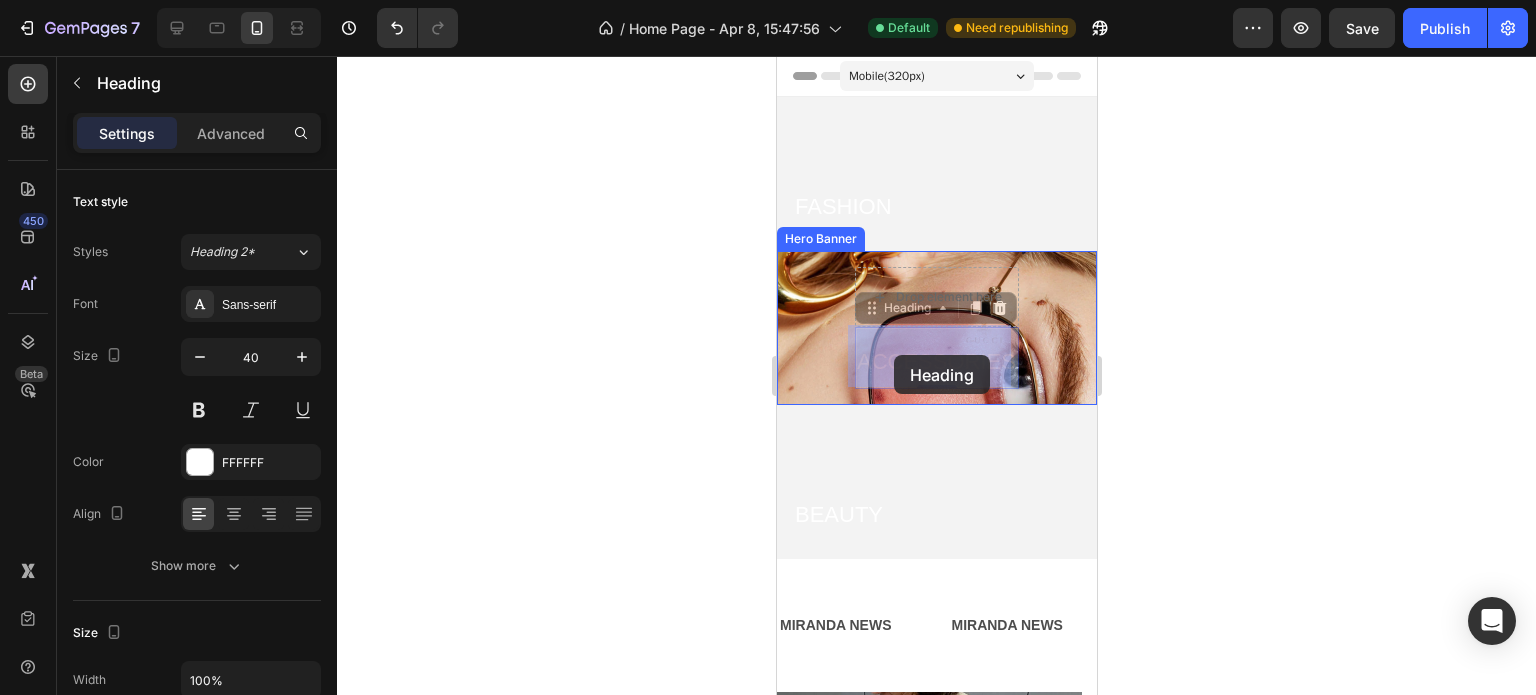 drag, startPoint x: 869, startPoint y: 376, endPoint x: 892, endPoint y: 355, distance: 31.144823 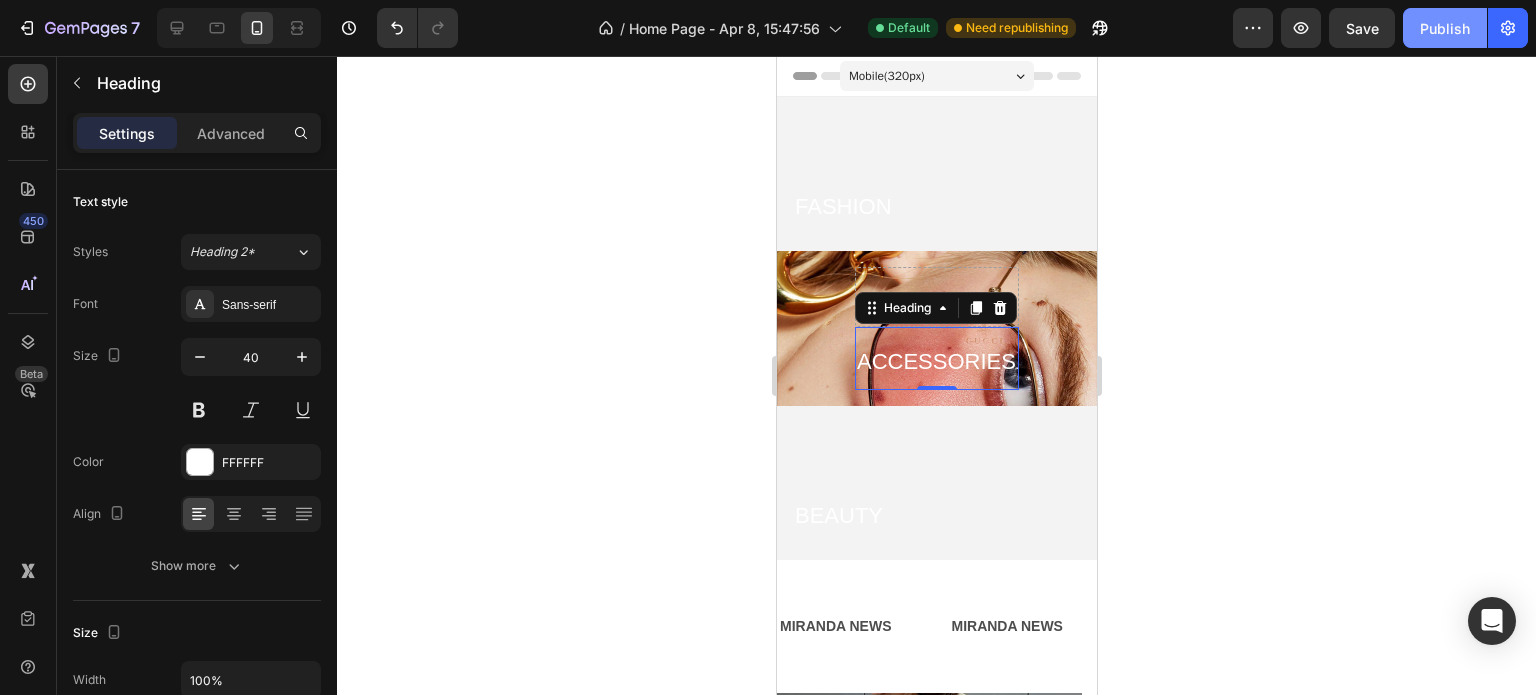 click on "Publish" at bounding box center [1445, 28] 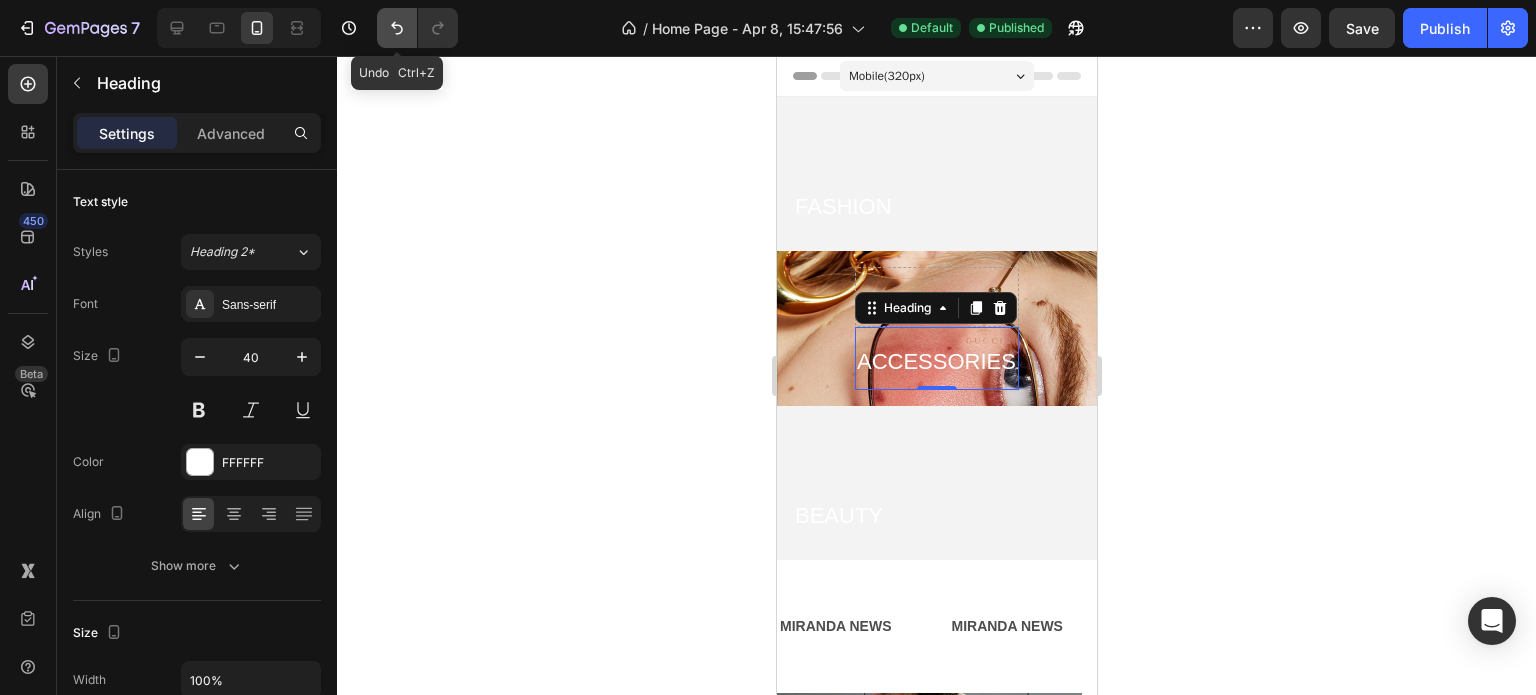 click 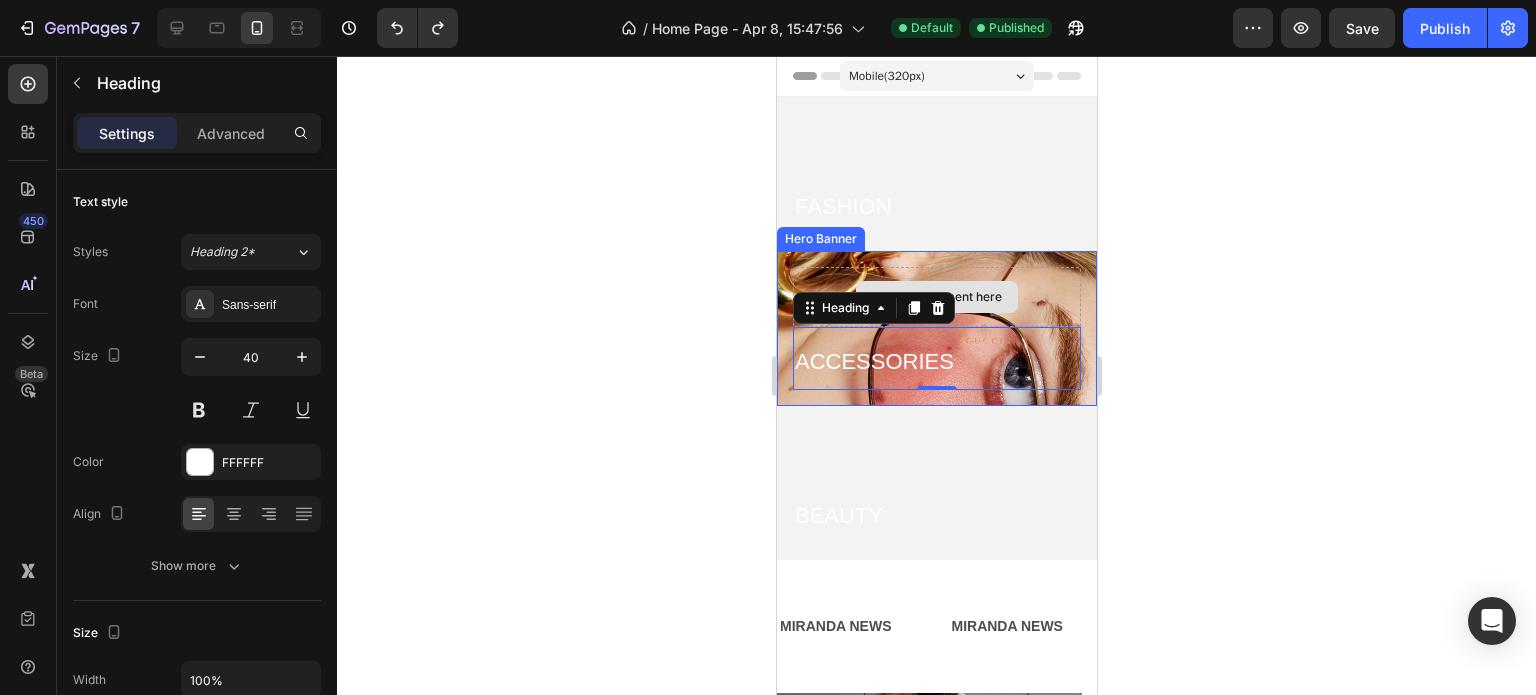 click on "Drop element here" at bounding box center (936, 297) 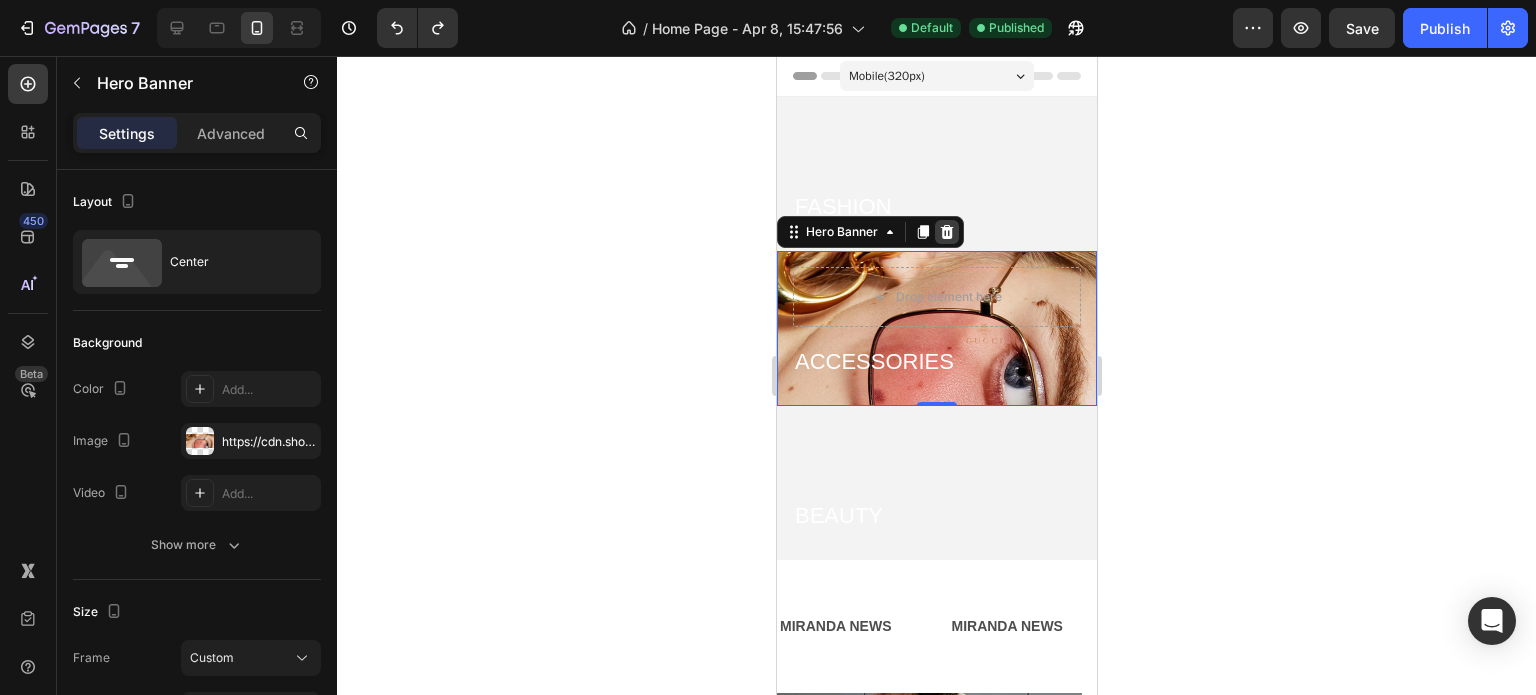 click 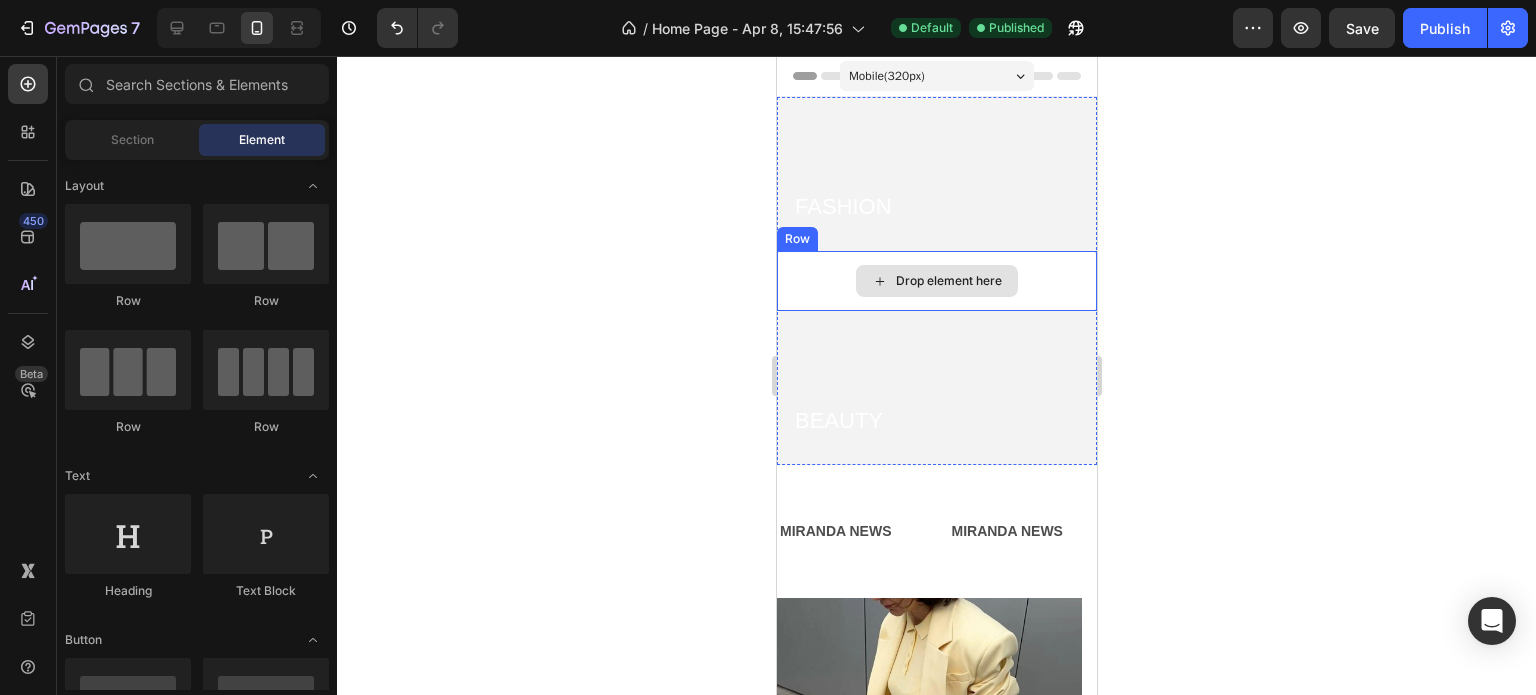 click on "Drop element here" at bounding box center [936, 281] 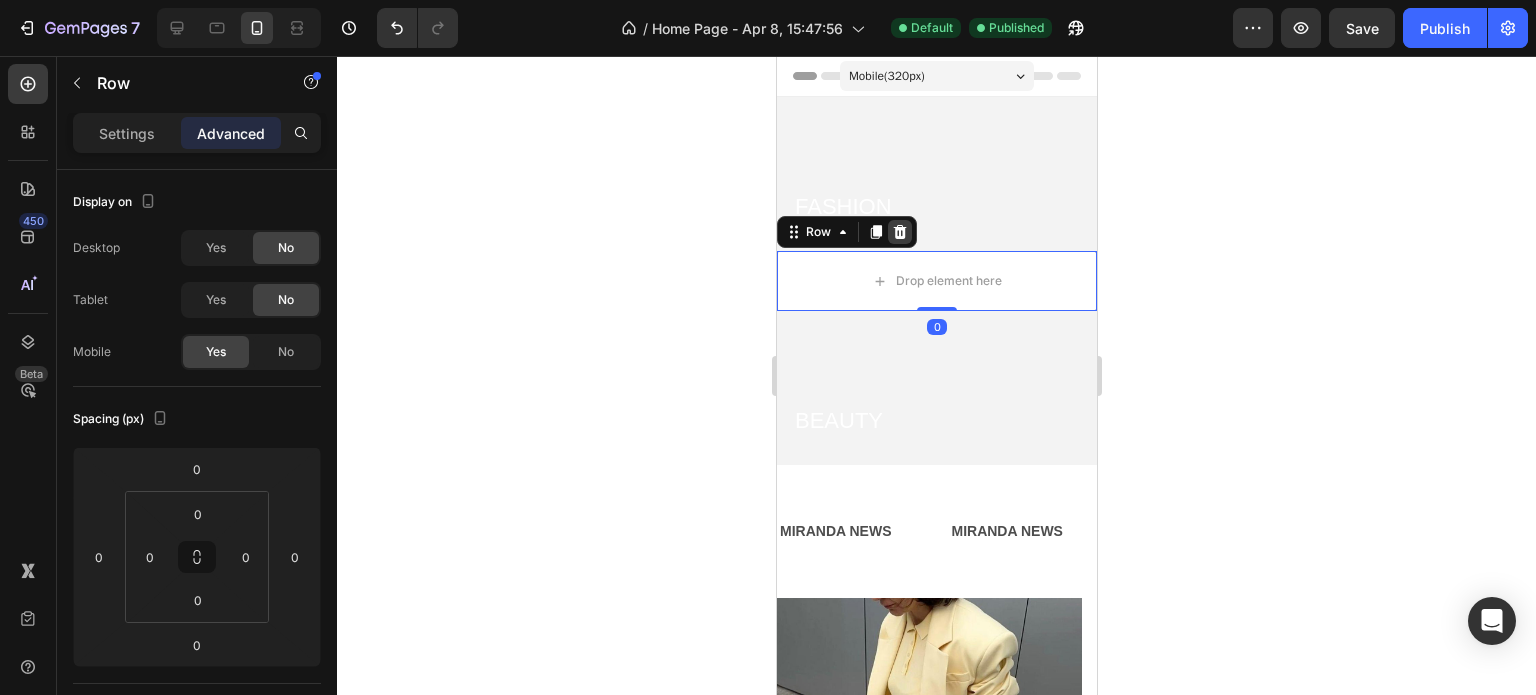 click 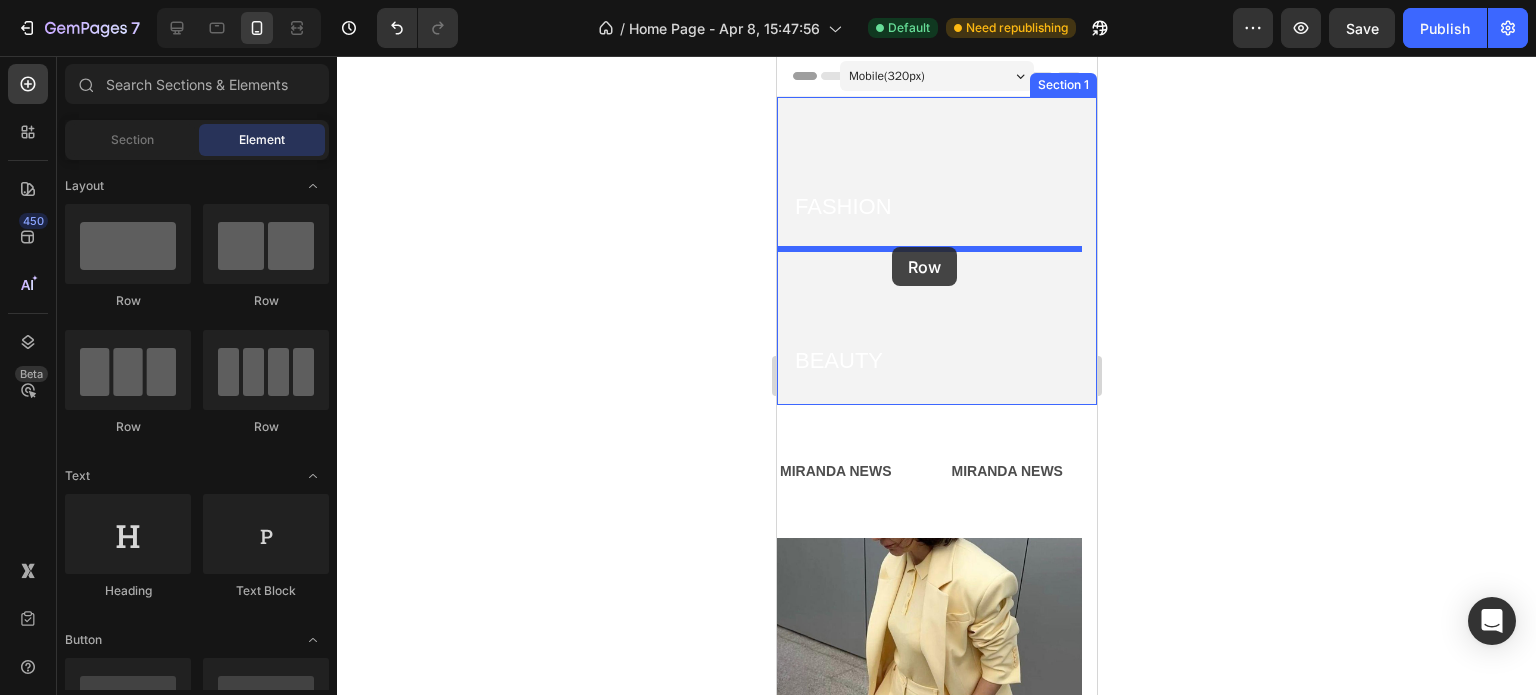 drag, startPoint x: 923, startPoint y: 329, endPoint x: 920, endPoint y: 239, distance: 90.04999 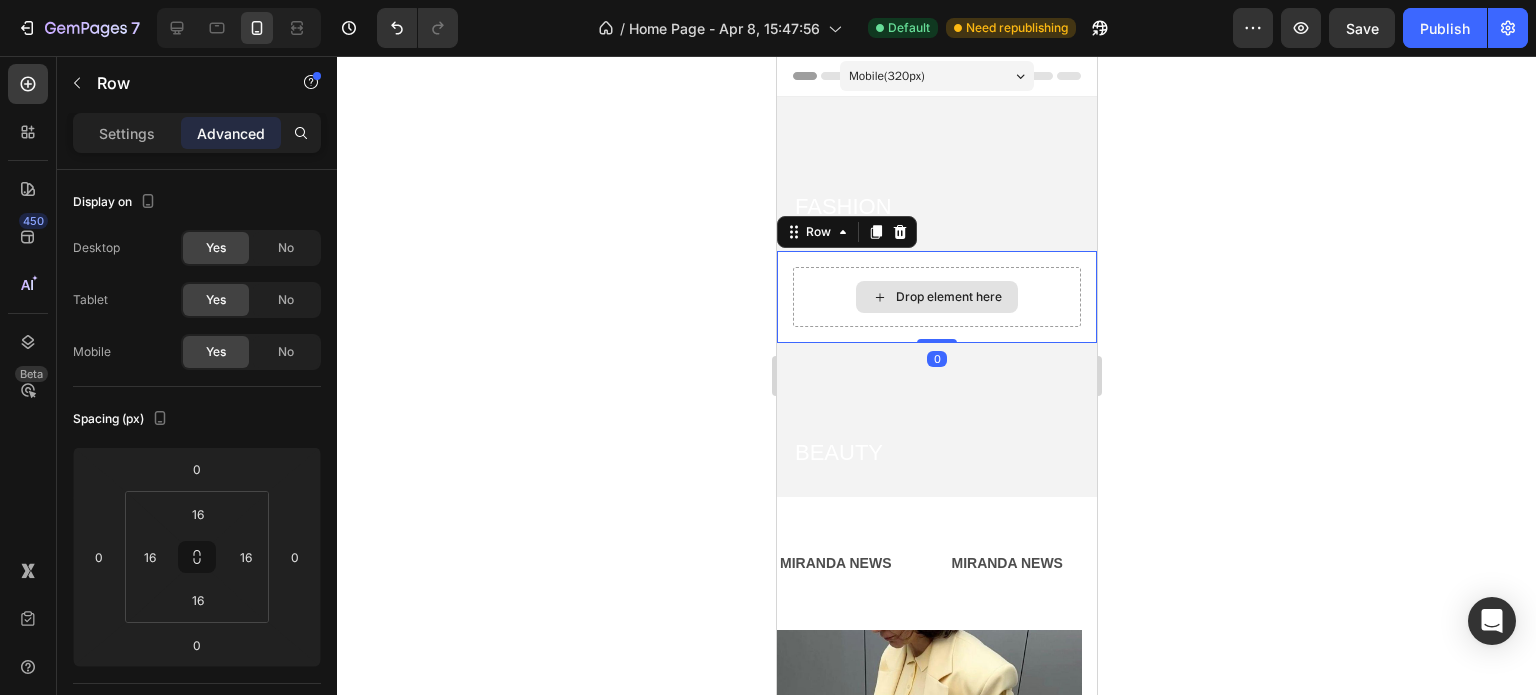 click on "Drop element here" at bounding box center (948, 297) 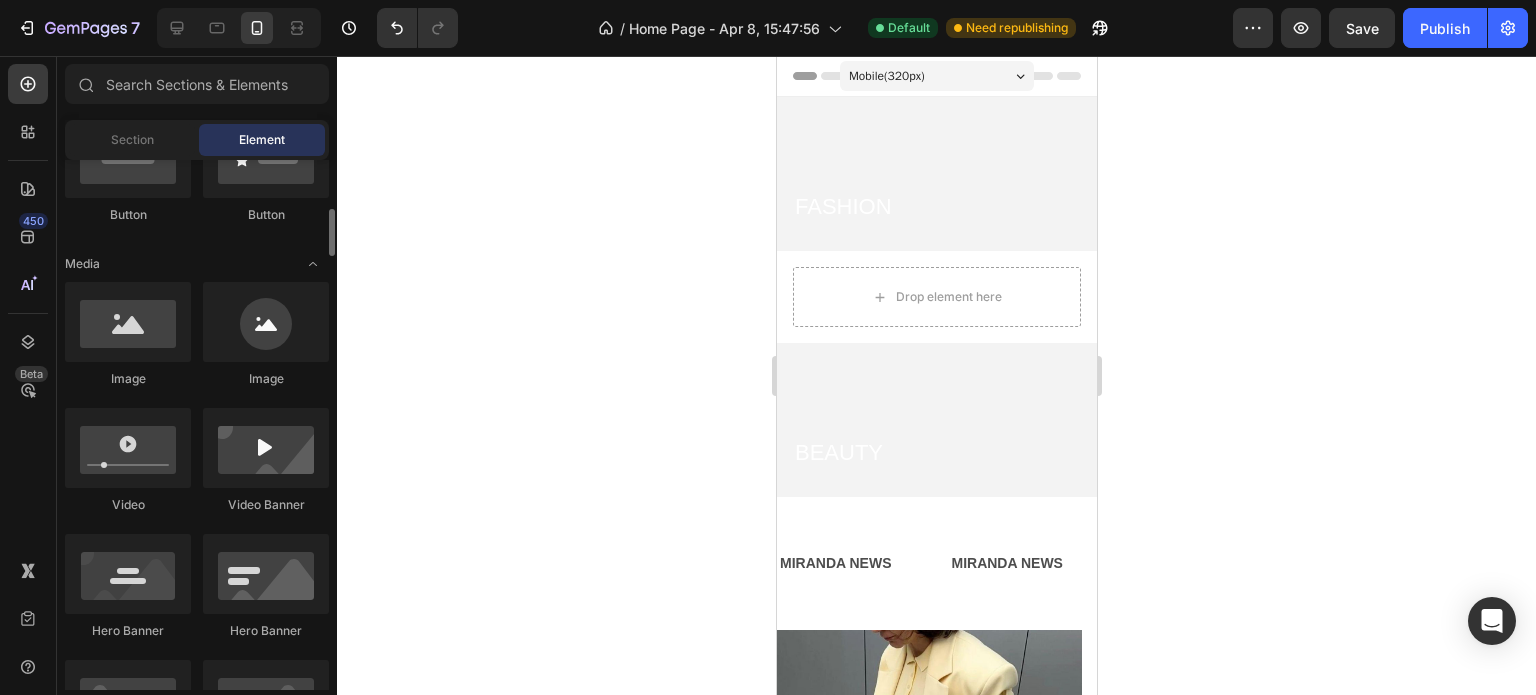 scroll, scrollTop: 541, scrollLeft: 0, axis: vertical 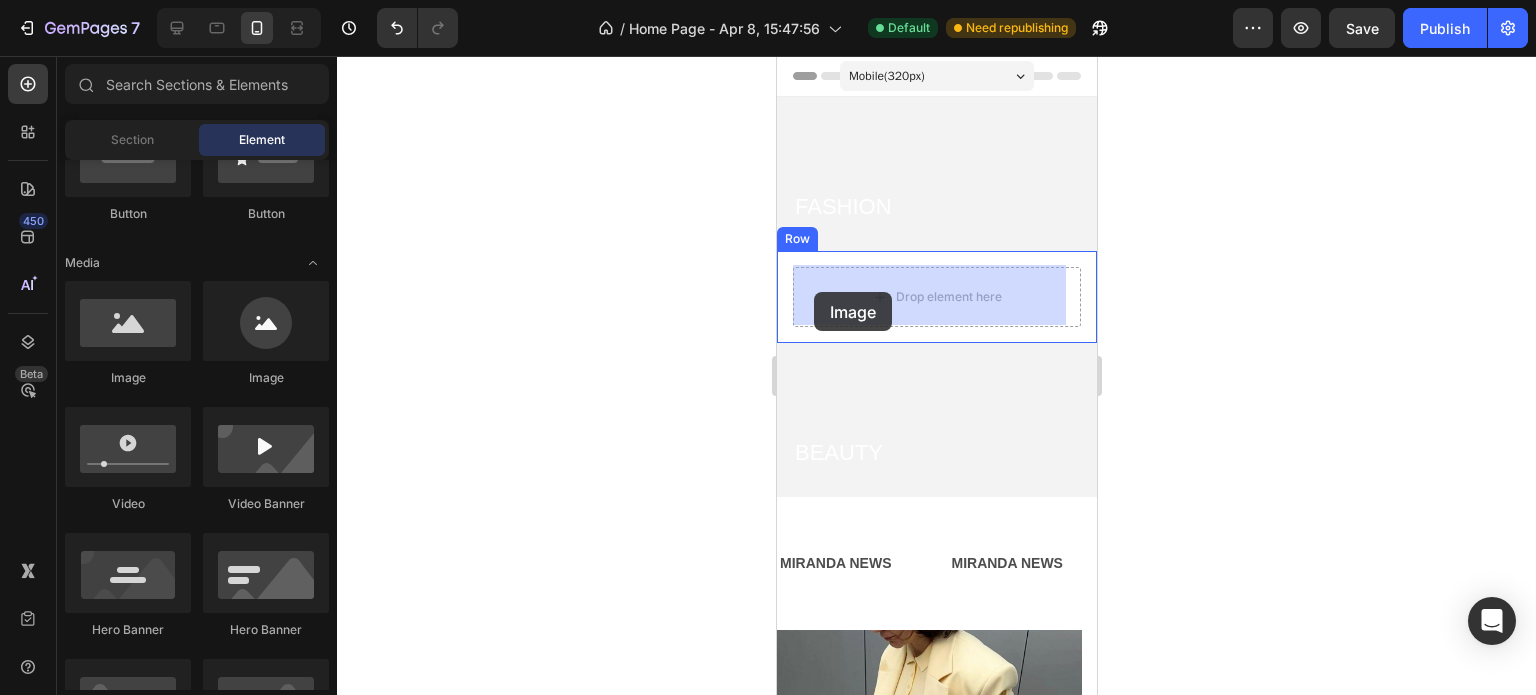 drag, startPoint x: 920, startPoint y: 381, endPoint x: 813, endPoint y: 291, distance: 139.81773 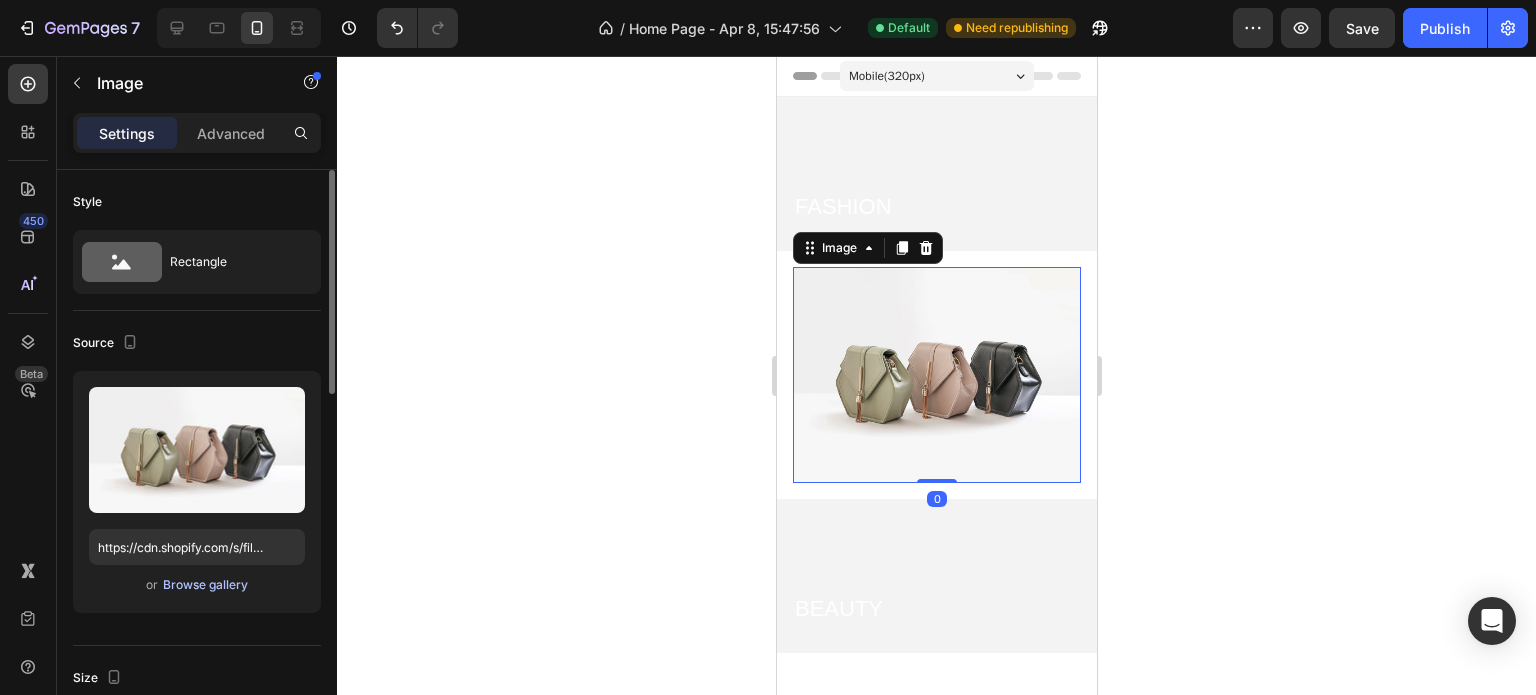 click on "Browse gallery" at bounding box center [205, 585] 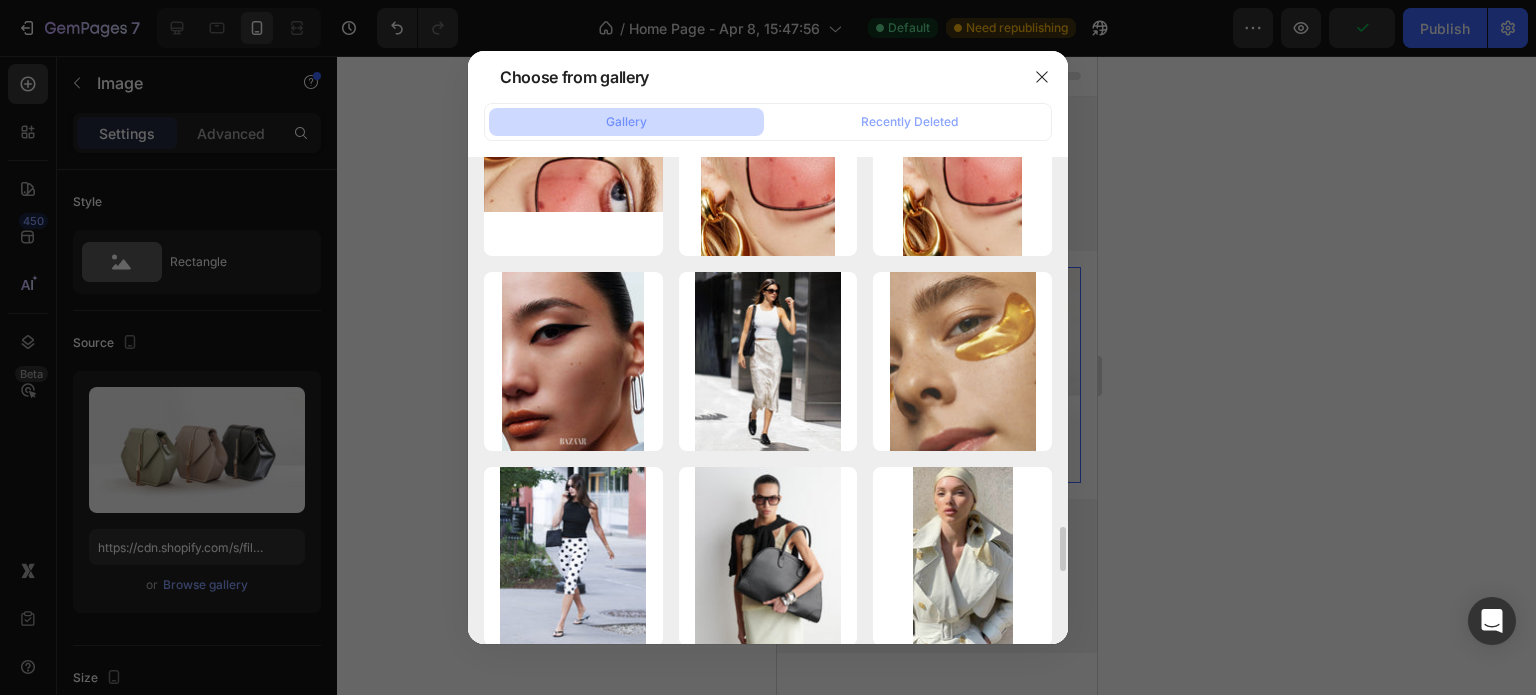 scroll, scrollTop: 3990, scrollLeft: 0, axis: vertical 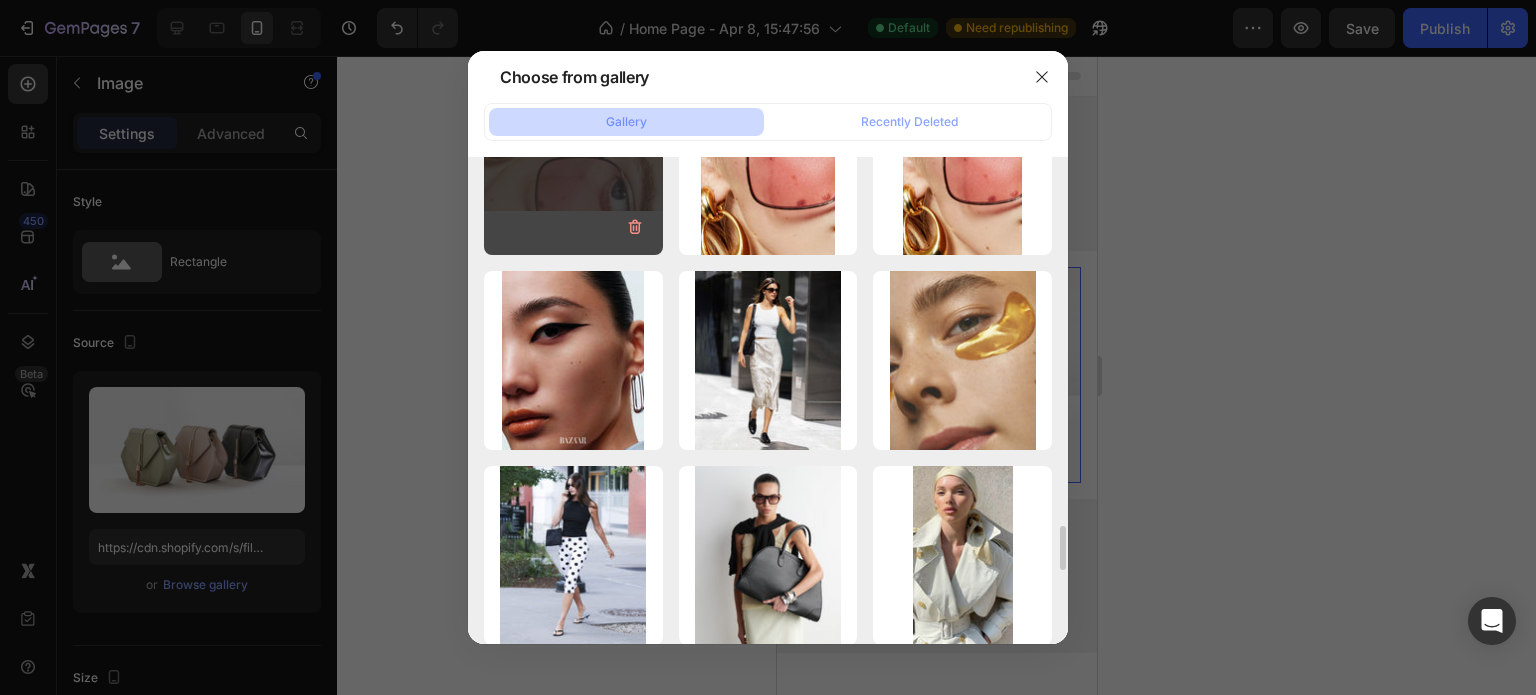 click on "acc_tel.jpg 92.69 kb" at bounding box center [573, 166] 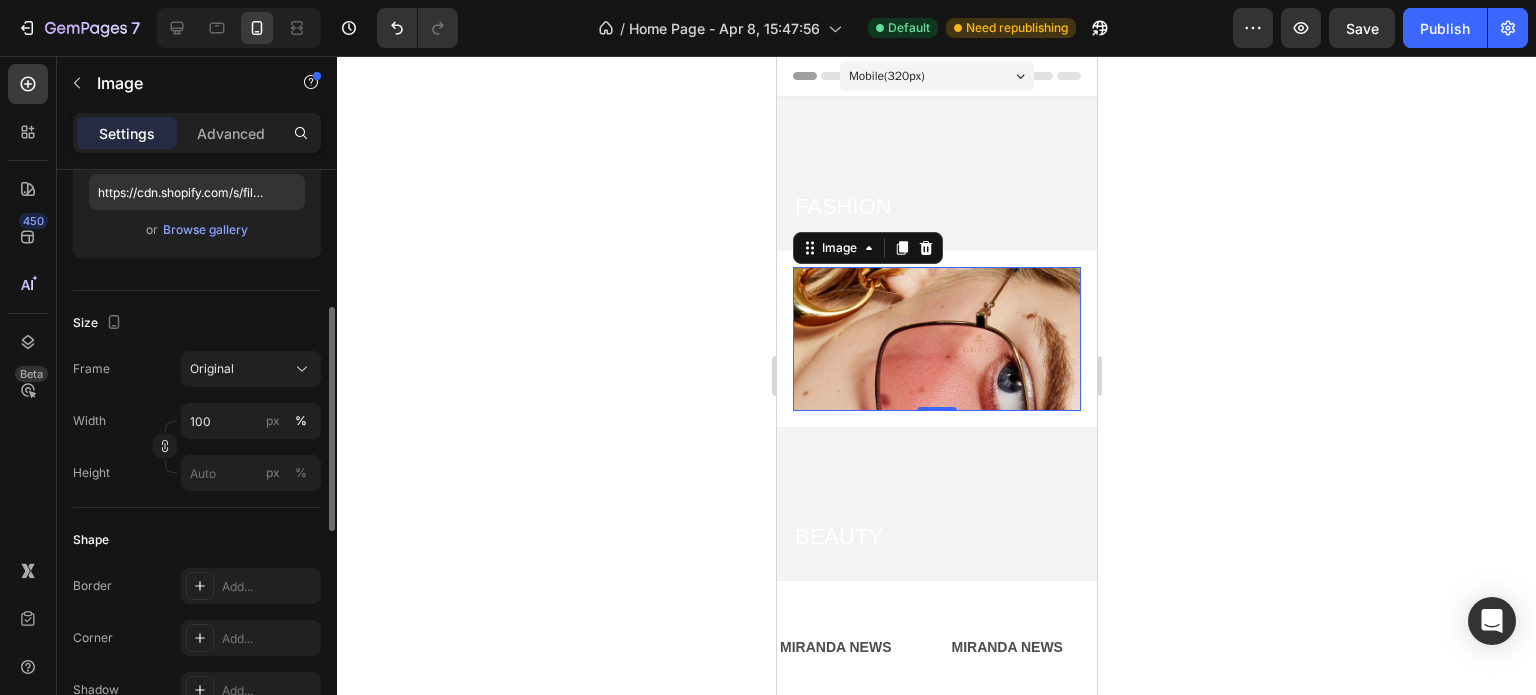 scroll, scrollTop: 362, scrollLeft: 0, axis: vertical 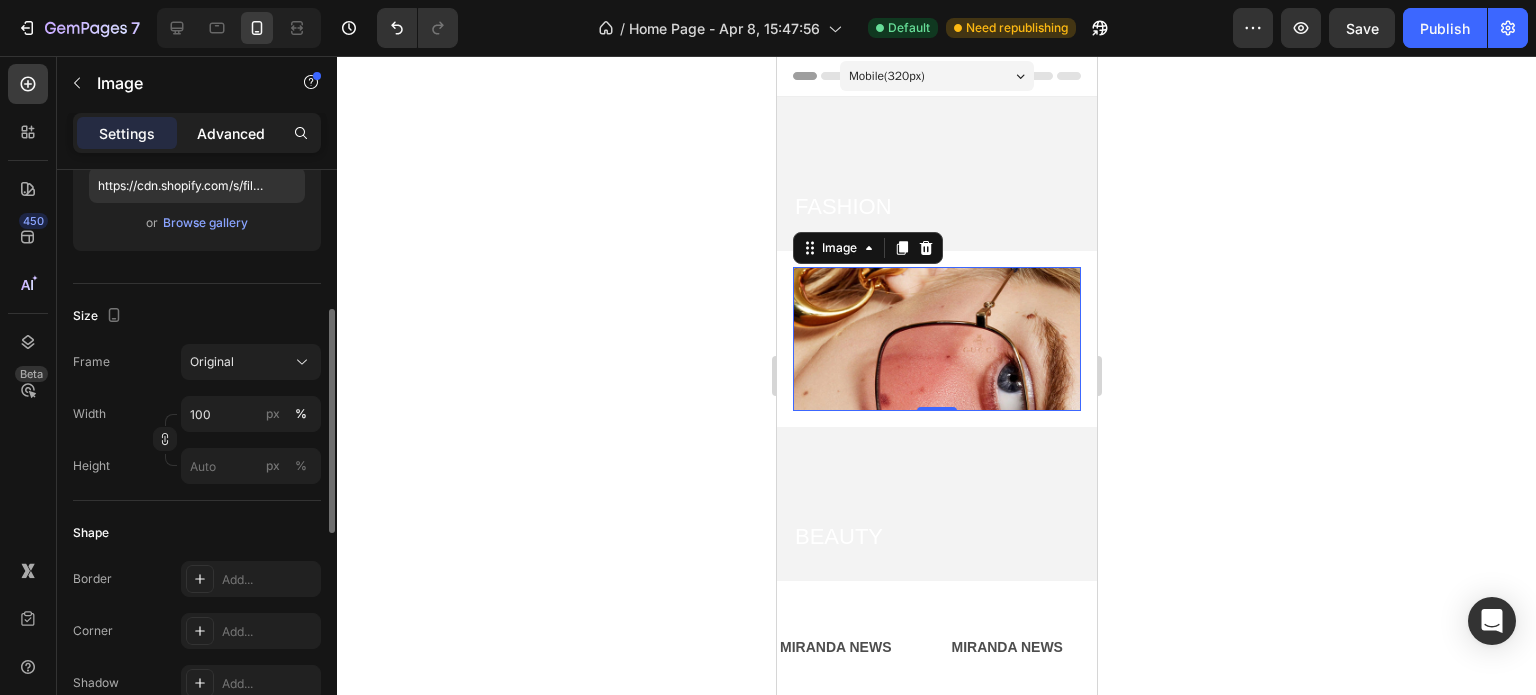 click on "Advanced" at bounding box center [231, 133] 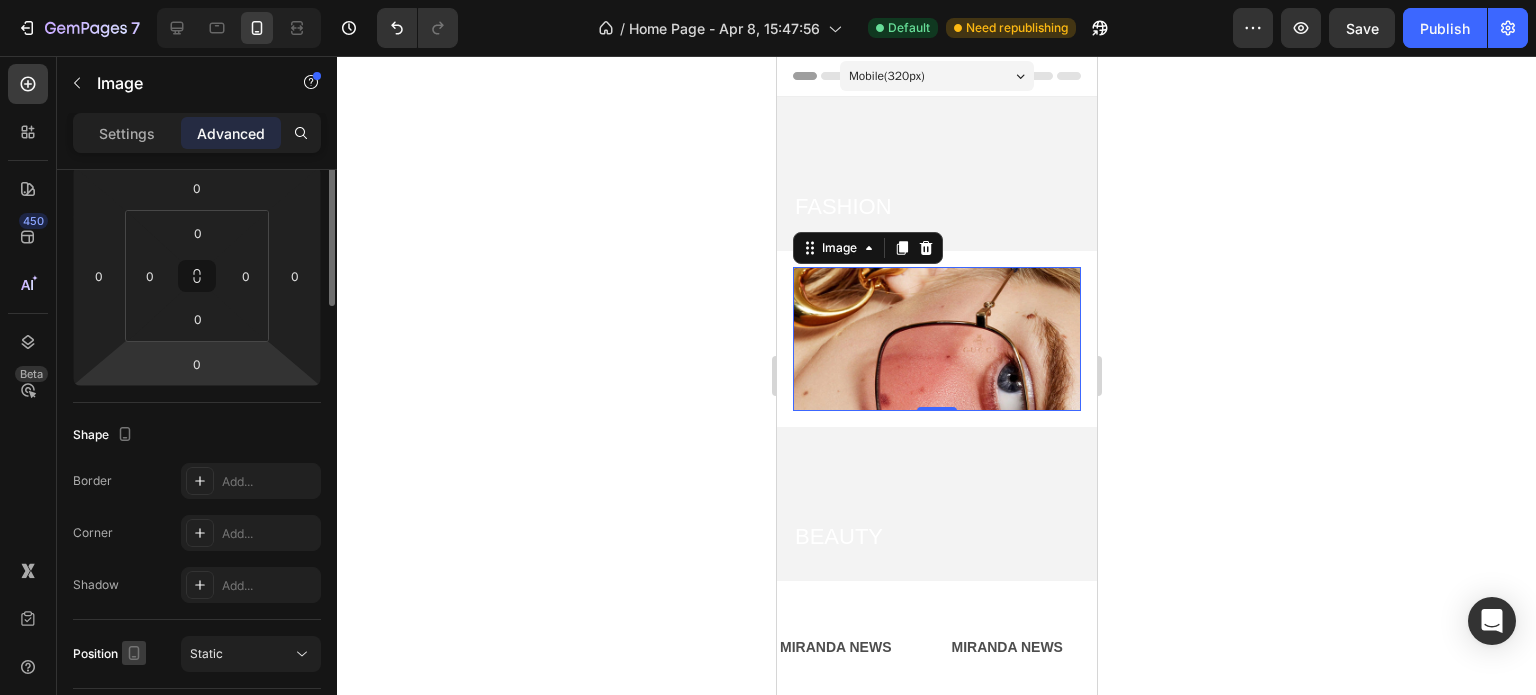 scroll, scrollTop: 104, scrollLeft: 0, axis: vertical 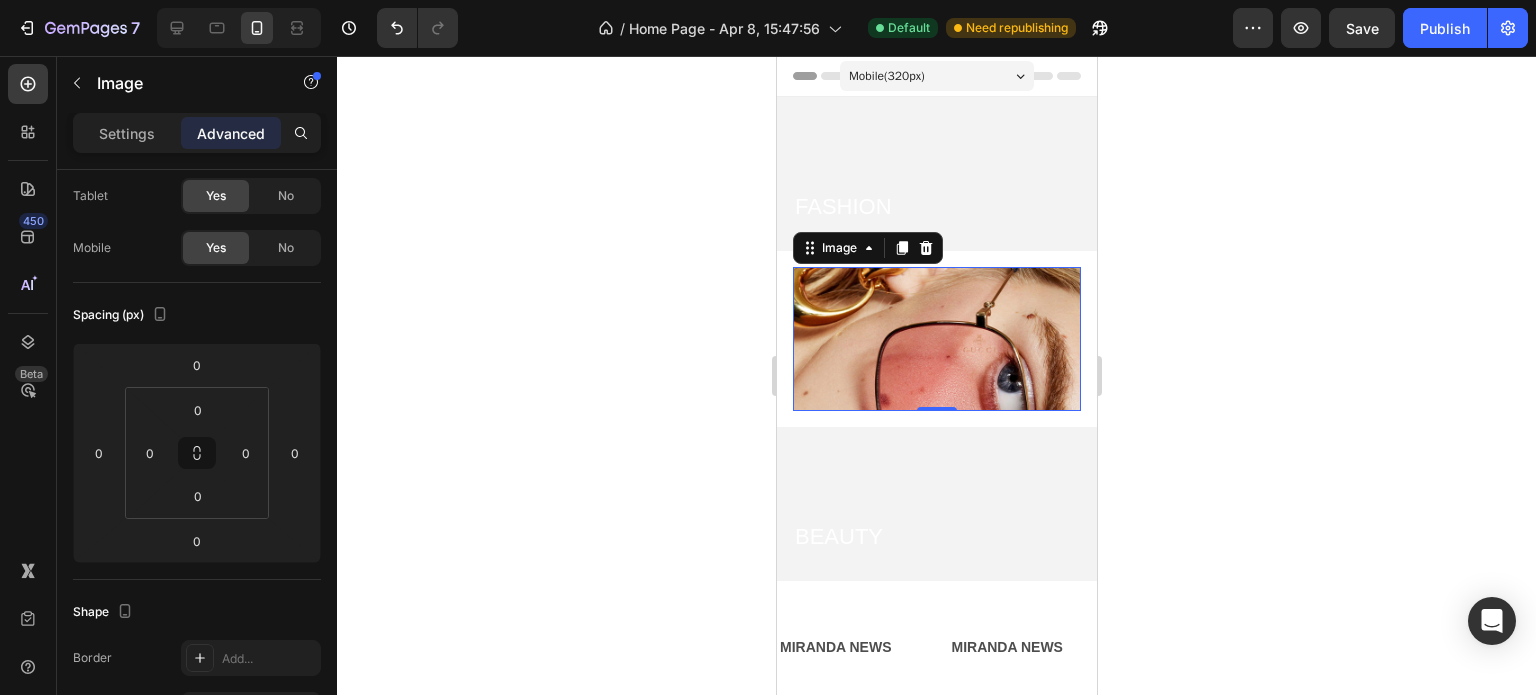 click on "Image   0 Row" at bounding box center (936, 339) 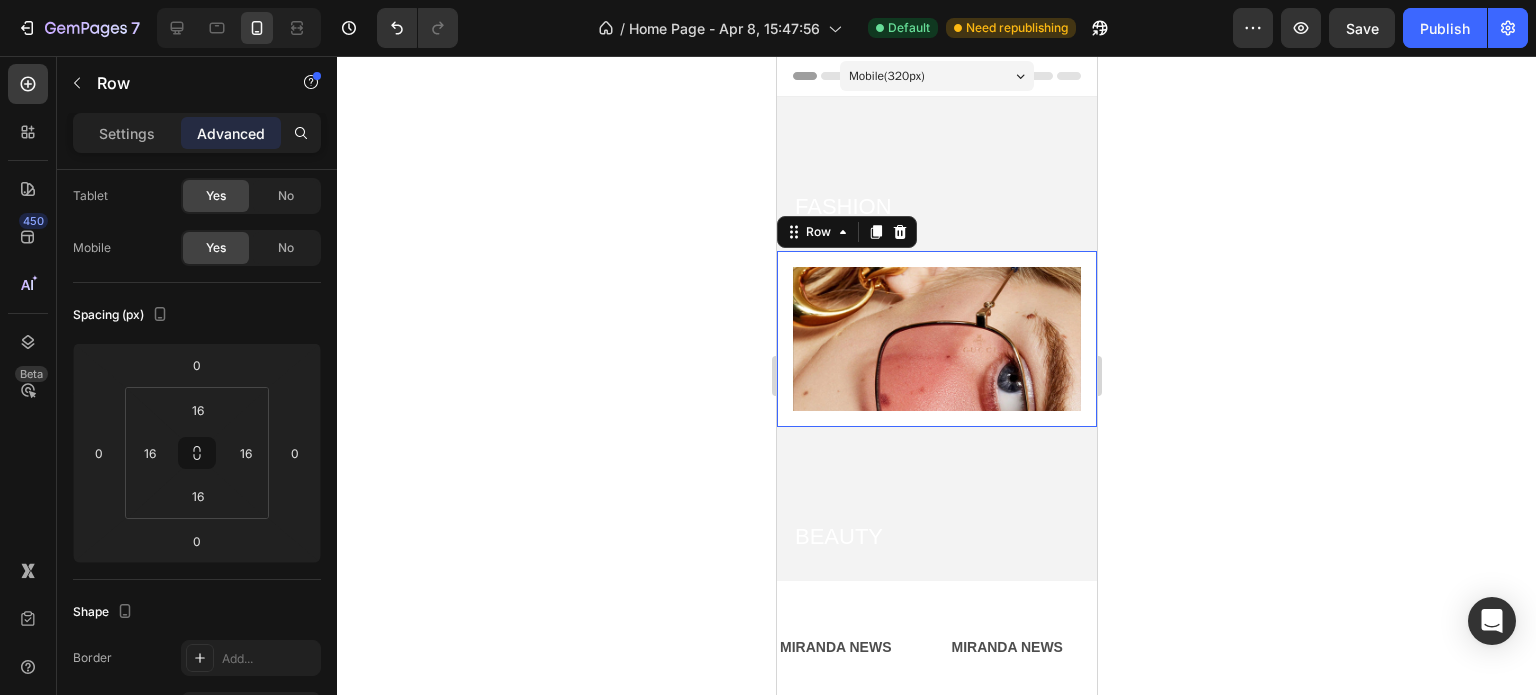 scroll, scrollTop: 0, scrollLeft: 0, axis: both 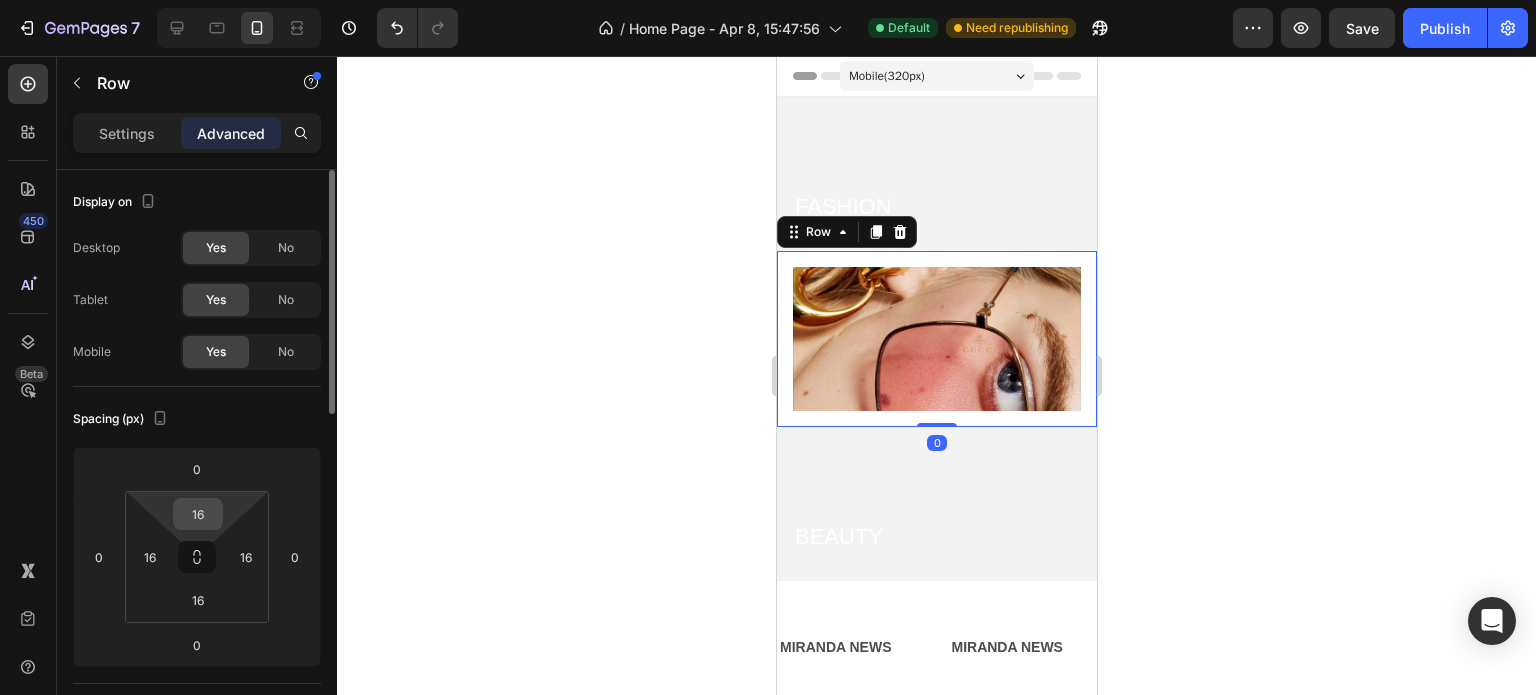 click on "16" at bounding box center (198, 514) 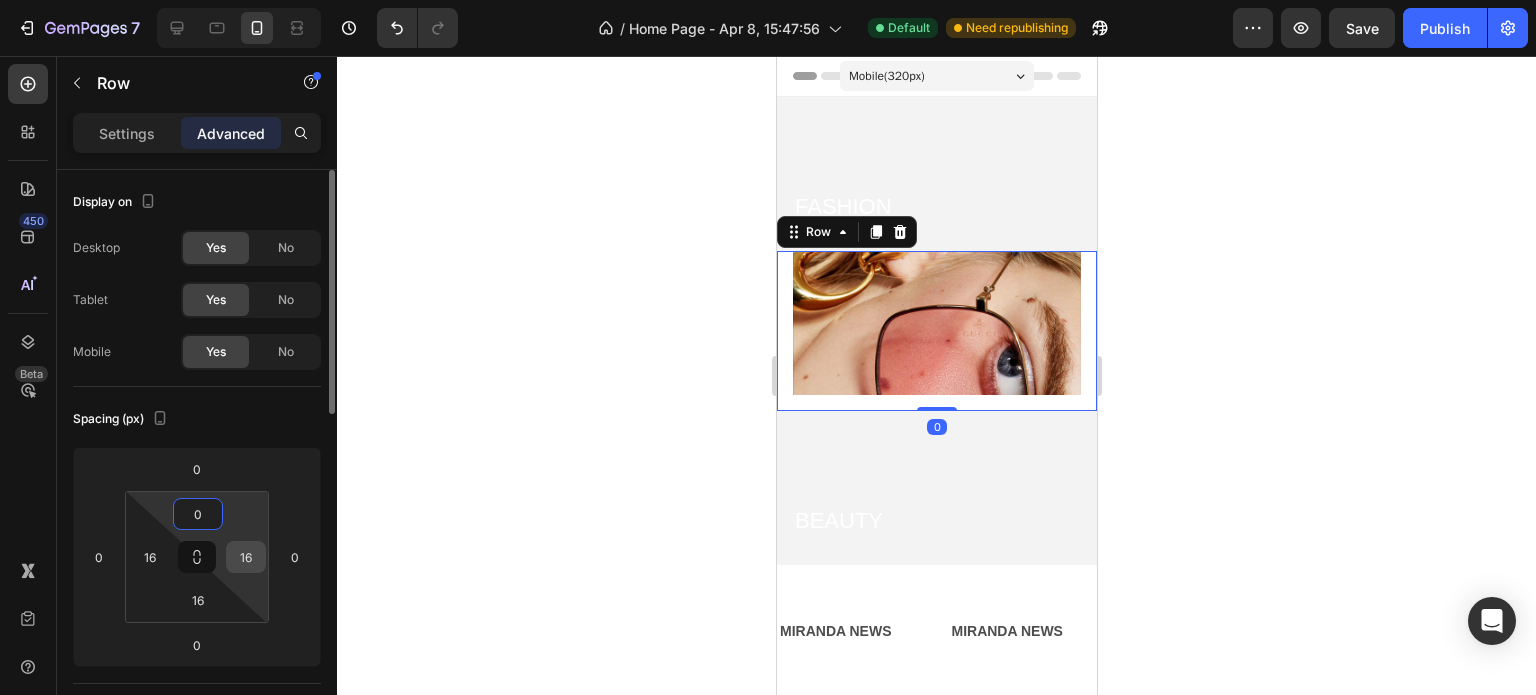 type on "0" 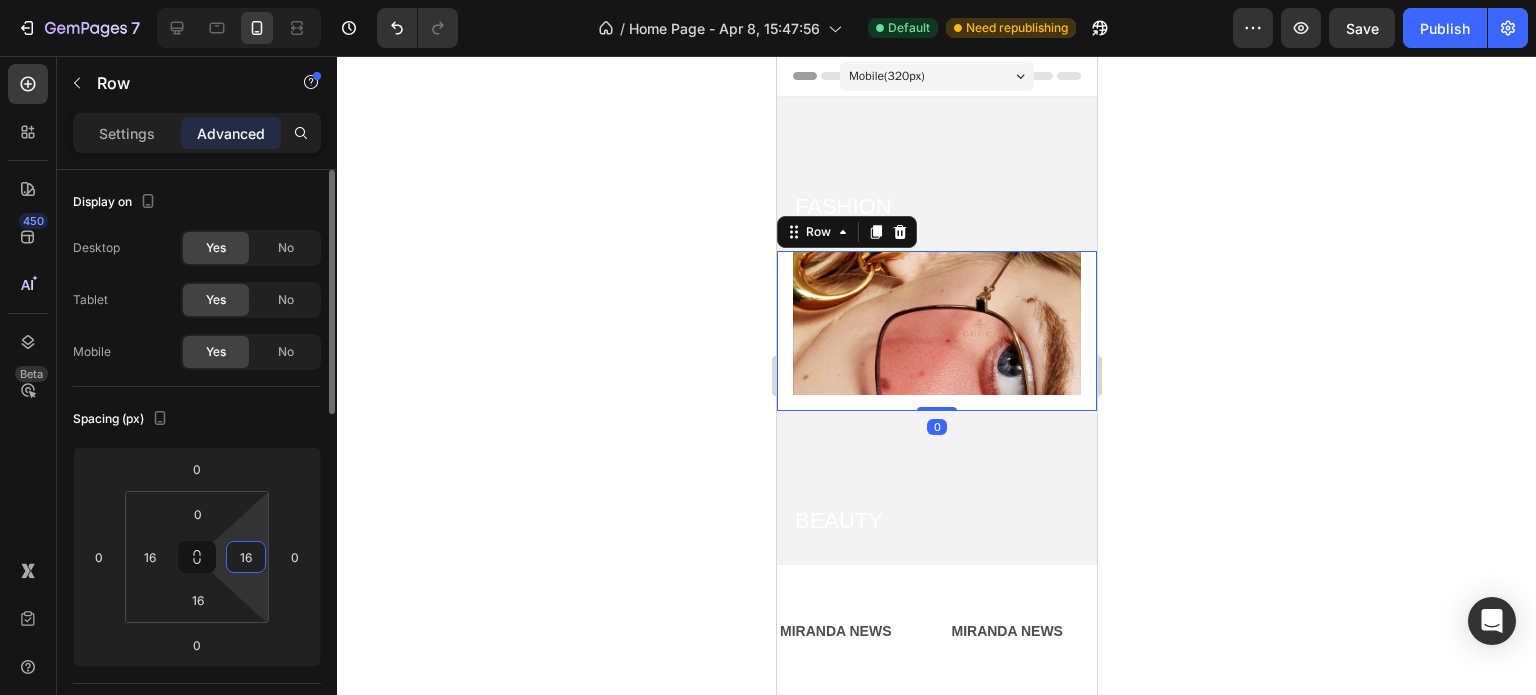 click on "16" at bounding box center [246, 557] 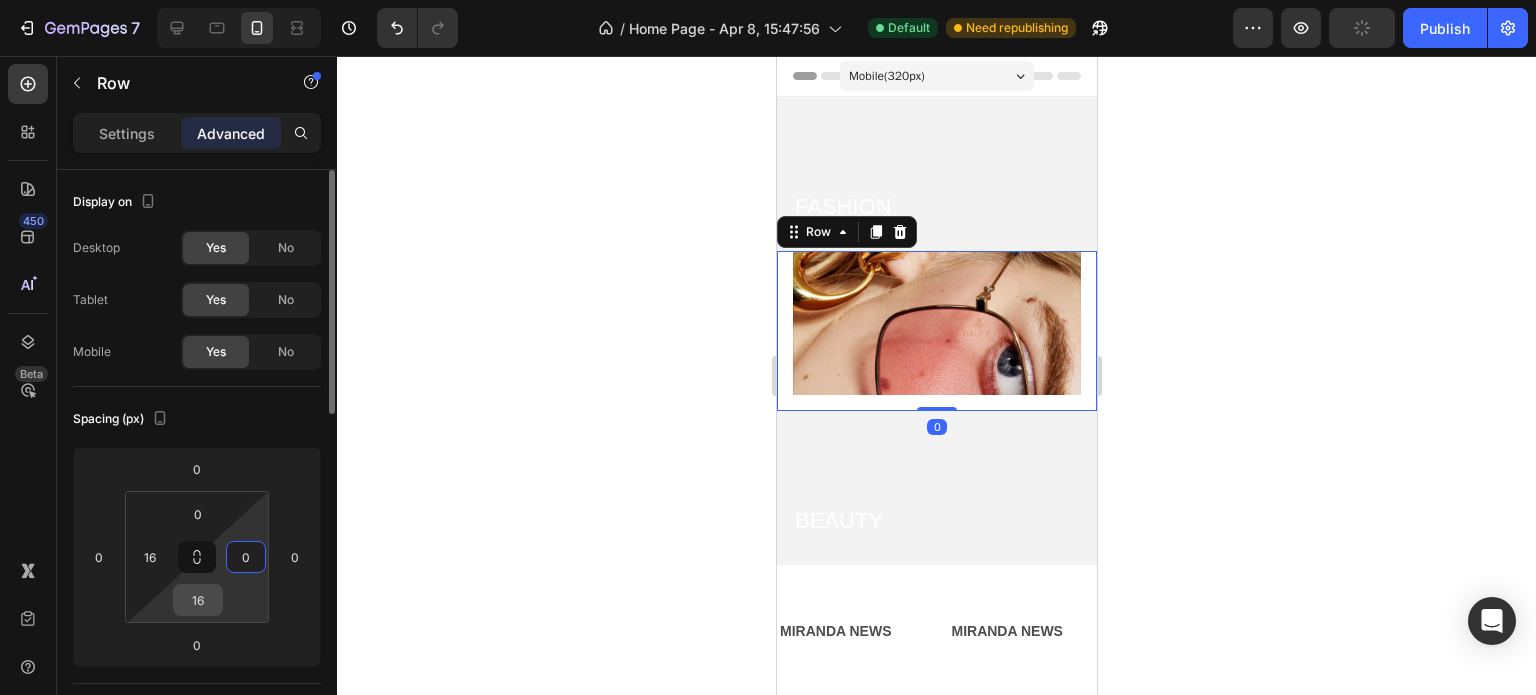type on "0" 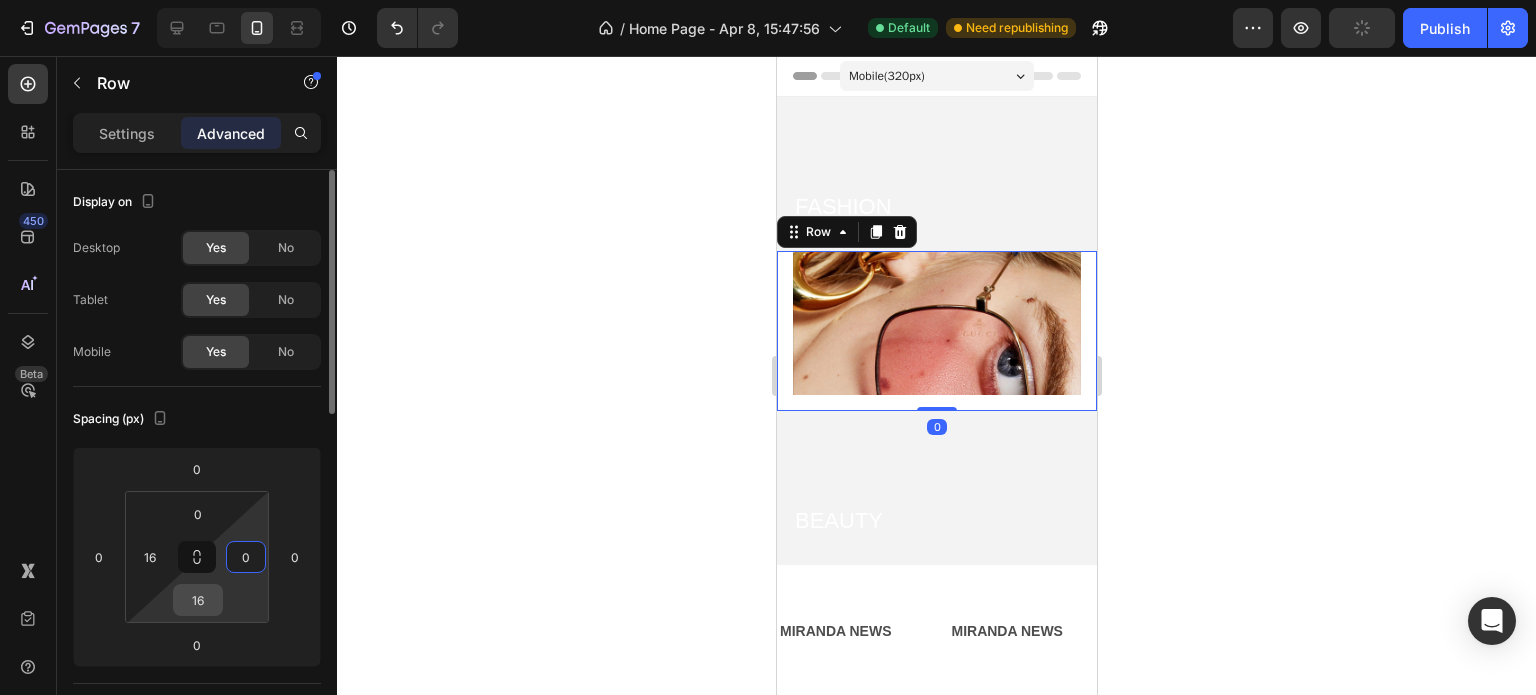 click on "16" at bounding box center [198, 600] 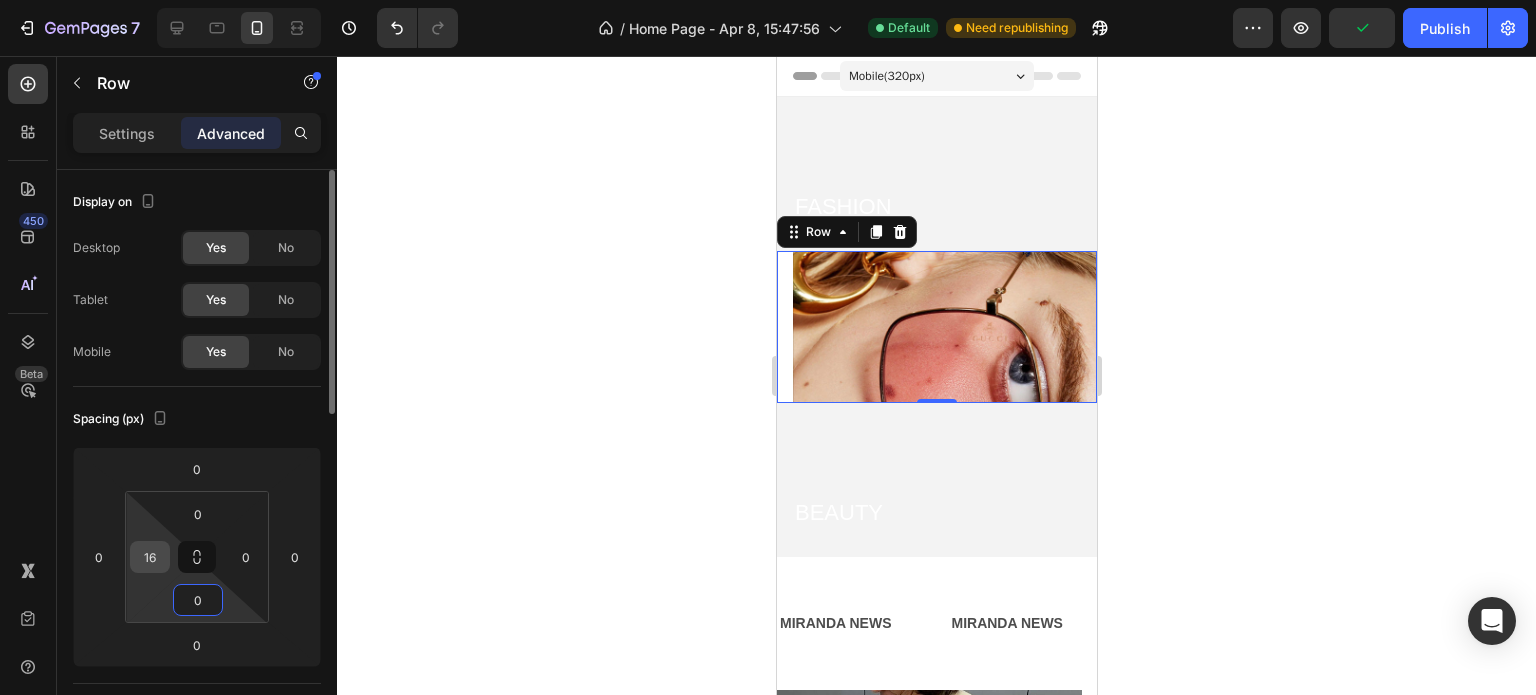 type on "0" 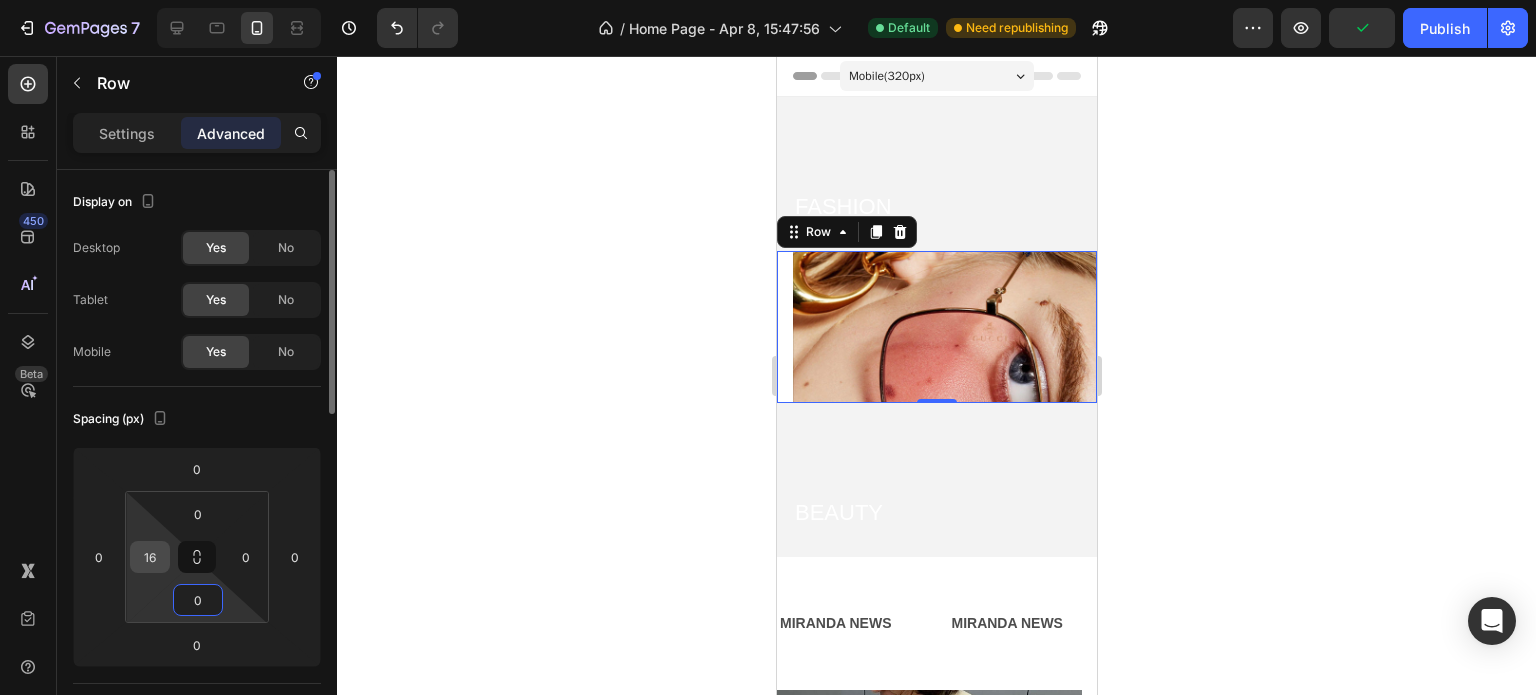 click on "16" at bounding box center [150, 557] 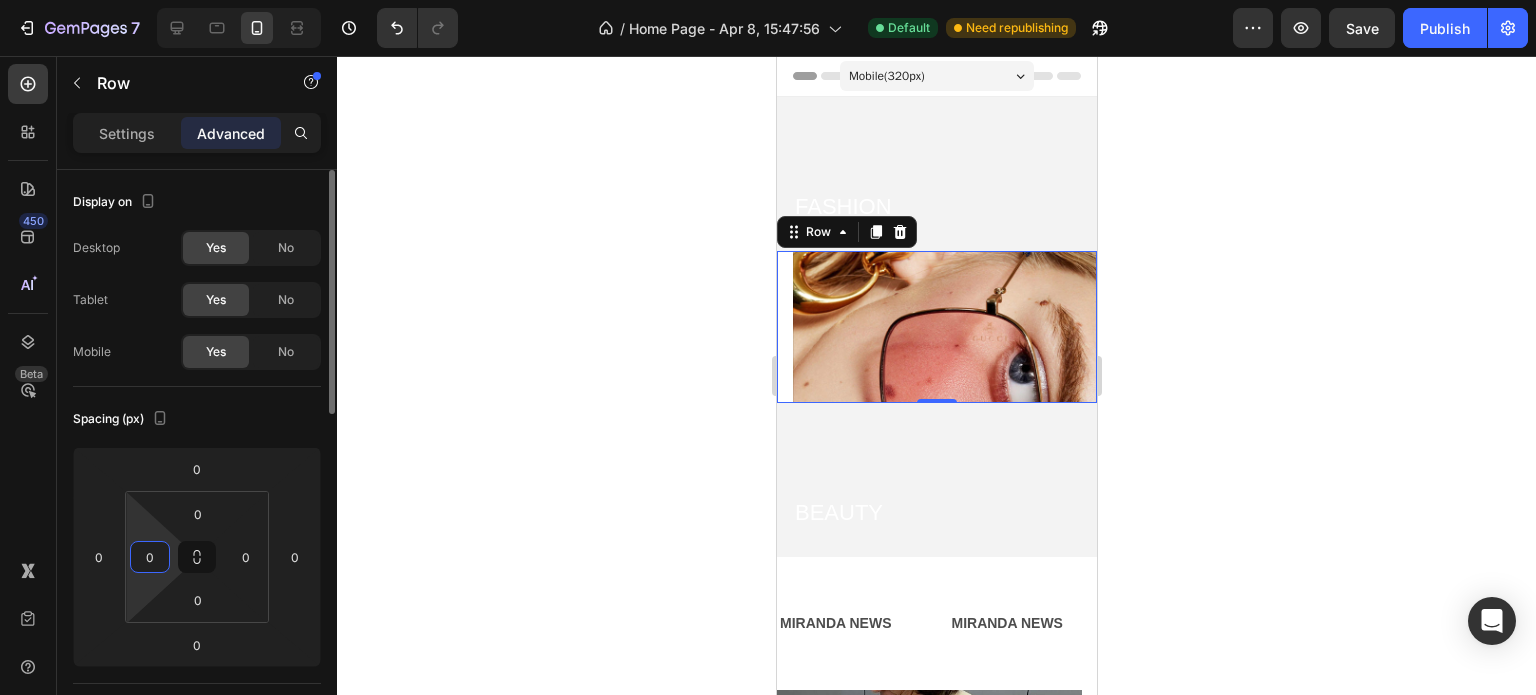 type on "0" 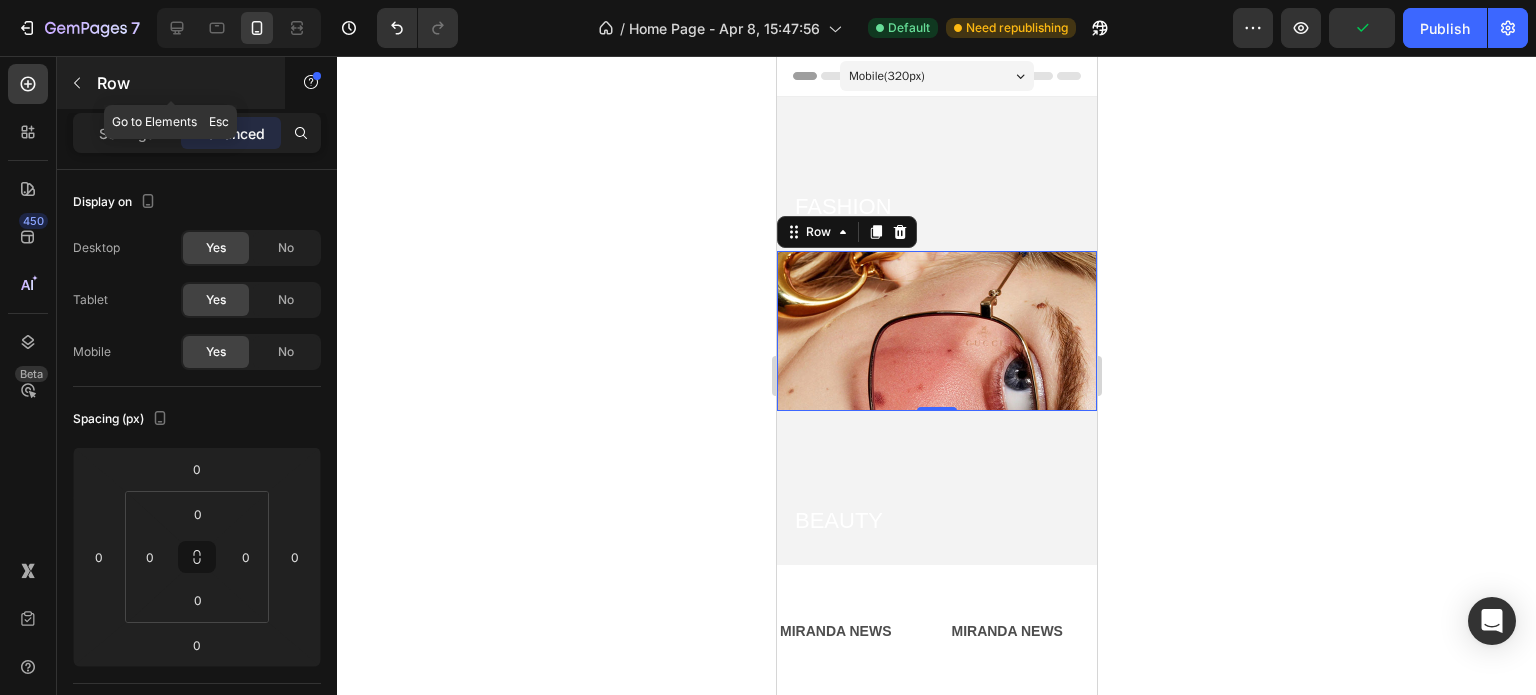 click 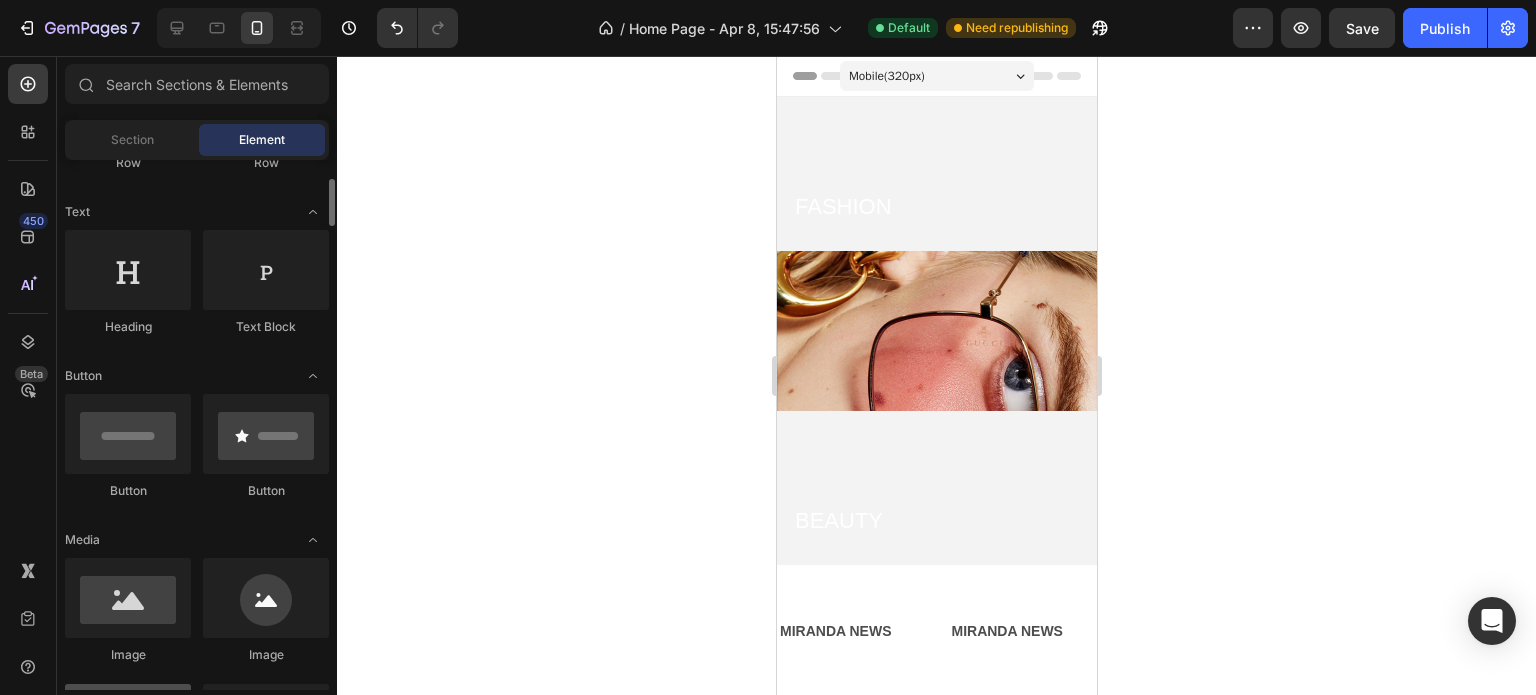 scroll, scrollTop: 240, scrollLeft: 0, axis: vertical 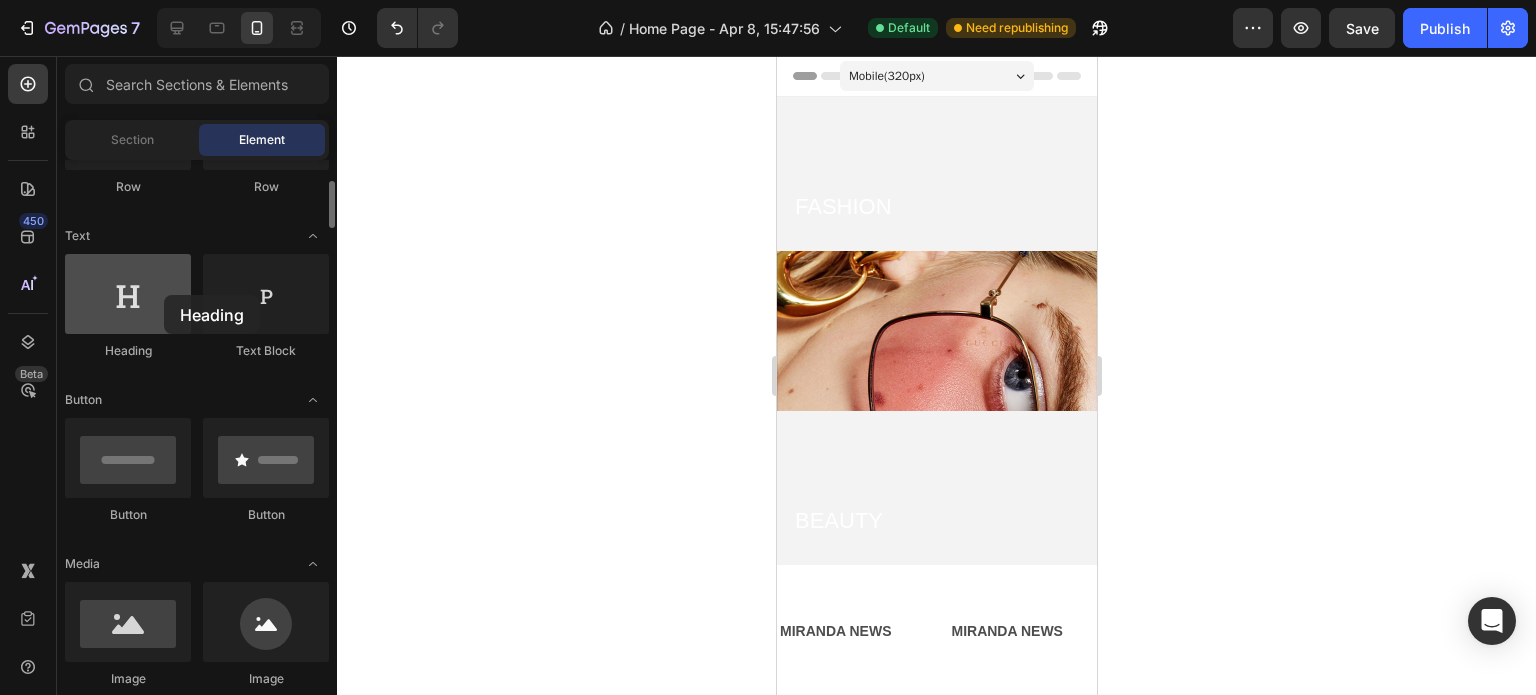 drag, startPoint x: 132, startPoint y: 303, endPoint x: 156, endPoint y: 294, distance: 25.632011 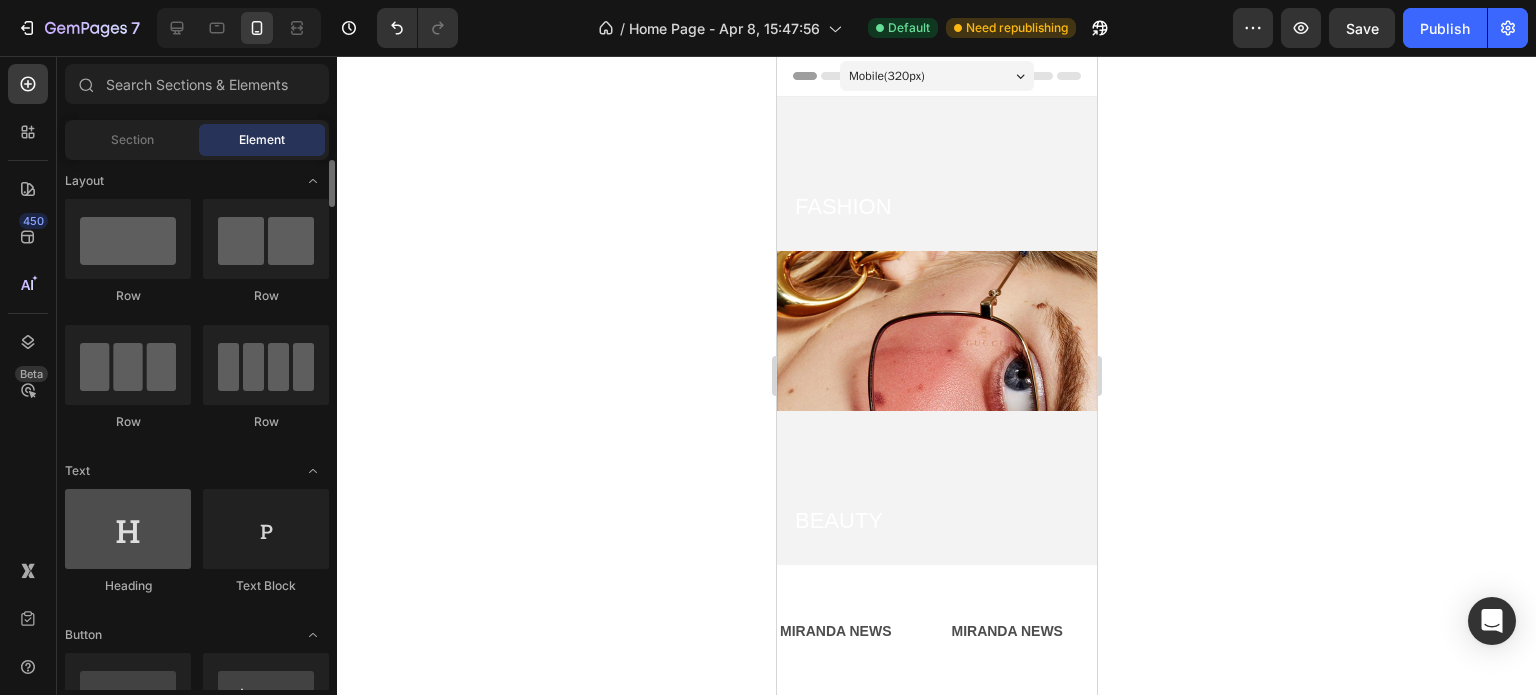 scroll, scrollTop: 0, scrollLeft: 0, axis: both 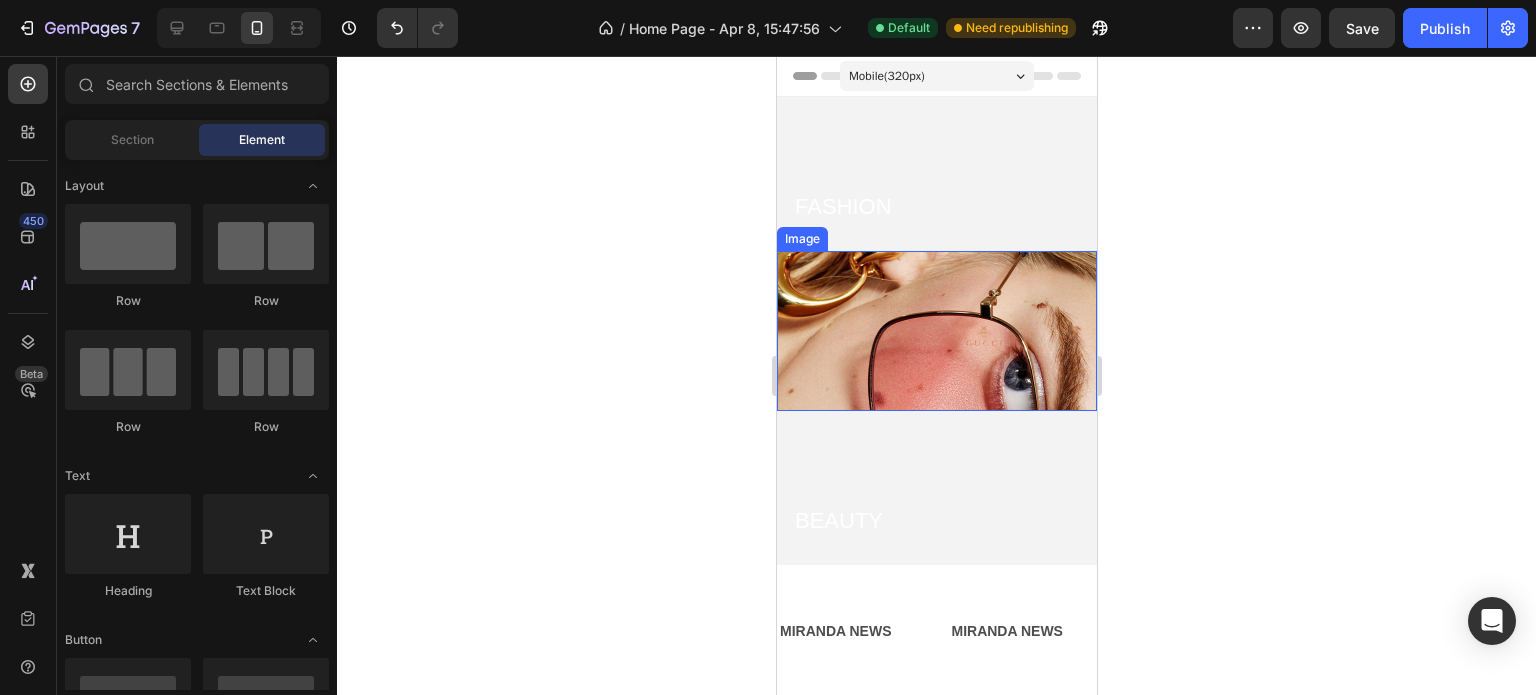 click at bounding box center [936, 331] 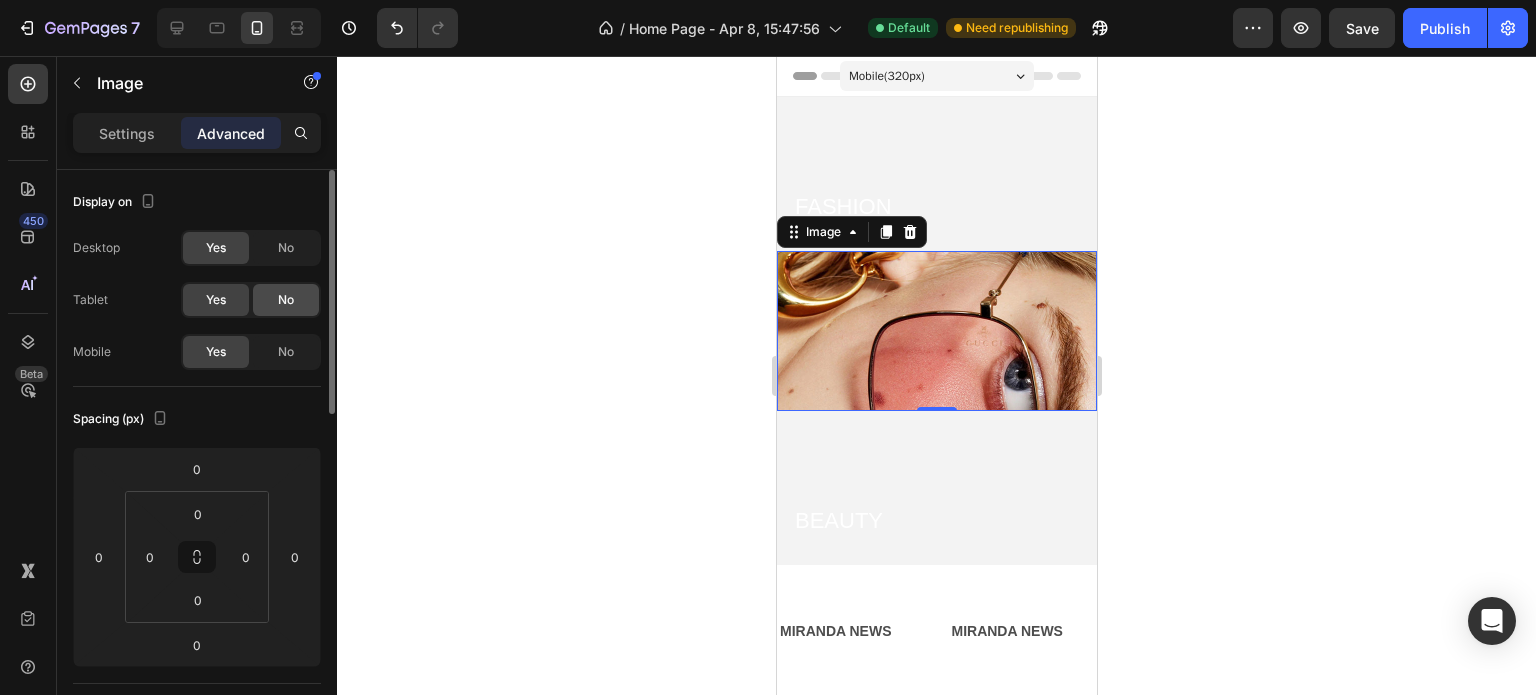 click on "No" 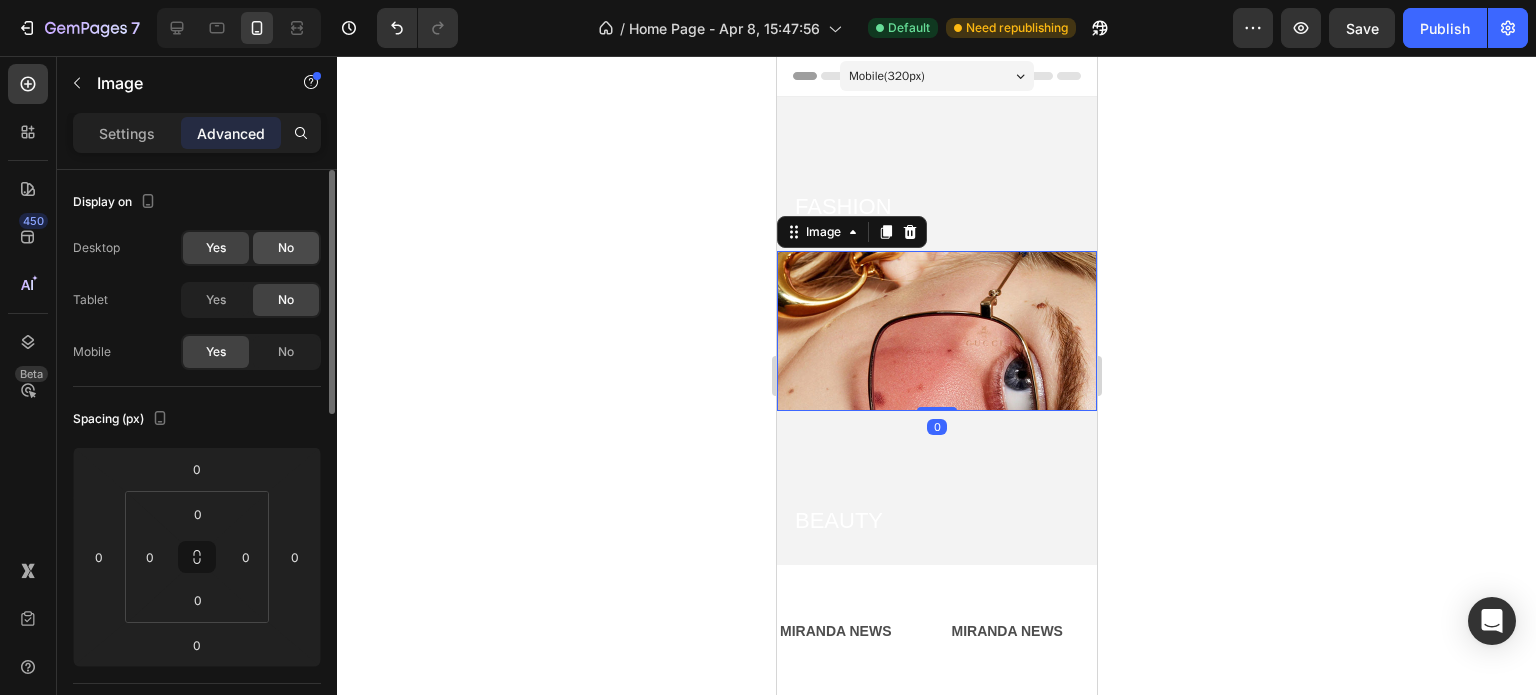 click on "No" 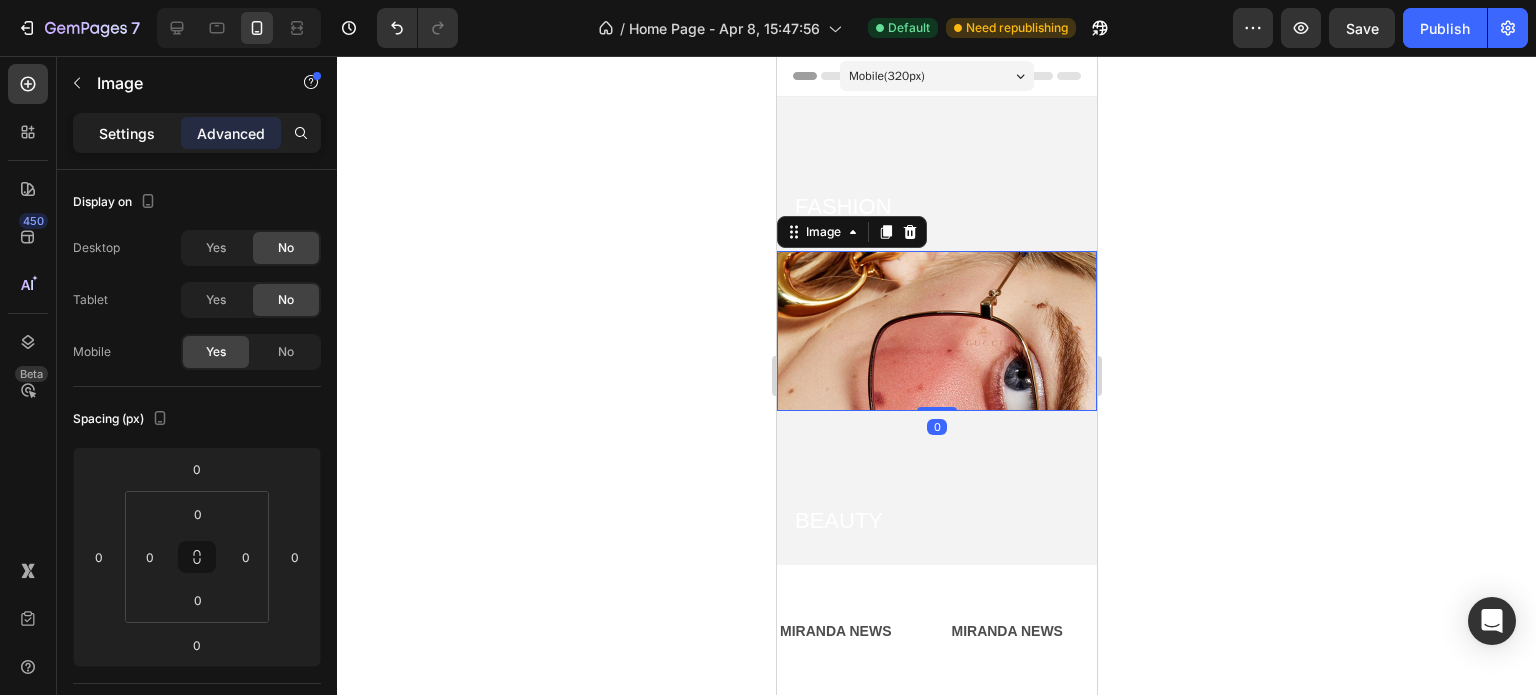 click on "Settings" 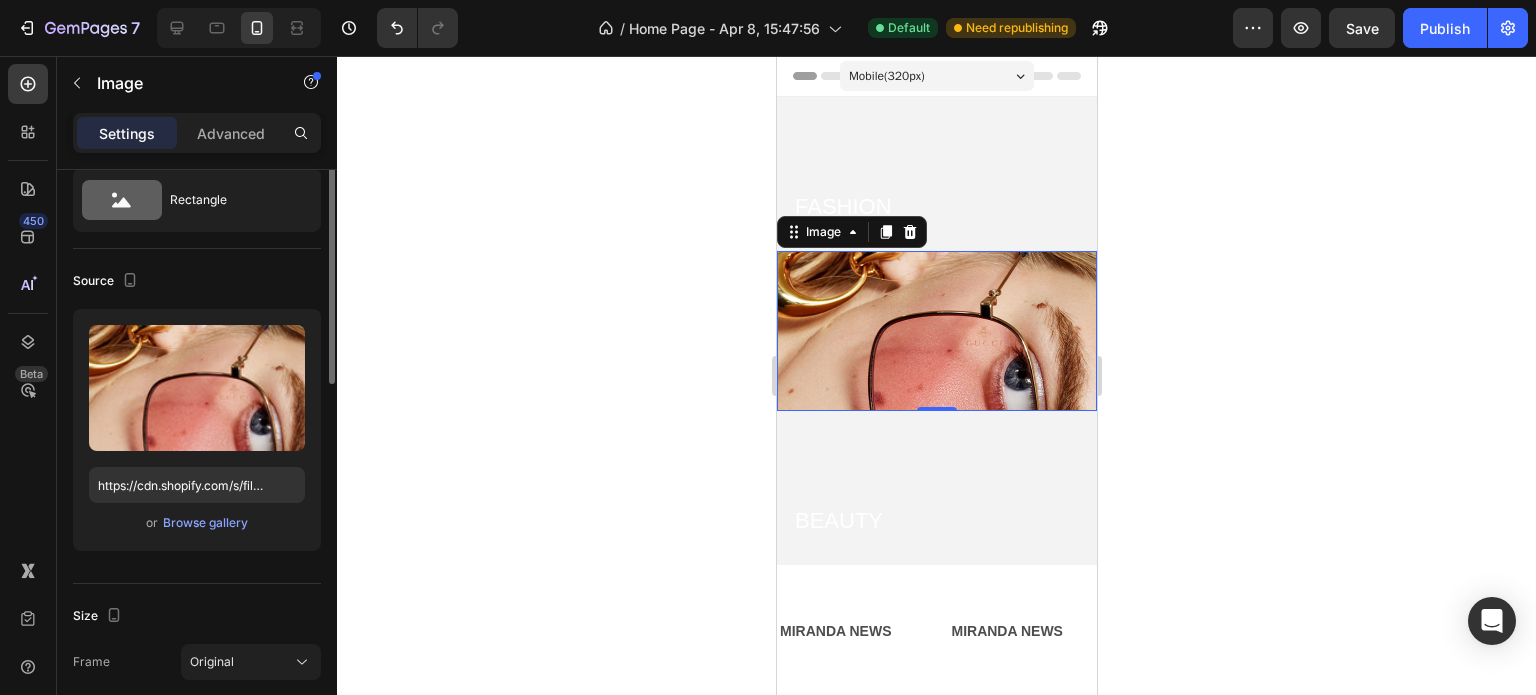 scroll, scrollTop: 0, scrollLeft: 0, axis: both 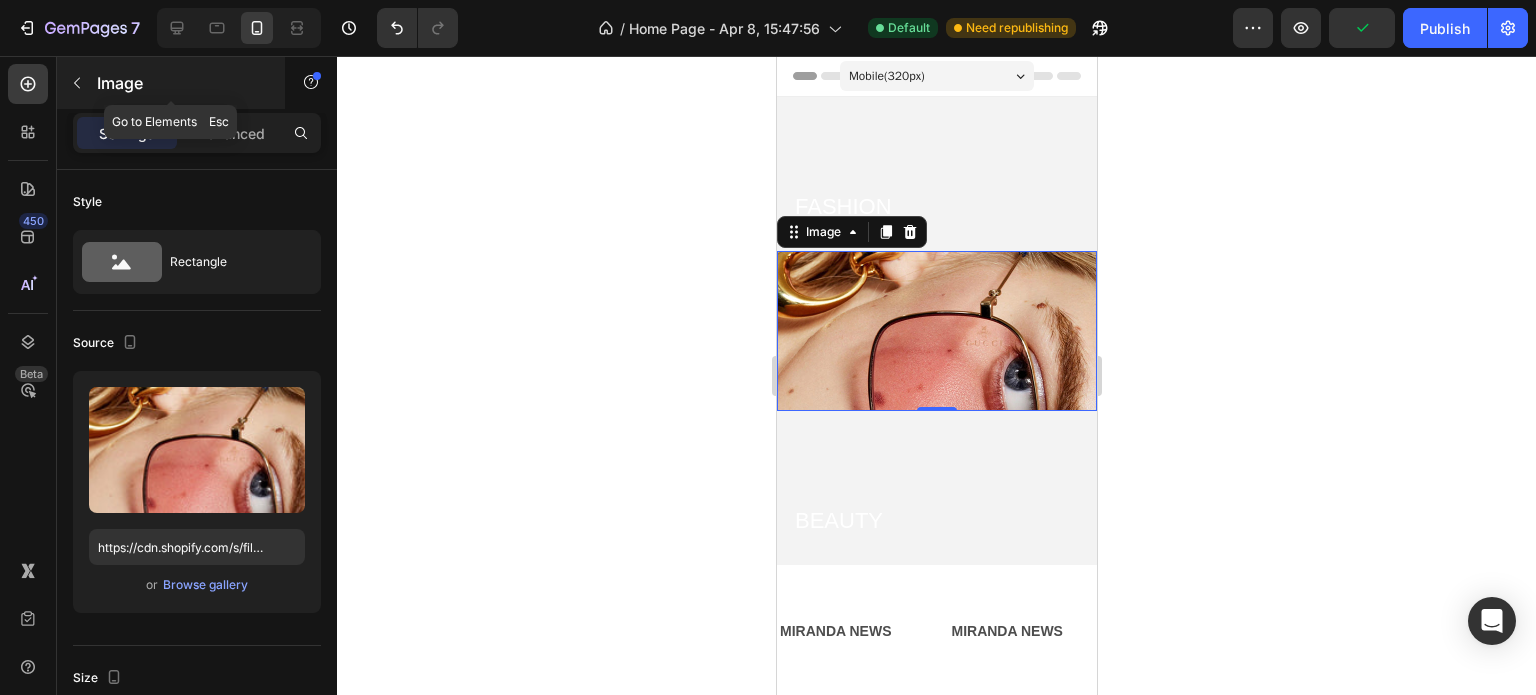 click 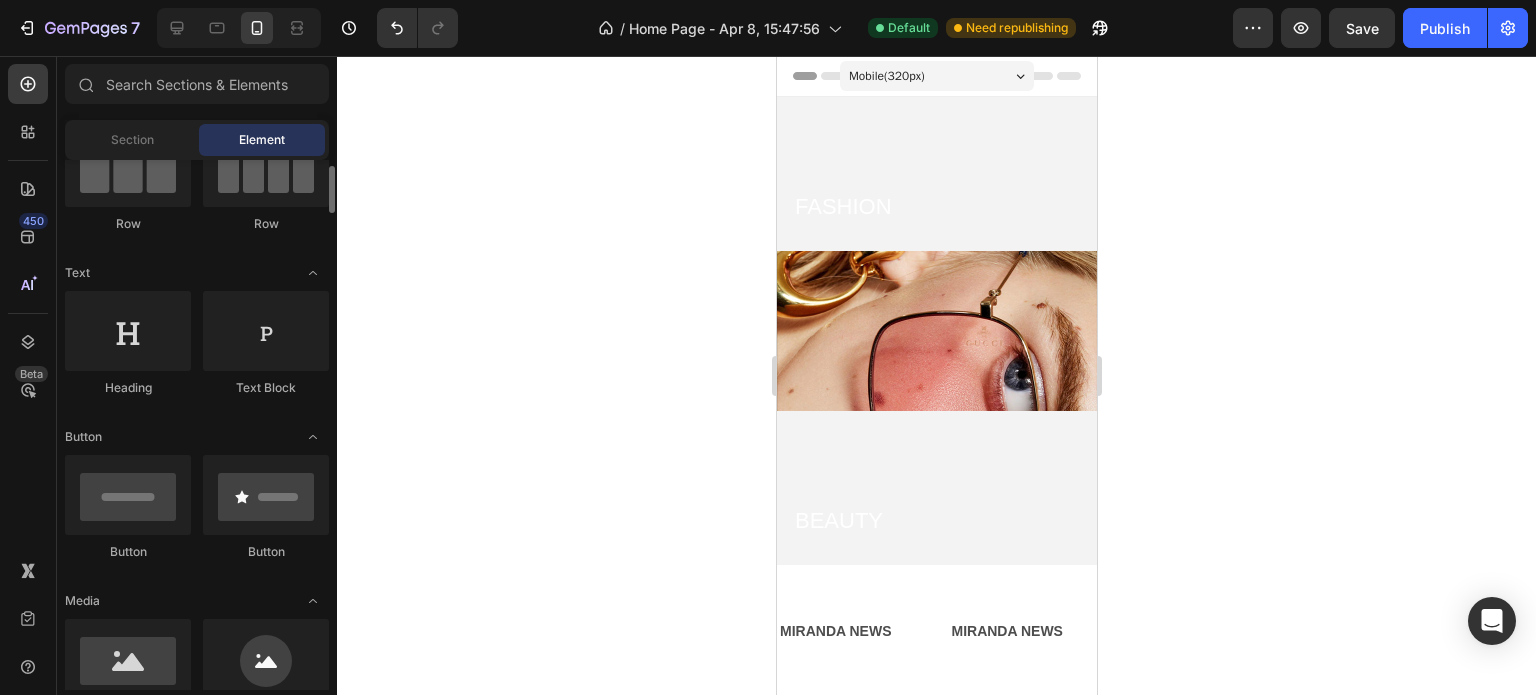 scroll, scrollTop: 192, scrollLeft: 0, axis: vertical 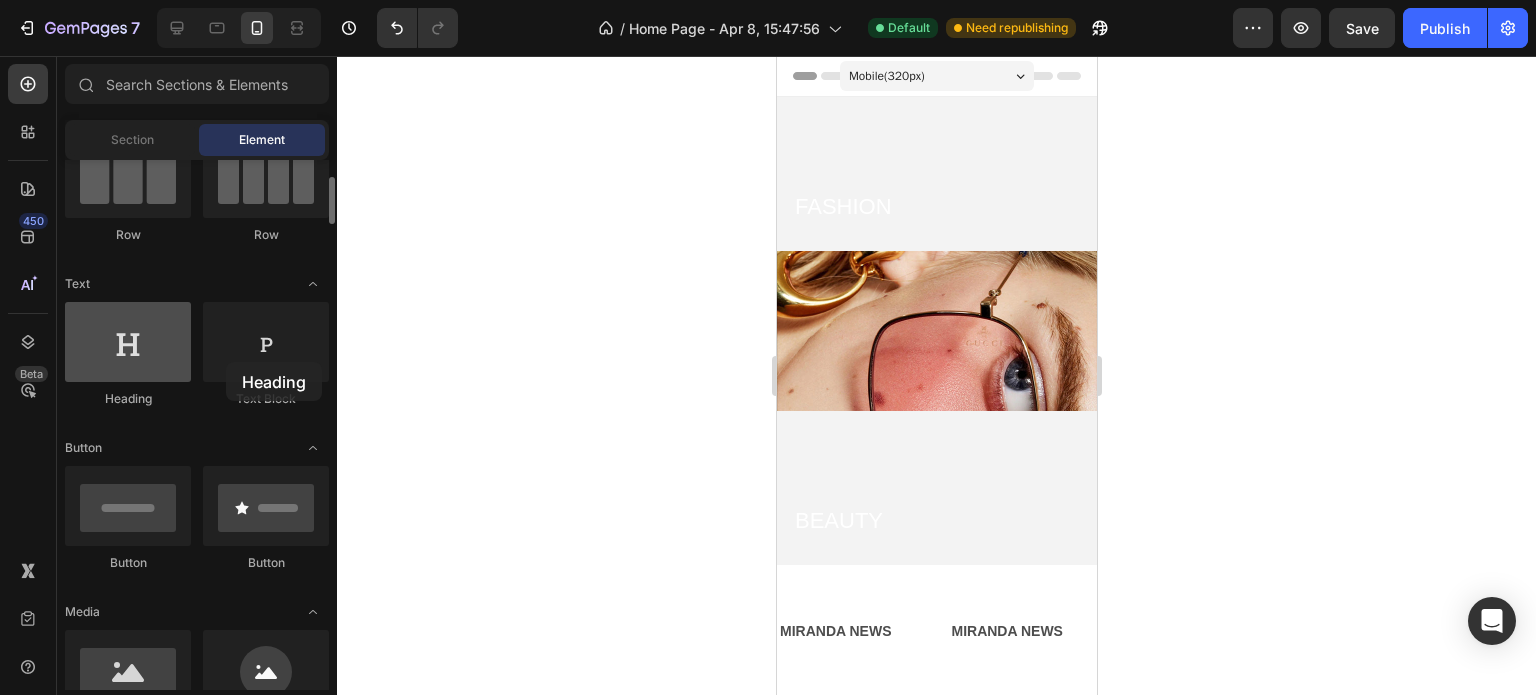 drag, startPoint x: 145, startPoint y: 323, endPoint x: 180, endPoint y: 377, distance: 64.3506 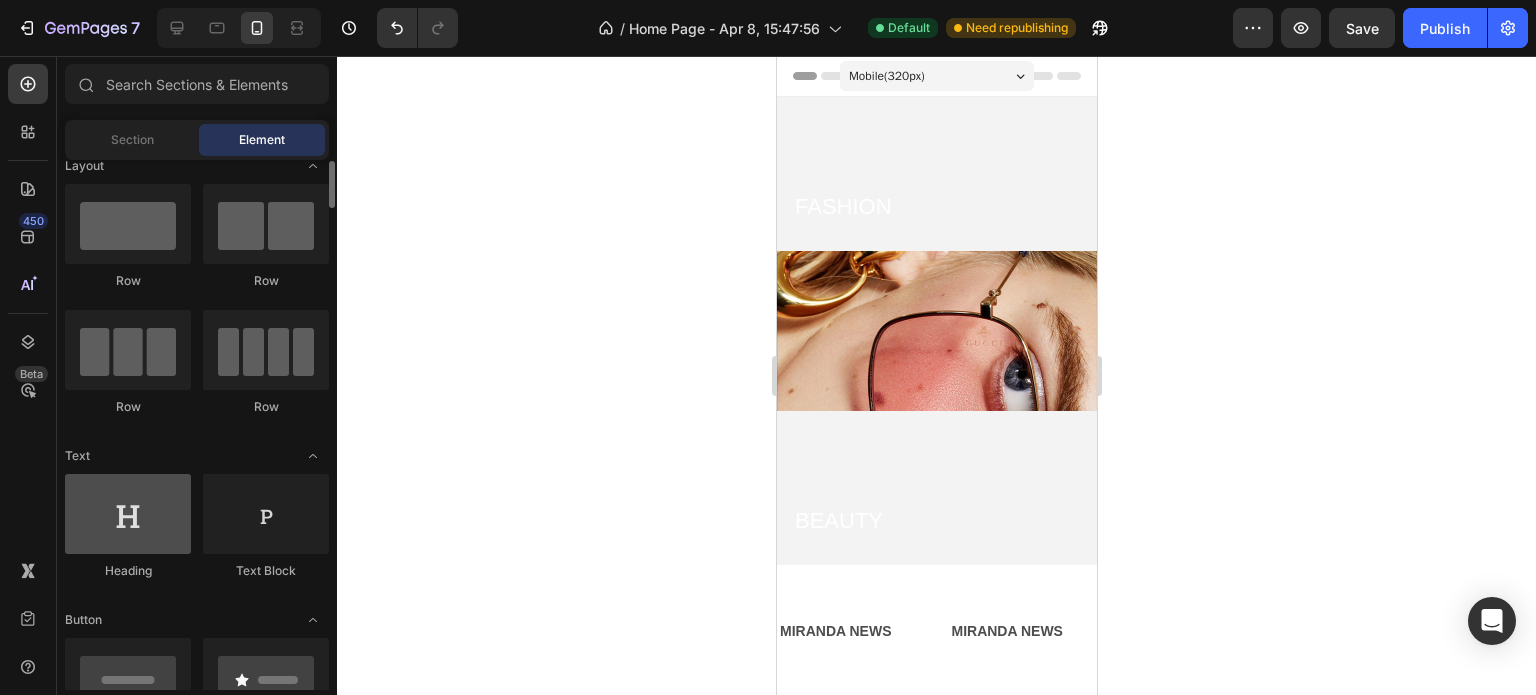 scroll, scrollTop: 0, scrollLeft: 0, axis: both 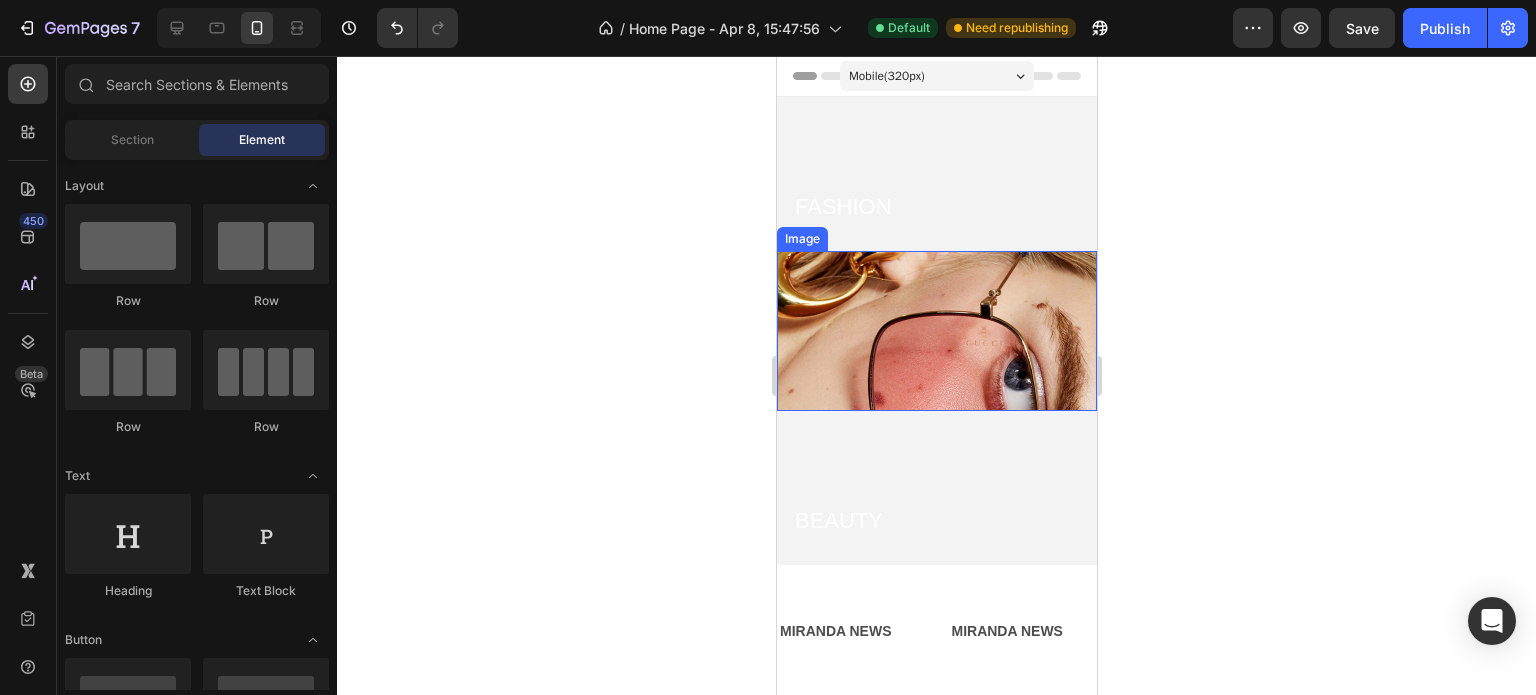 click at bounding box center (936, 331) 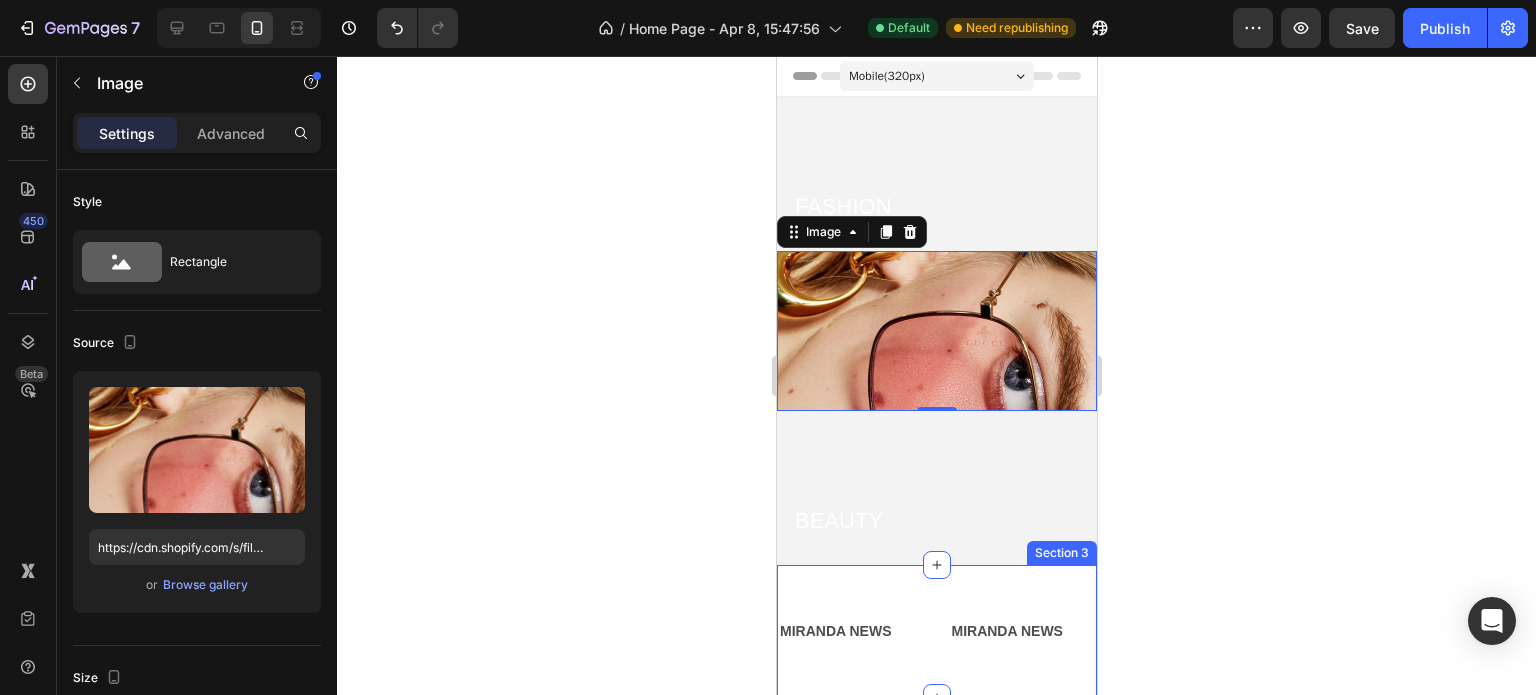click on "MIRANDA NEWS Text MIRANDA NEWS Text MIRANDA NEWS Text MIRANDA NEWS Text MIRANDA NEWS Text MIRANDA NEWS Text MIRANDA NEWS Text Marquee Section 3" at bounding box center [936, 631] 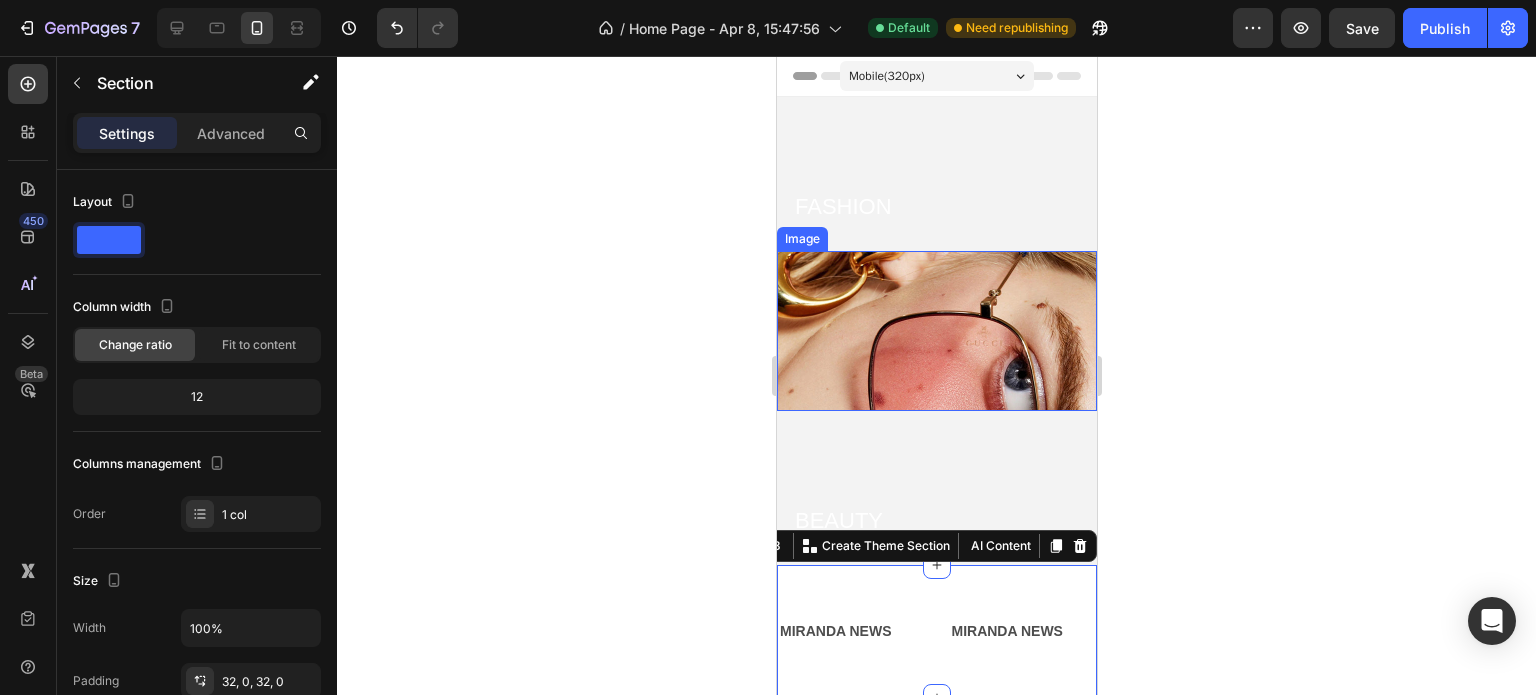 click at bounding box center [936, 331] 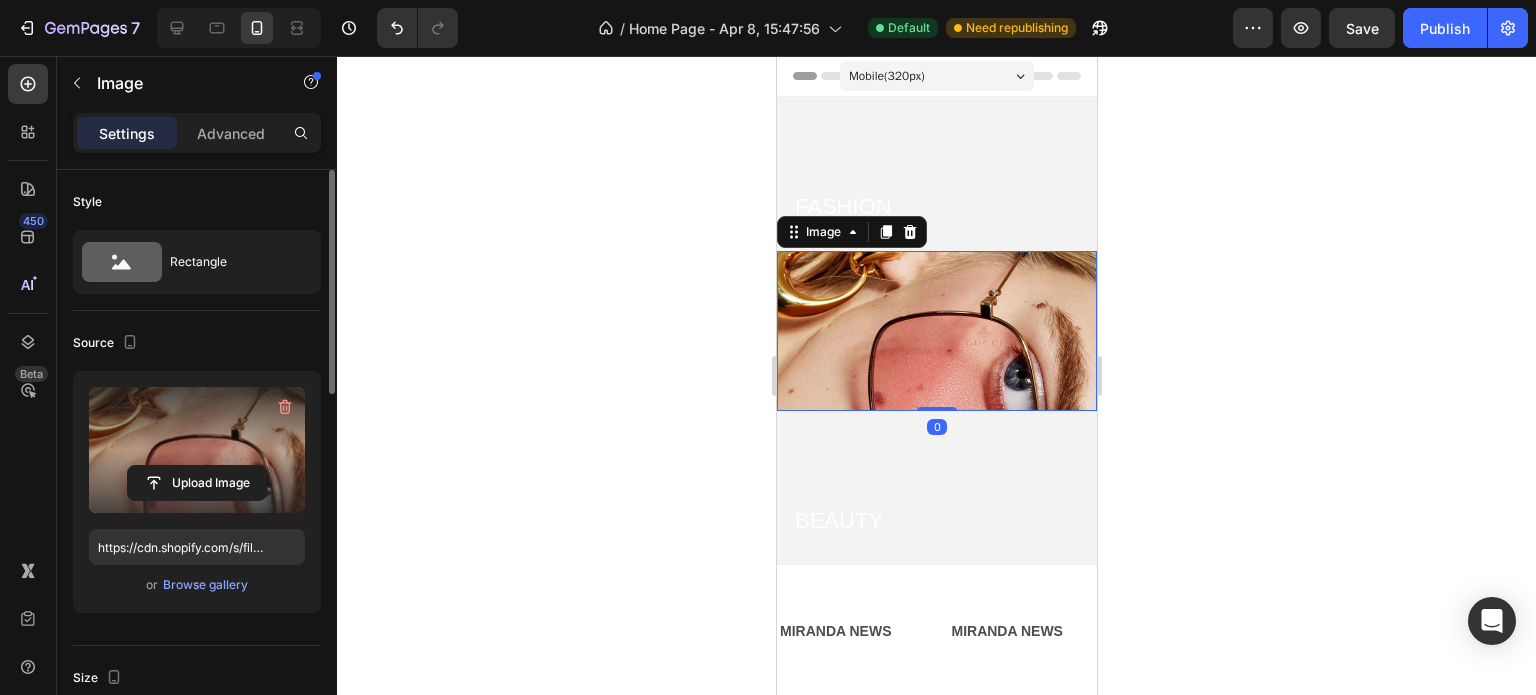 click at bounding box center (197, 450) 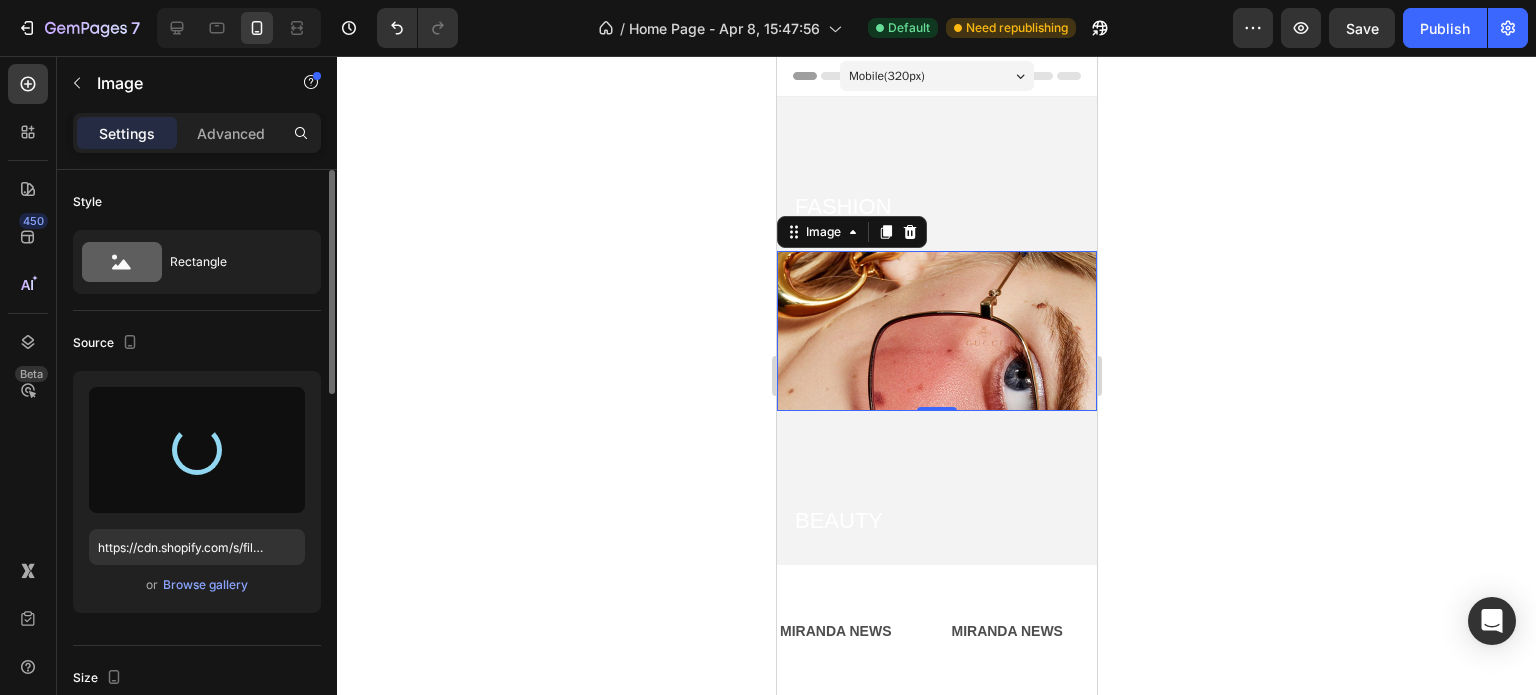 type on "https://cdn.shopify.com/s/files/1/0943/2763/6232/files/gempages_559624555027497789-25462c97-2dd5-436c-8eae-d3bc8bbb4fb3.jpg" 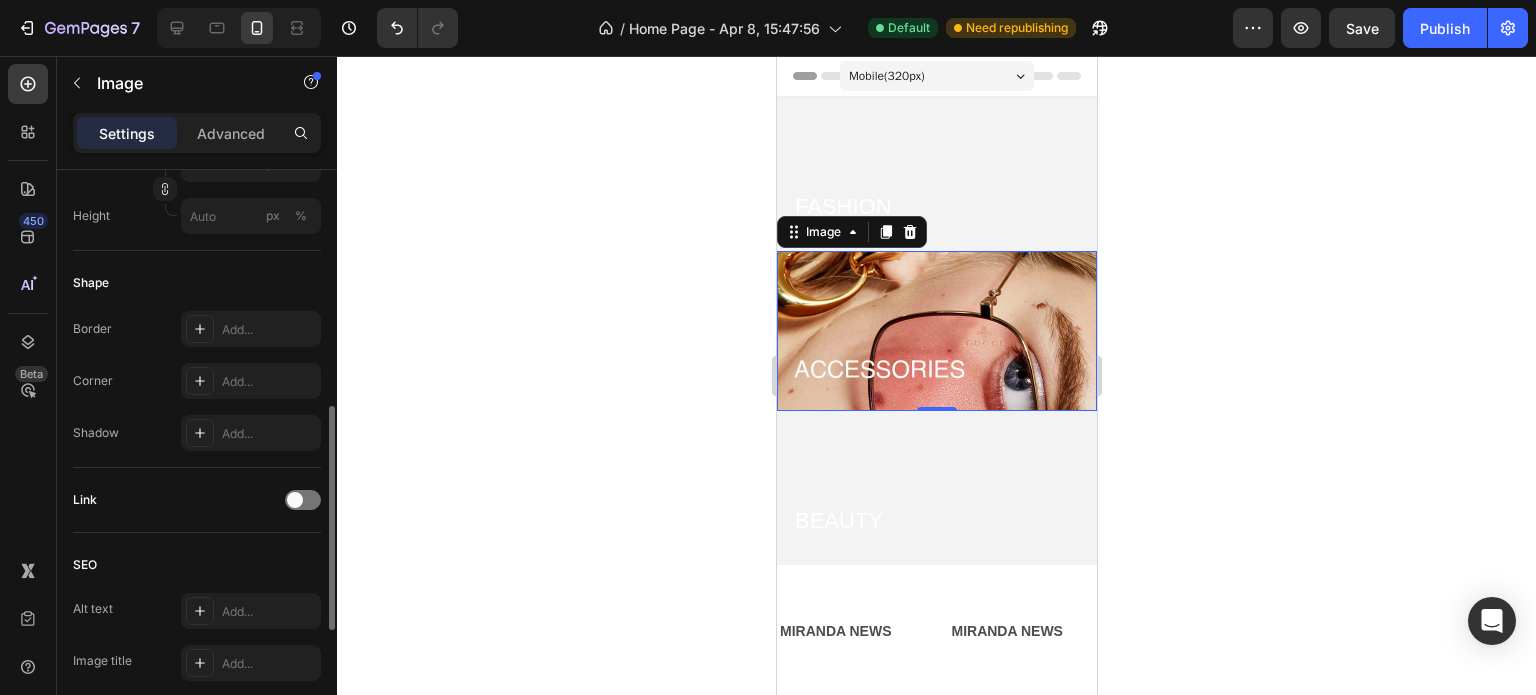 scroll, scrollTop: 612, scrollLeft: 0, axis: vertical 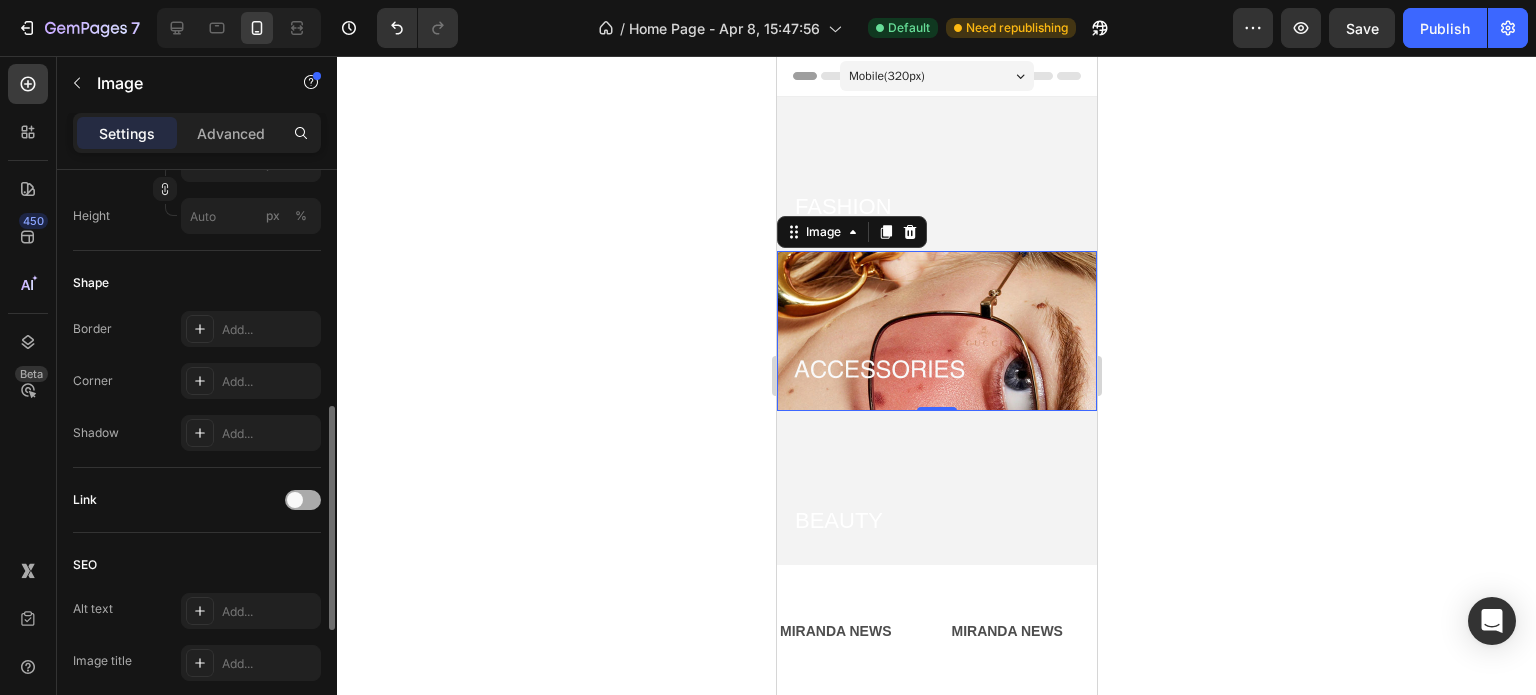 click at bounding box center (303, 500) 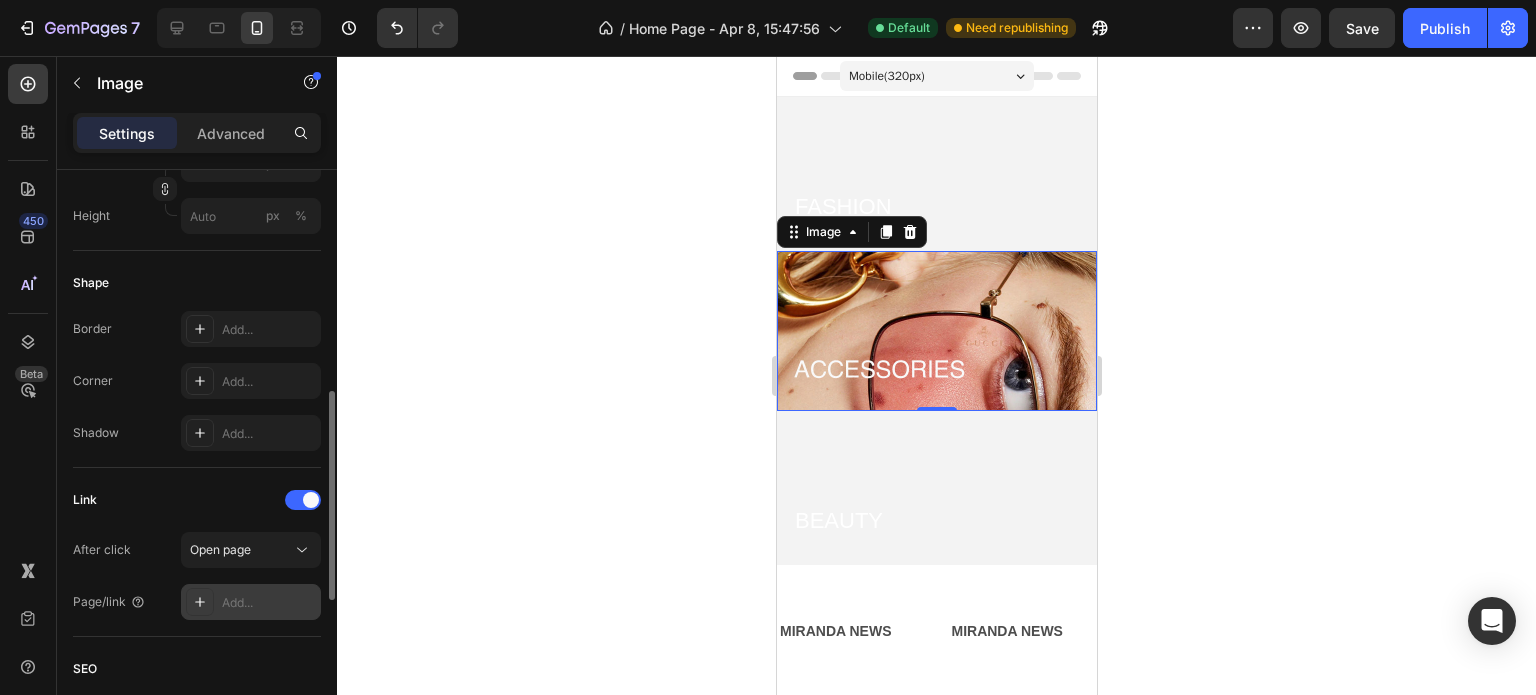 click on "Add..." at bounding box center (251, 602) 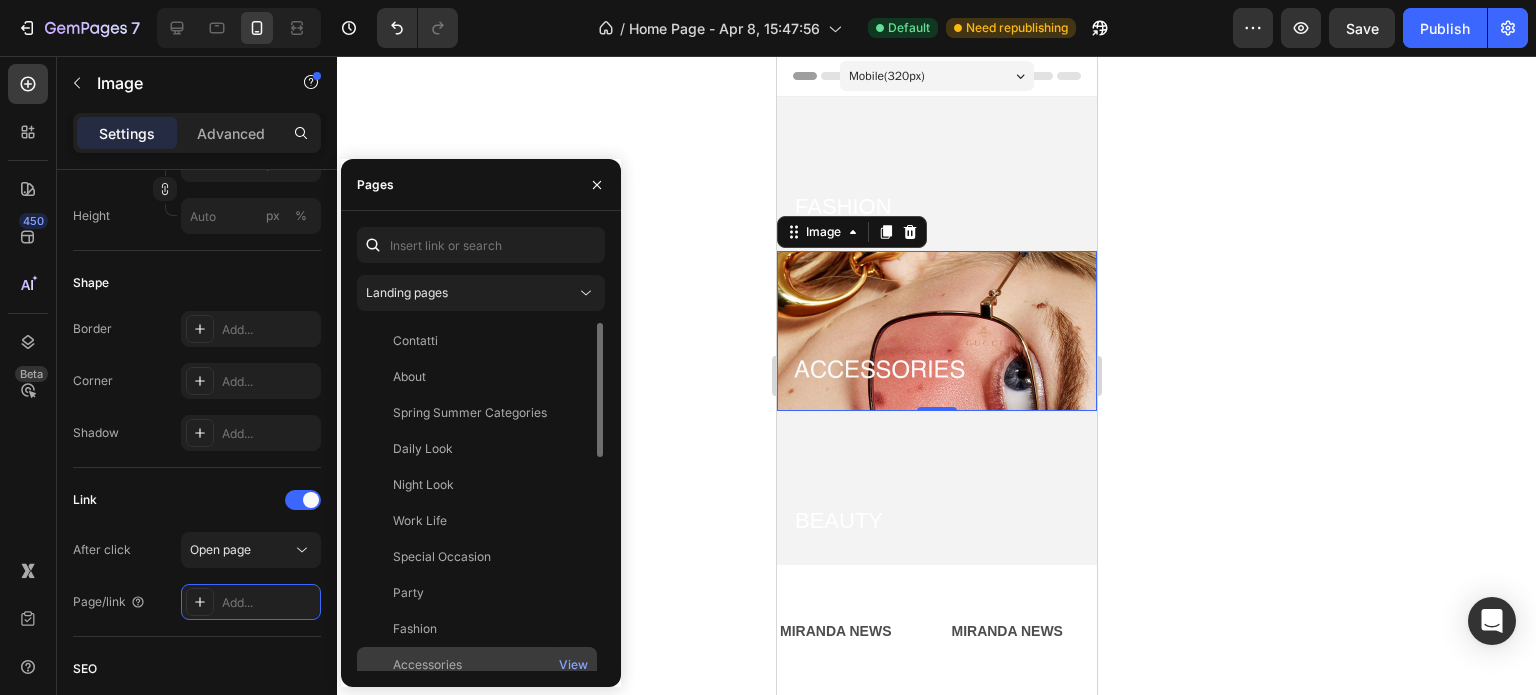 click on "Accessories" 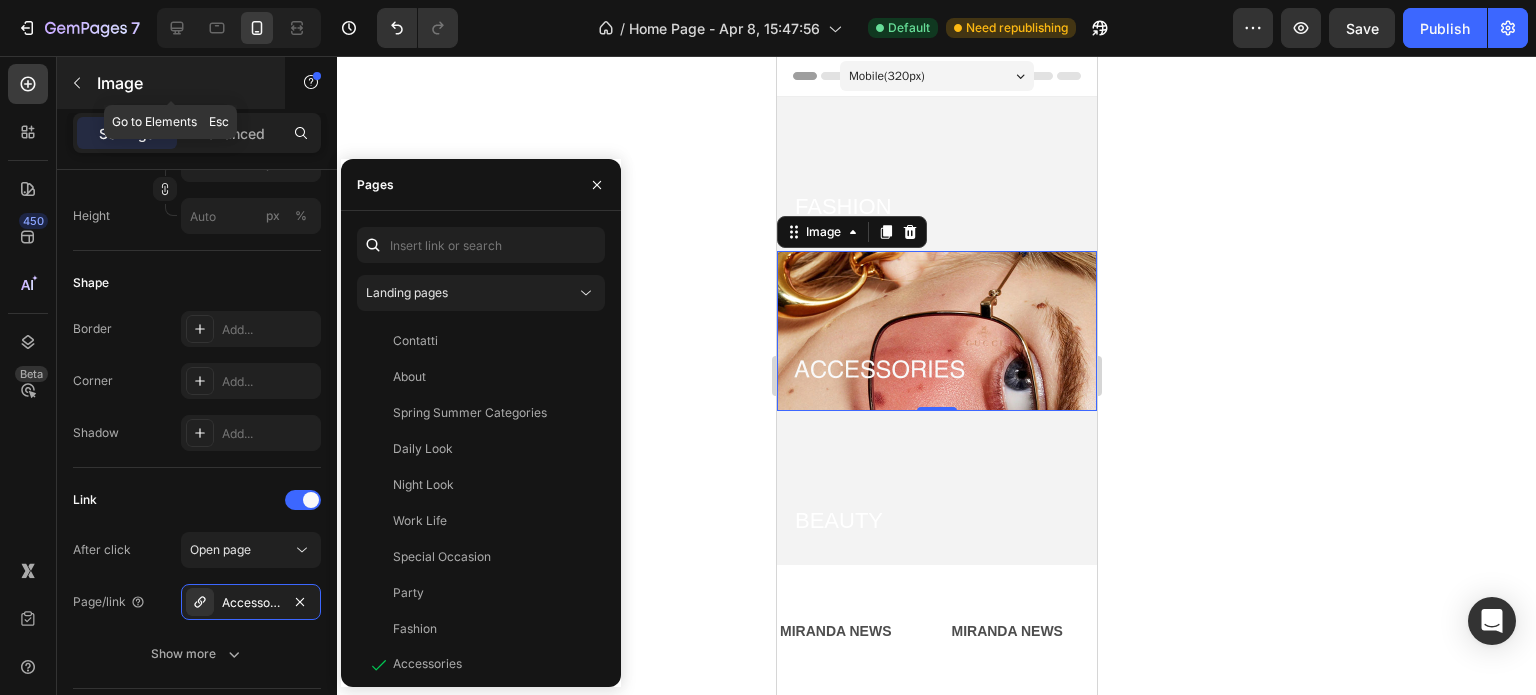 click 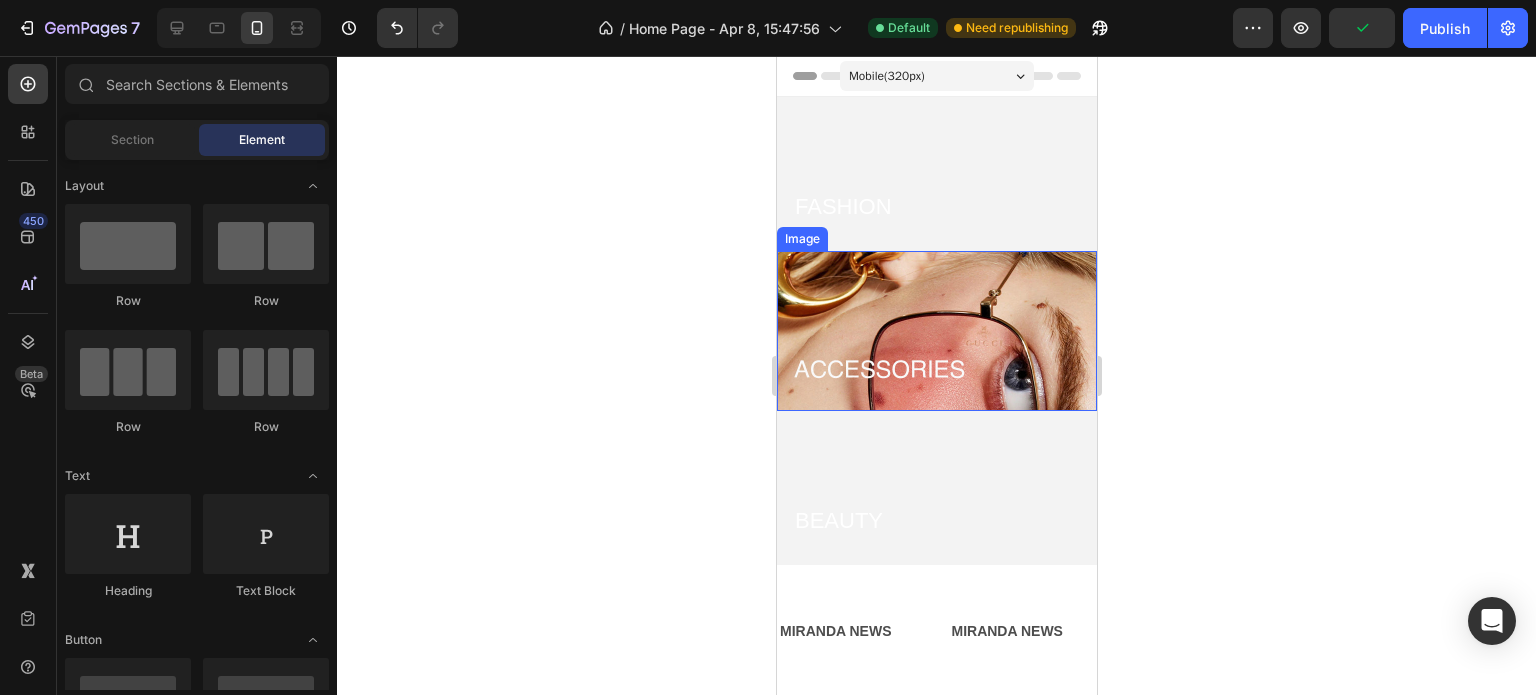 click at bounding box center (936, 331) 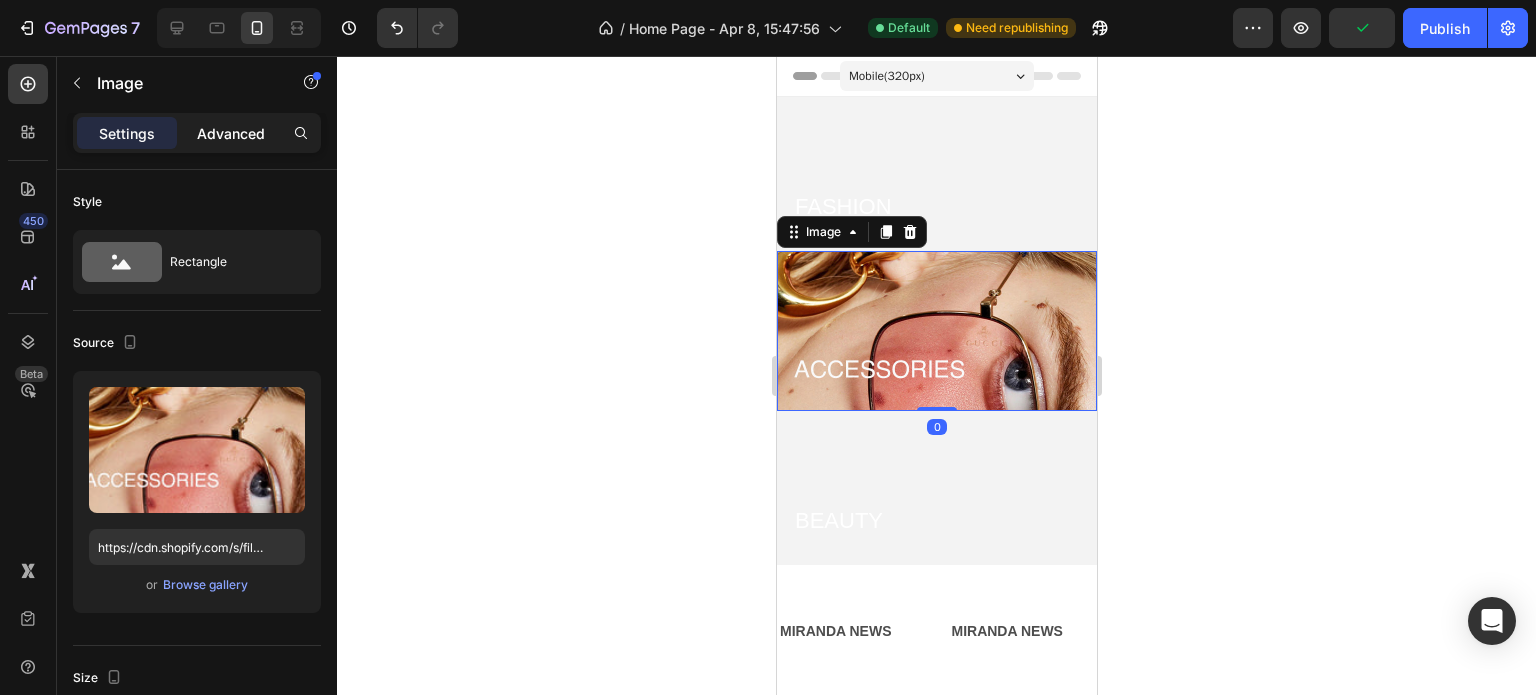 click on "Advanced" at bounding box center [231, 133] 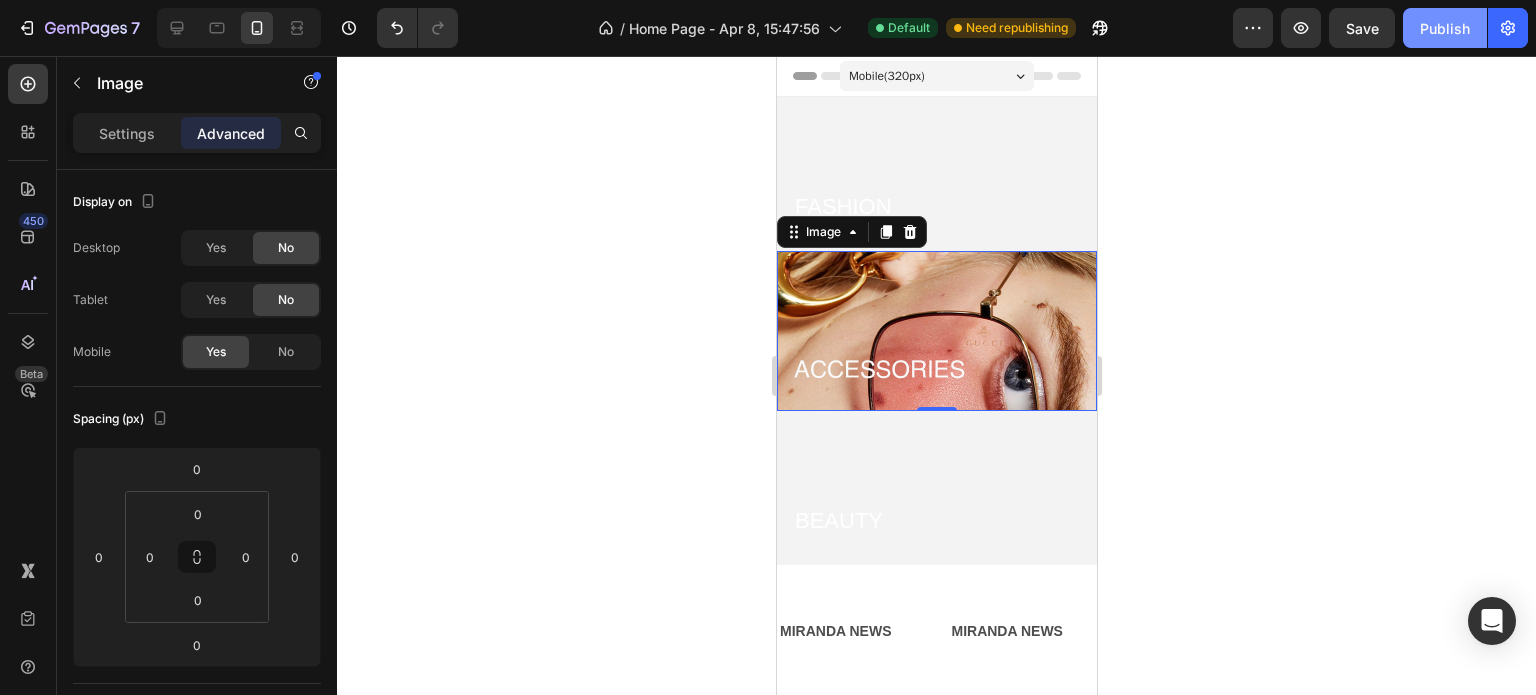click on "Publish" at bounding box center [1445, 28] 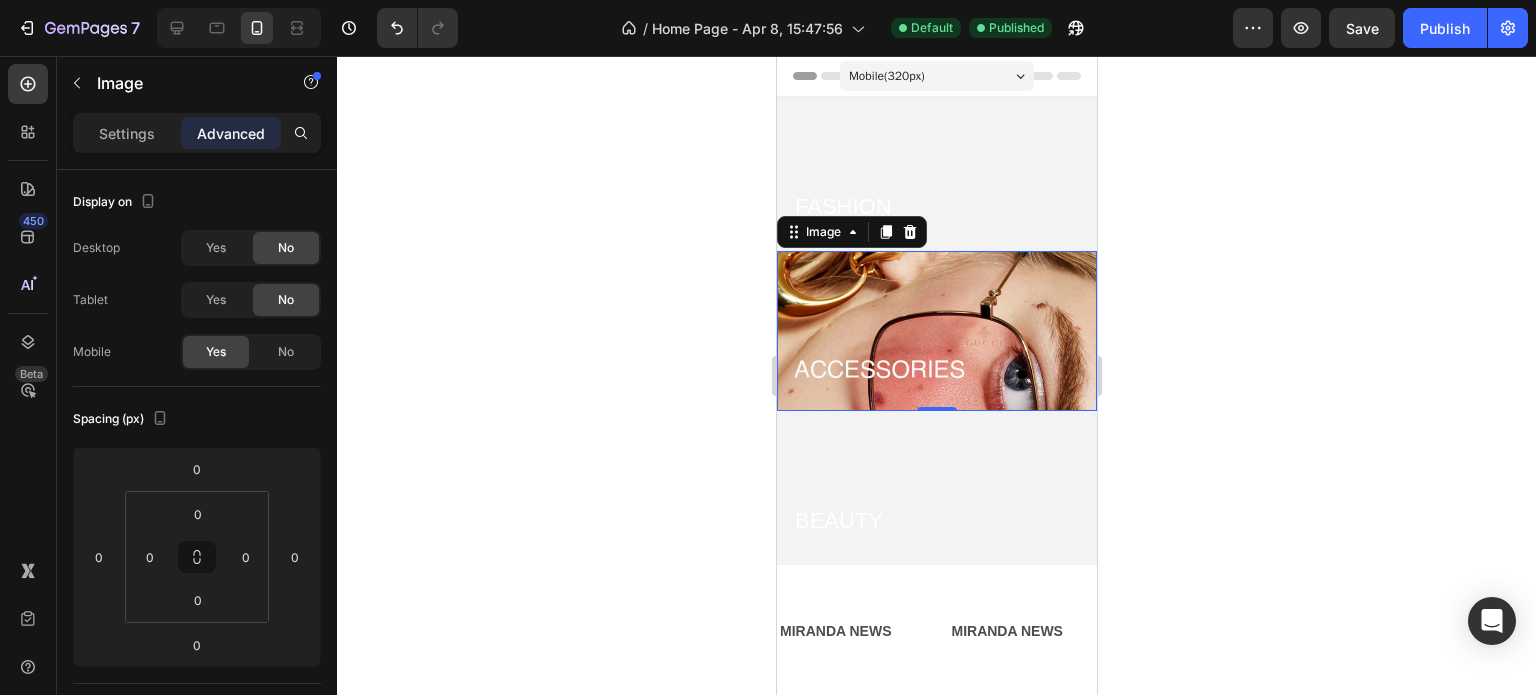 click at bounding box center [936, 331] 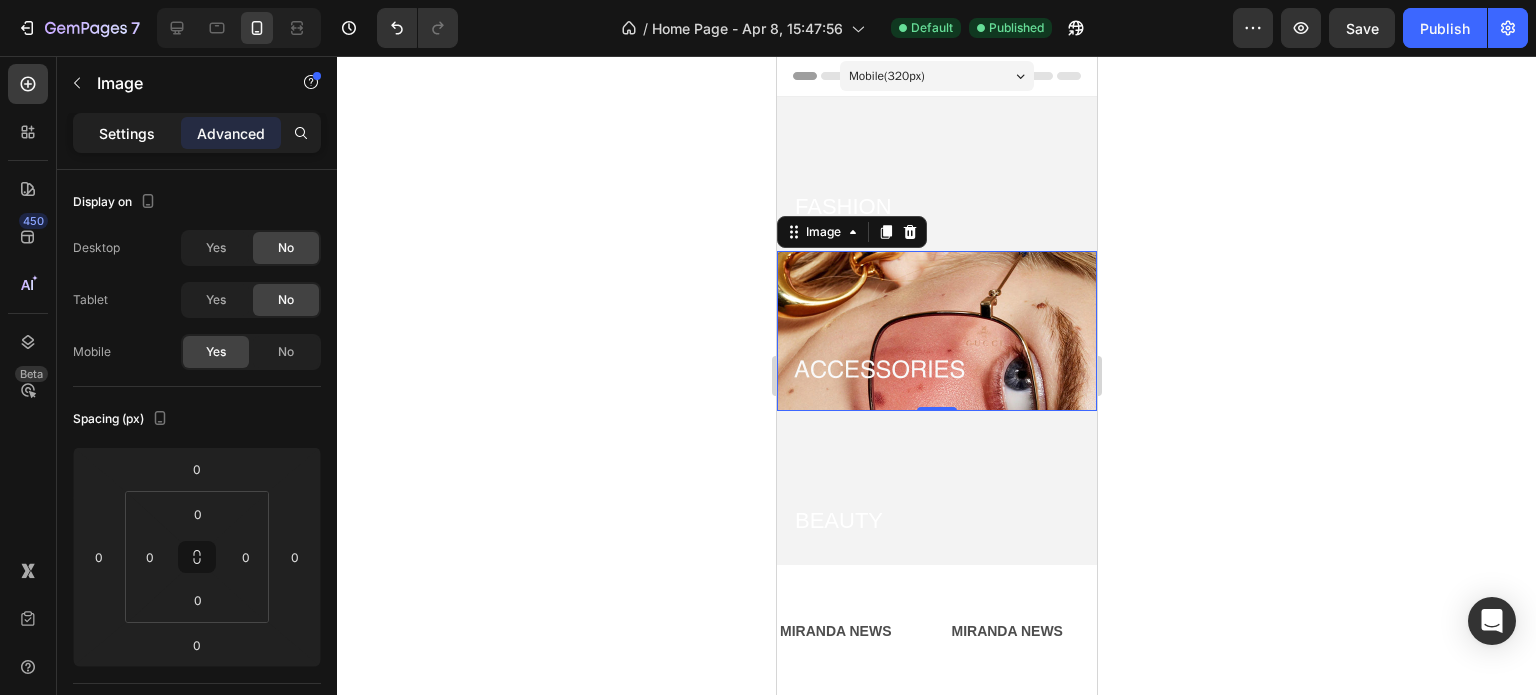 click on "Settings" at bounding box center (127, 133) 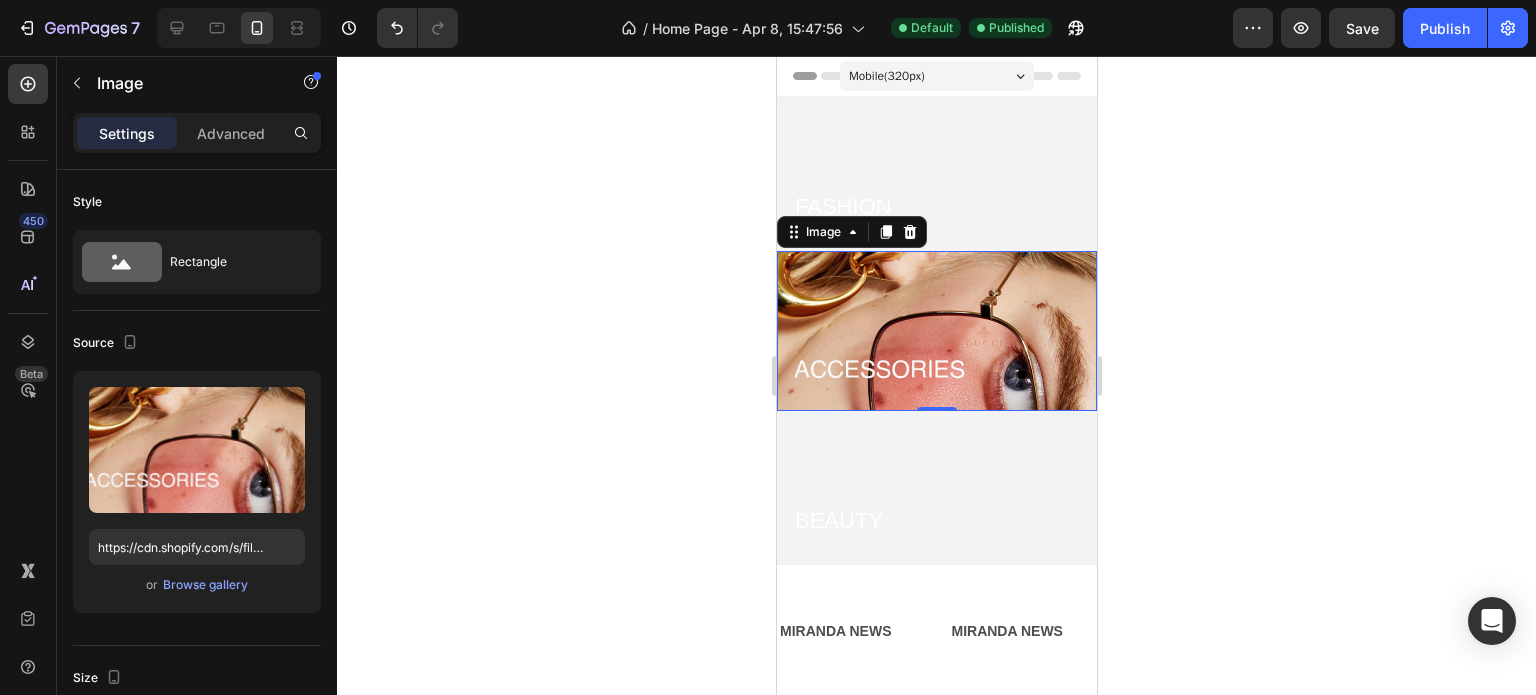 click on "Settings" at bounding box center [127, 133] 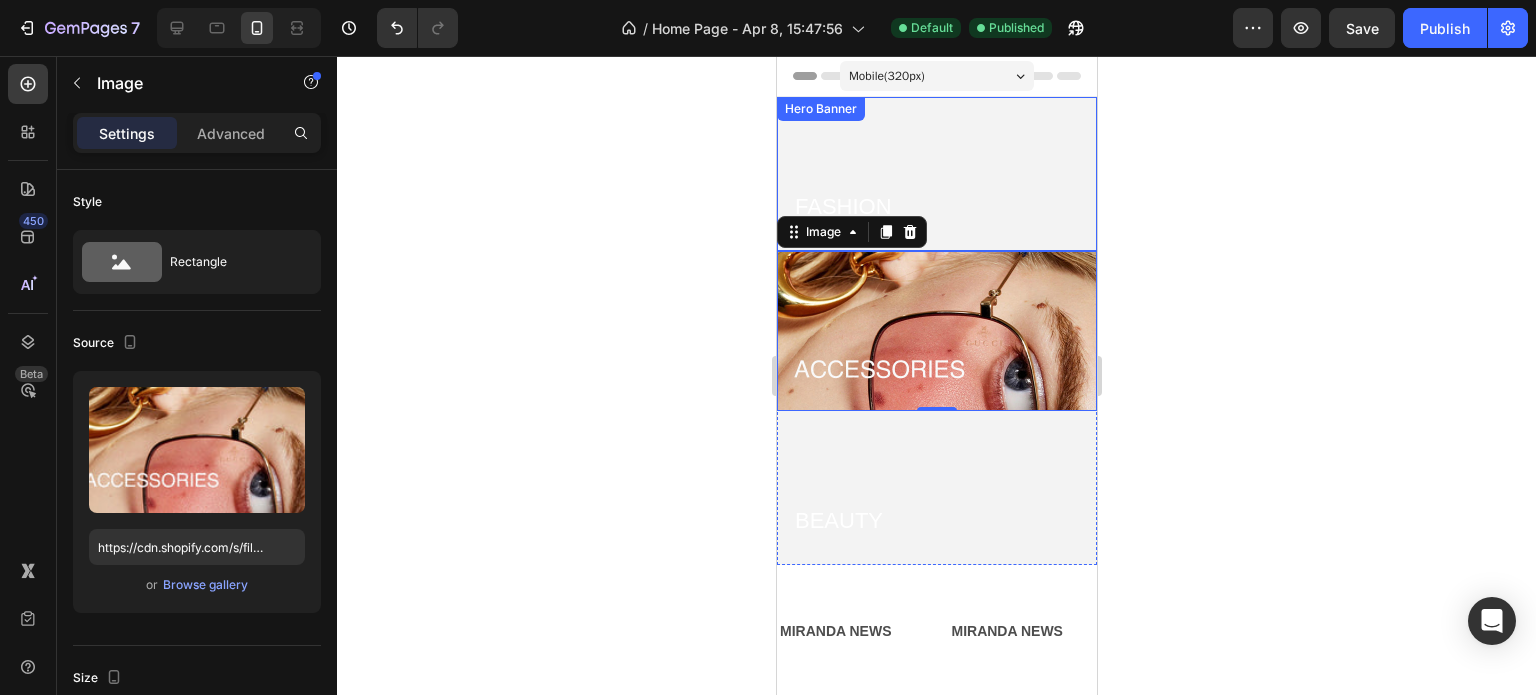 click on "FASHION" at bounding box center (936, 203) 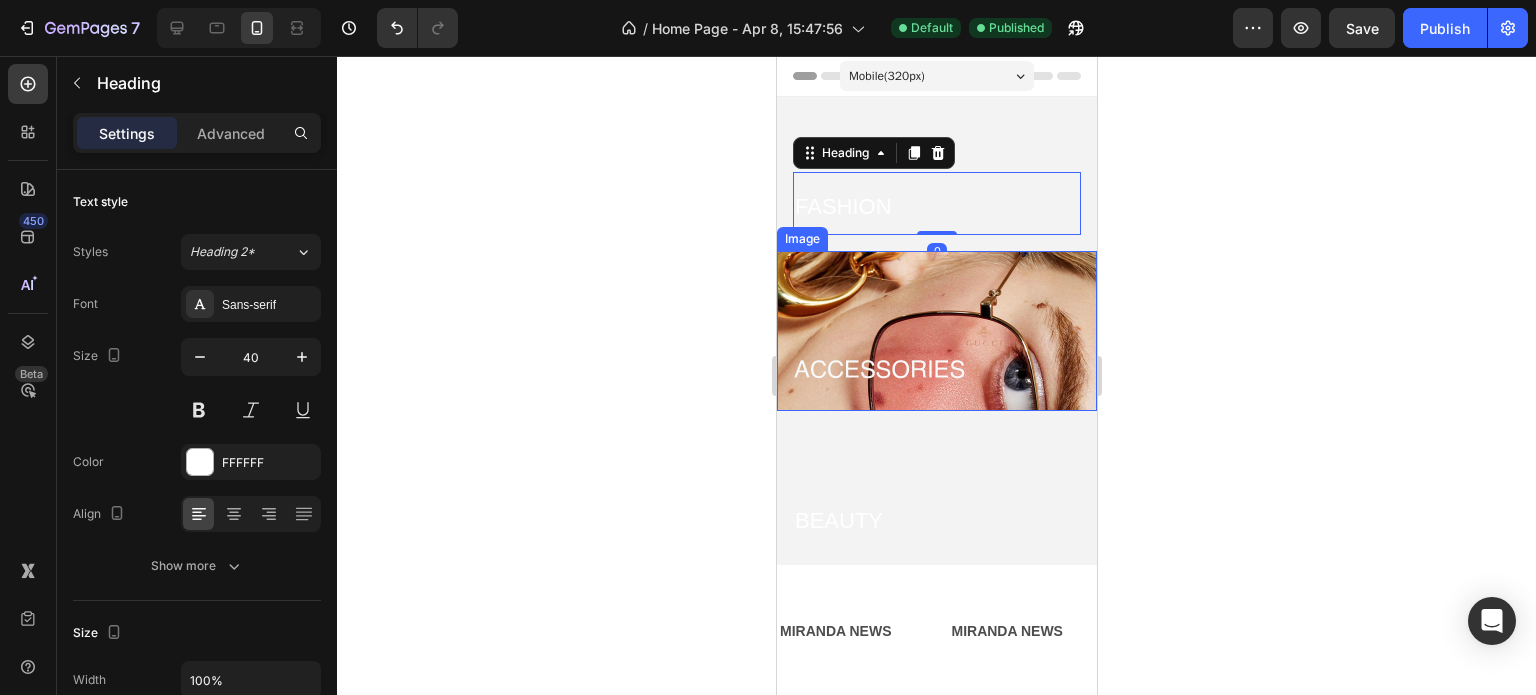 click at bounding box center (936, 331) 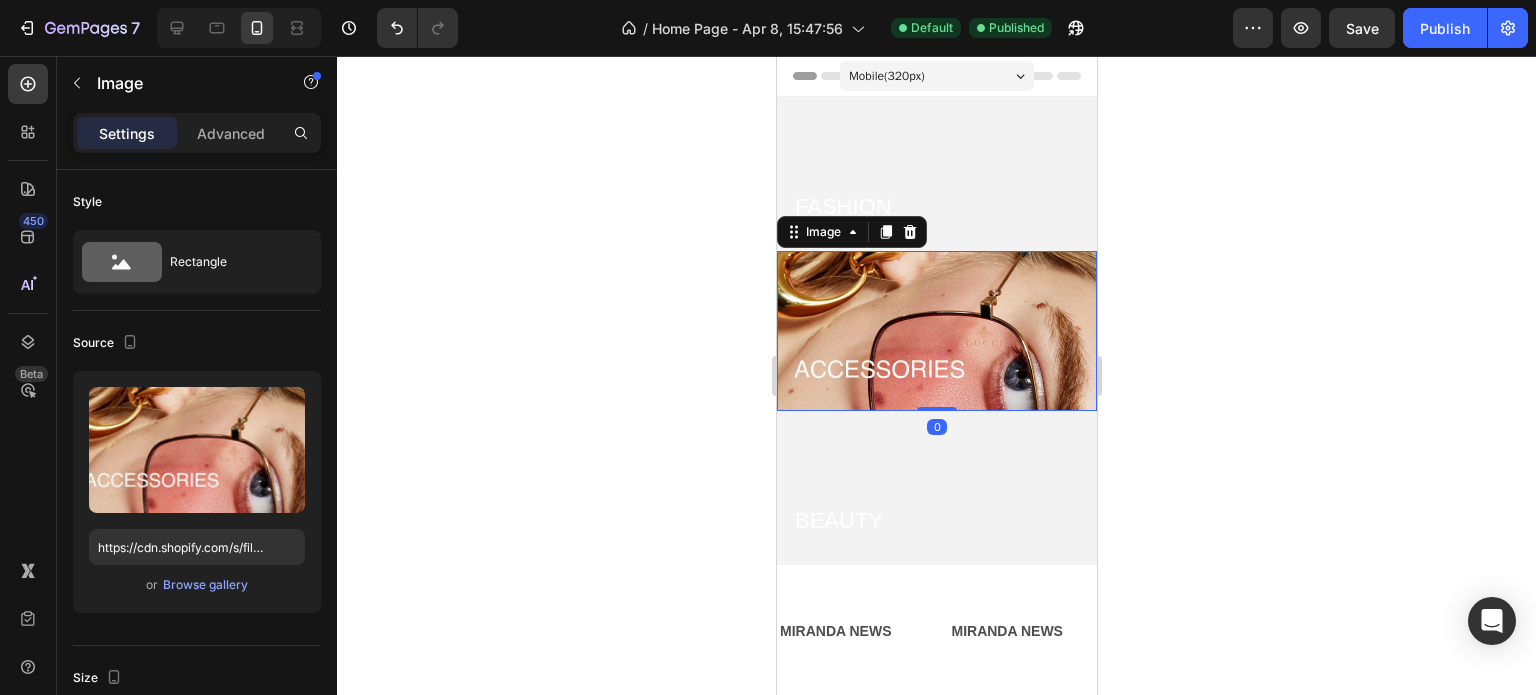 click on "Settings" at bounding box center (127, 133) 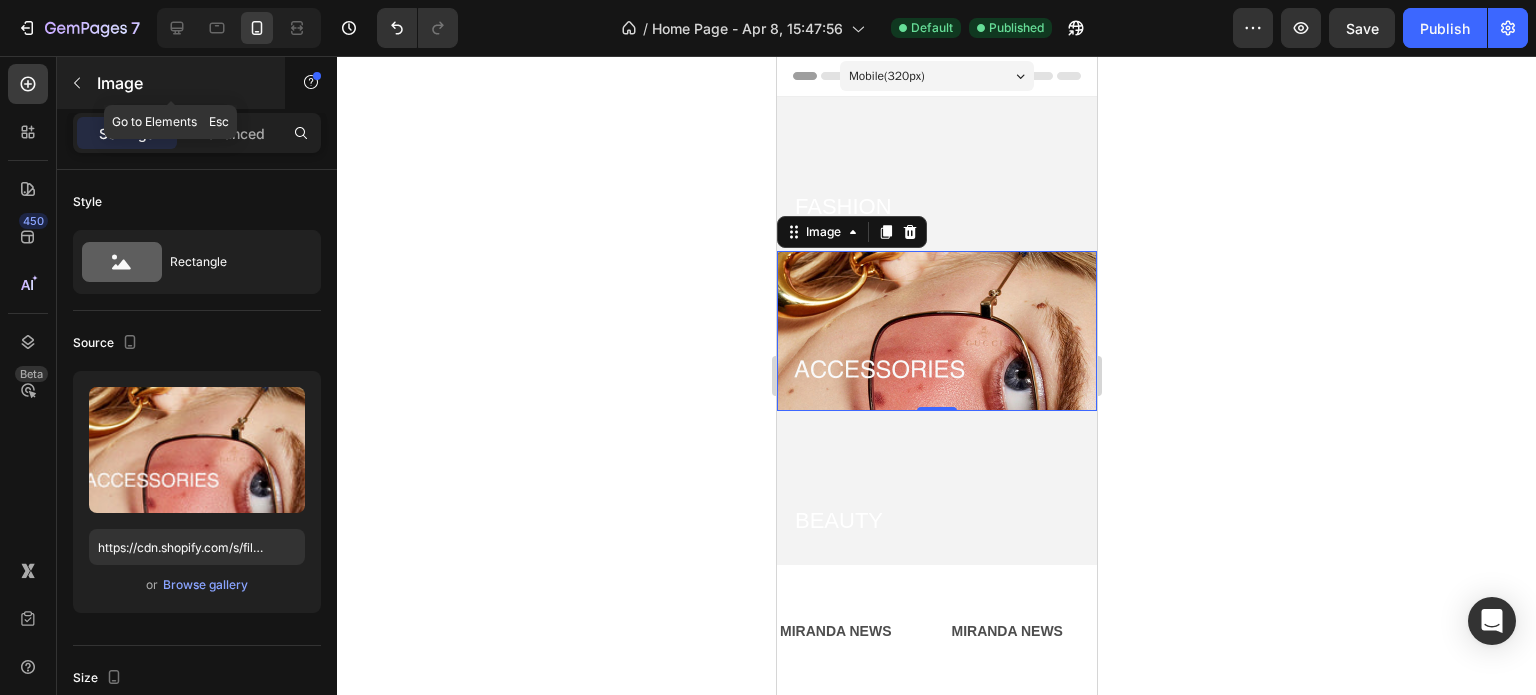 click 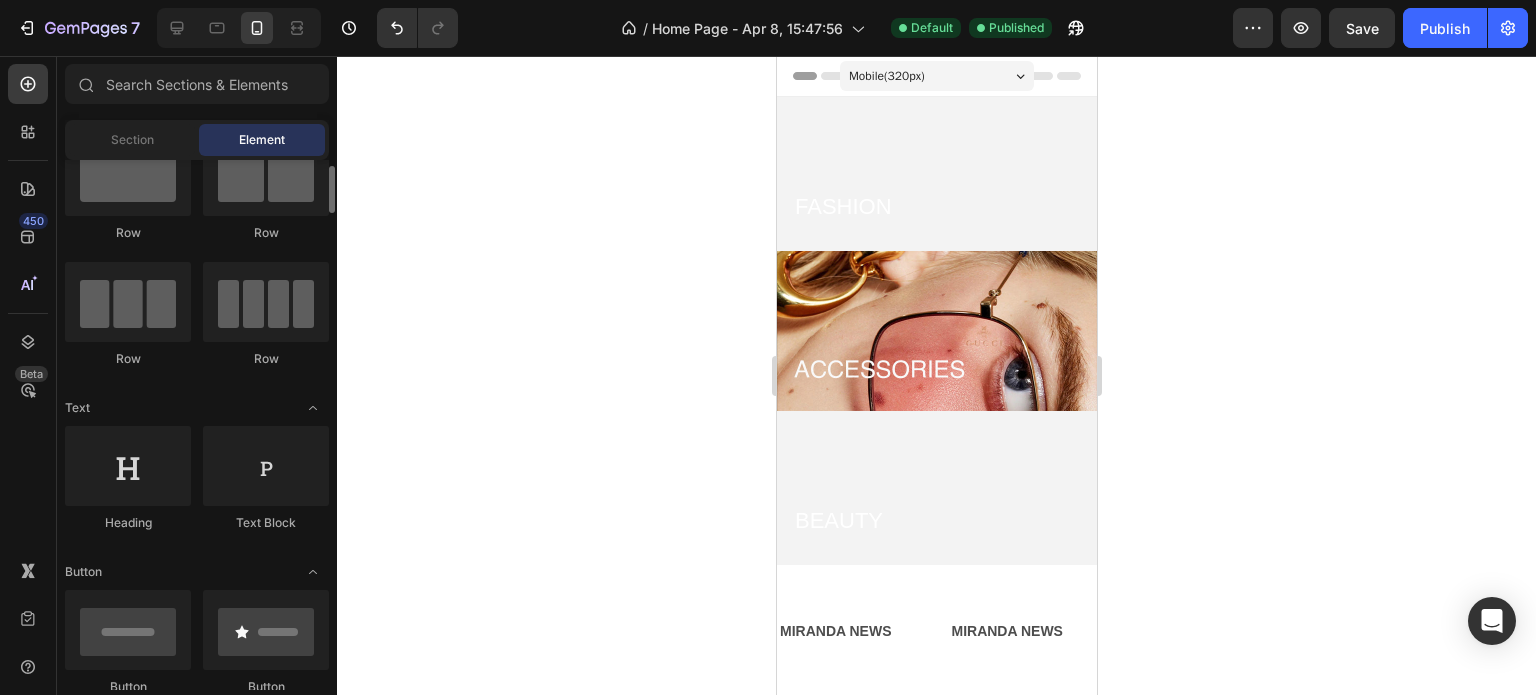scroll, scrollTop: 0, scrollLeft: 0, axis: both 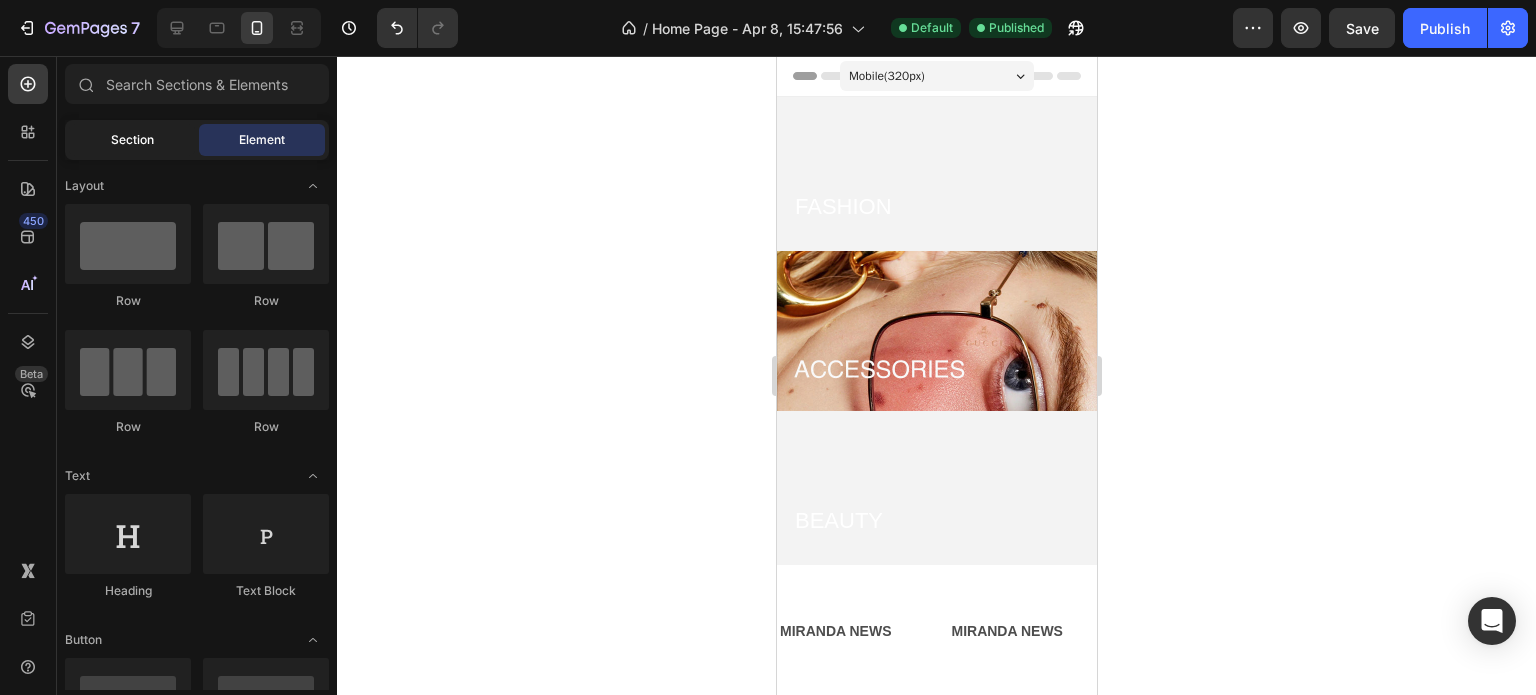 click on "Section" at bounding box center (132, 140) 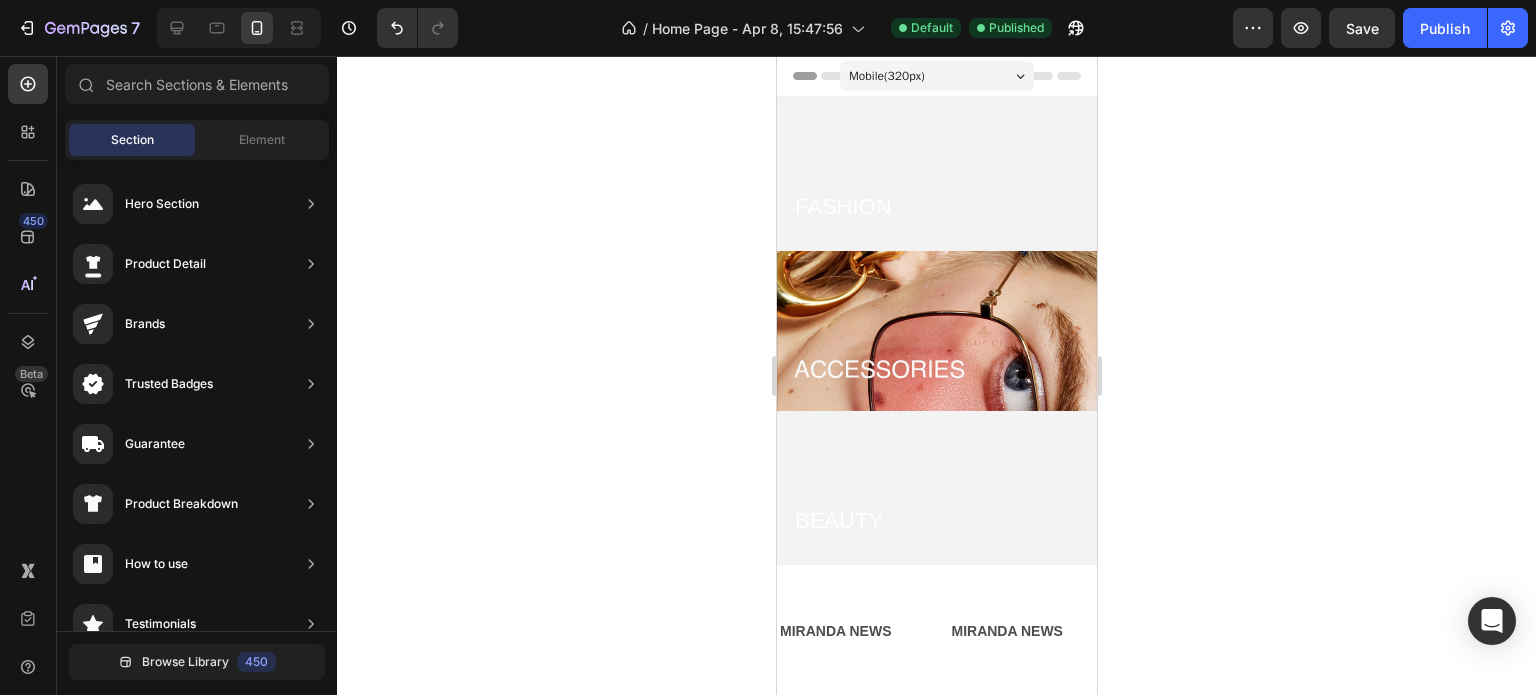 click 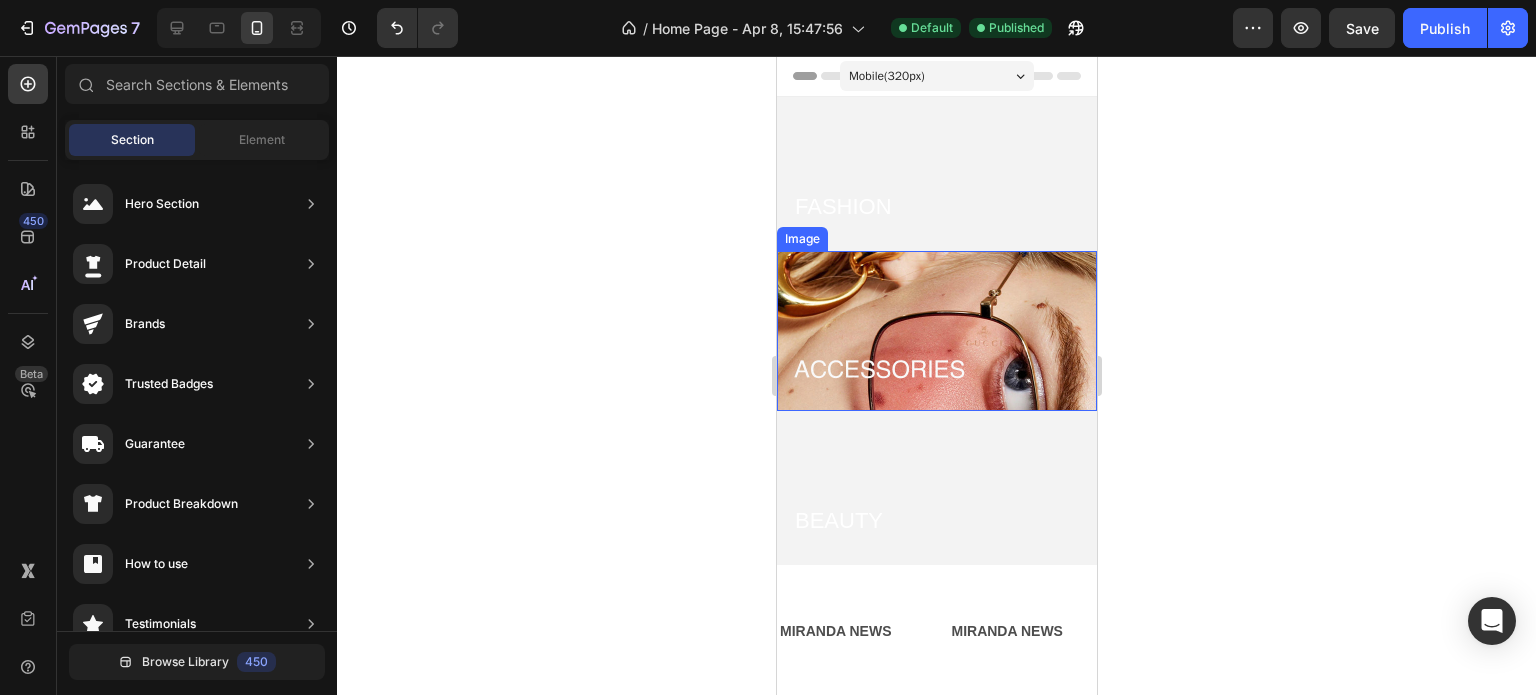 click at bounding box center [936, 331] 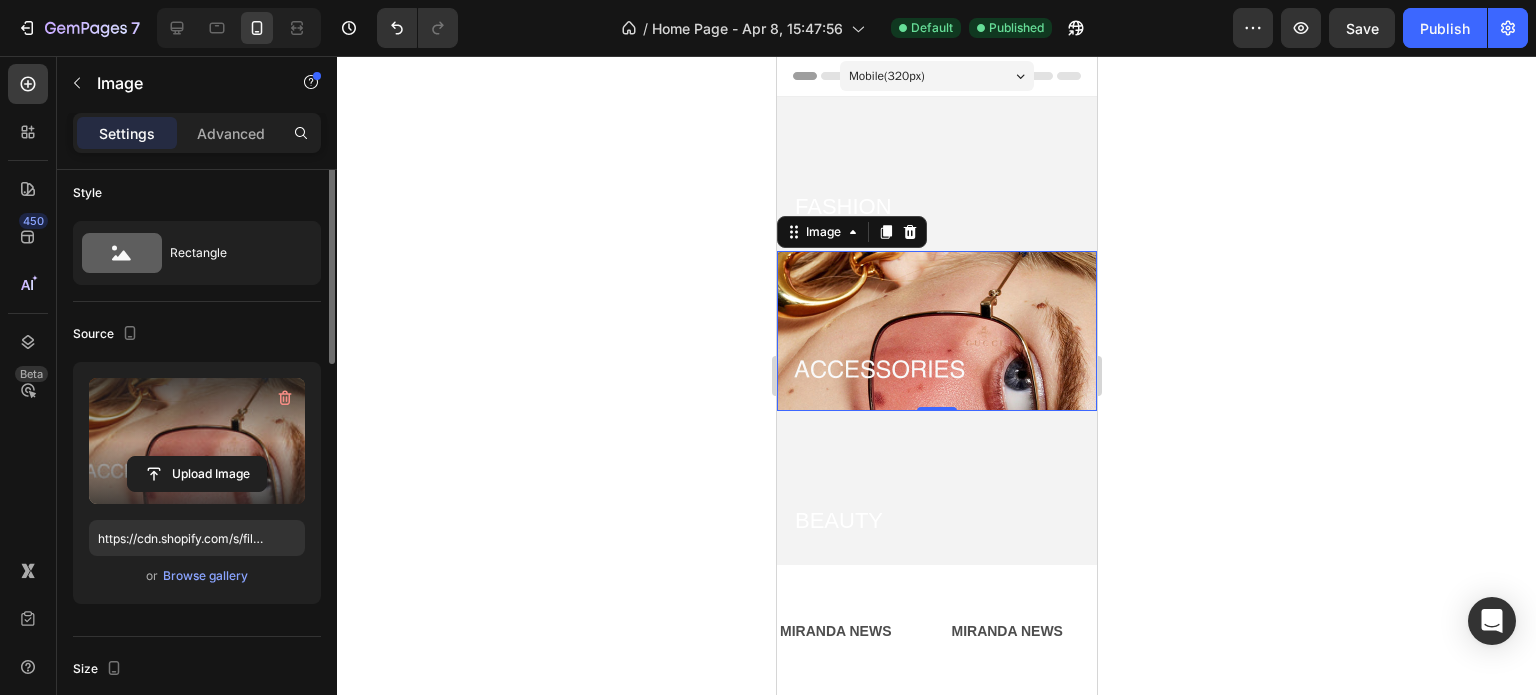 scroll, scrollTop: 0, scrollLeft: 0, axis: both 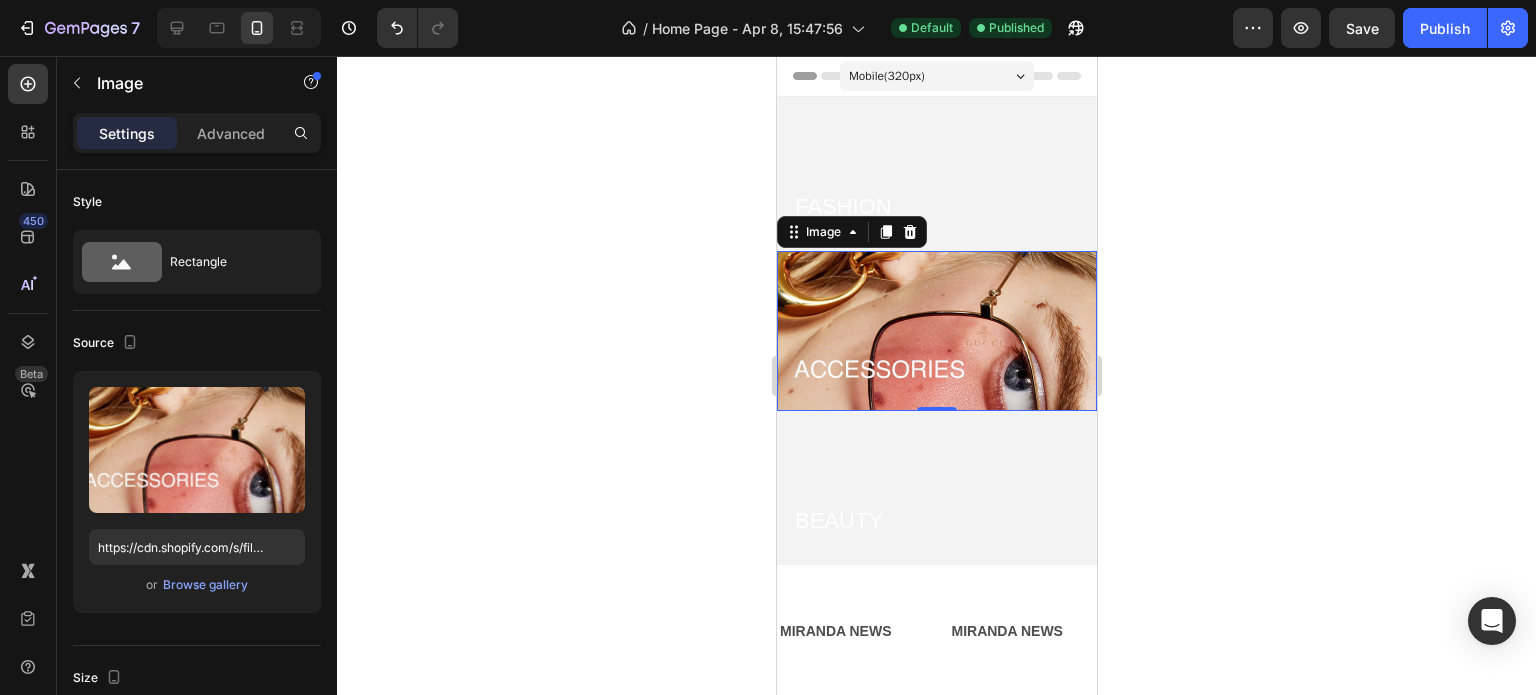 click on "Settings" at bounding box center (127, 133) 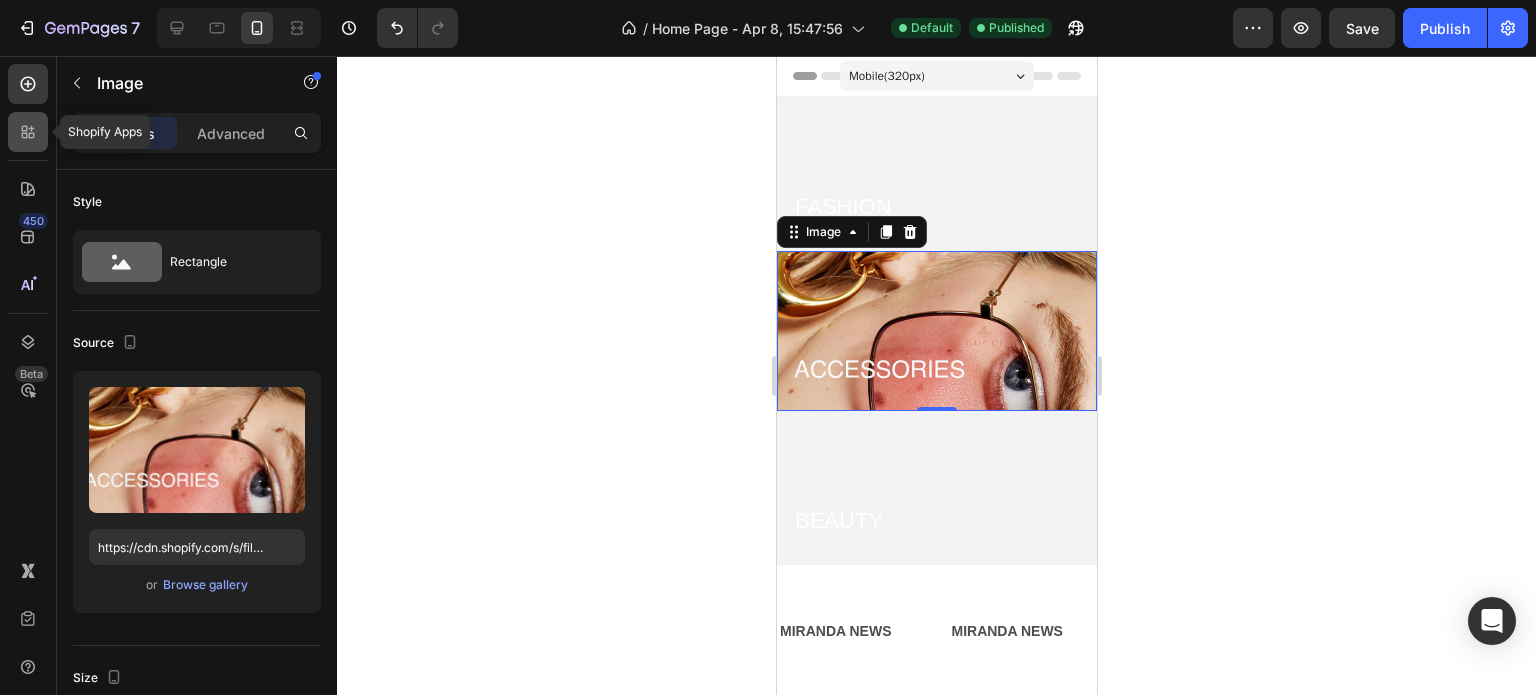 click 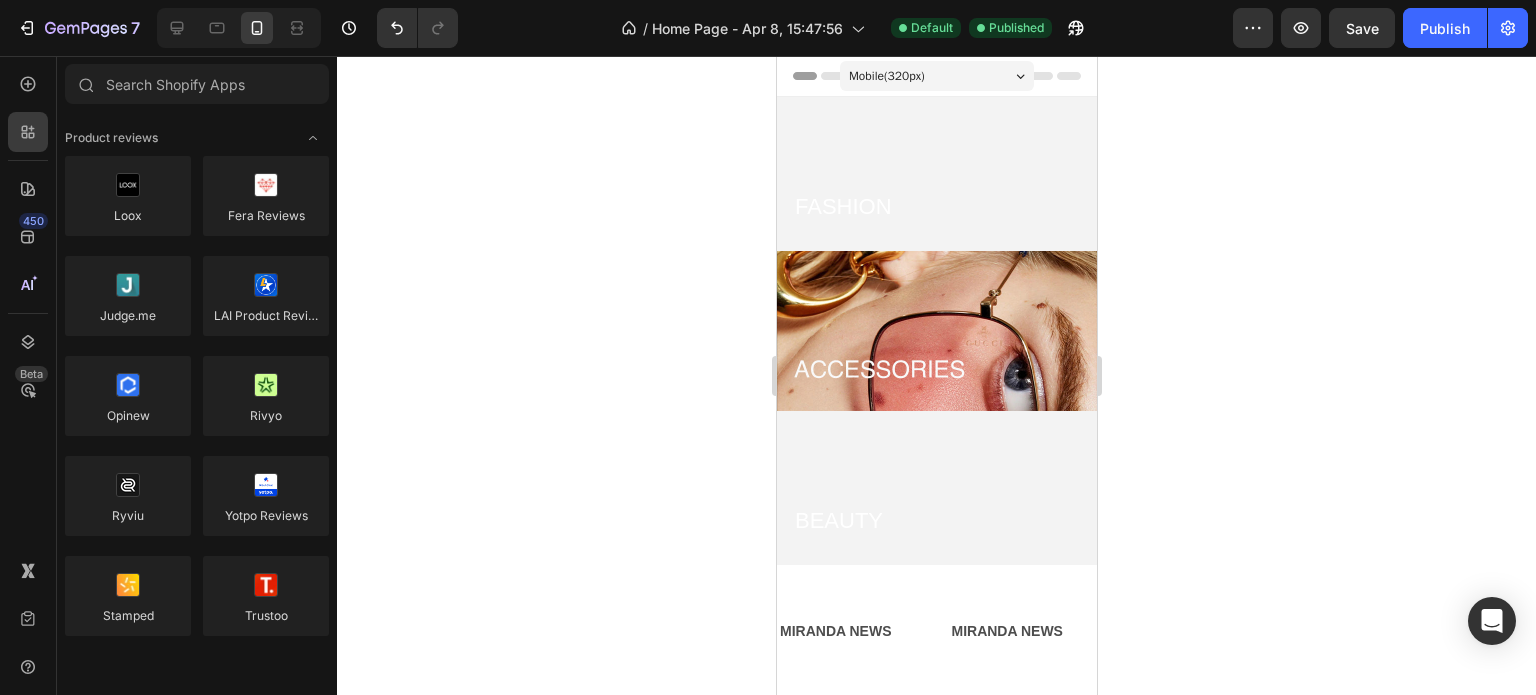 scroll, scrollTop: 0, scrollLeft: 0, axis: both 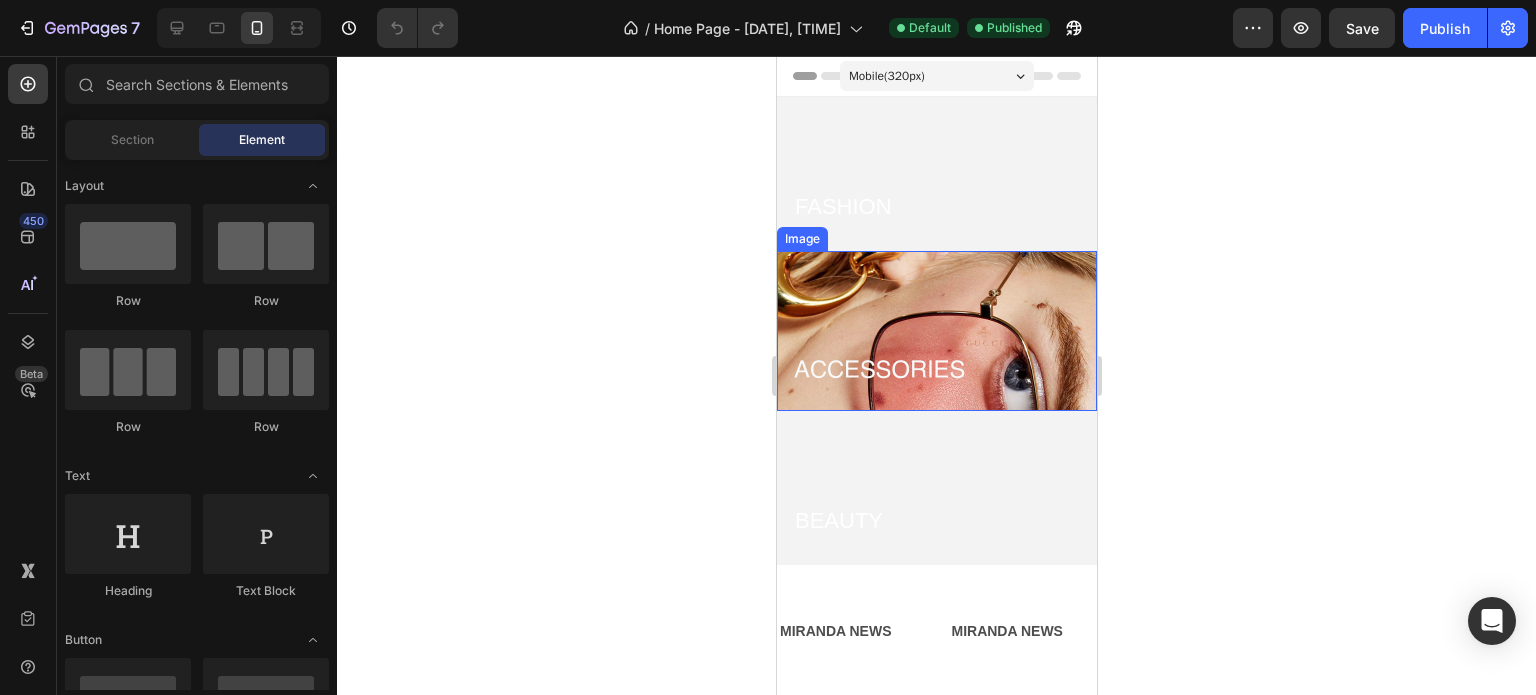 click at bounding box center [936, 331] 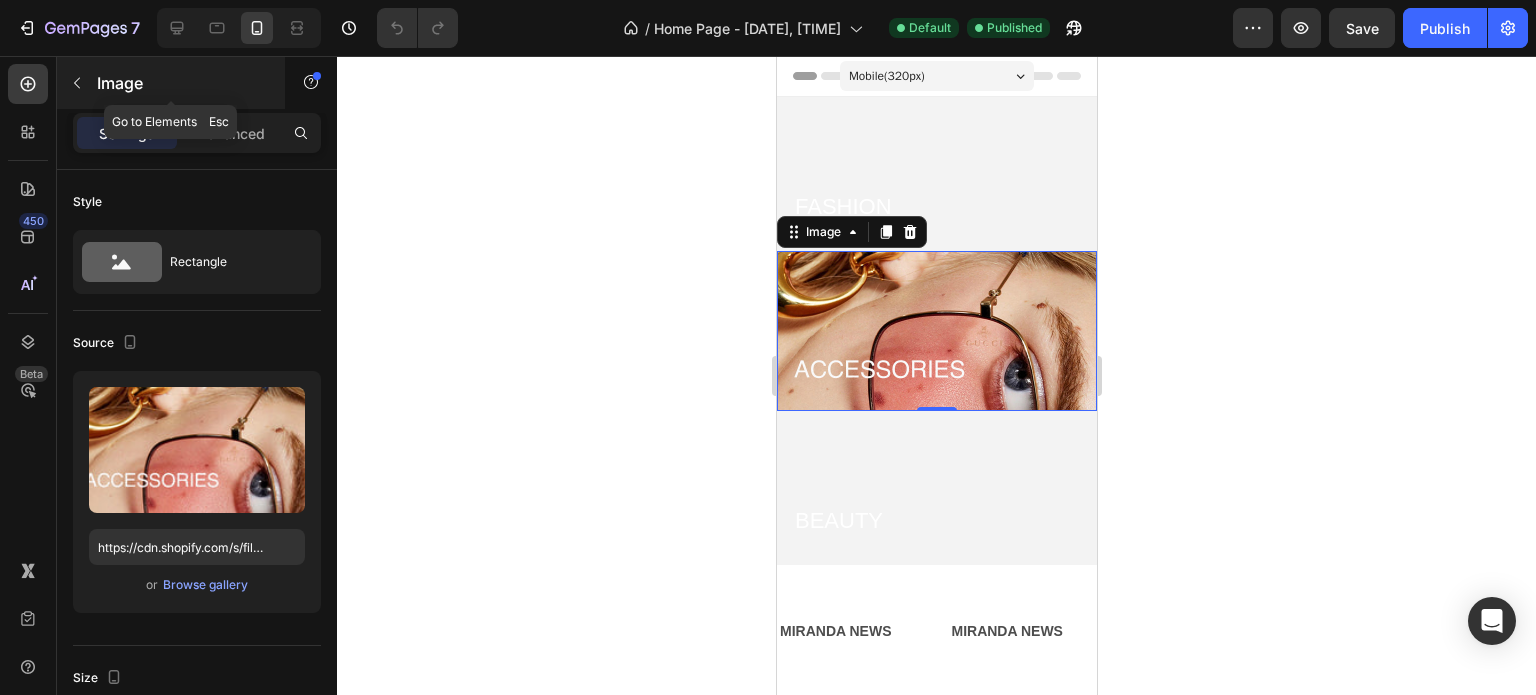 click 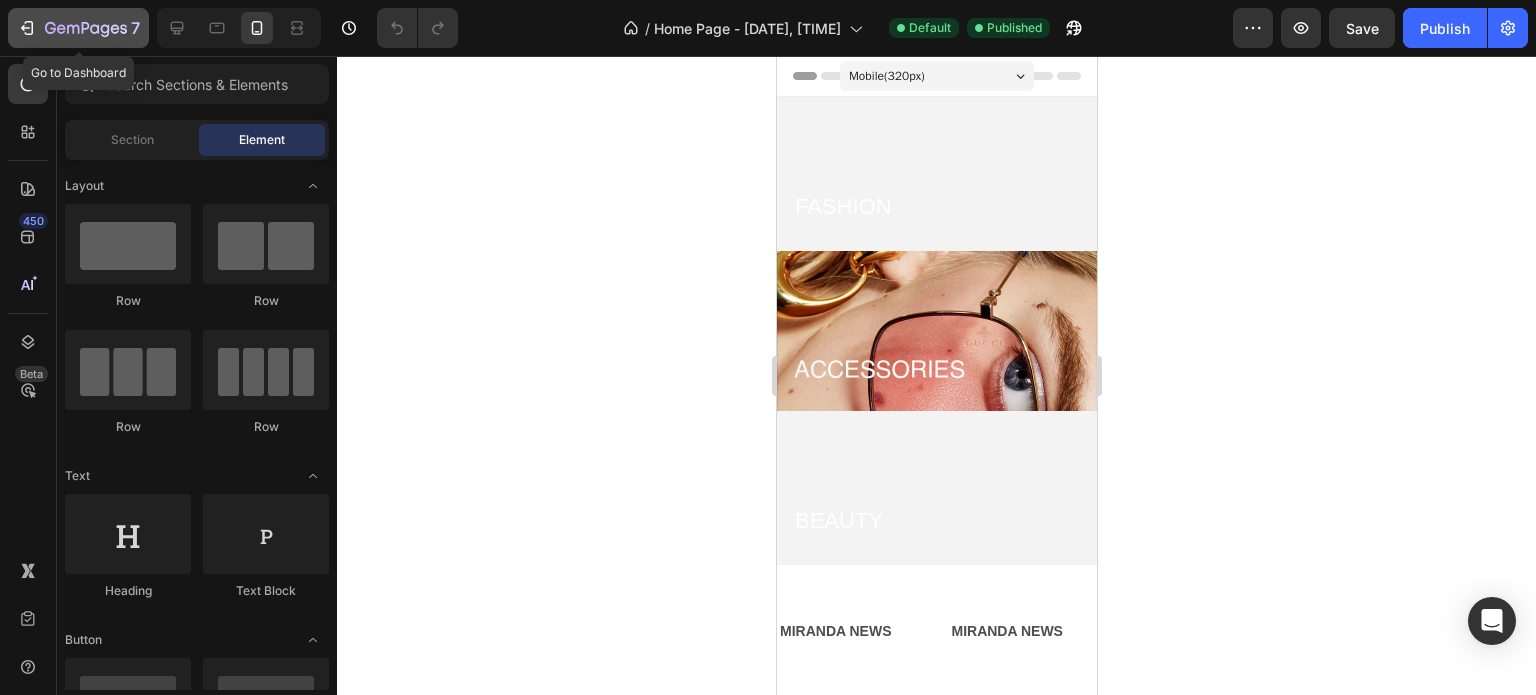 click 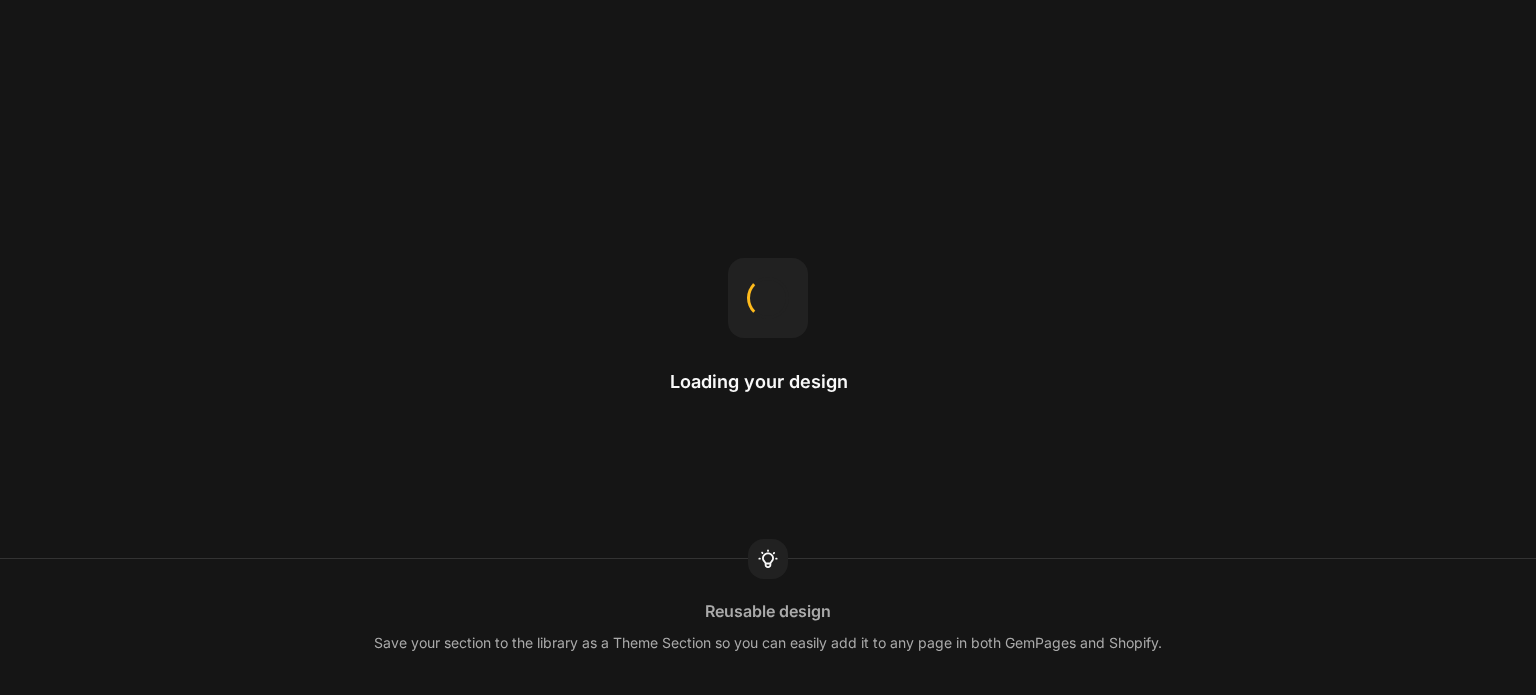 scroll, scrollTop: 0, scrollLeft: 0, axis: both 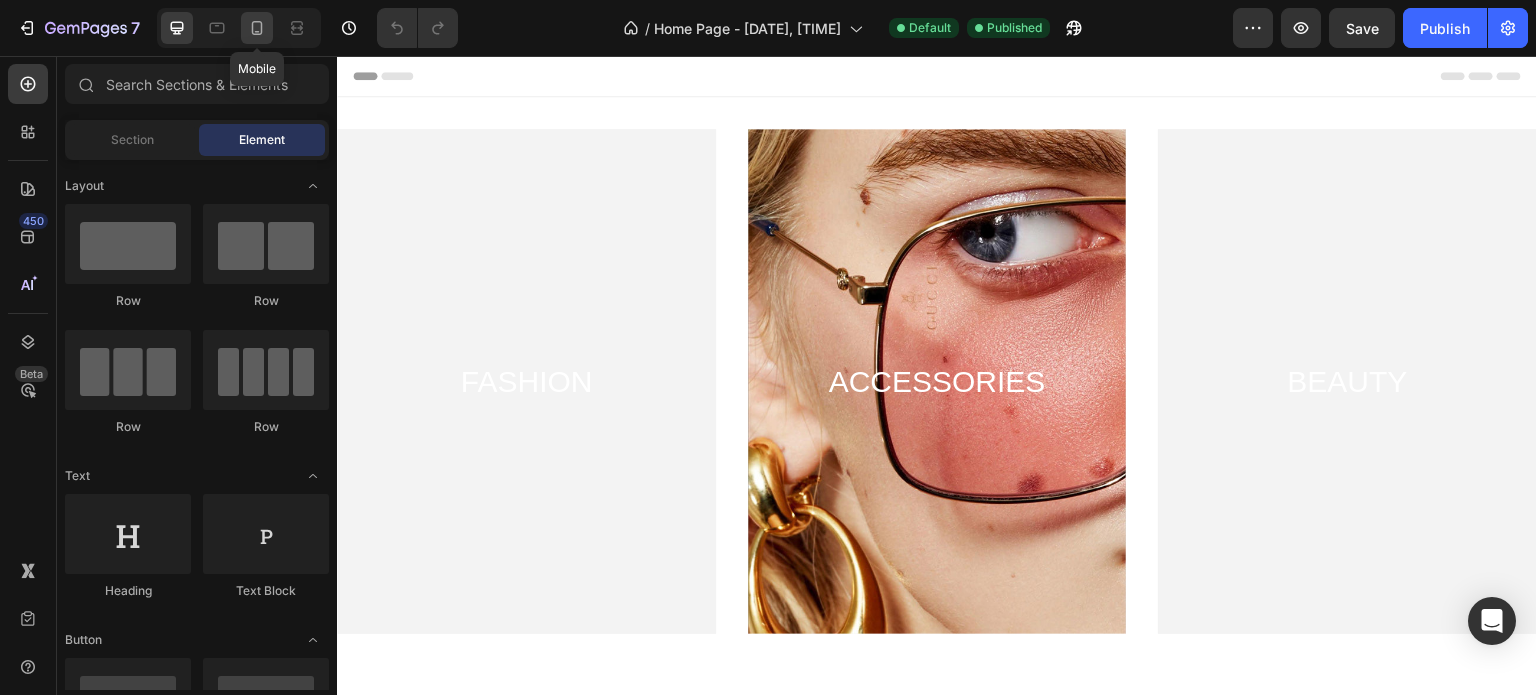 click 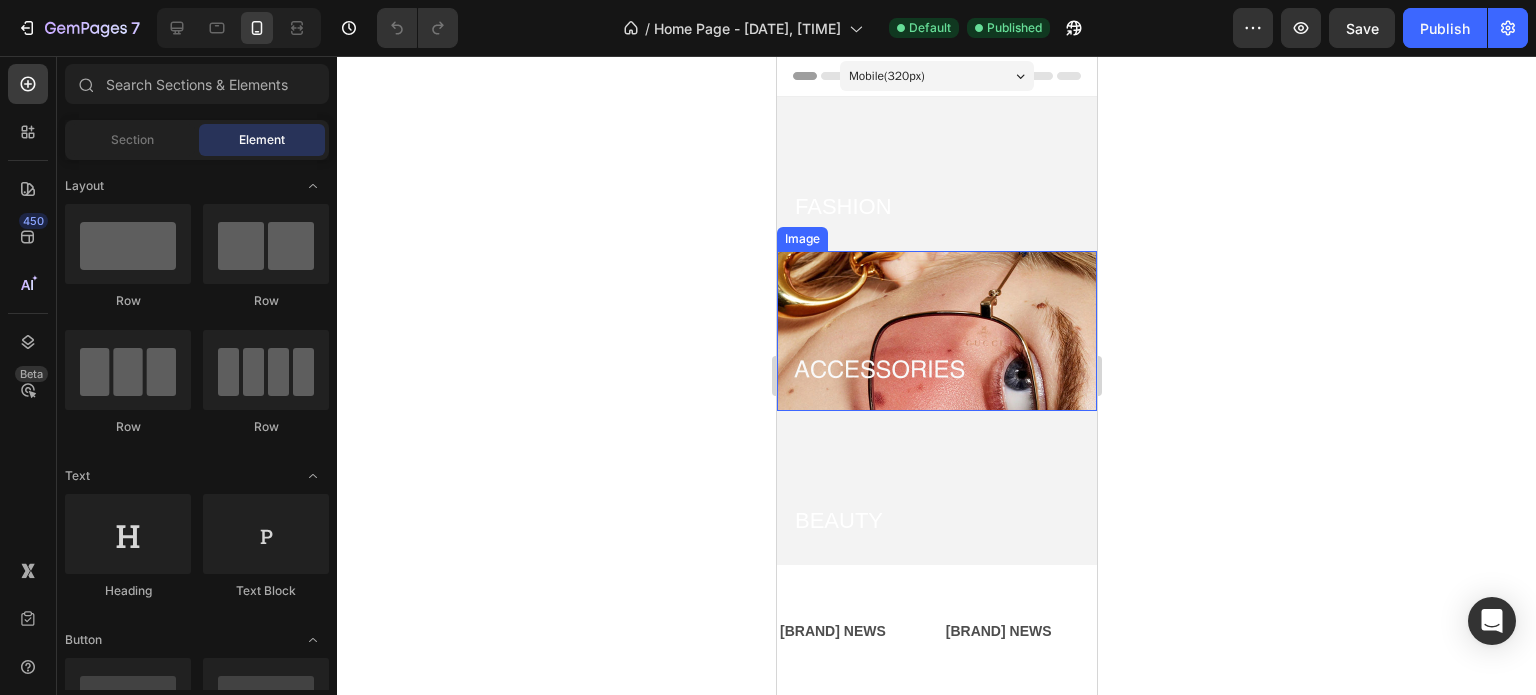 click at bounding box center [936, 331] 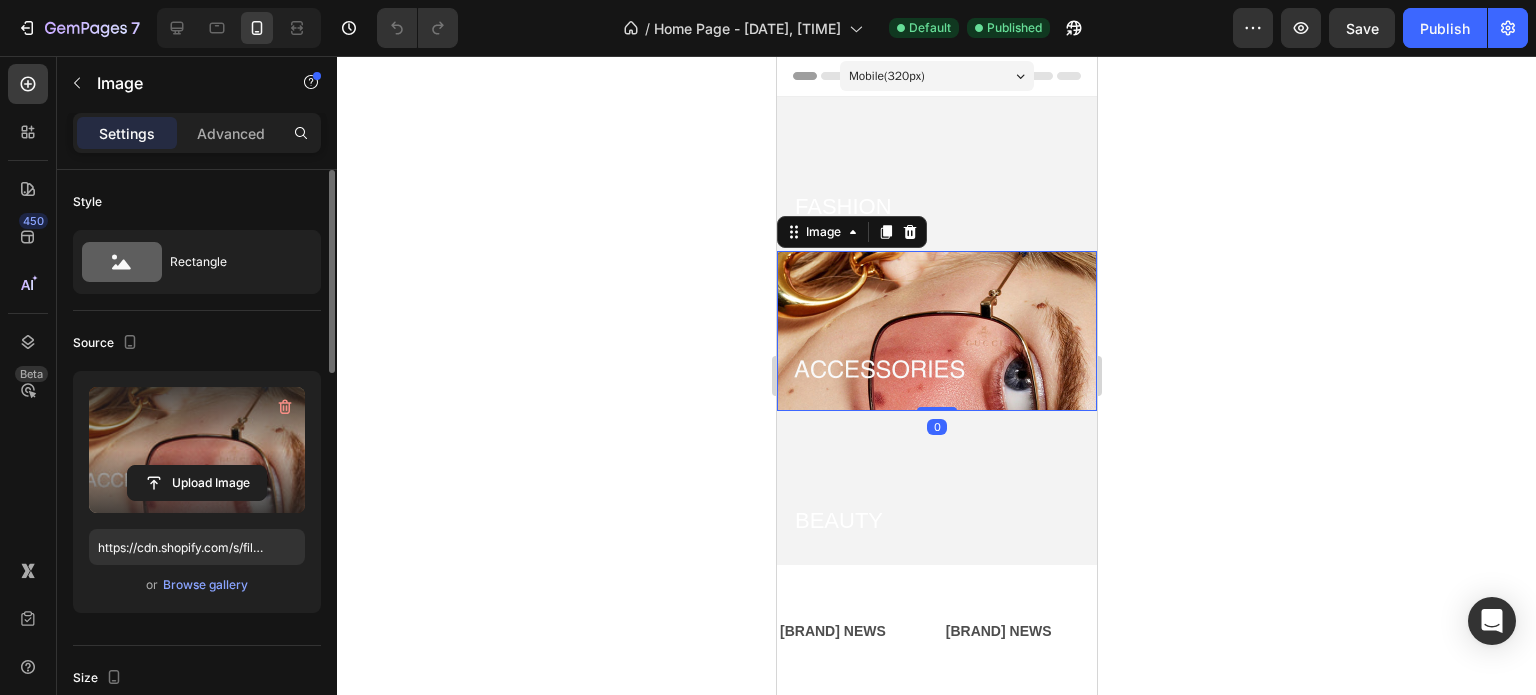 click at bounding box center (197, 450) 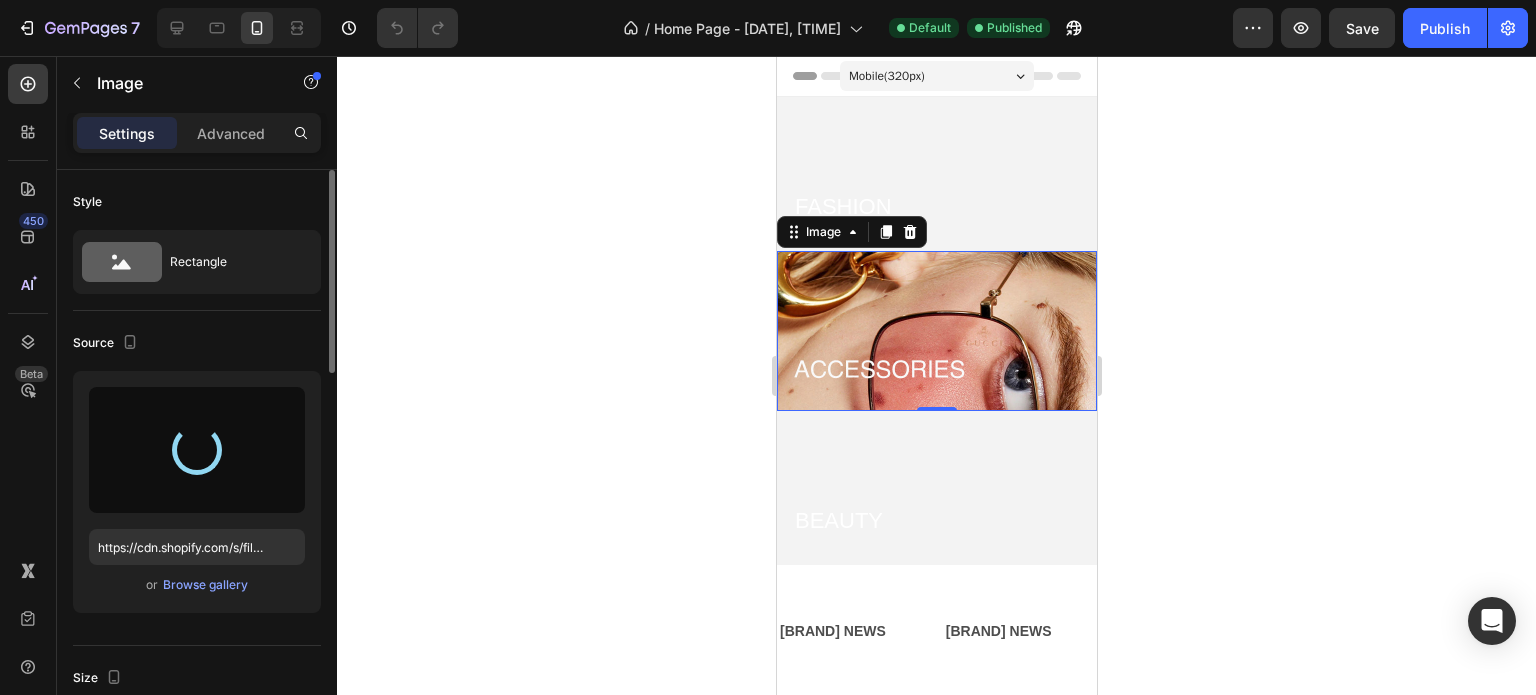 type on "https://cdn.shopify.com/s/files/1/0943/2763/6232/files/gempages_559624555027497789-6c0e6f2e-95a0-49d1-b3f9-4b0bdbd3fbfc.jpg" 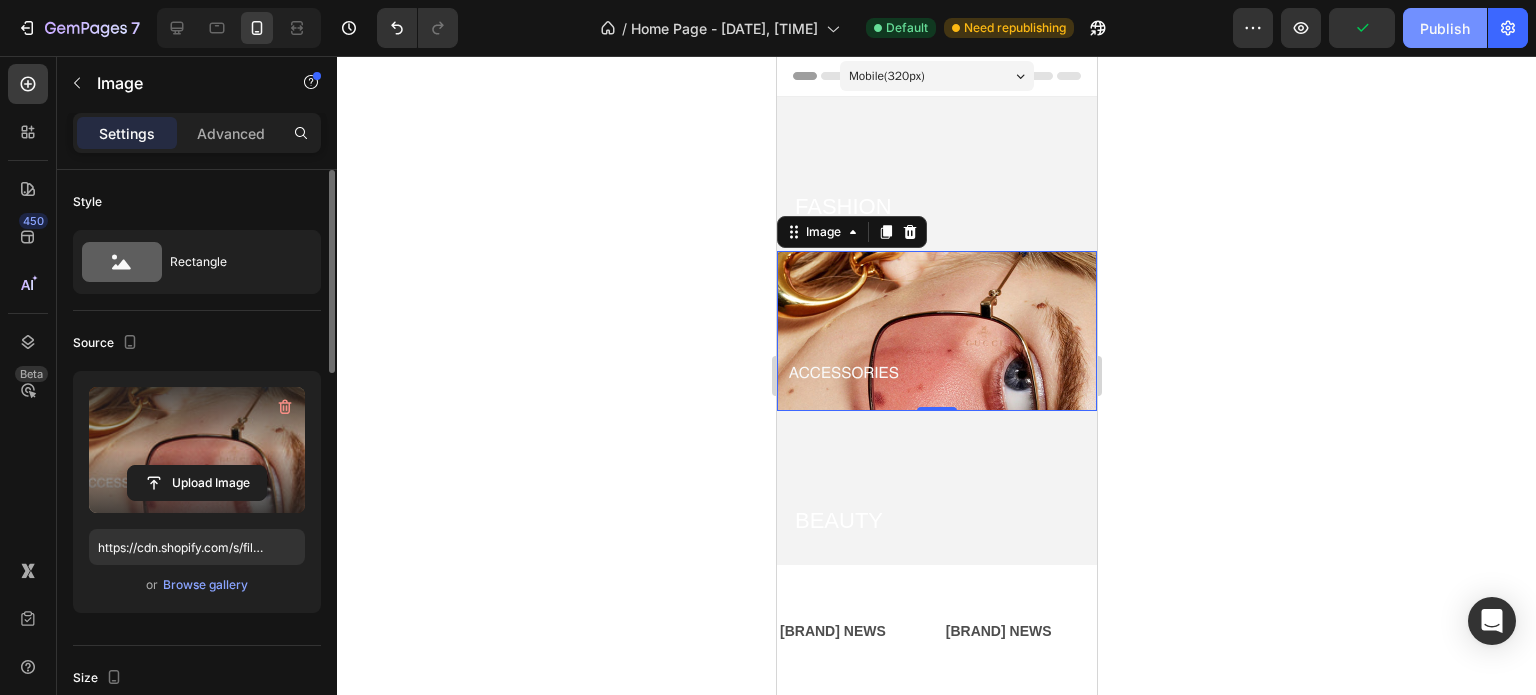 click on "Publish" 